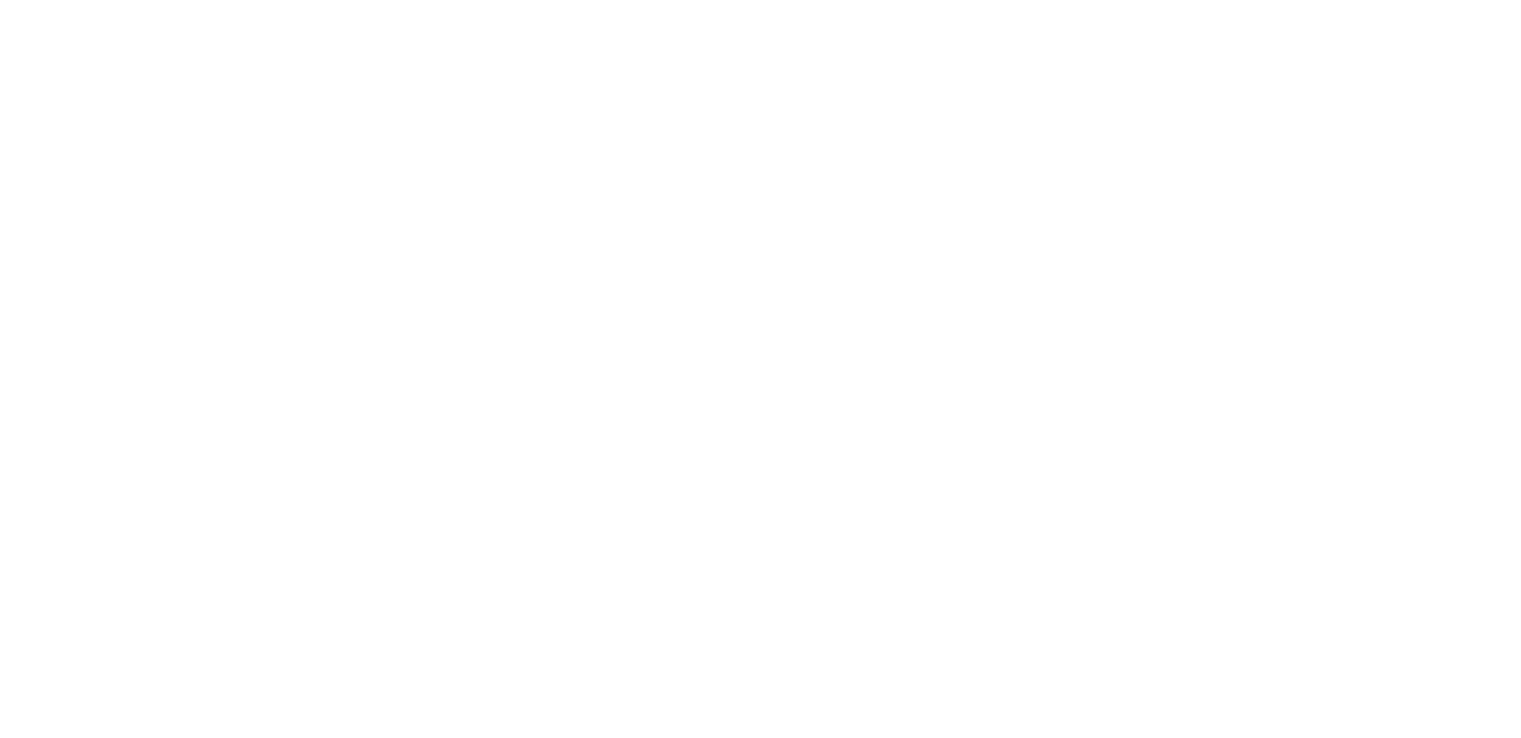 scroll, scrollTop: 0, scrollLeft: 0, axis: both 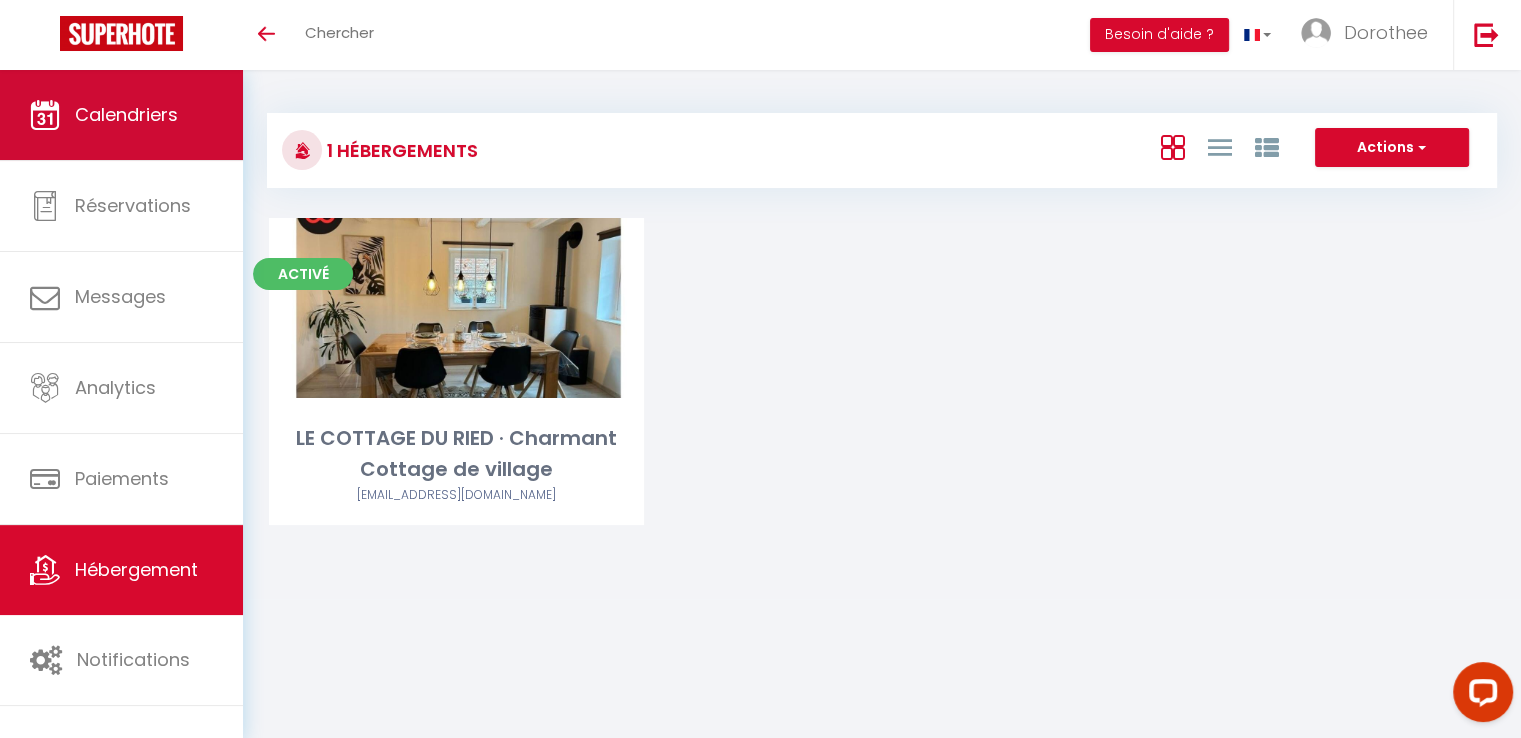 click on "Calendriers" at bounding box center (126, 114) 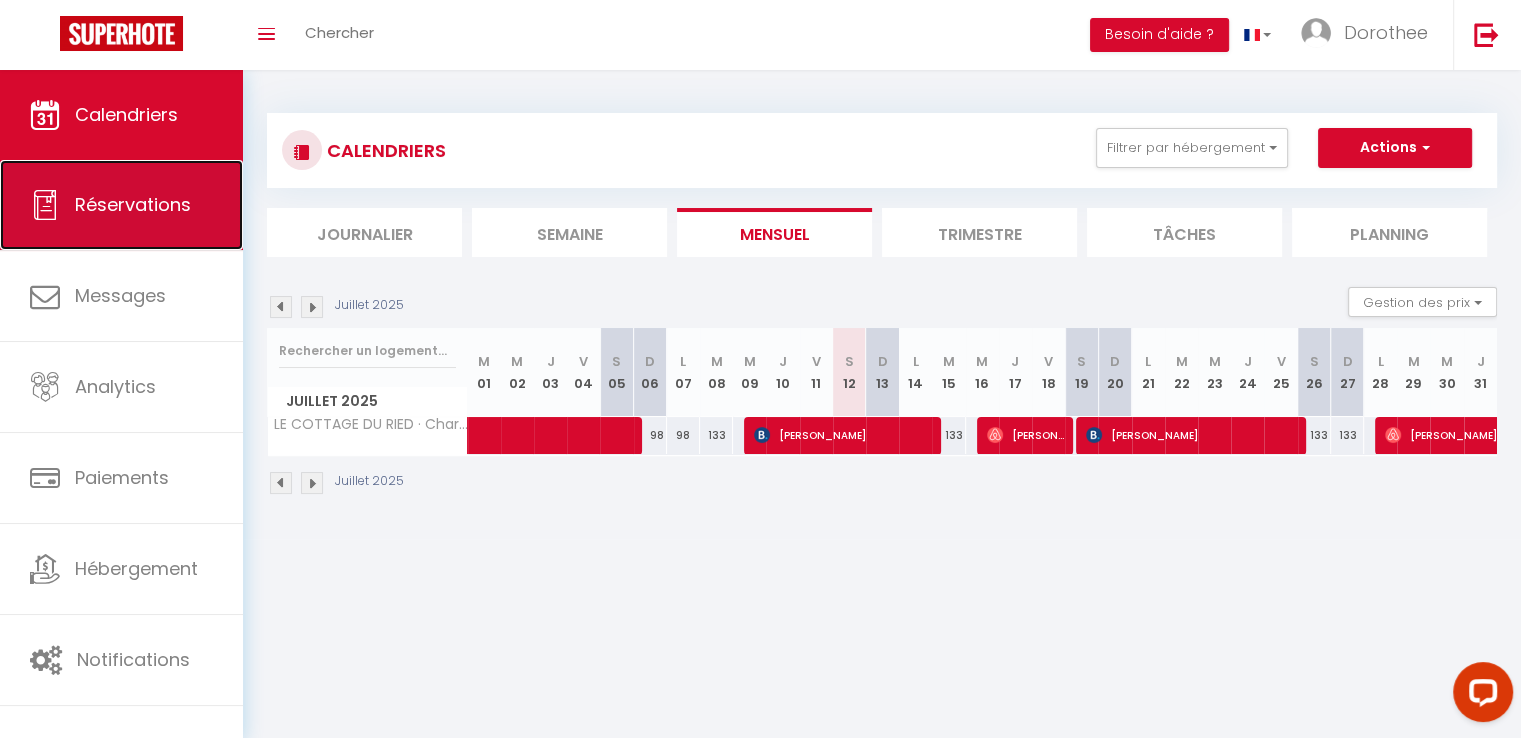 click on "Réservations" at bounding box center [121, 205] 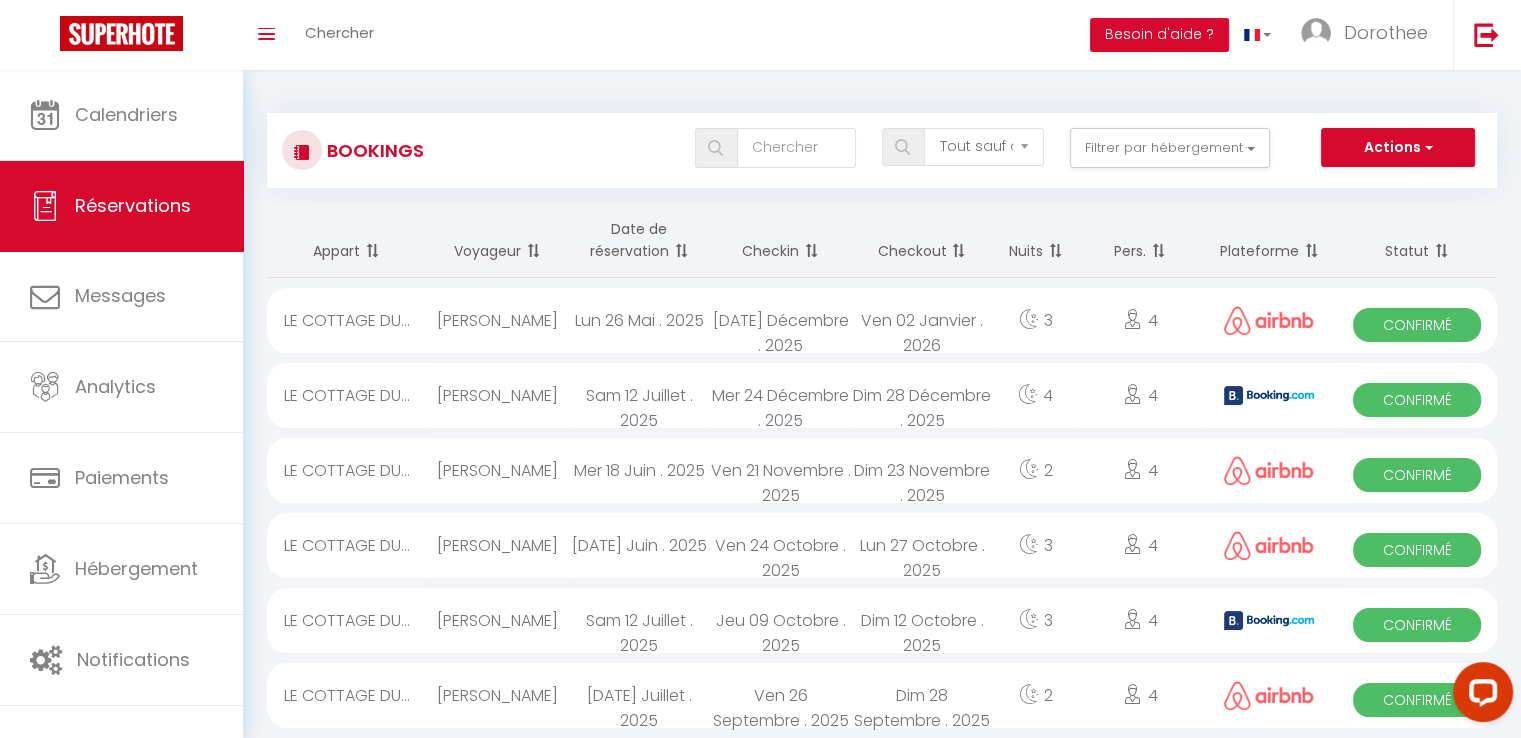 click on "Wayne Murray" at bounding box center [497, 395] 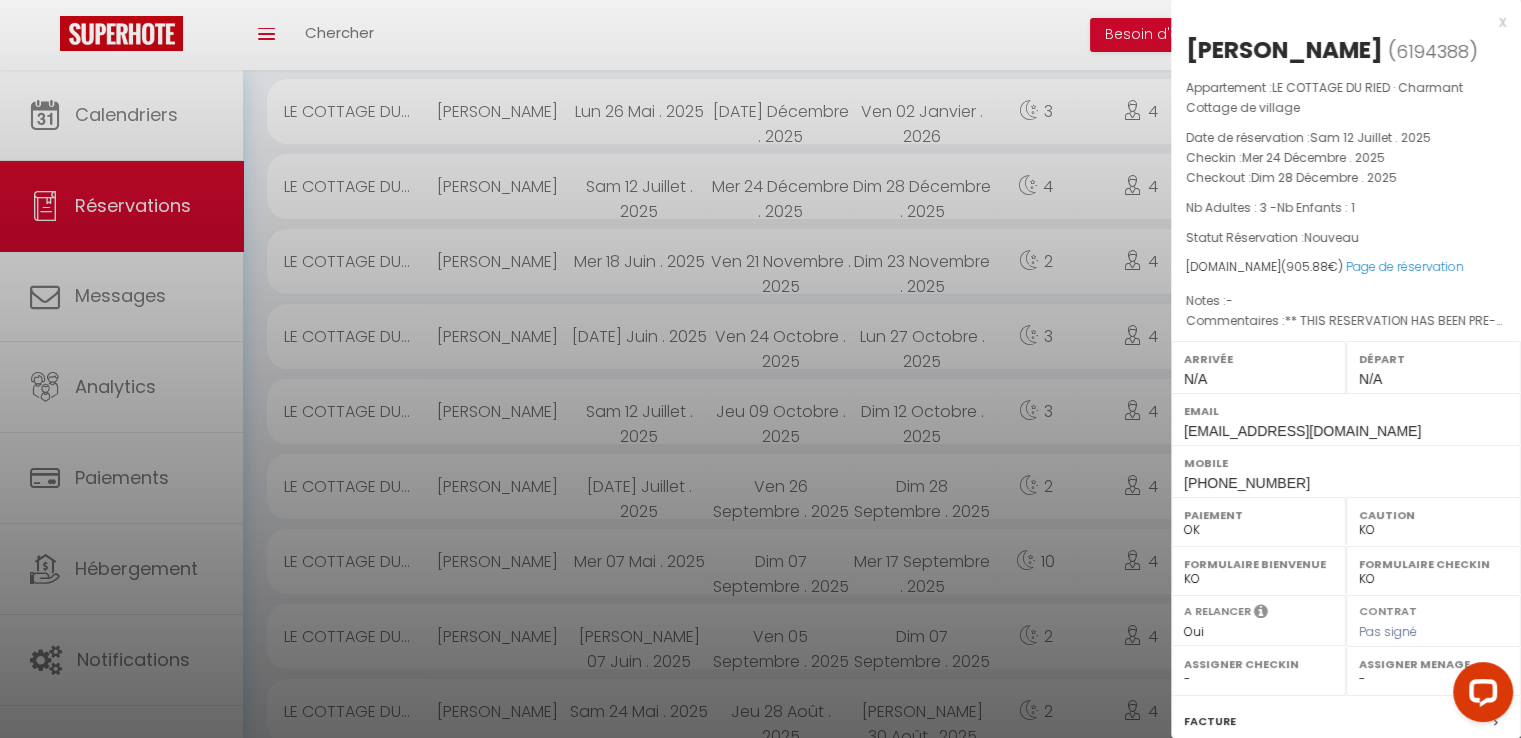 scroll, scrollTop: 260, scrollLeft: 0, axis: vertical 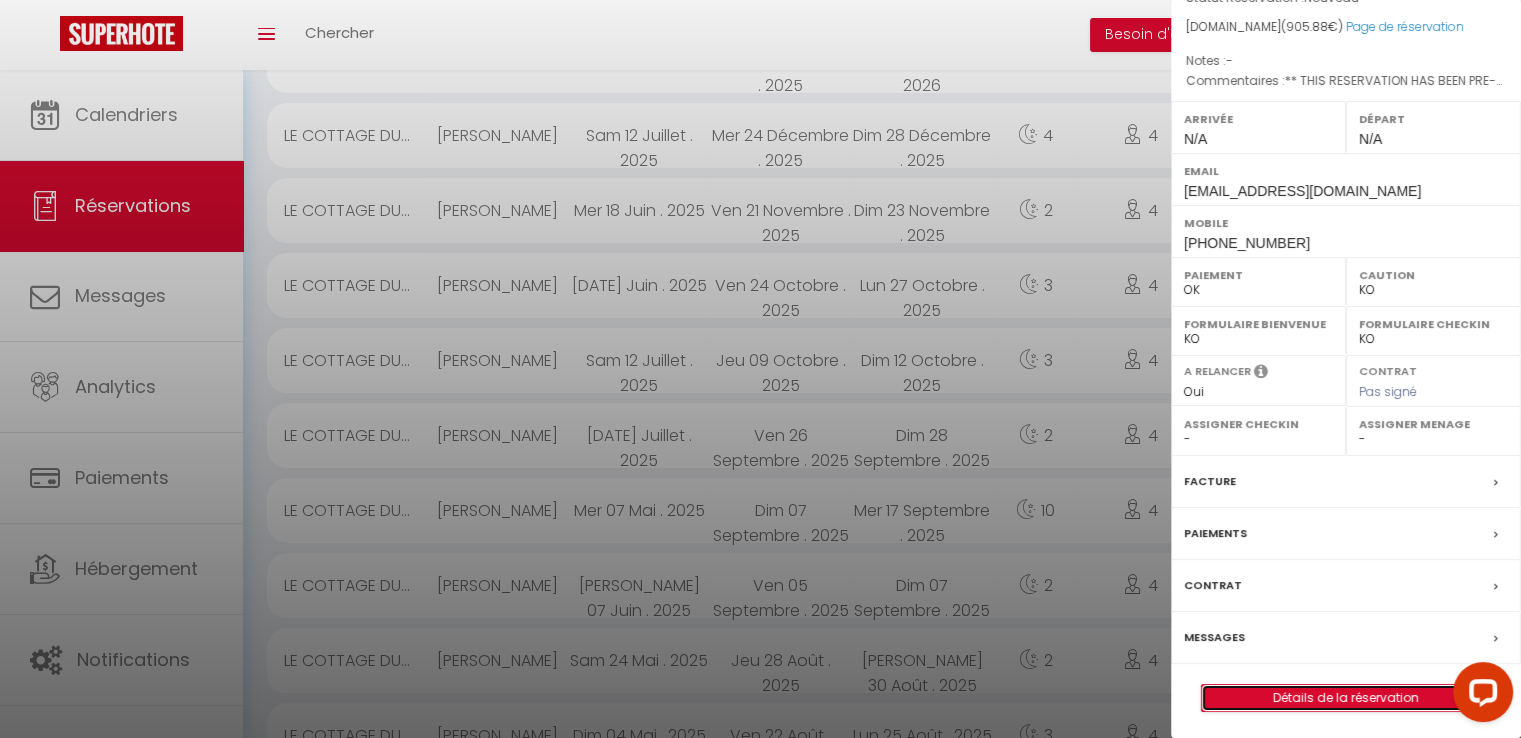 click on "Détails de la réservation" at bounding box center (1346, 698) 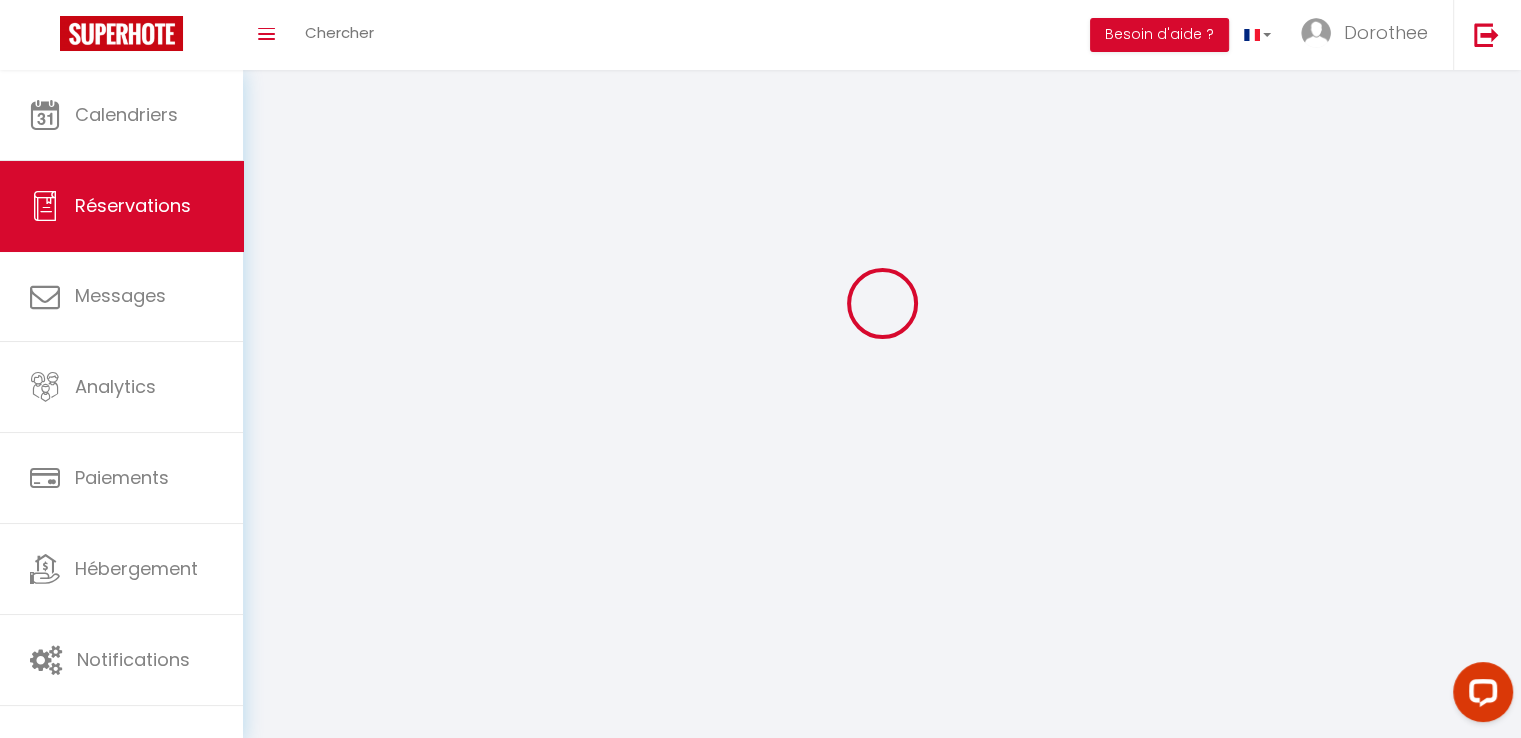 scroll, scrollTop: 0, scrollLeft: 0, axis: both 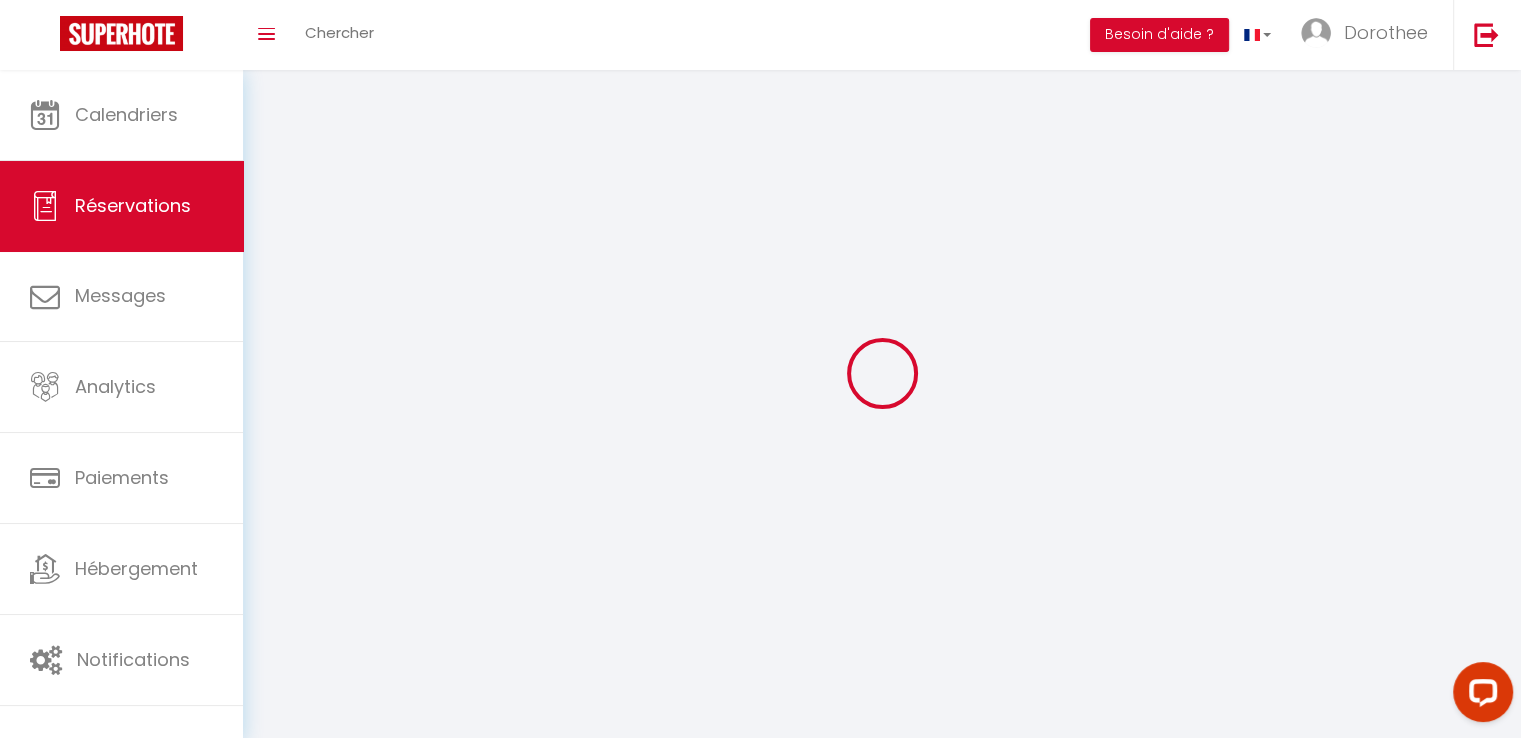 select 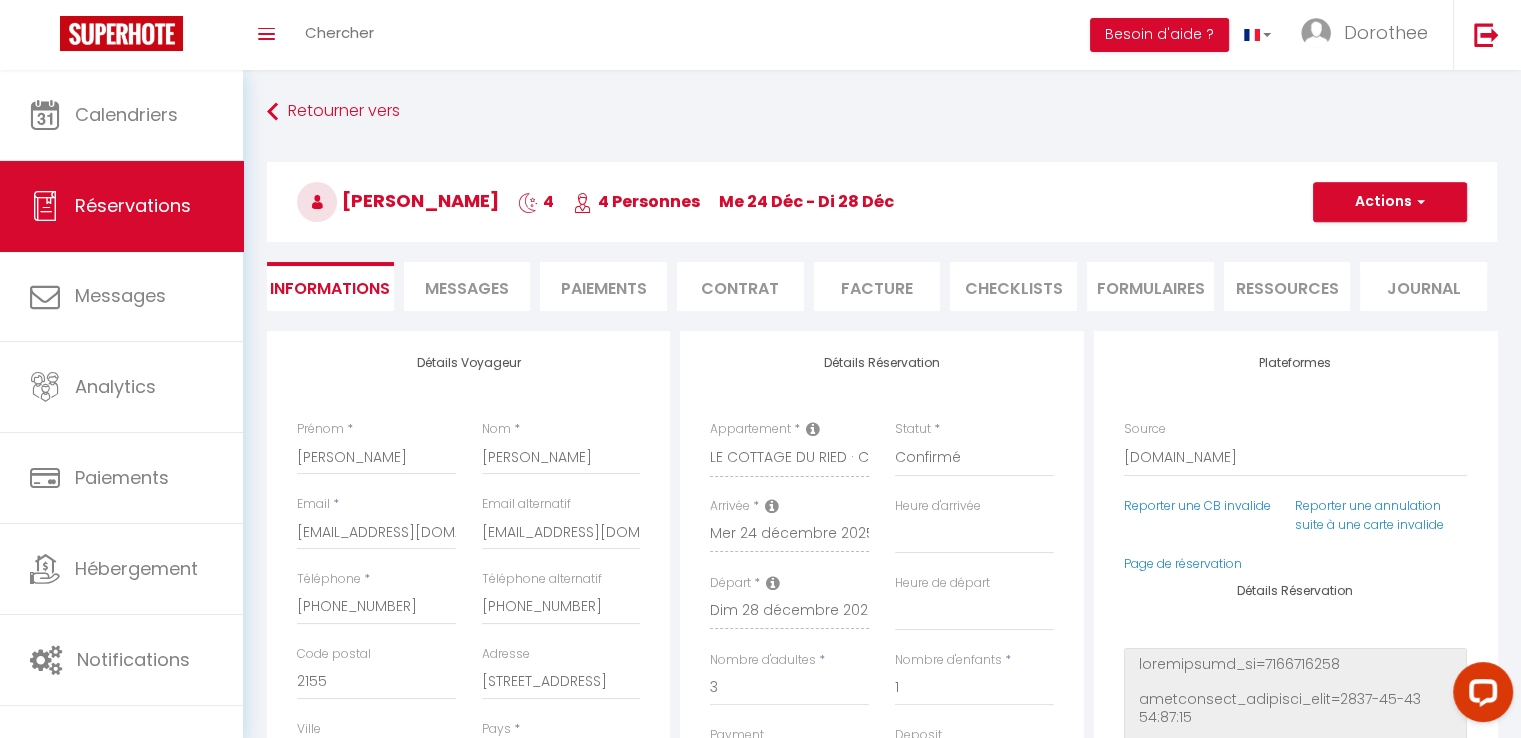type on "82" 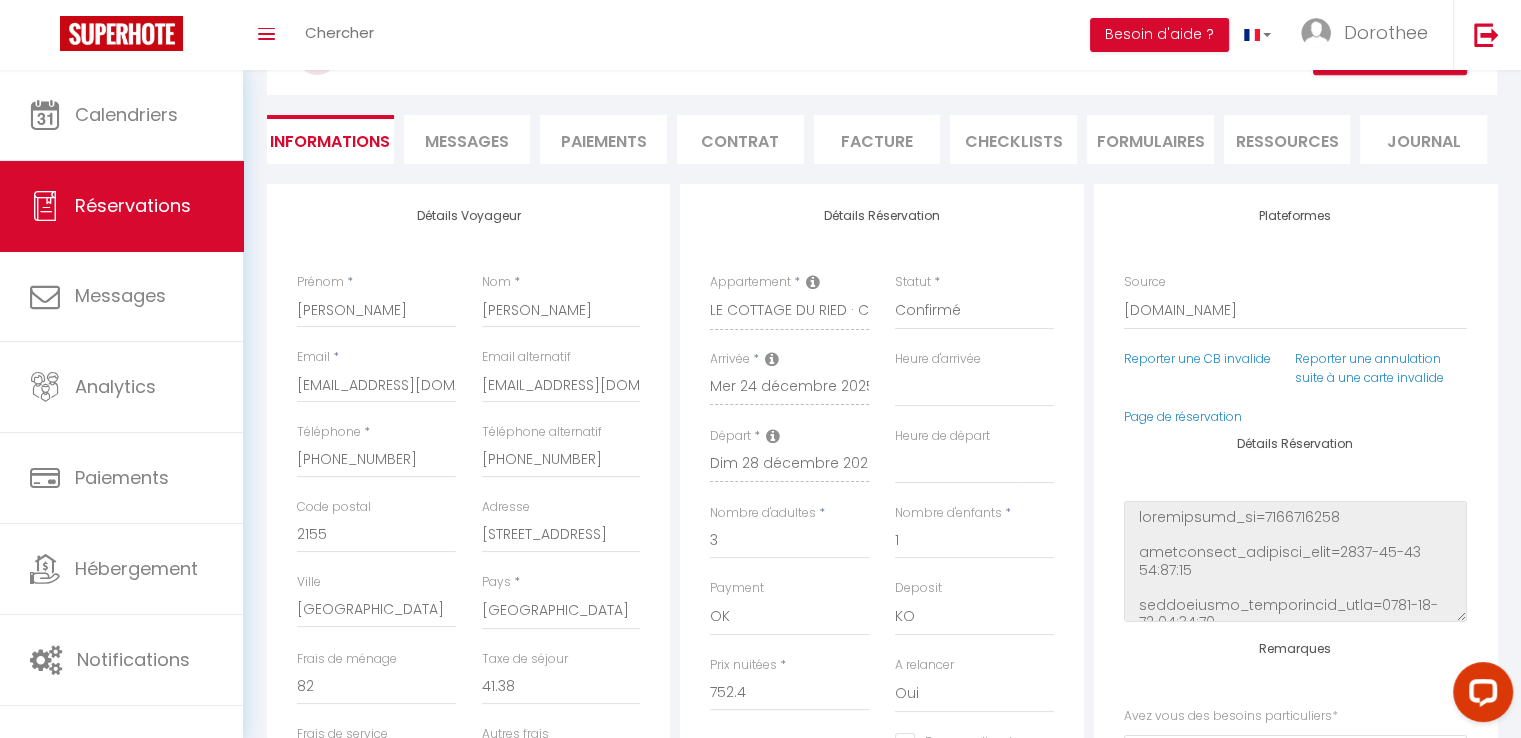 scroll, scrollTop: 0, scrollLeft: 0, axis: both 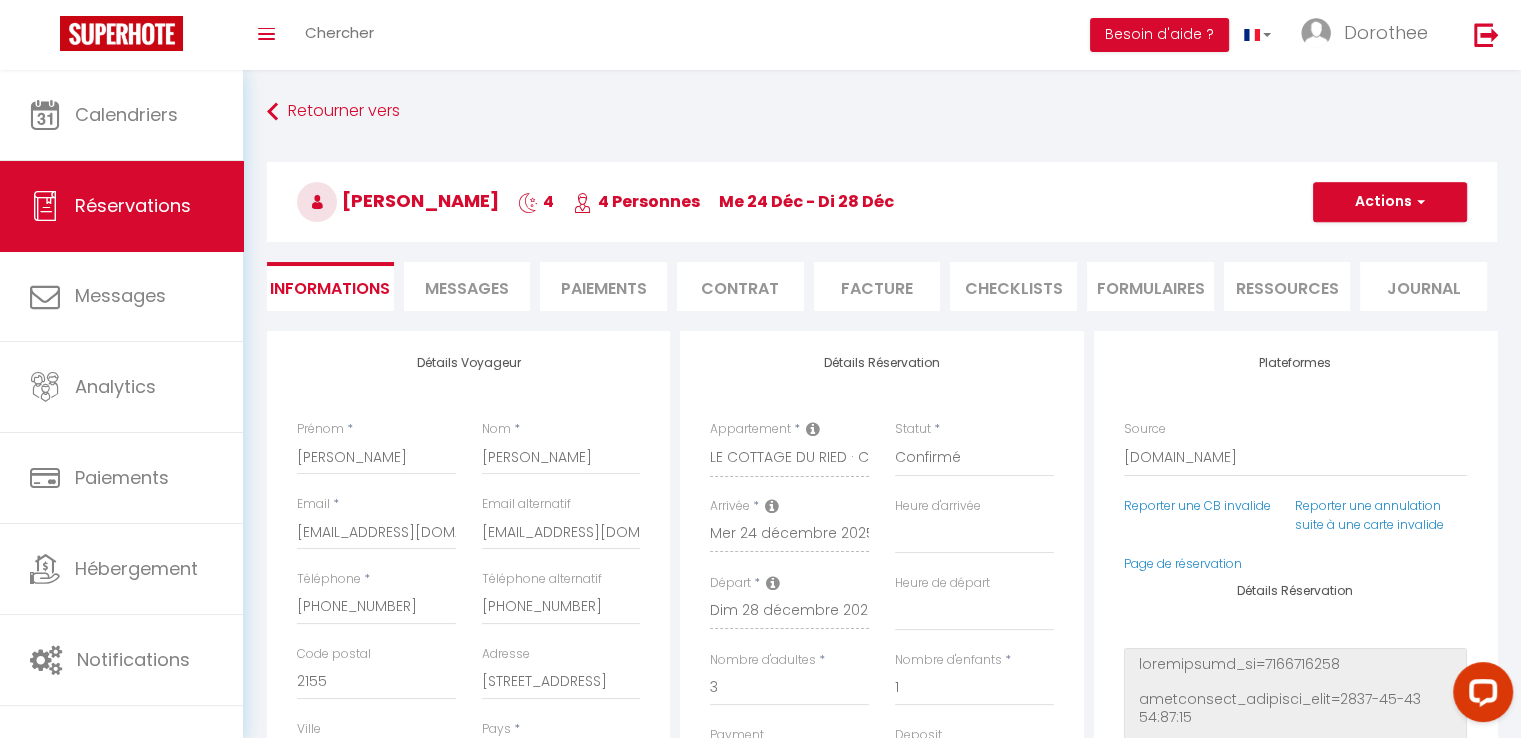 click on "Messages" at bounding box center (467, 288) 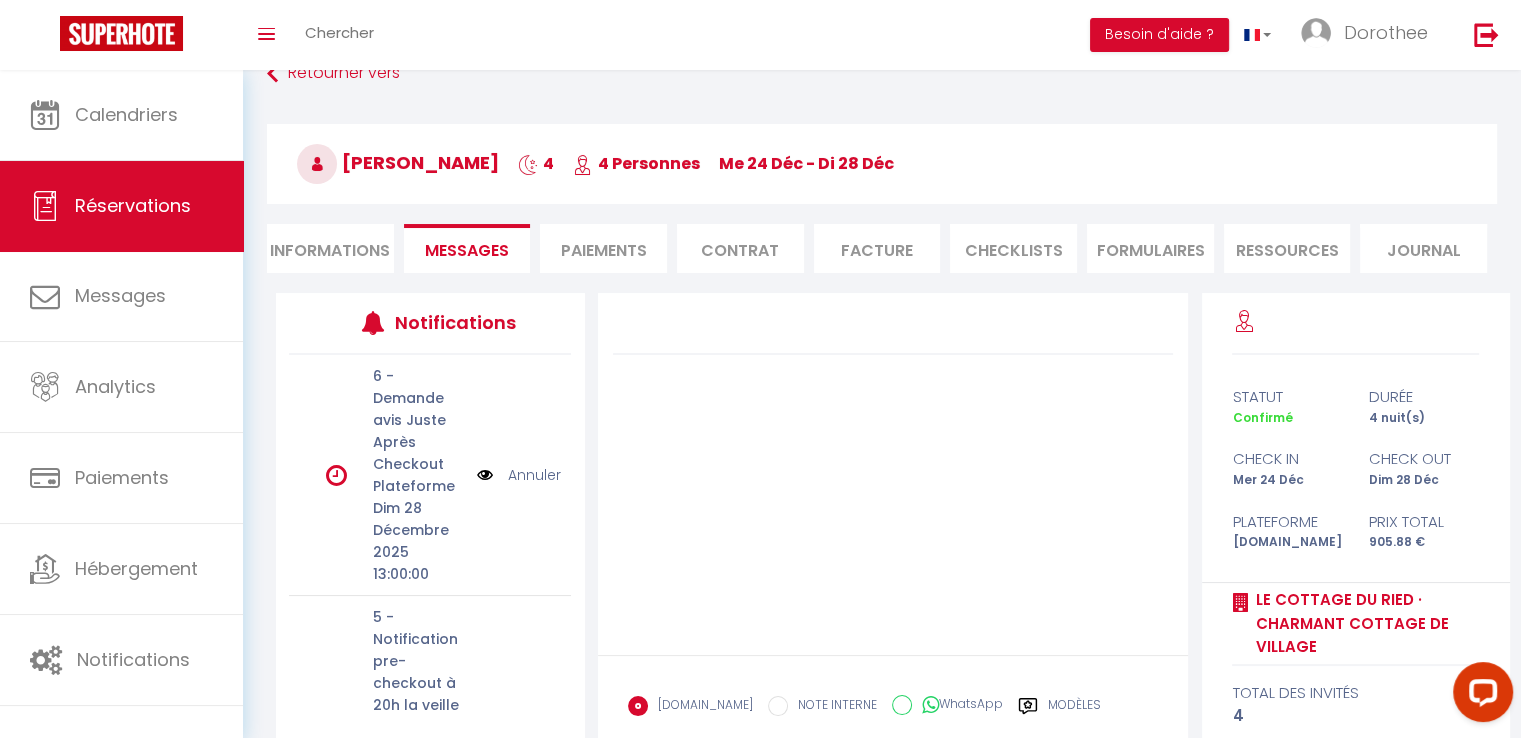 scroll, scrollTop: 48, scrollLeft: 0, axis: vertical 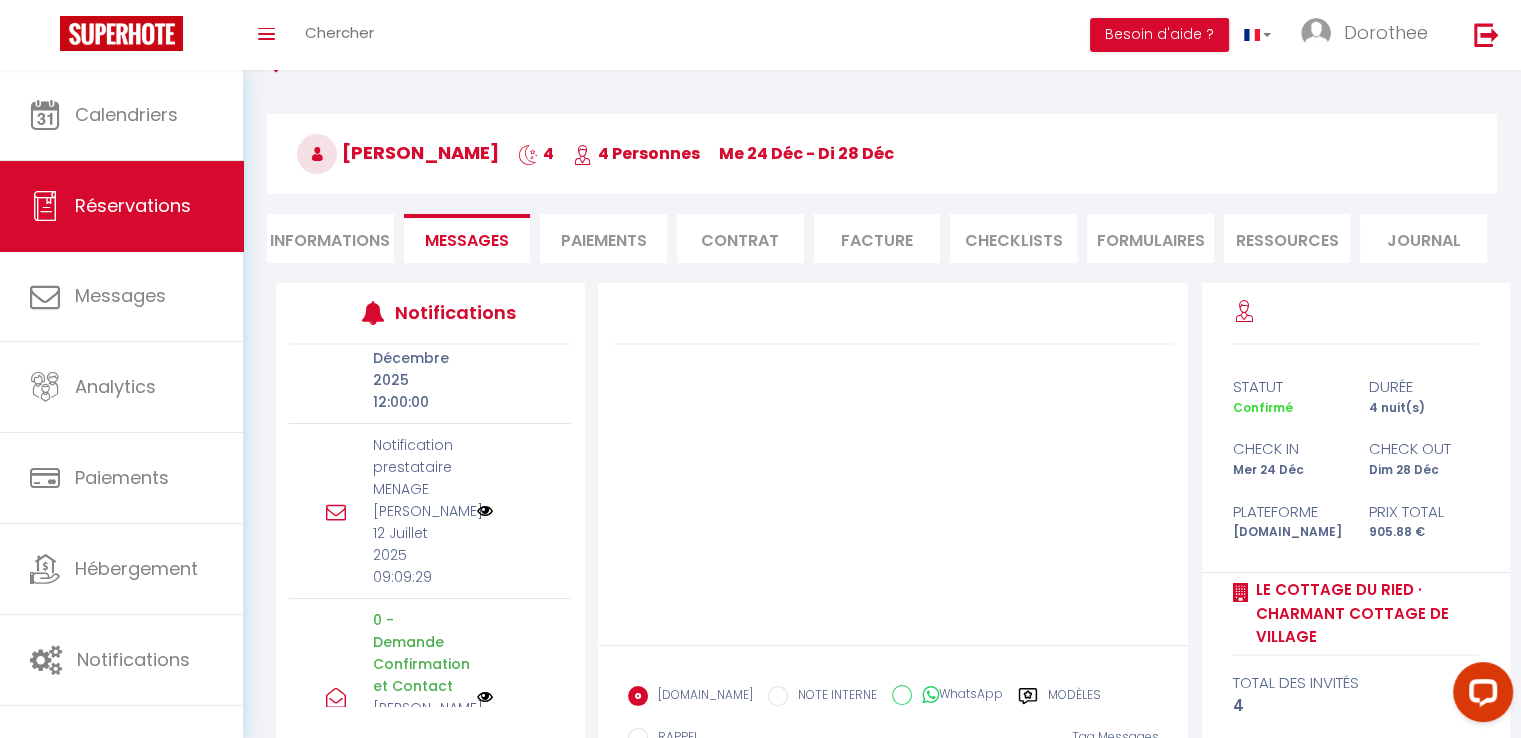 click at bounding box center (485, 511) 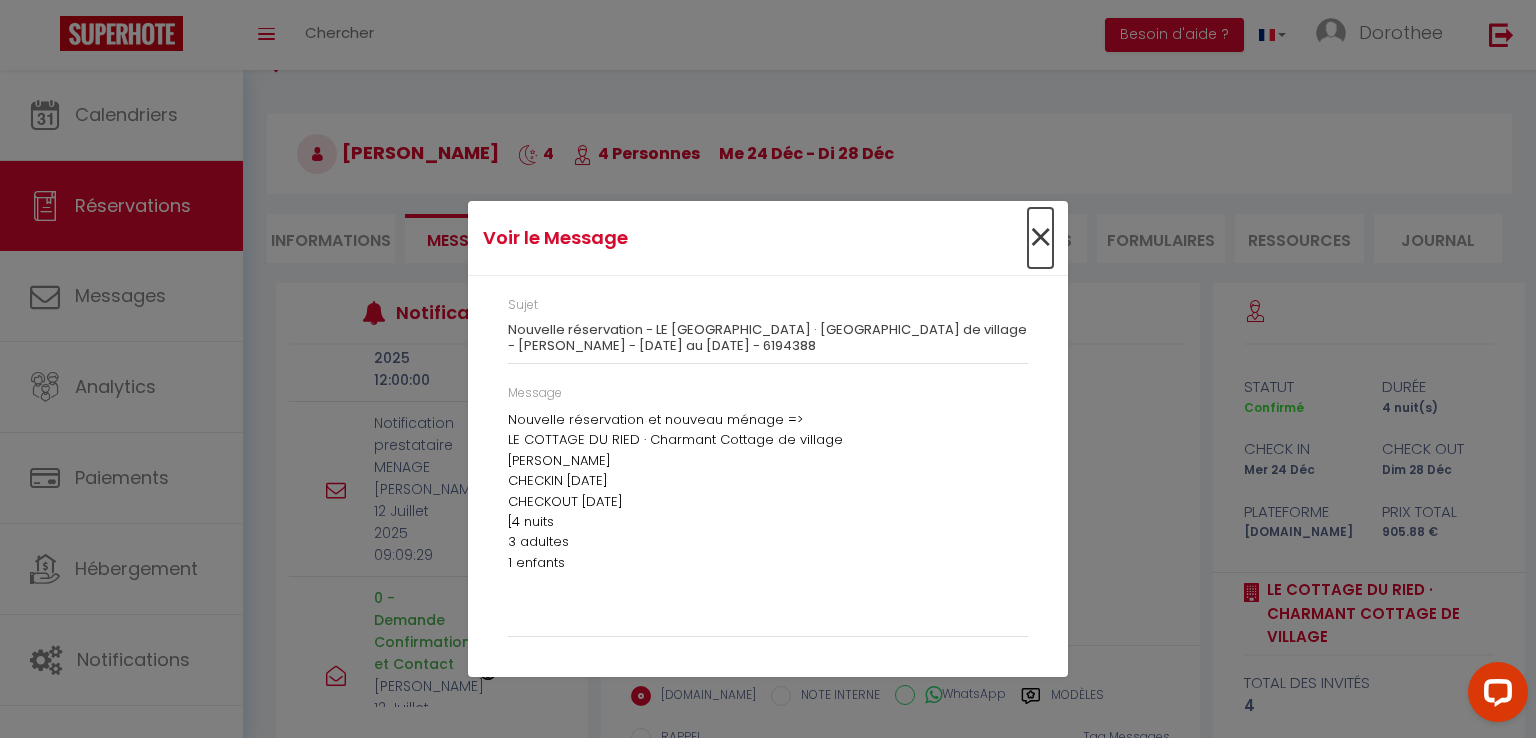 click on "×" at bounding box center [1040, 238] 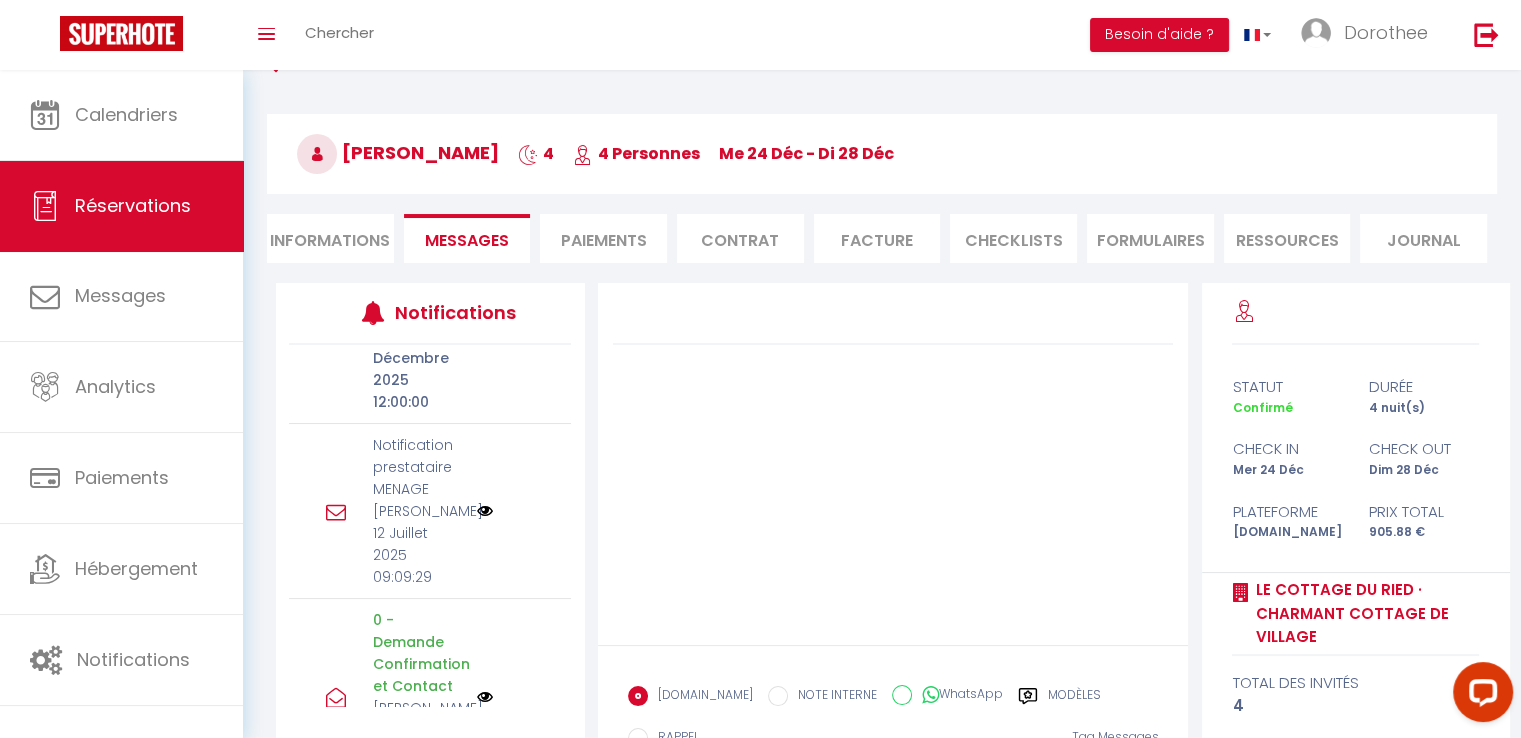 scroll, scrollTop: 197, scrollLeft: 0, axis: vertical 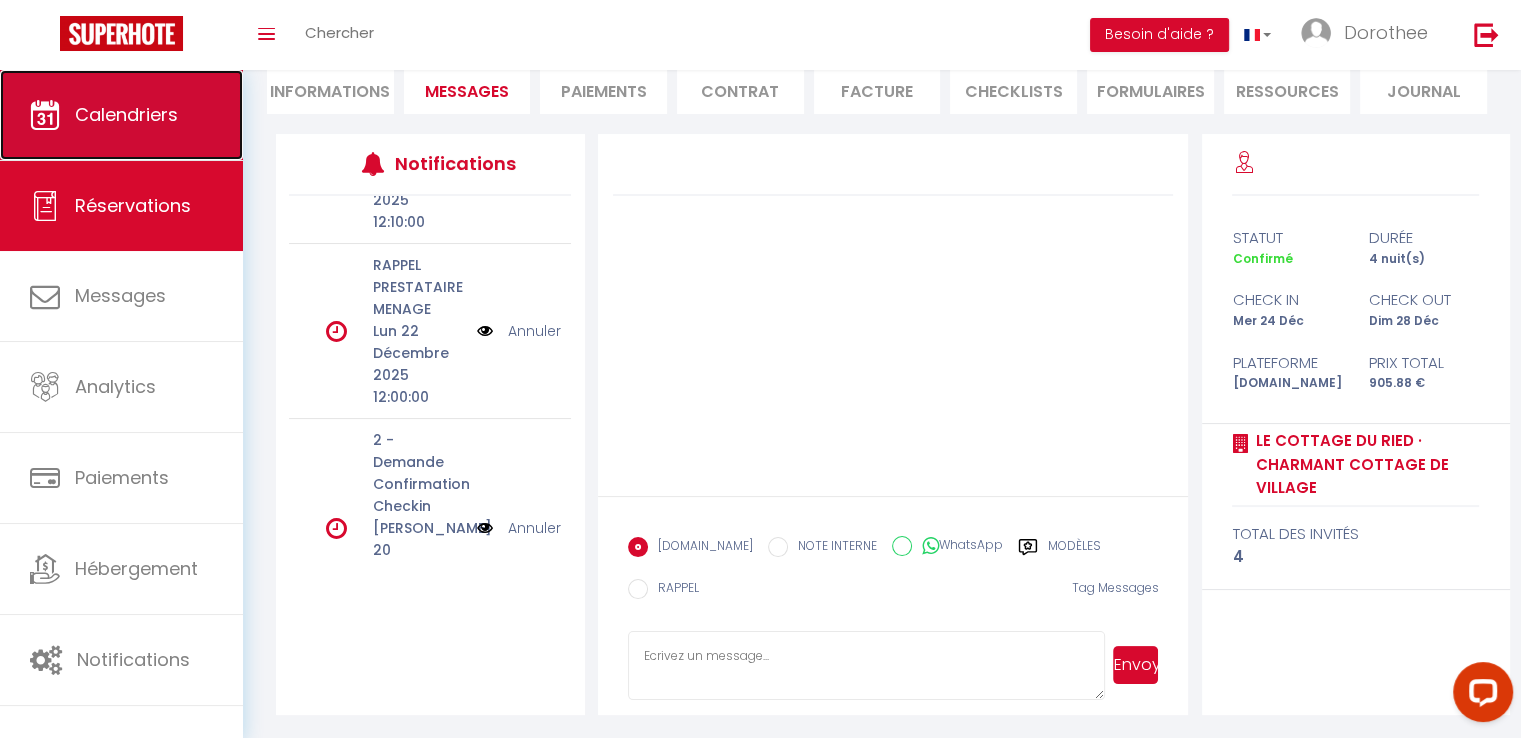 click on "Calendriers" at bounding box center [126, 114] 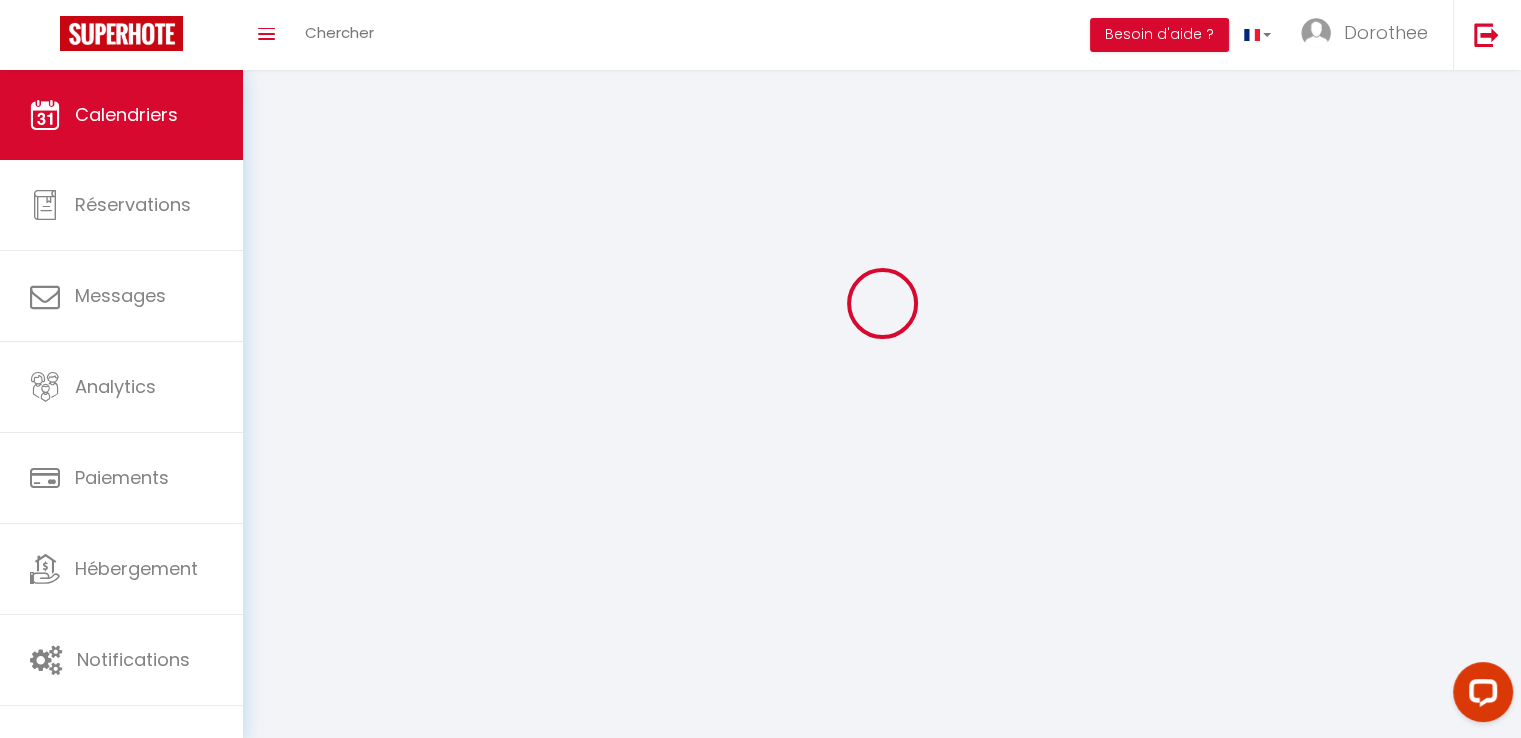 scroll, scrollTop: 0, scrollLeft: 0, axis: both 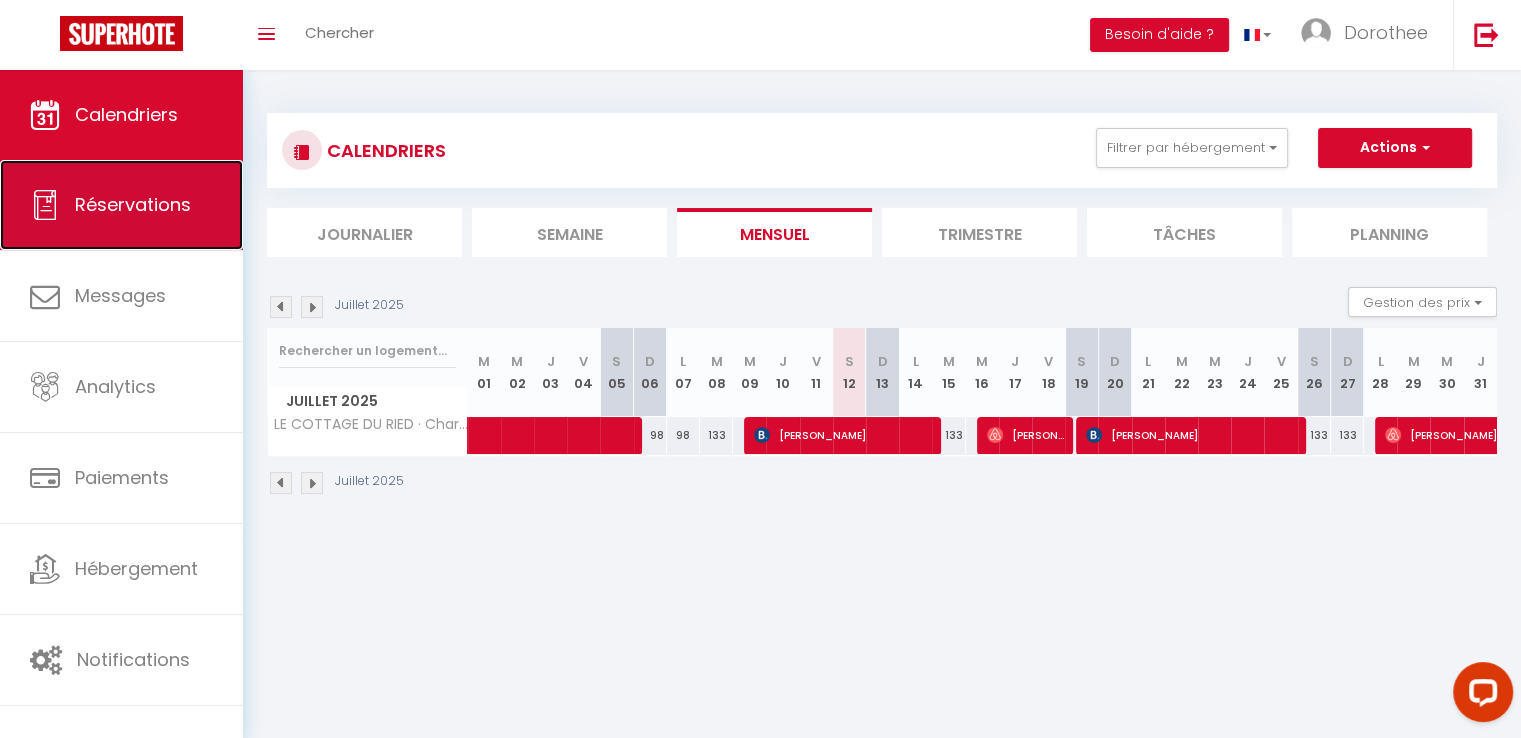 click on "Réservations" at bounding box center (133, 204) 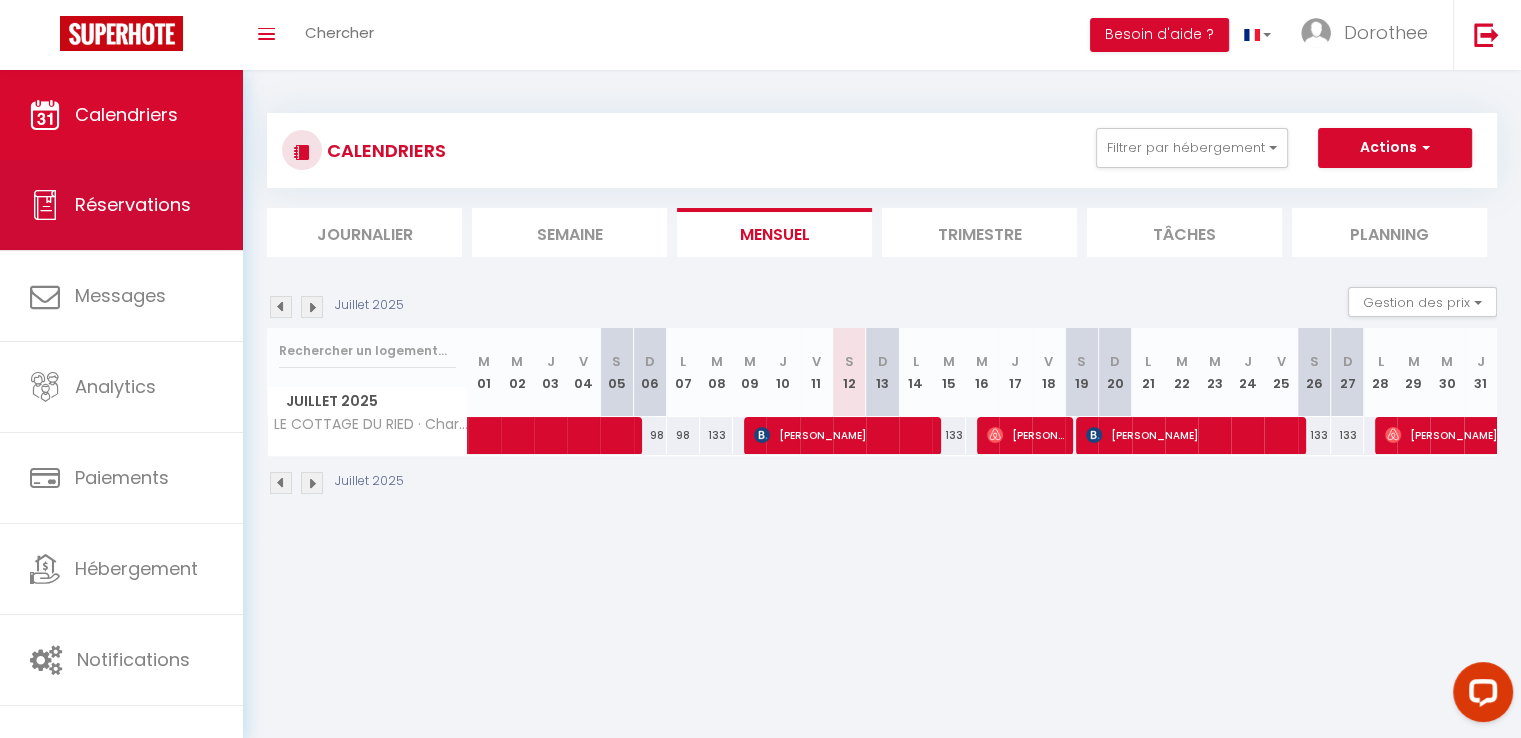 select on "not_cancelled" 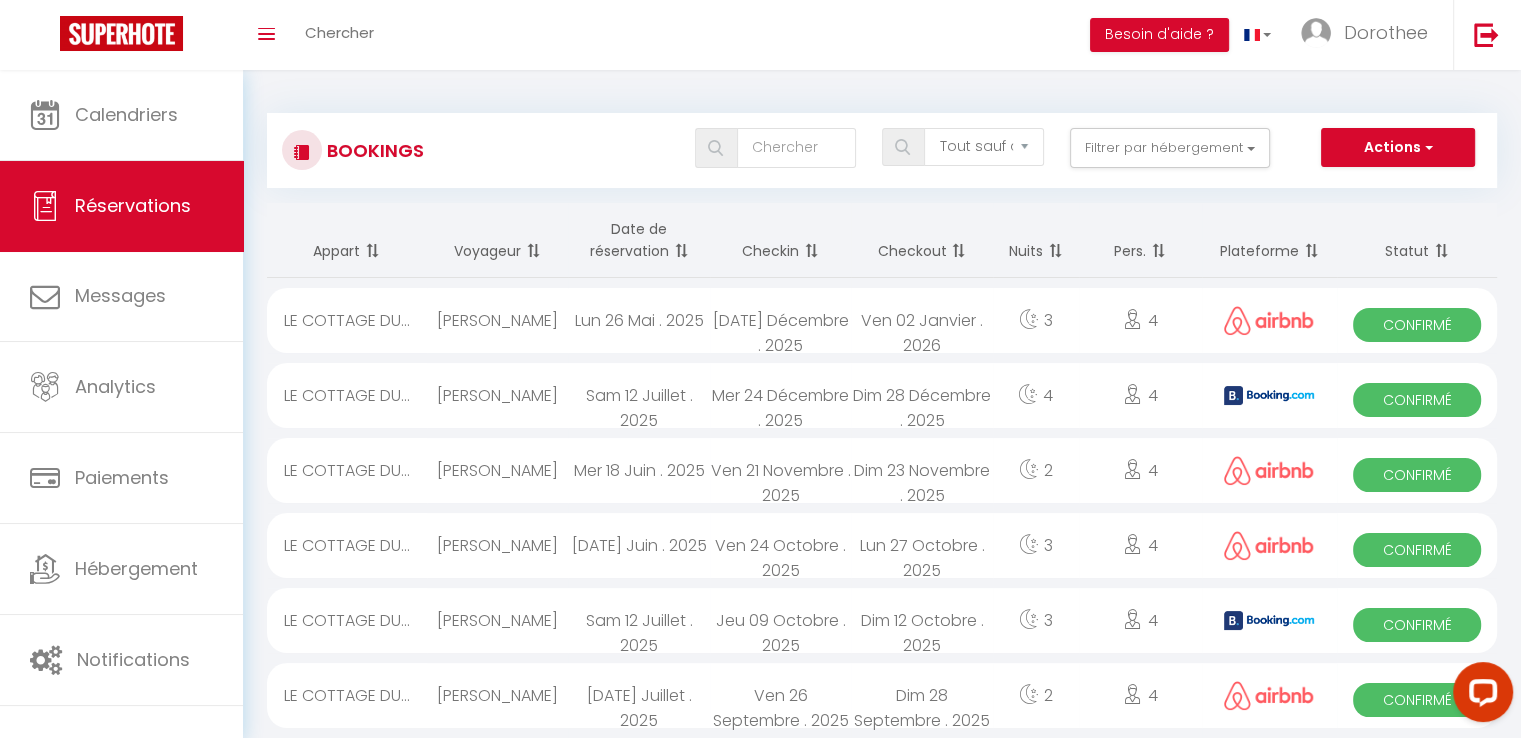 click on "Arkadi Matusevich" at bounding box center [497, 620] 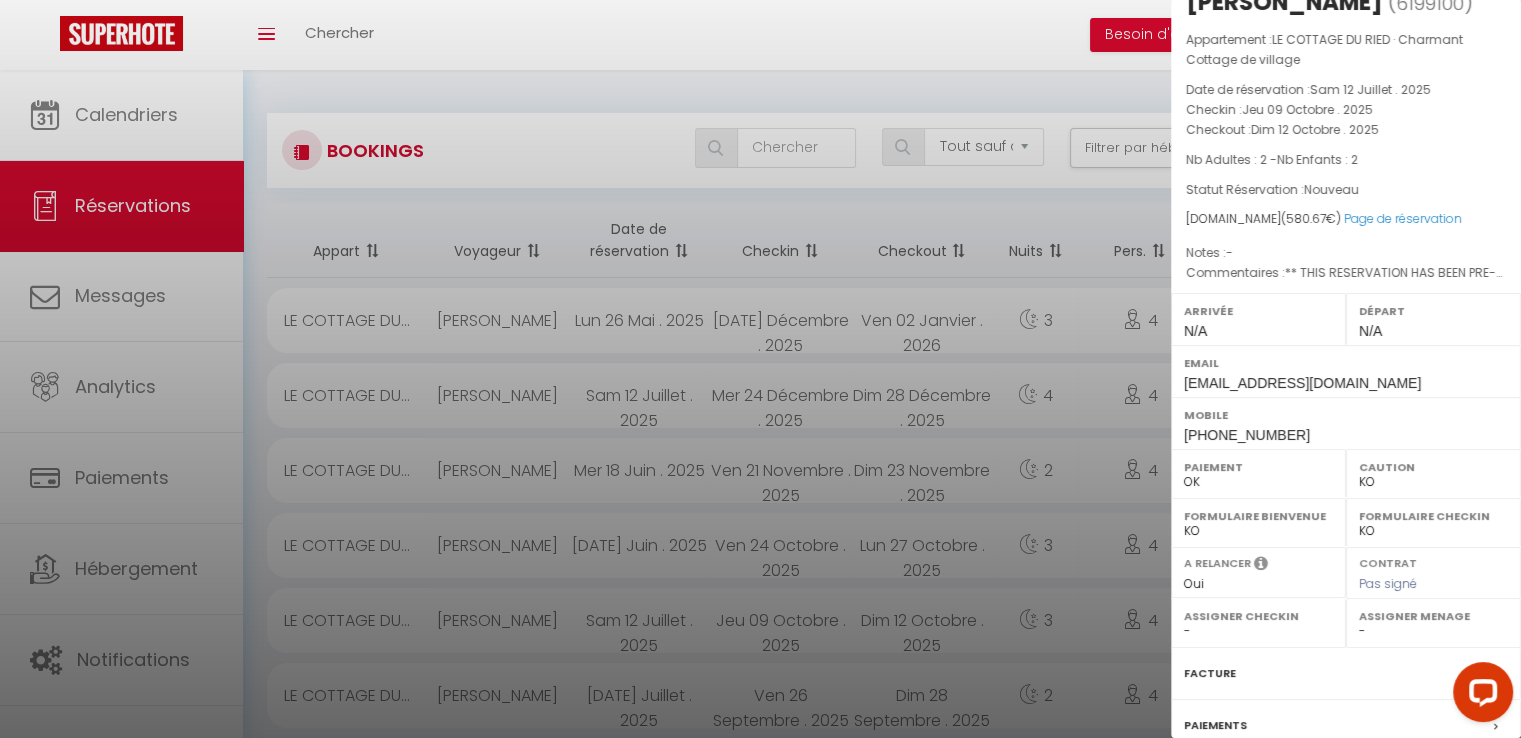 scroll, scrollTop: 272, scrollLeft: 0, axis: vertical 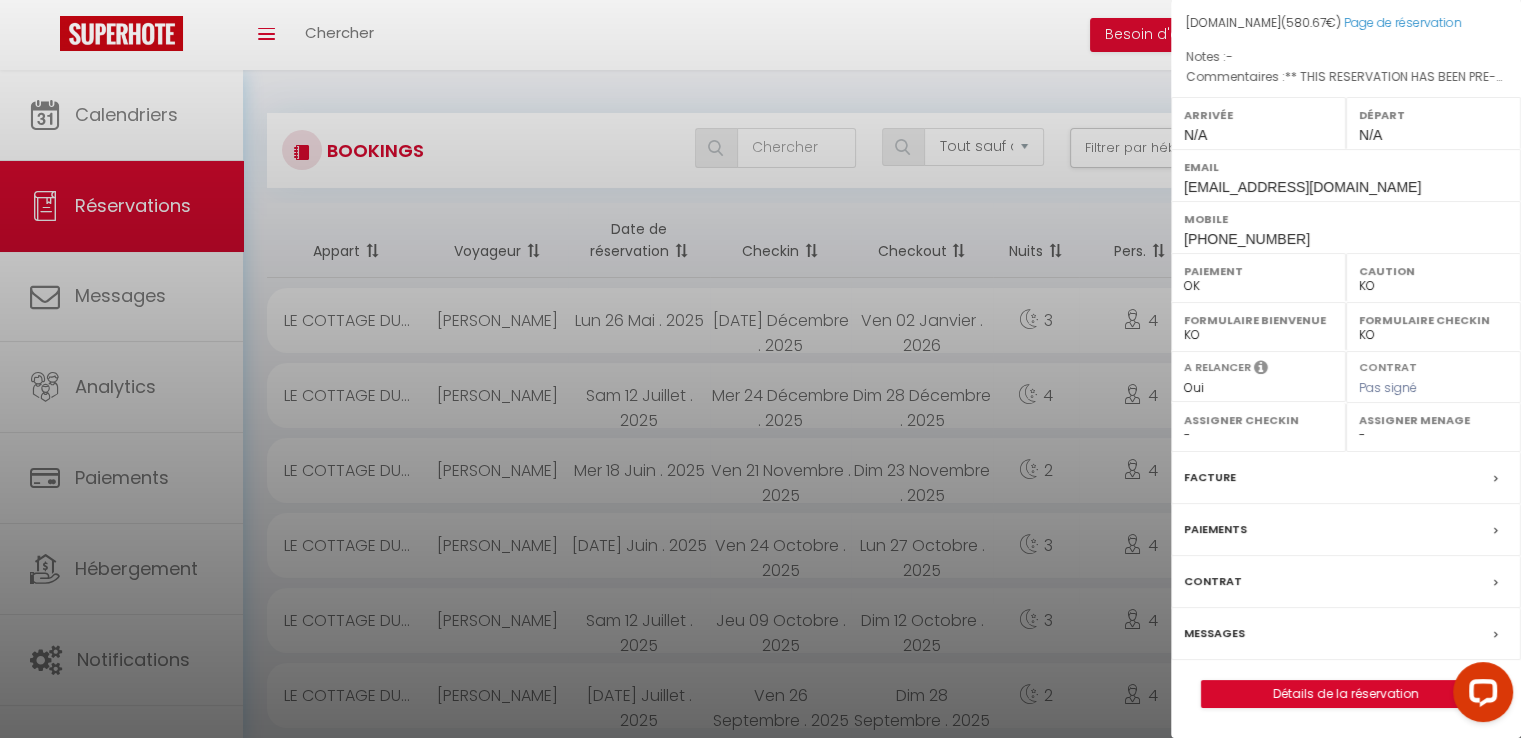 click on "Messages" at bounding box center (1346, 634) 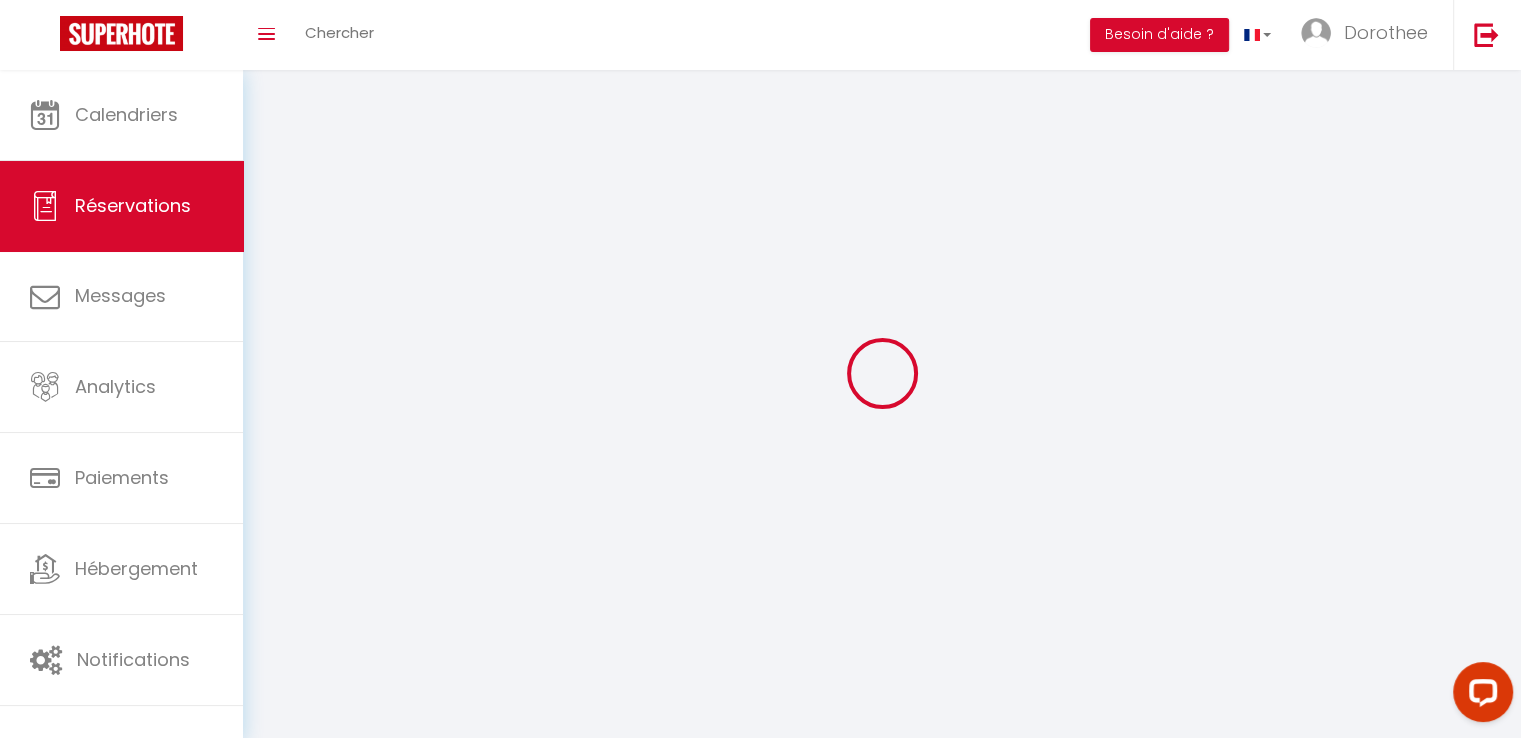 select 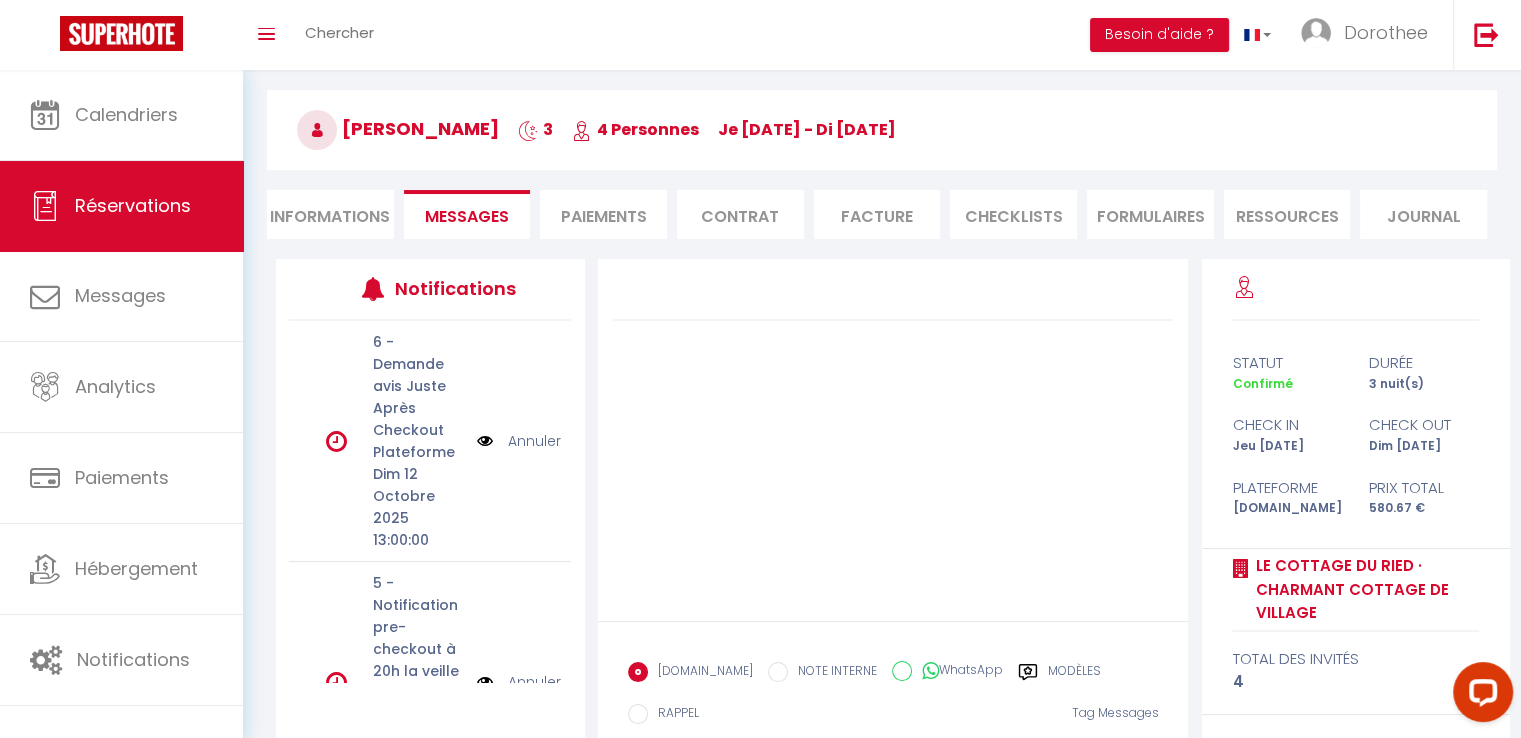 scroll, scrollTop: 197, scrollLeft: 0, axis: vertical 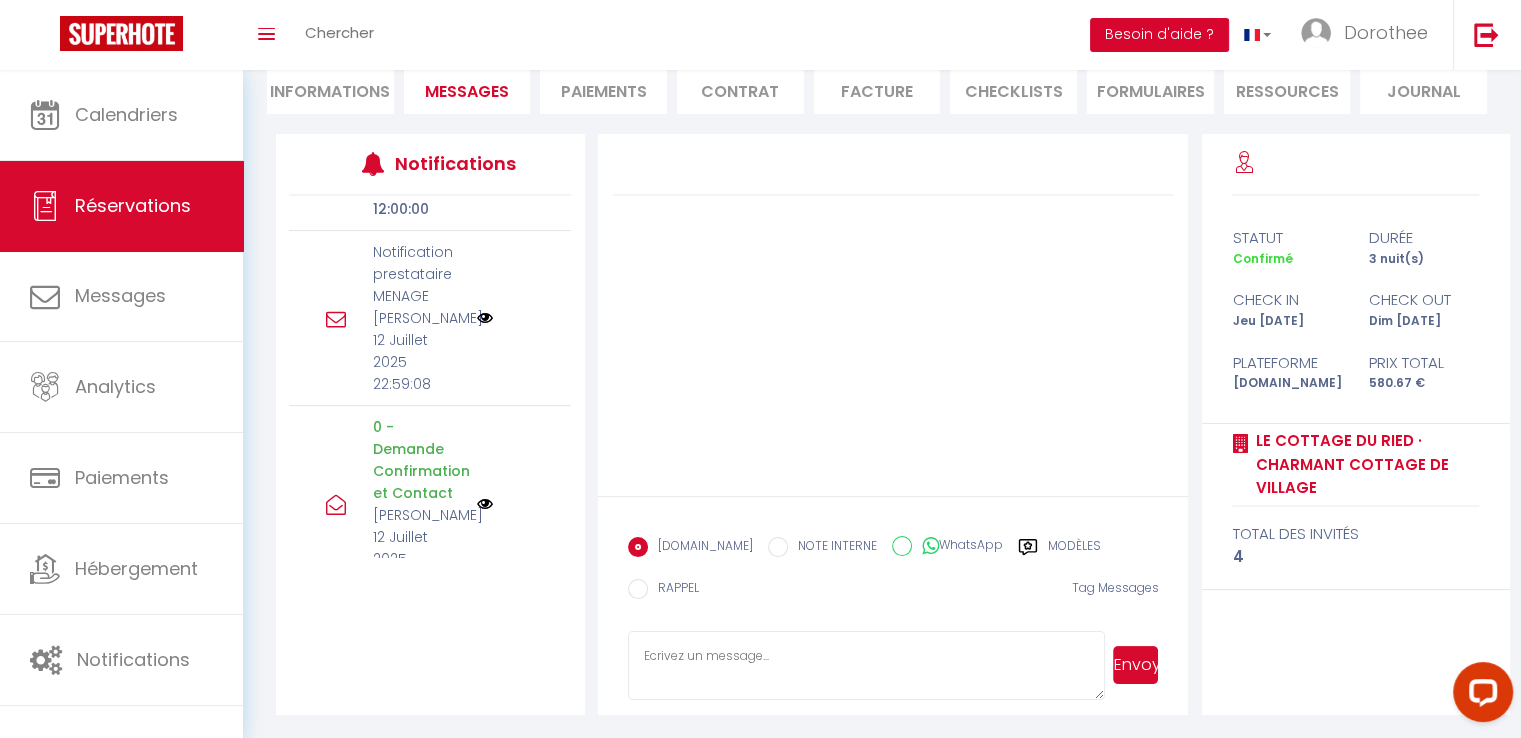 click on "Besoin d'aide ?" at bounding box center [1159, 35] 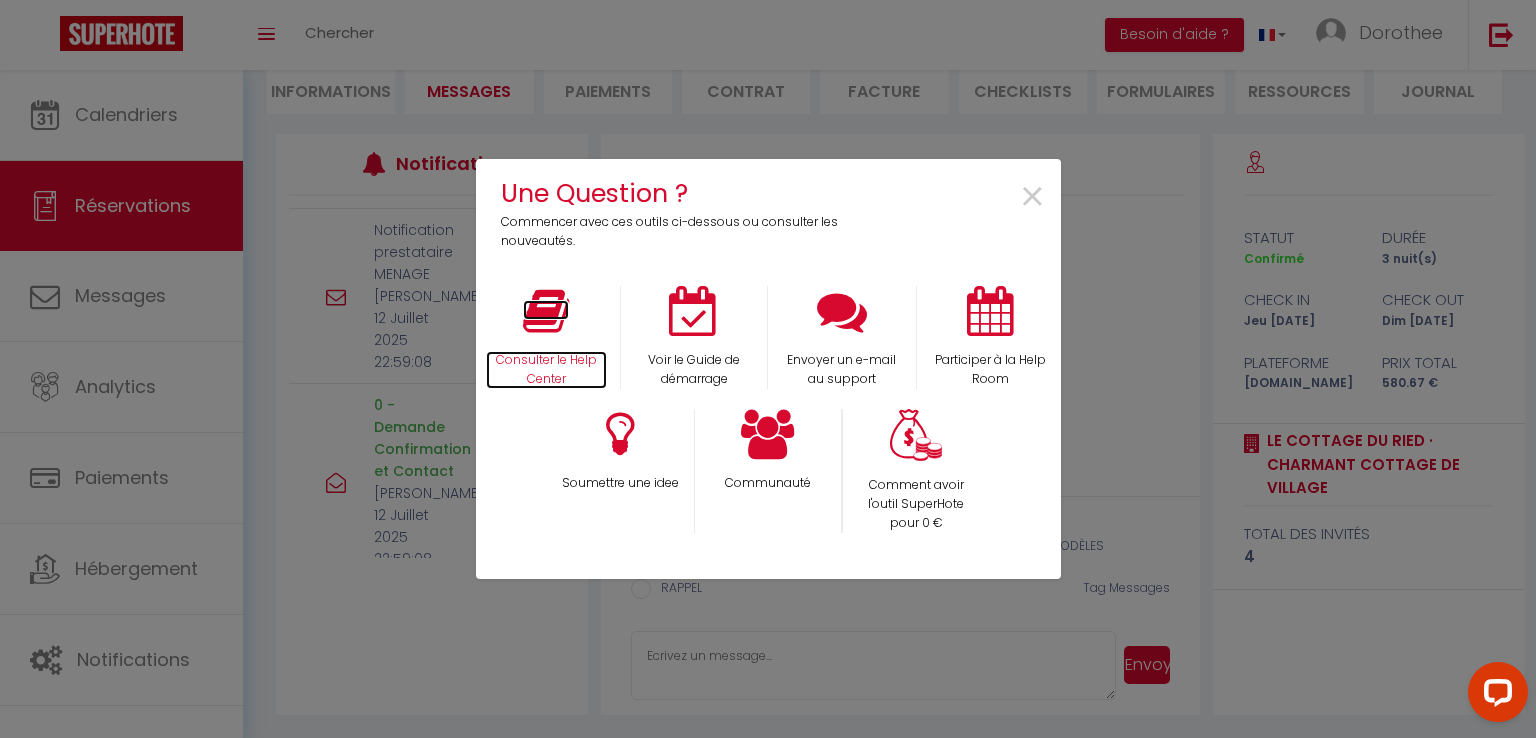 click at bounding box center [546, 311] 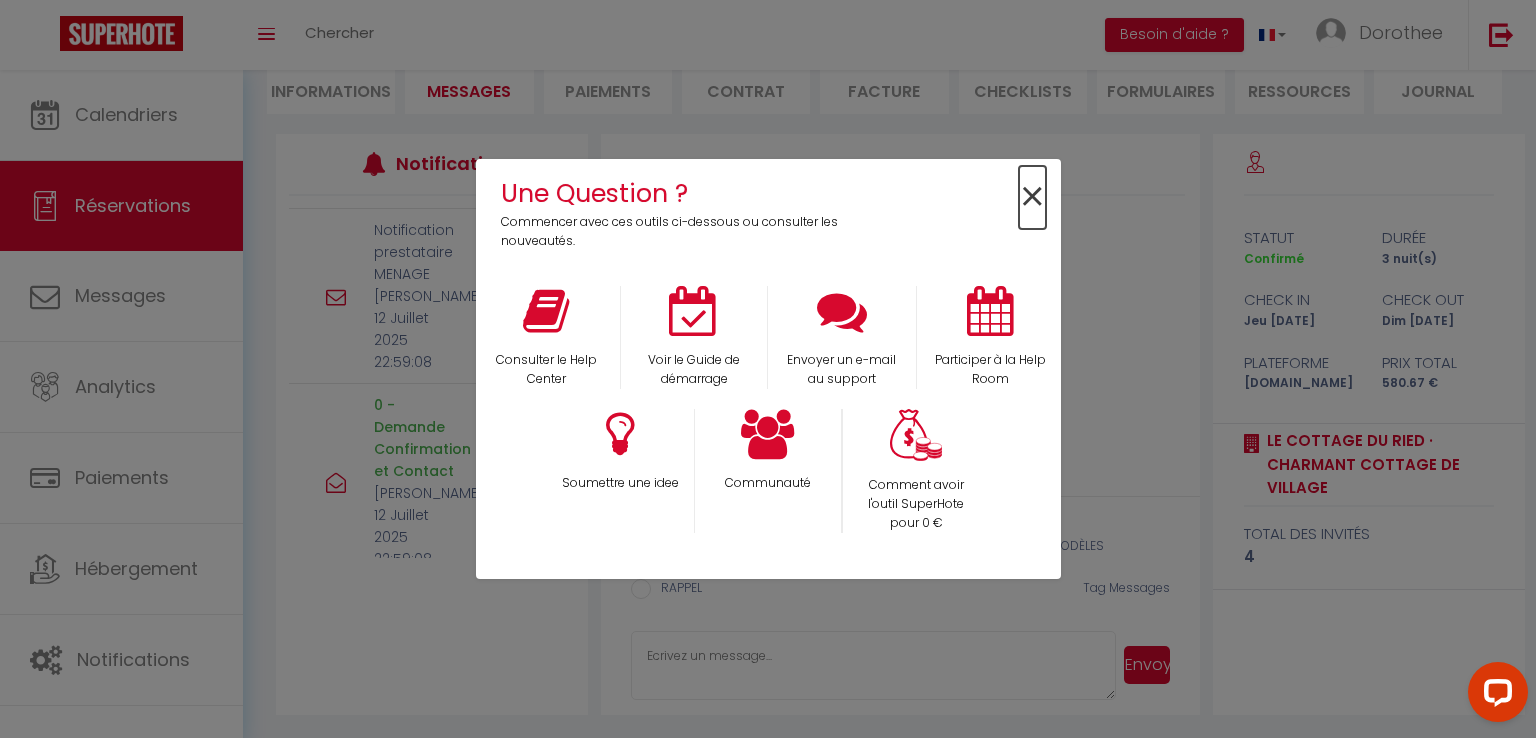 click on "×" at bounding box center (1032, 197) 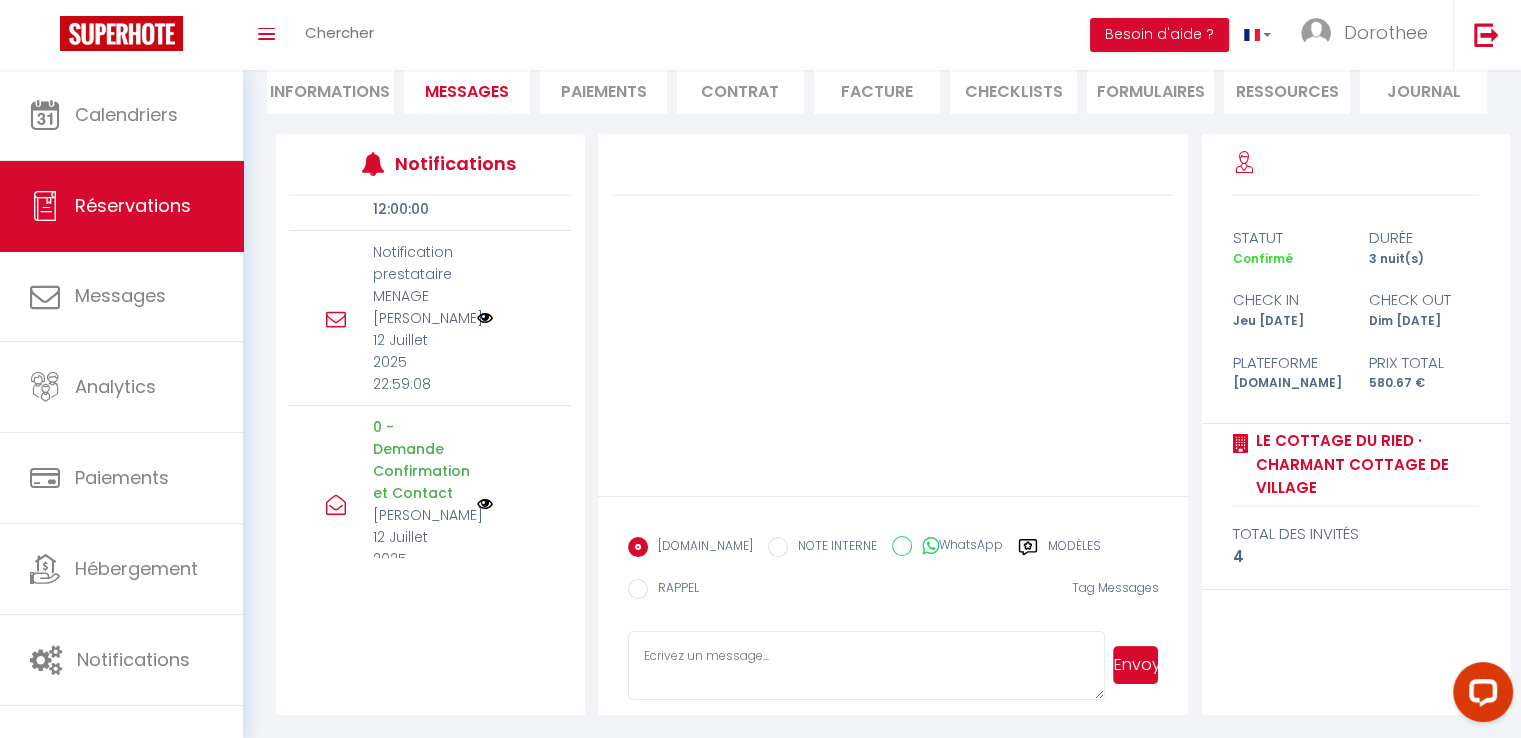 click on "Modèles" at bounding box center [1074, 549] 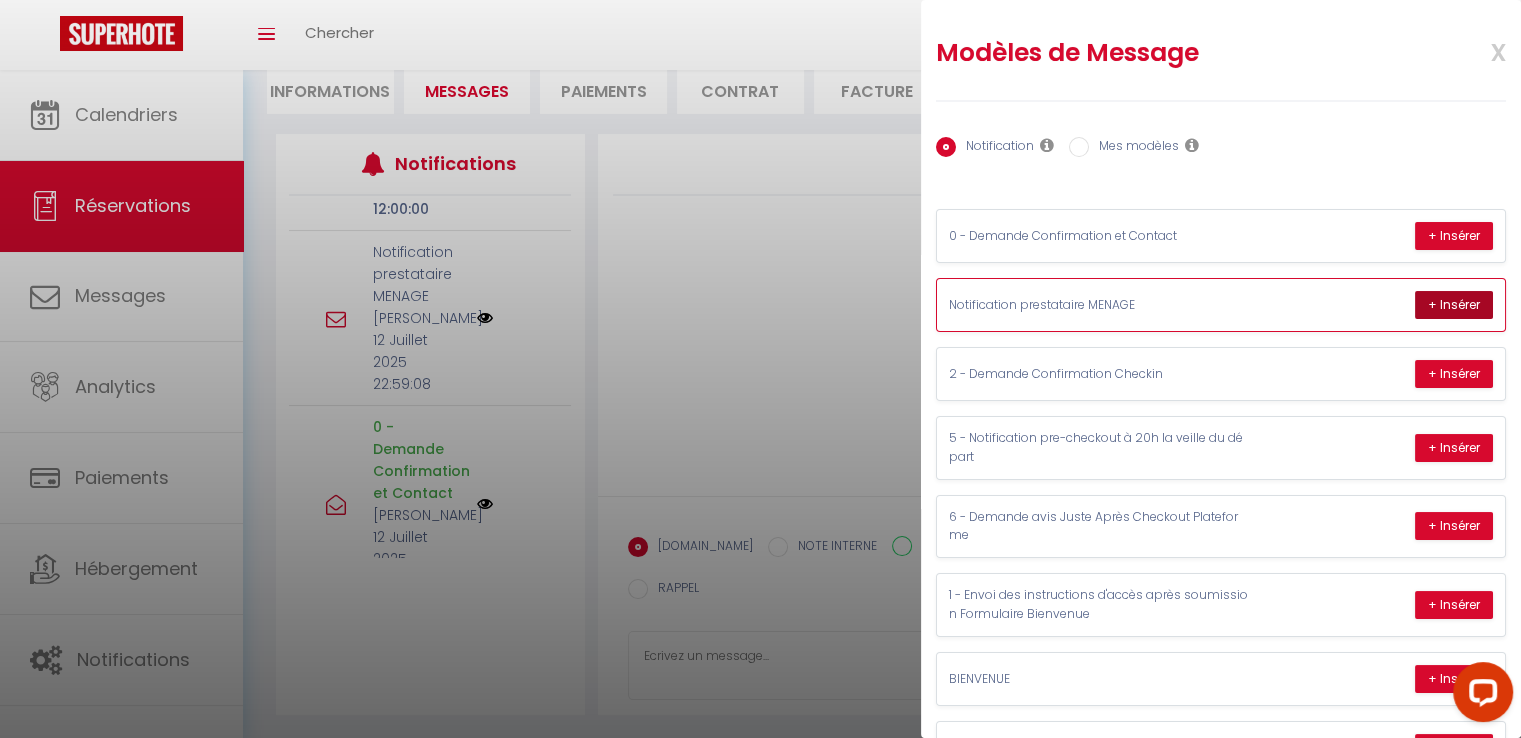 click on "+ Insérer" at bounding box center [1454, 305] 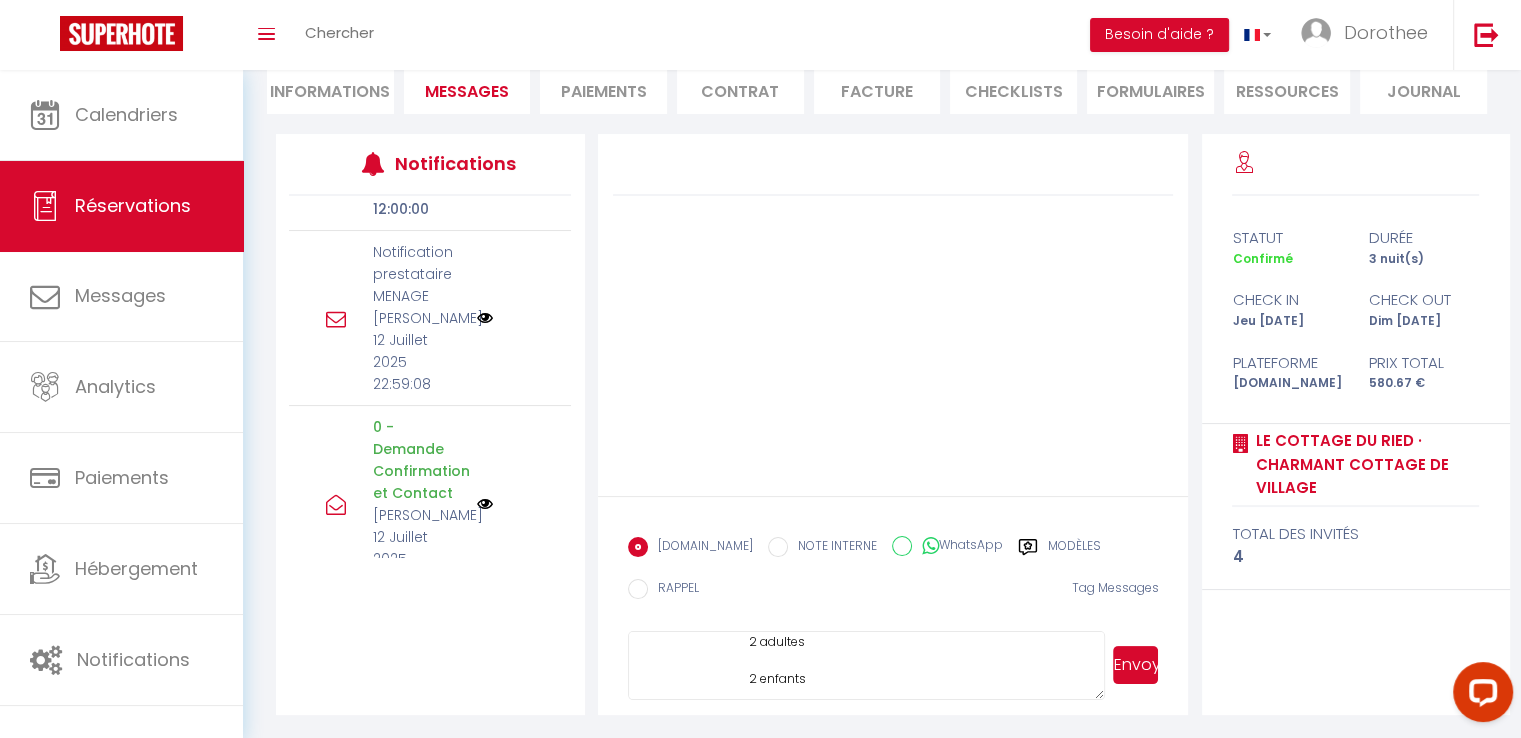 scroll, scrollTop: 244, scrollLeft: 0, axis: vertical 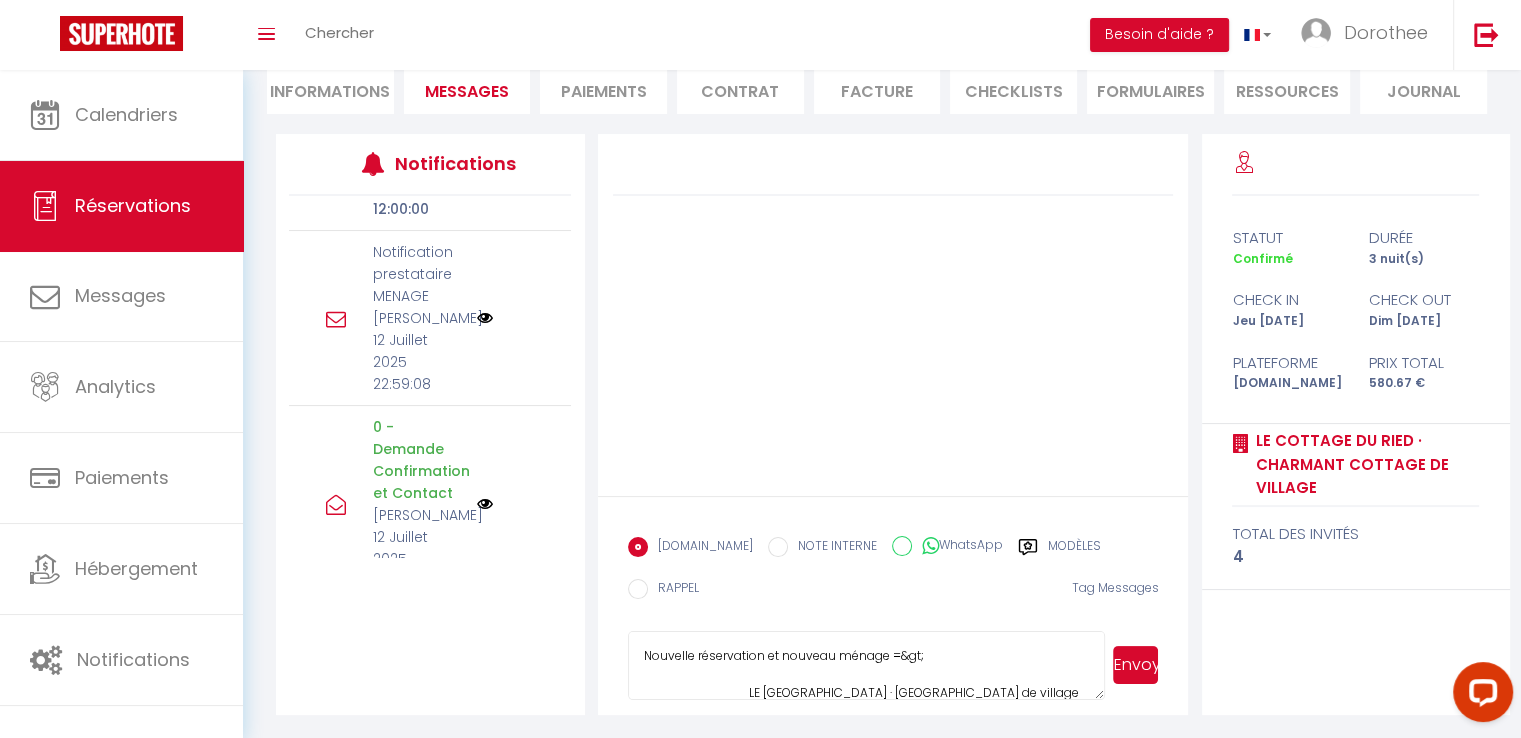 click on "Nouvelle réservation et nouveau ménage =&gt;
LE COTTAGE DU RIED · Charmant Cottage de village
Arkadi Matusevich
CHECKIN 09/10/2025
CHECKOUT 12/10/2025
[3 nuits
2 adultes
2 enfants" at bounding box center [867, 666] 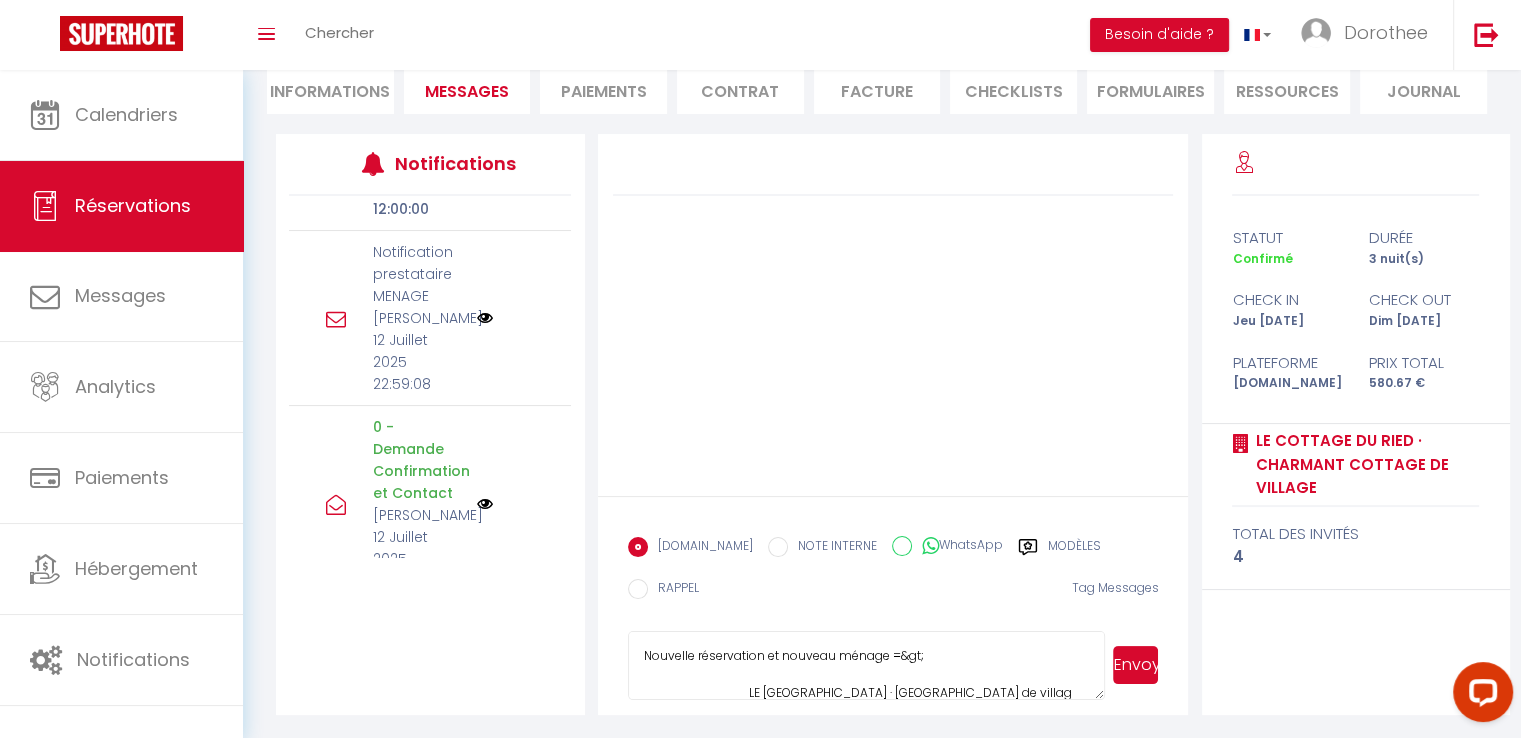 scroll, scrollTop: 2, scrollLeft: 0, axis: vertical 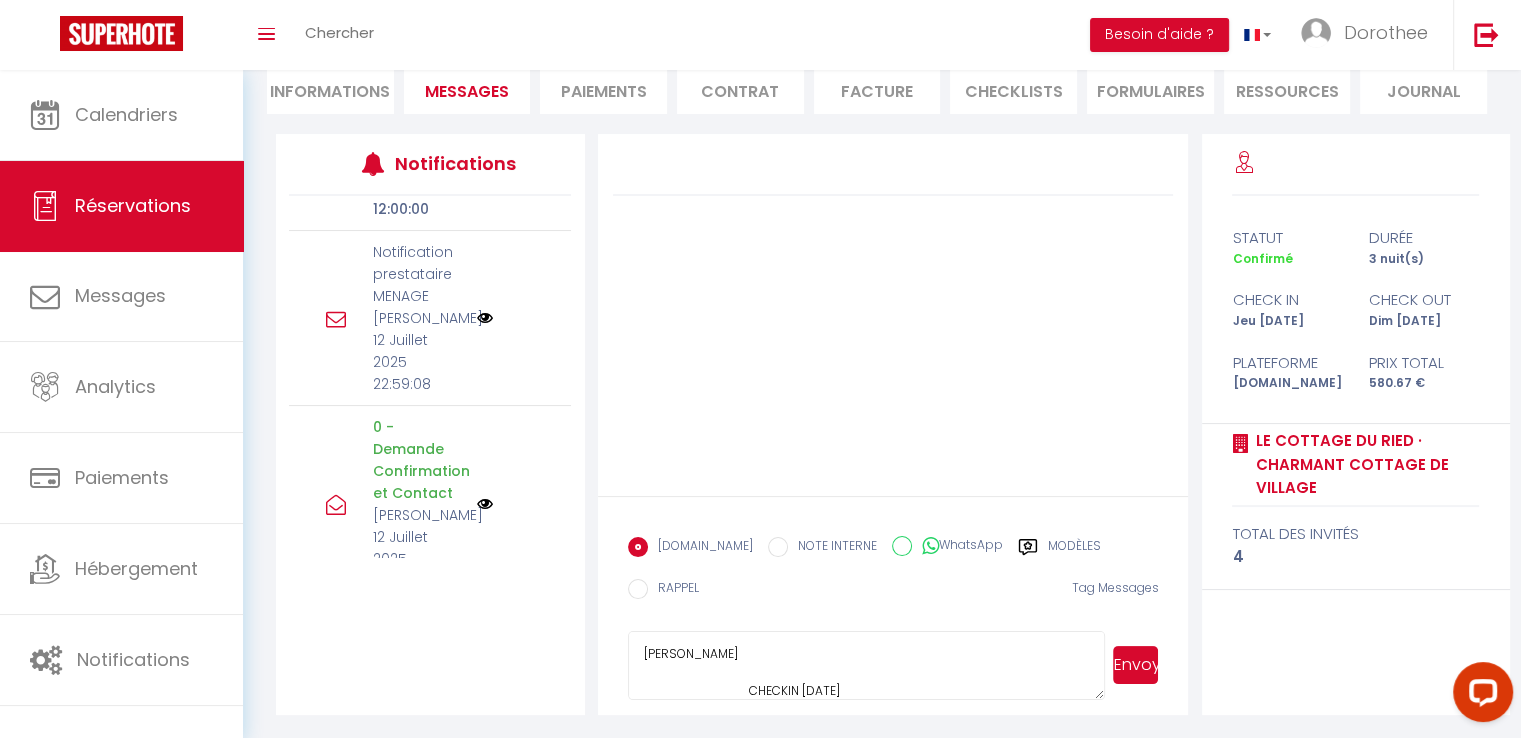 click on "Arkadi Matusevich
CHECKIN 09/10/2025
CHECKOUT 12/10/2025
[3 nuits
2 adultes
2 enfants" at bounding box center [867, 666] 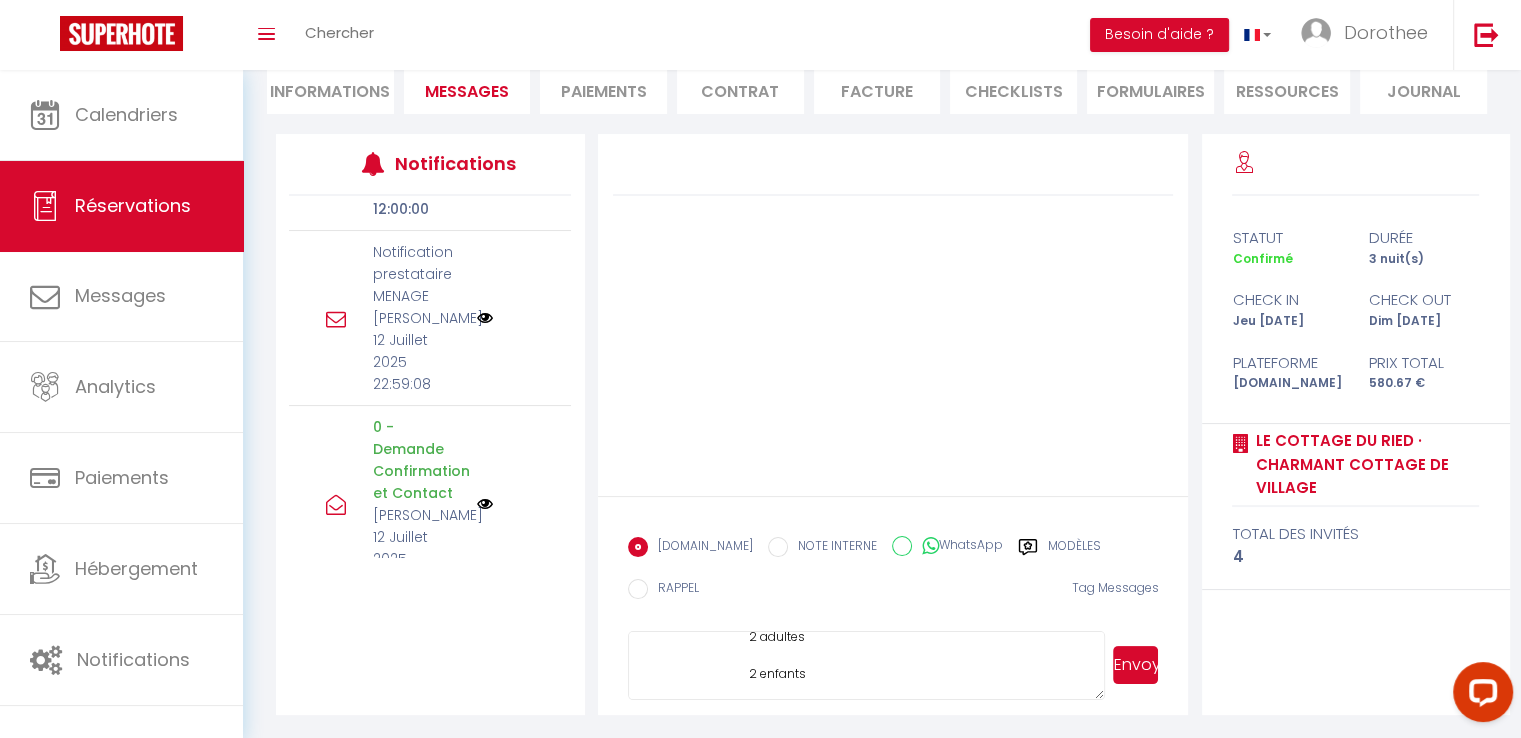 scroll, scrollTop: 169, scrollLeft: 0, axis: vertical 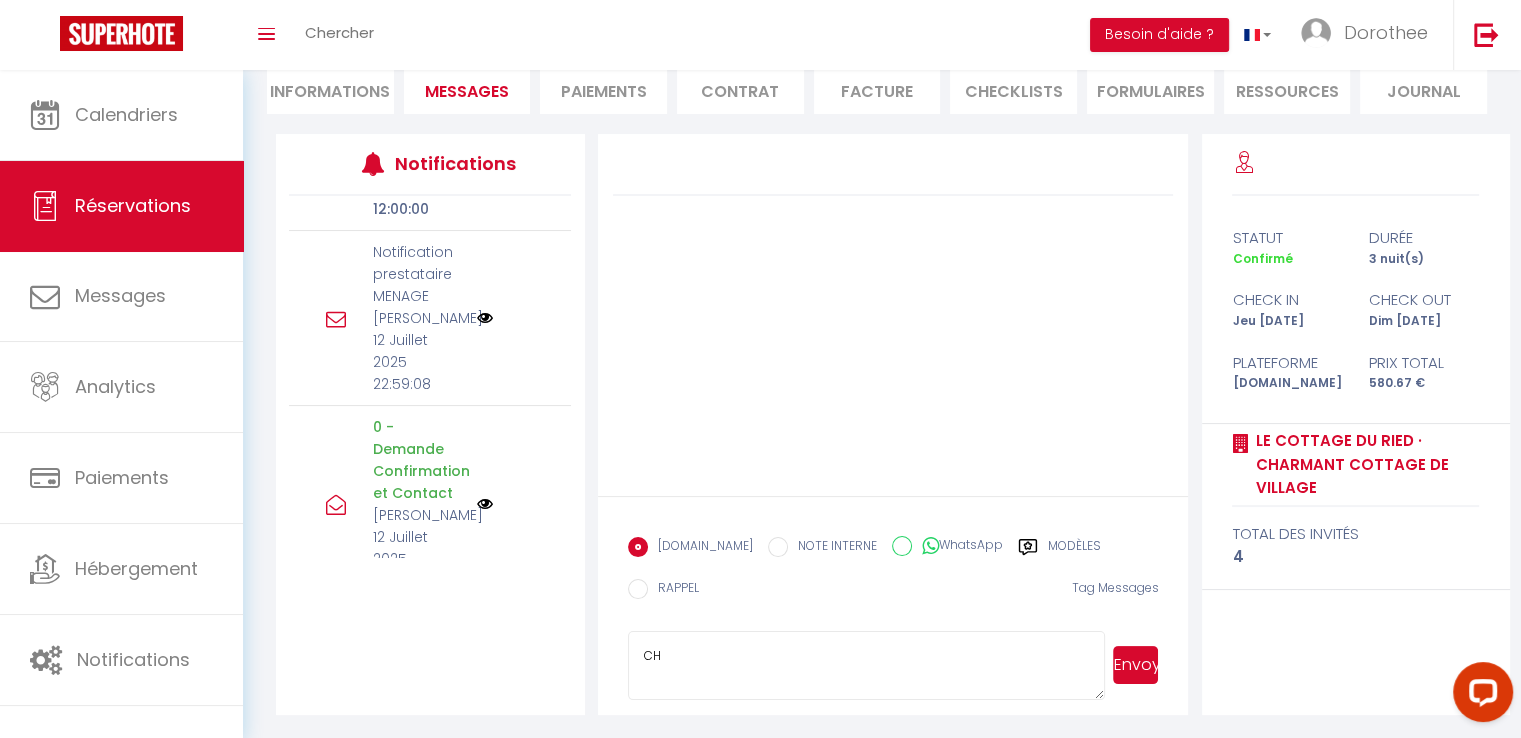 type on "C" 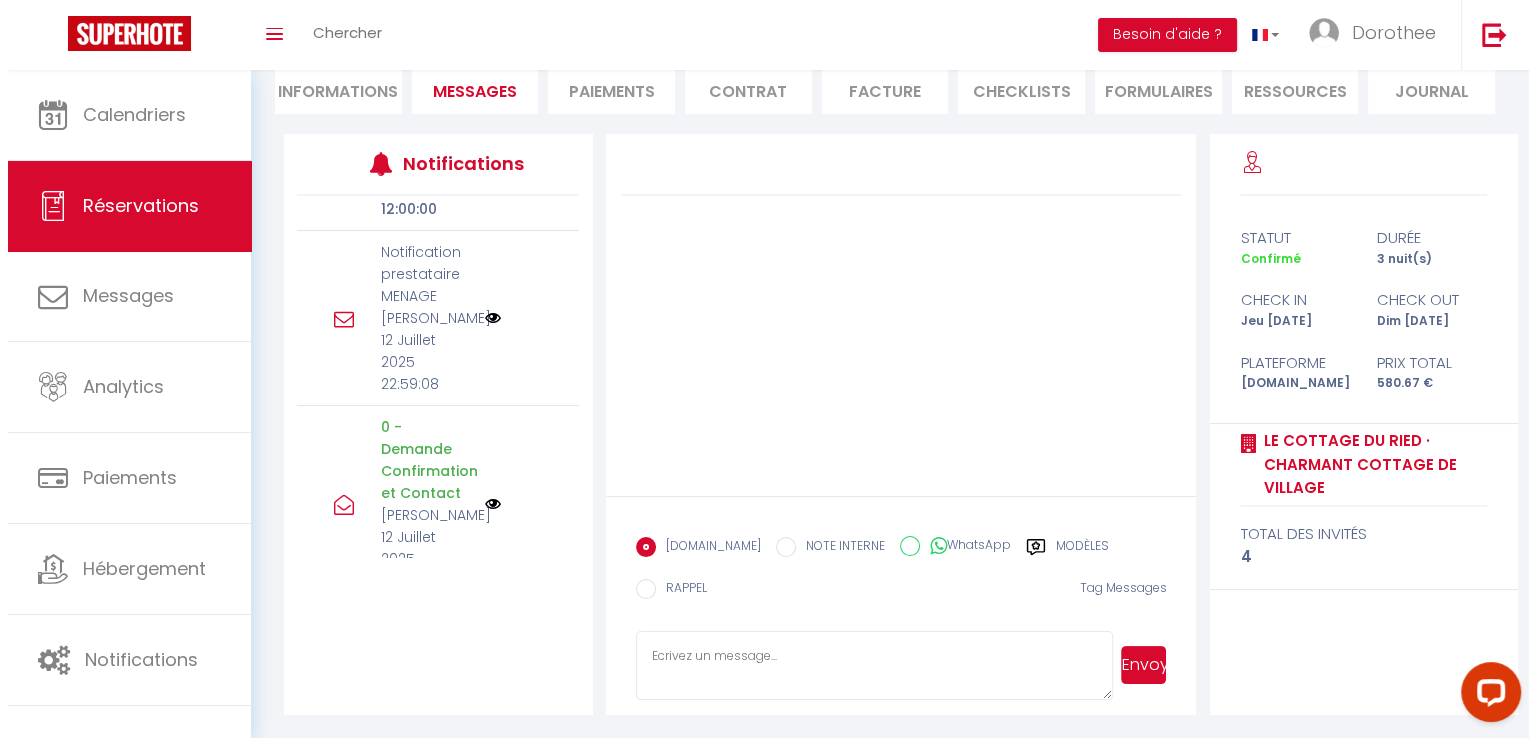 scroll, scrollTop: 0, scrollLeft: 0, axis: both 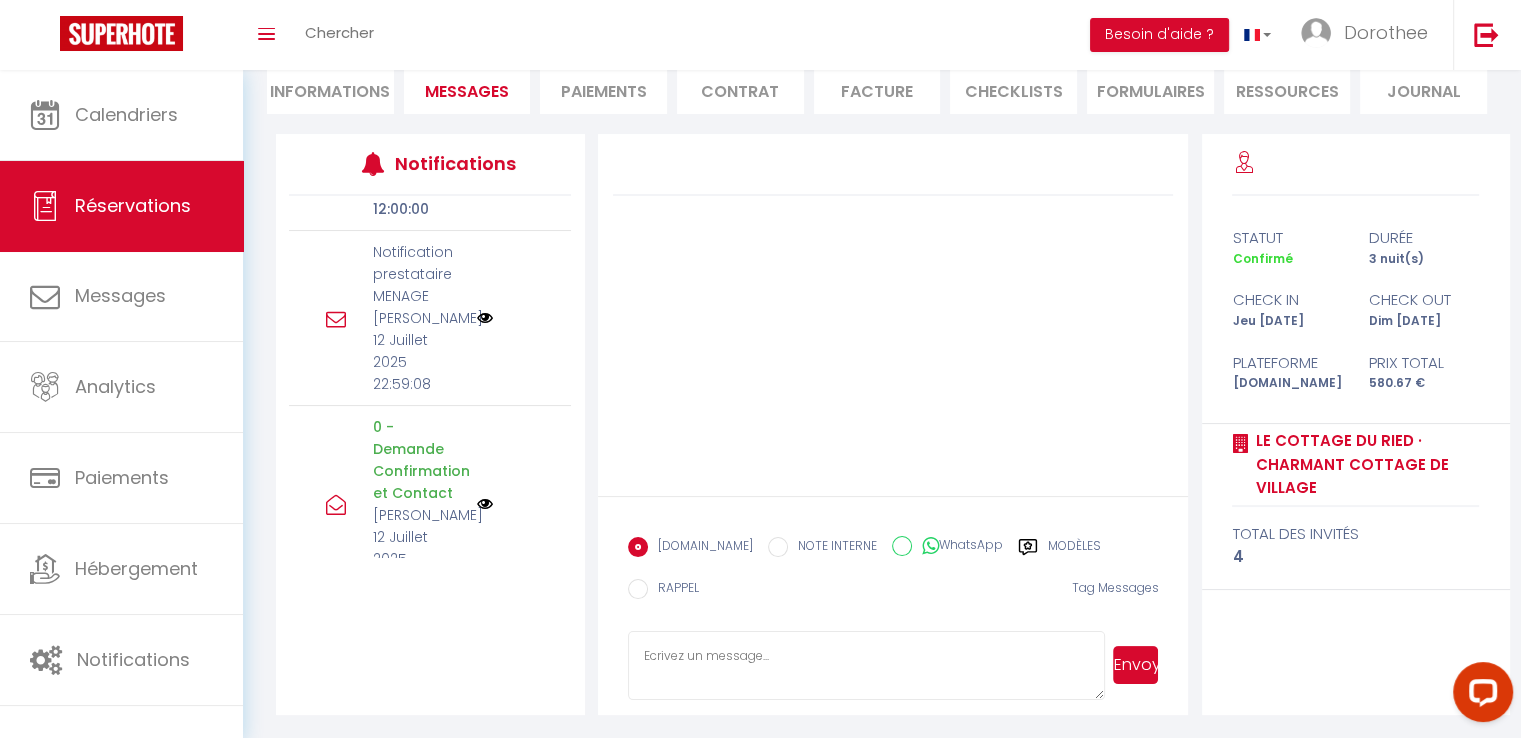 type 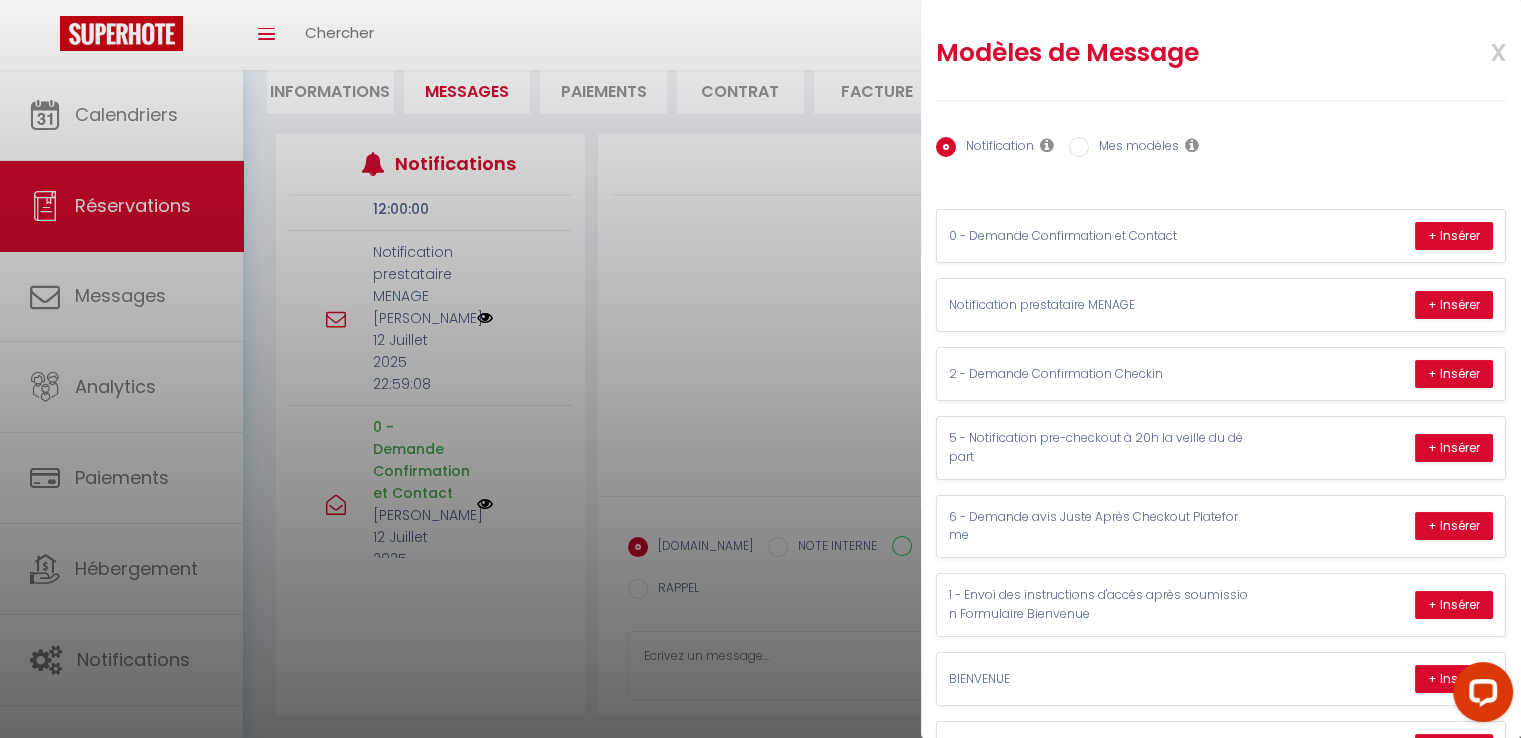 click at bounding box center [1192, 145] 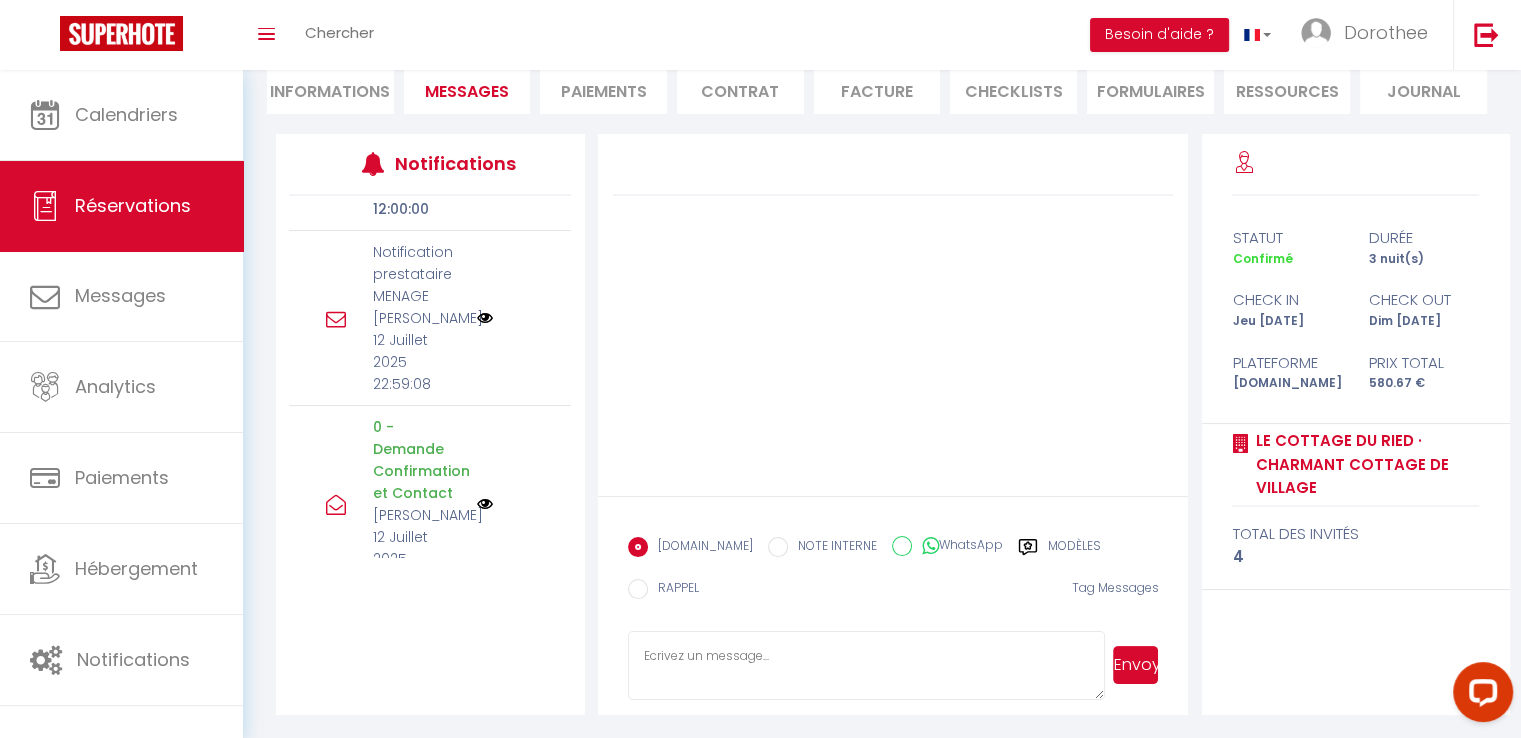 click at bounding box center (485, 504) 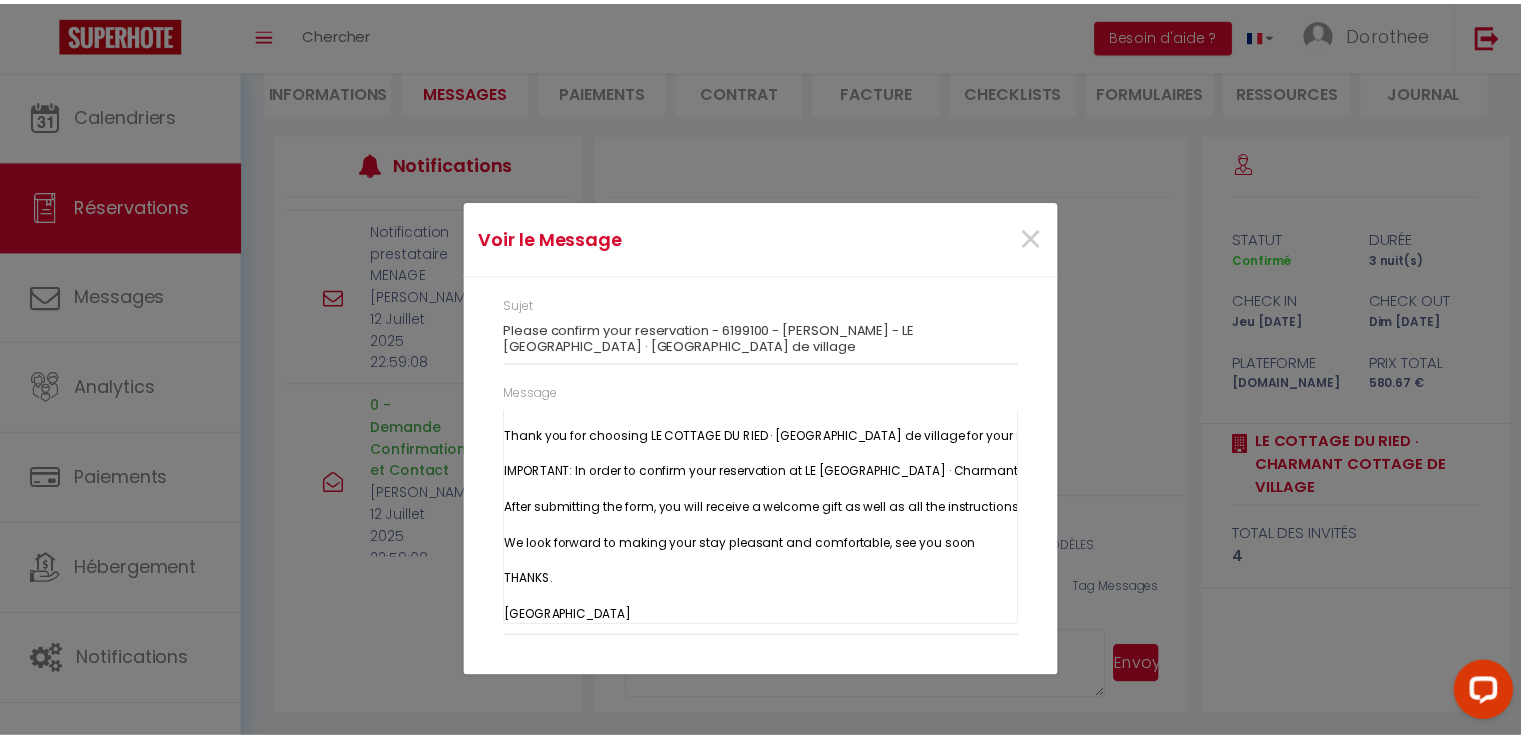 scroll, scrollTop: 35, scrollLeft: 0, axis: vertical 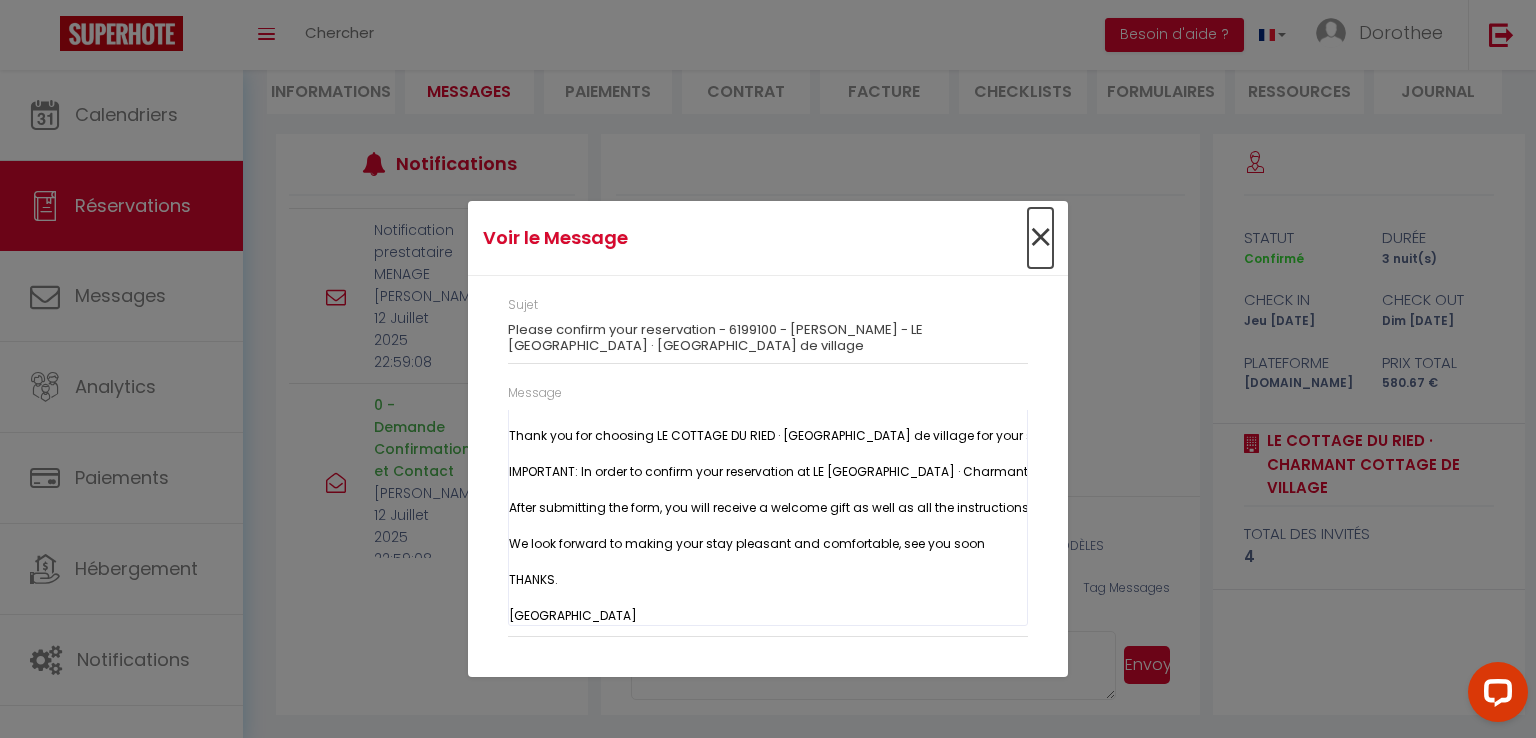click on "×" at bounding box center [1040, 238] 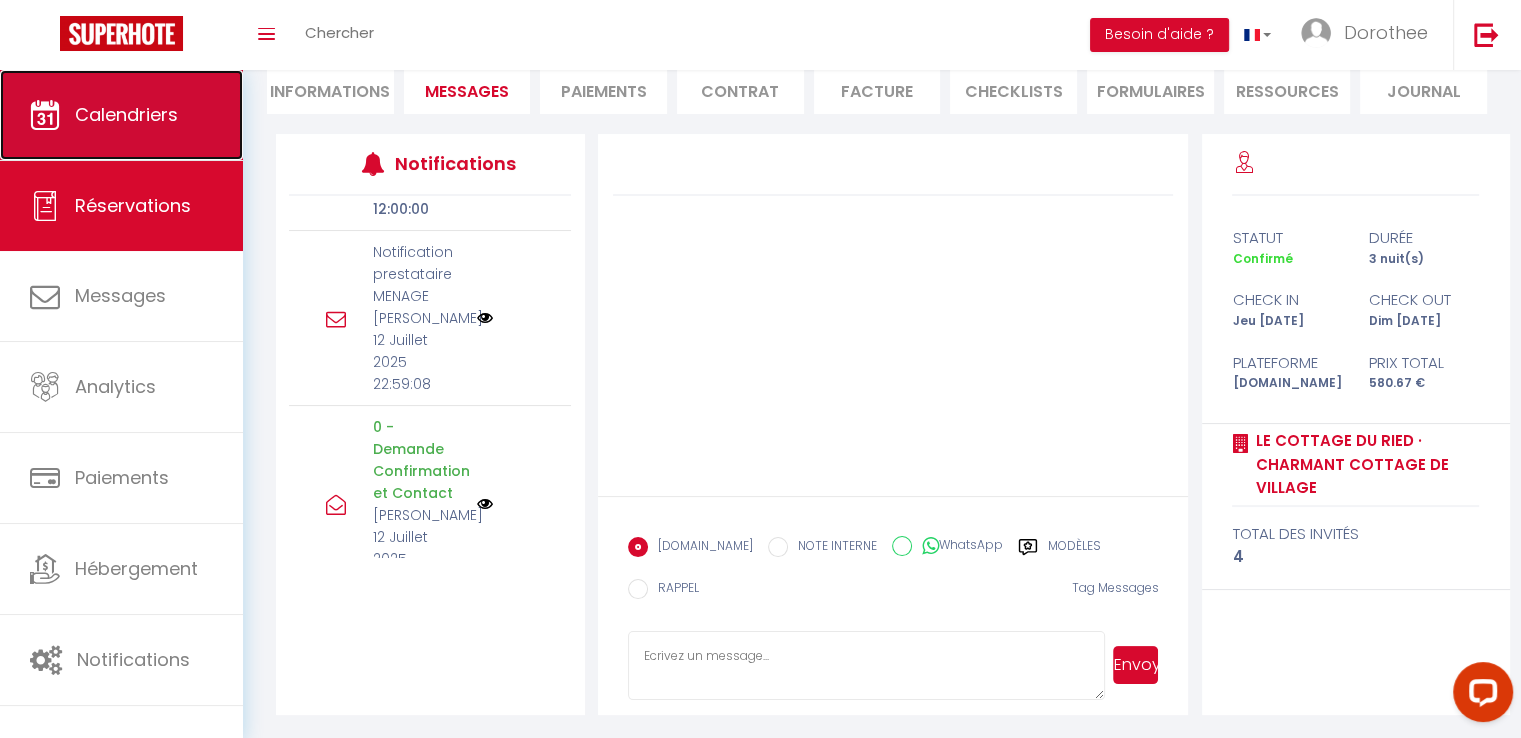 click on "Calendriers" at bounding box center [126, 114] 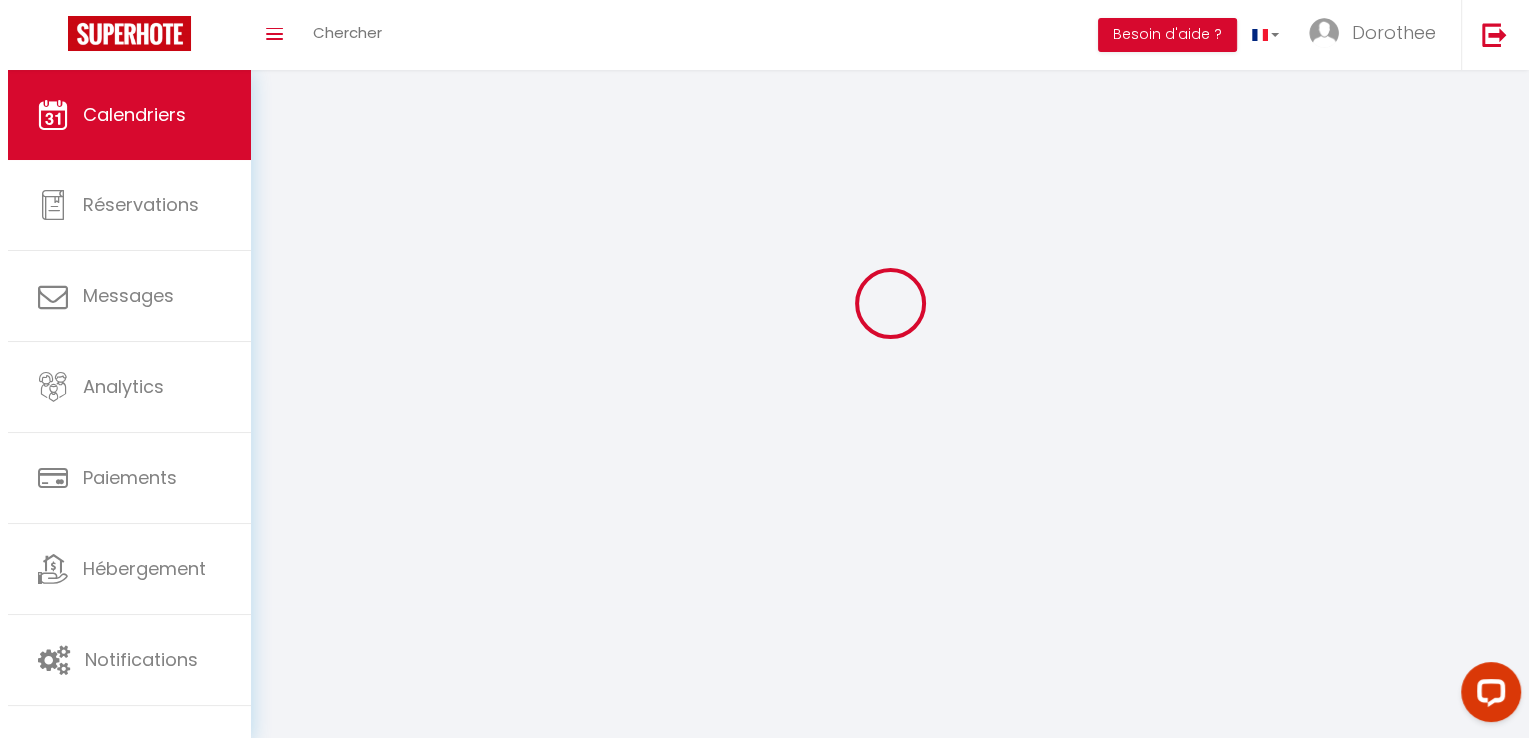 scroll, scrollTop: 0, scrollLeft: 0, axis: both 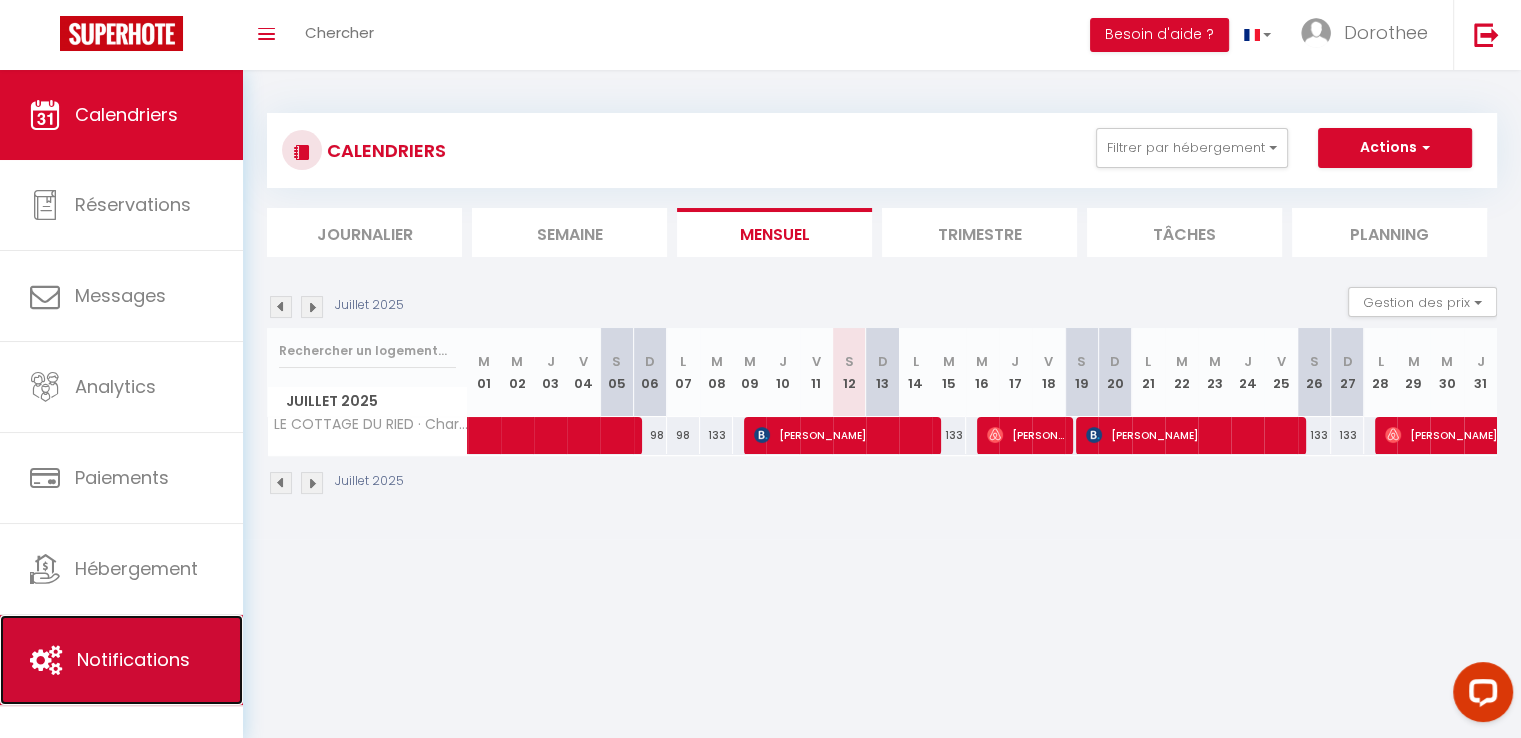click on "Notifications" at bounding box center [133, 659] 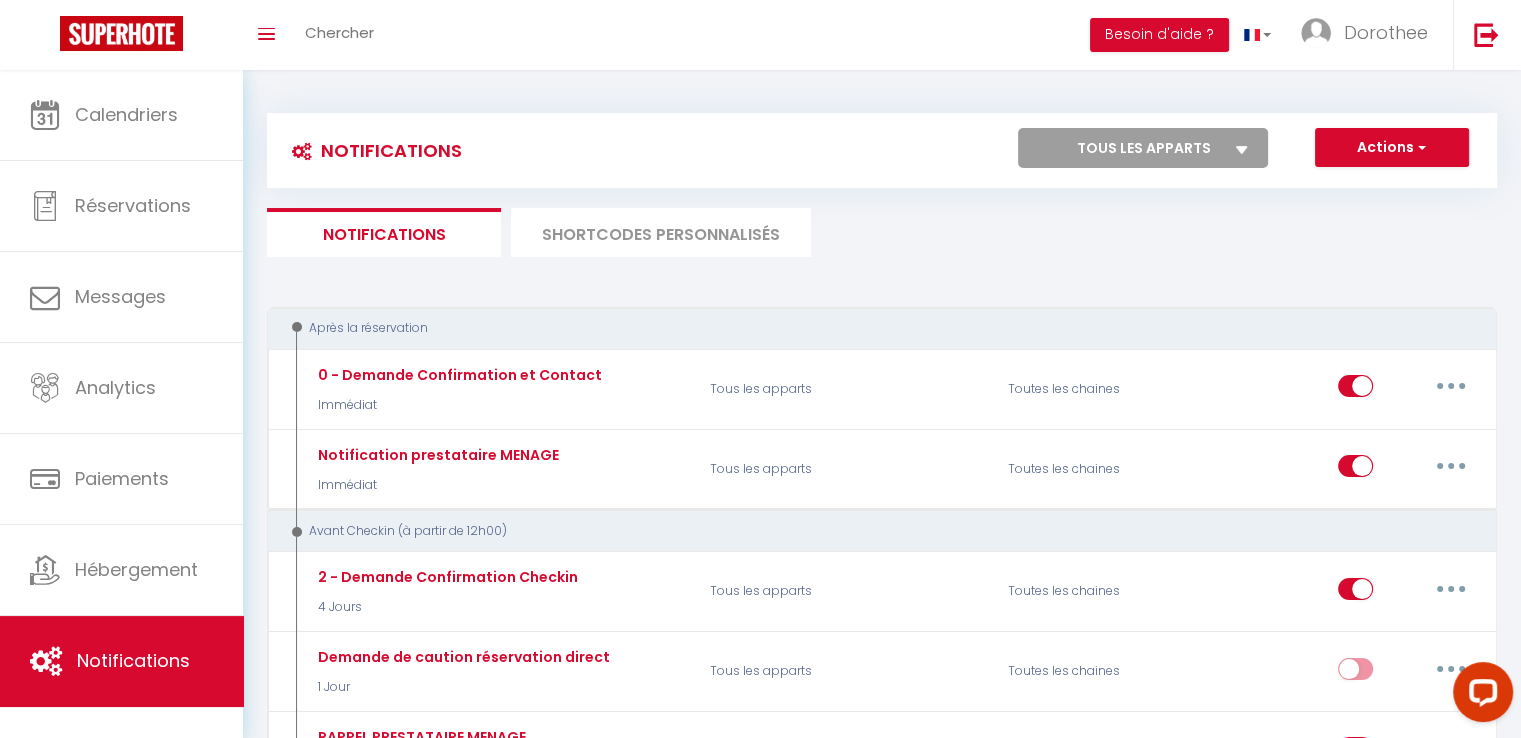 click on "SHORTCODES PERSONNALISÉS" at bounding box center (661, 232) 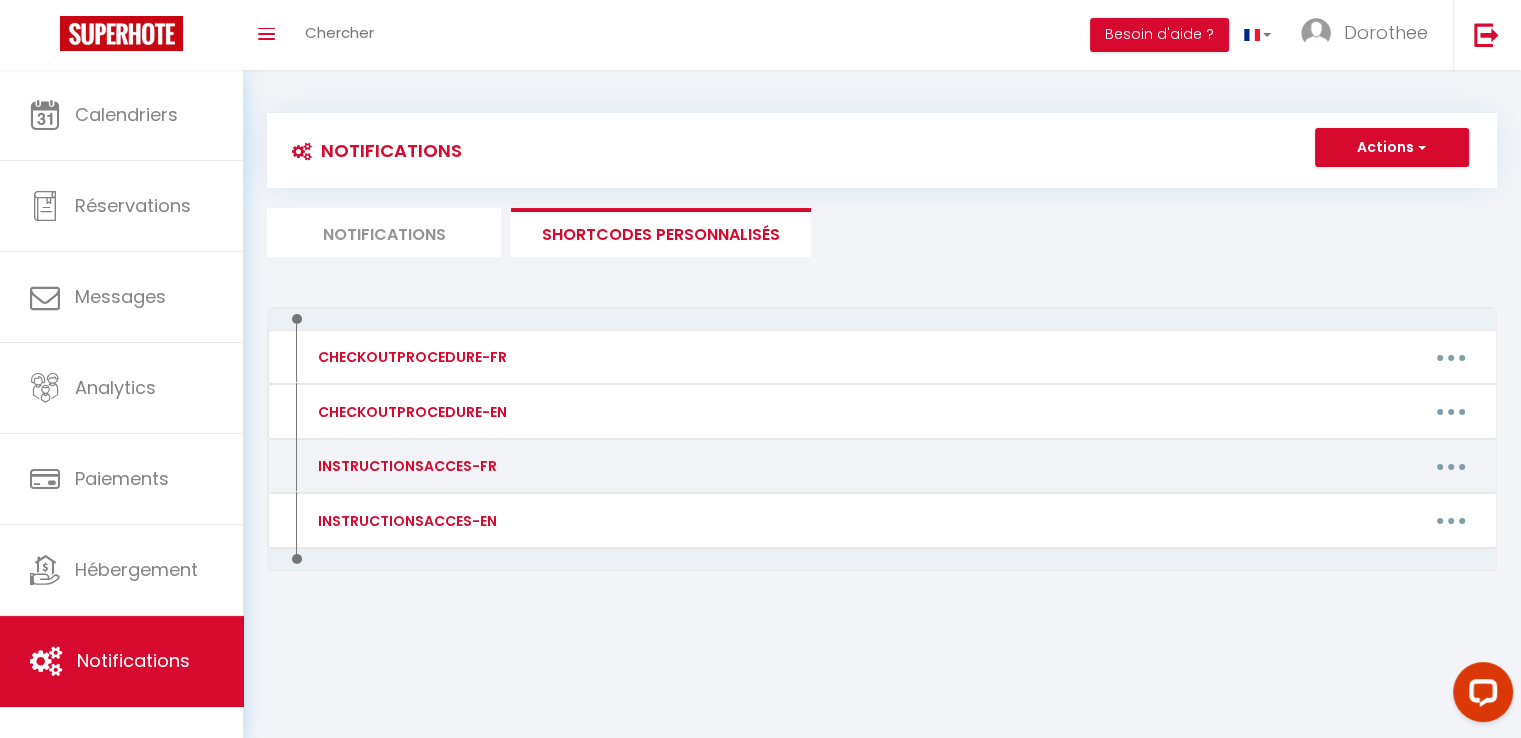 click at bounding box center (1451, 466) 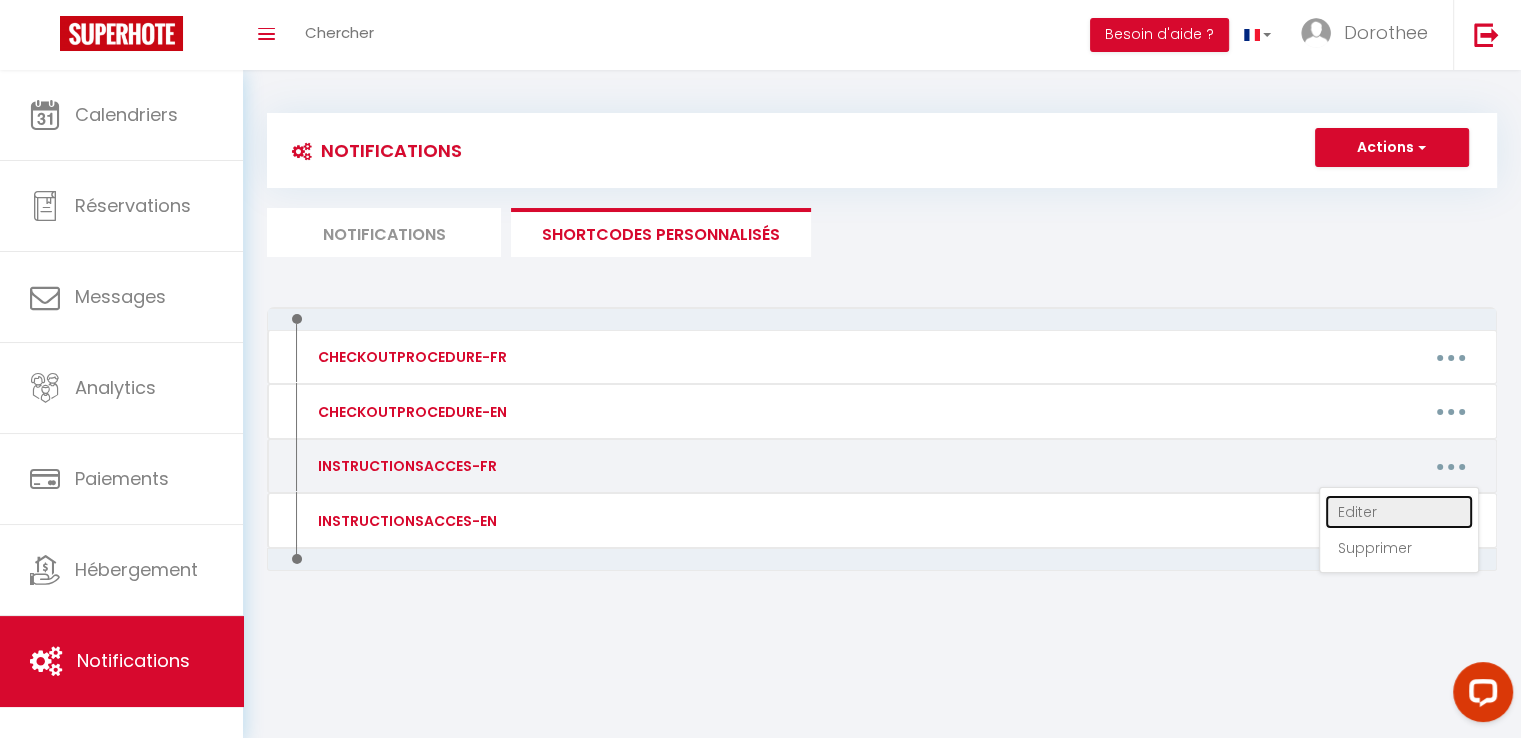 click on "Editer" at bounding box center [1399, 512] 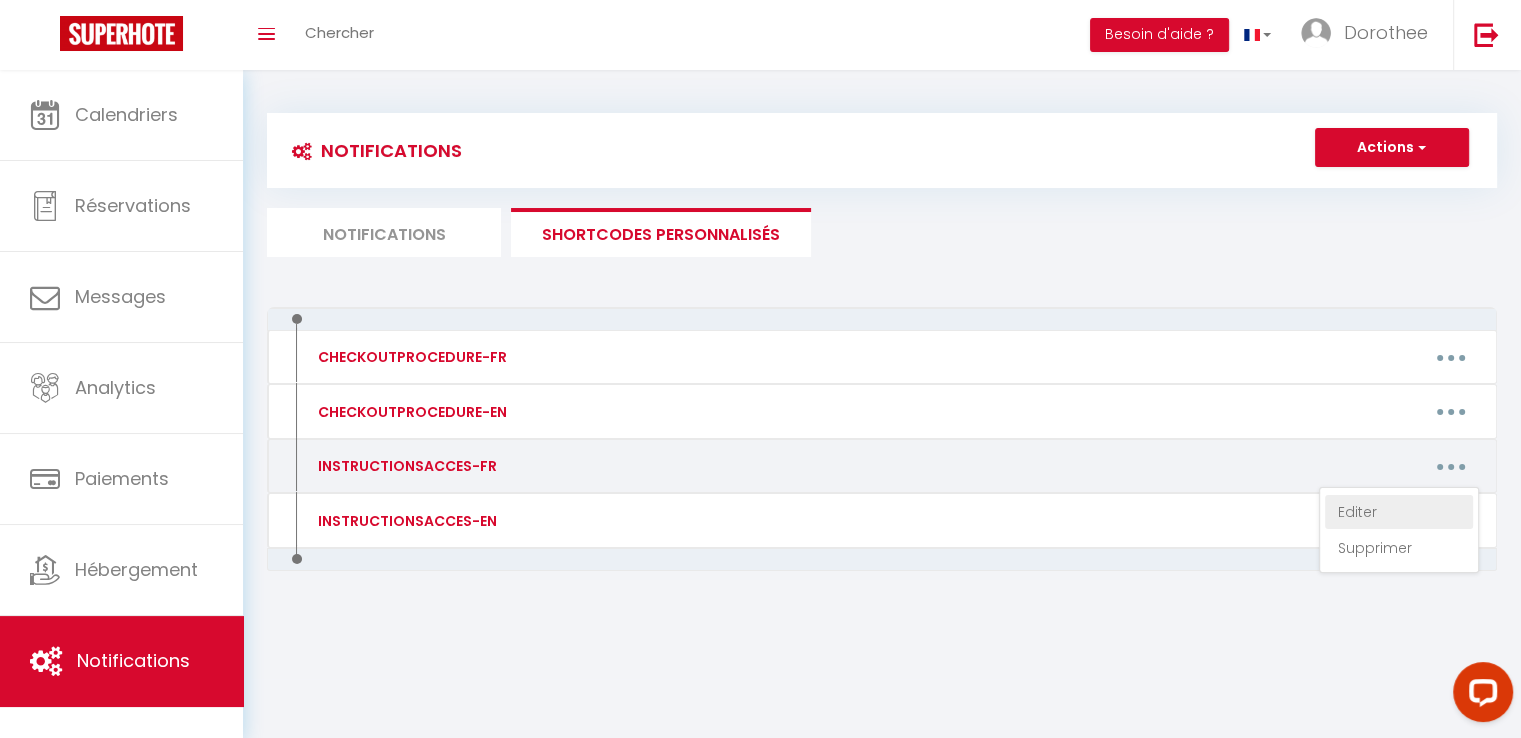 type on "INSTRUCTIONSACCES-FR" 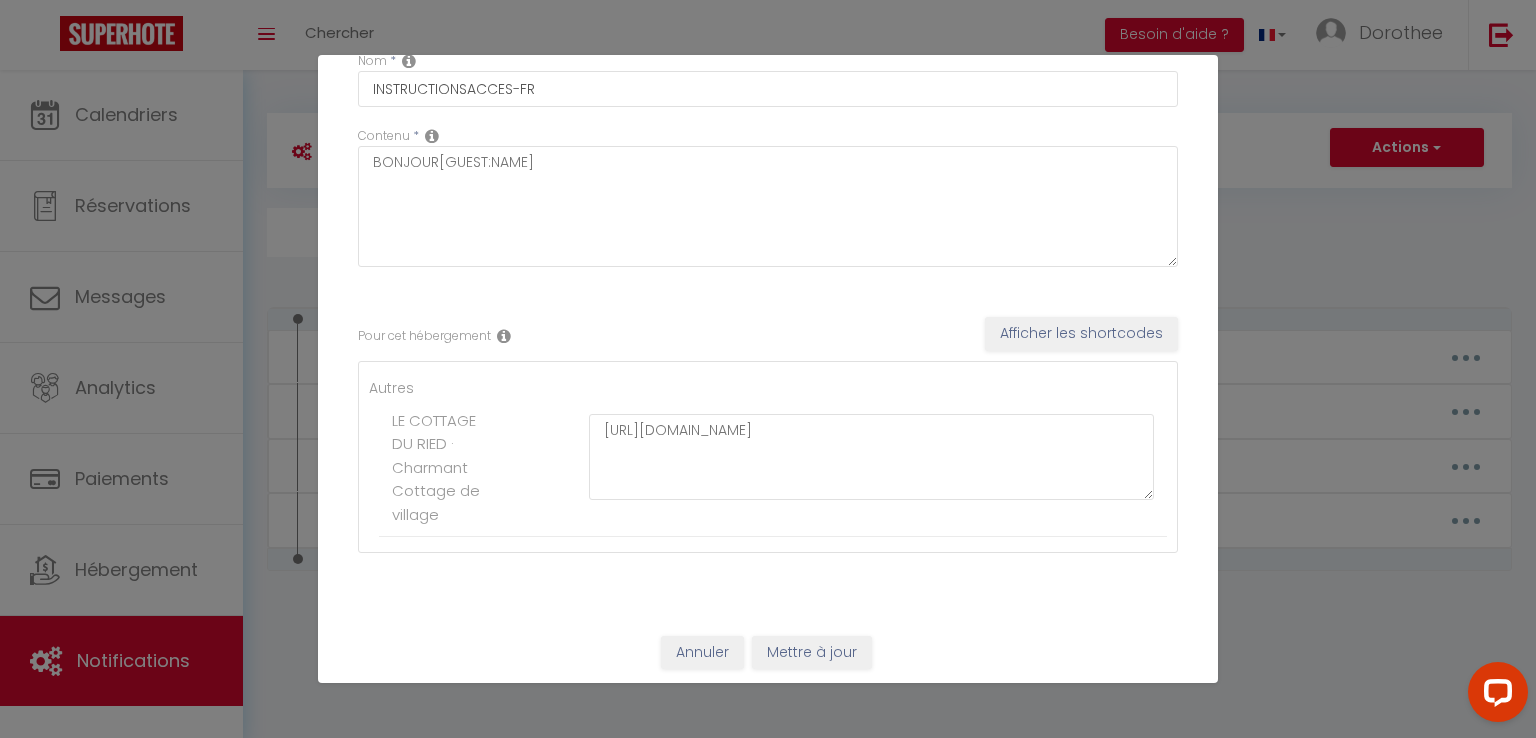scroll, scrollTop: 103, scrollLeft: 0, axis: vertical 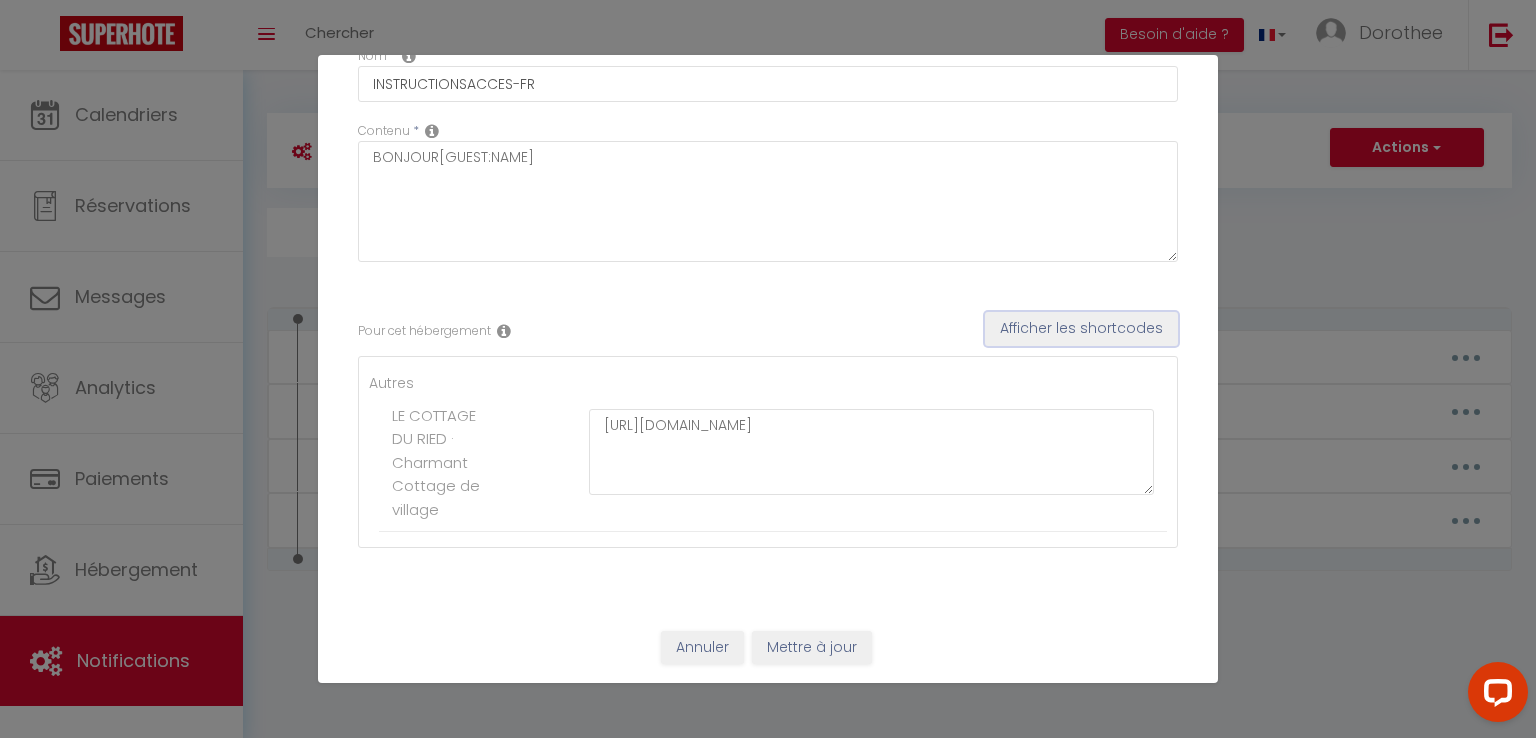 click on "Afficher les shortcodes" at bounding box center (1081, 329) 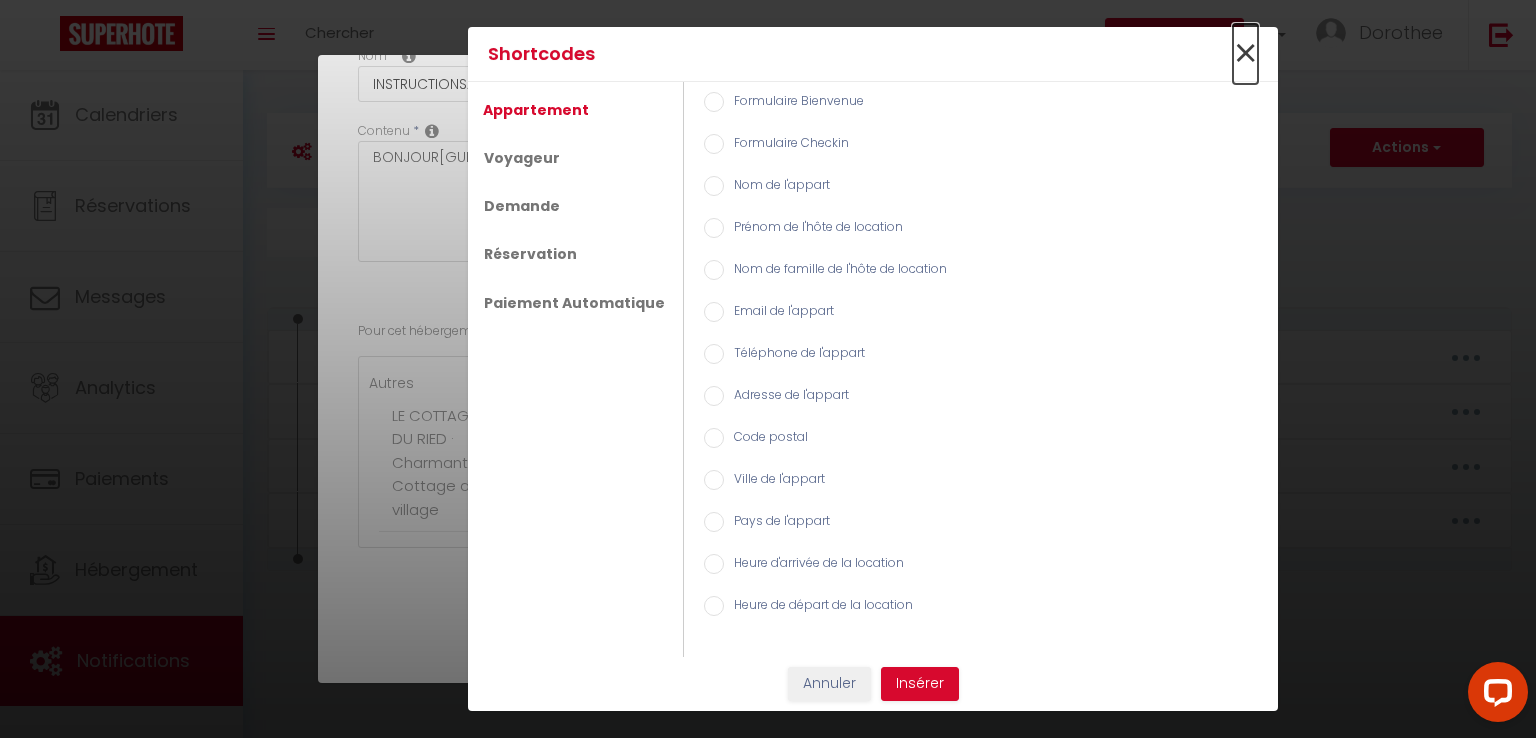 click on "×" at bounding box center [1245, 54] 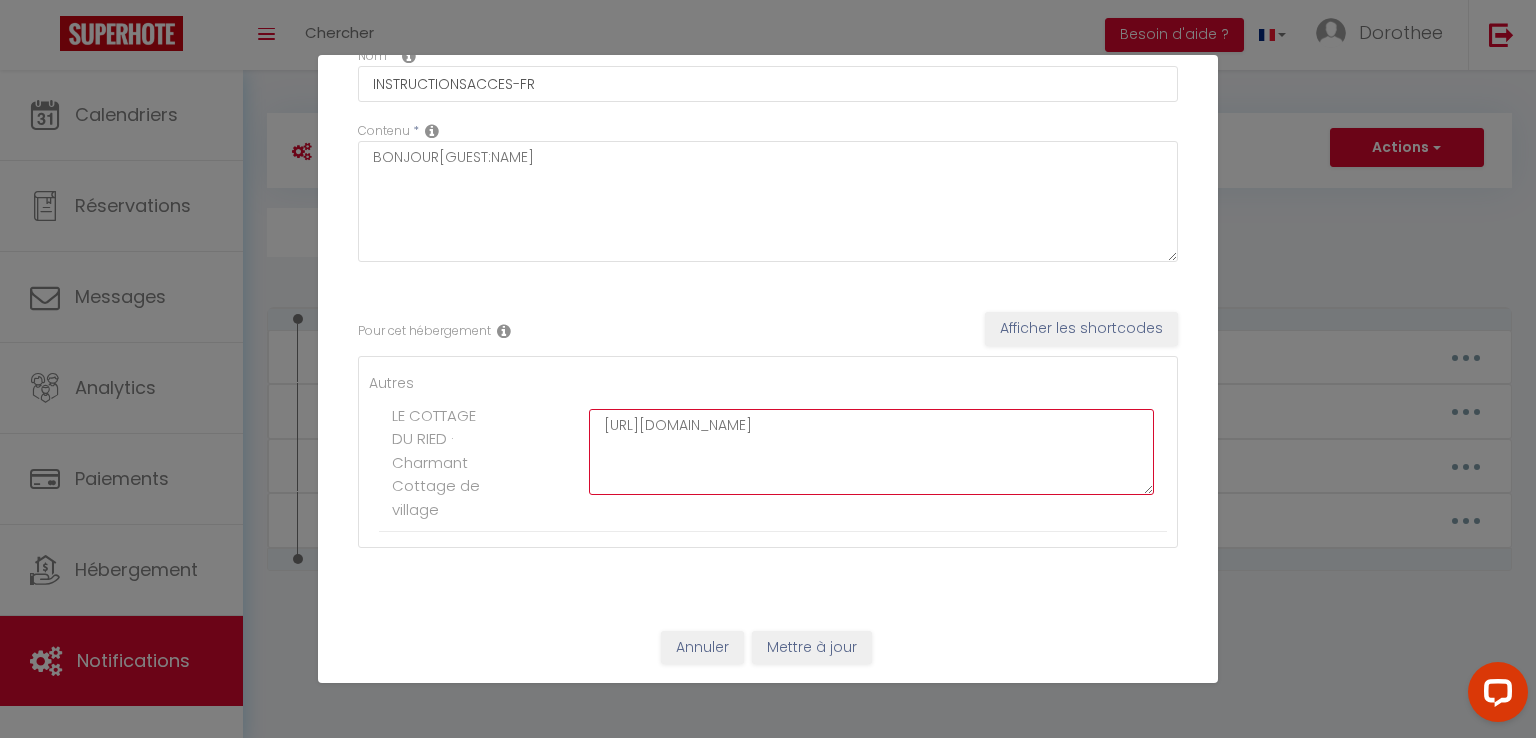 click on "[URL][DOMAIN_NAME]" at bounding box center [871, 452] 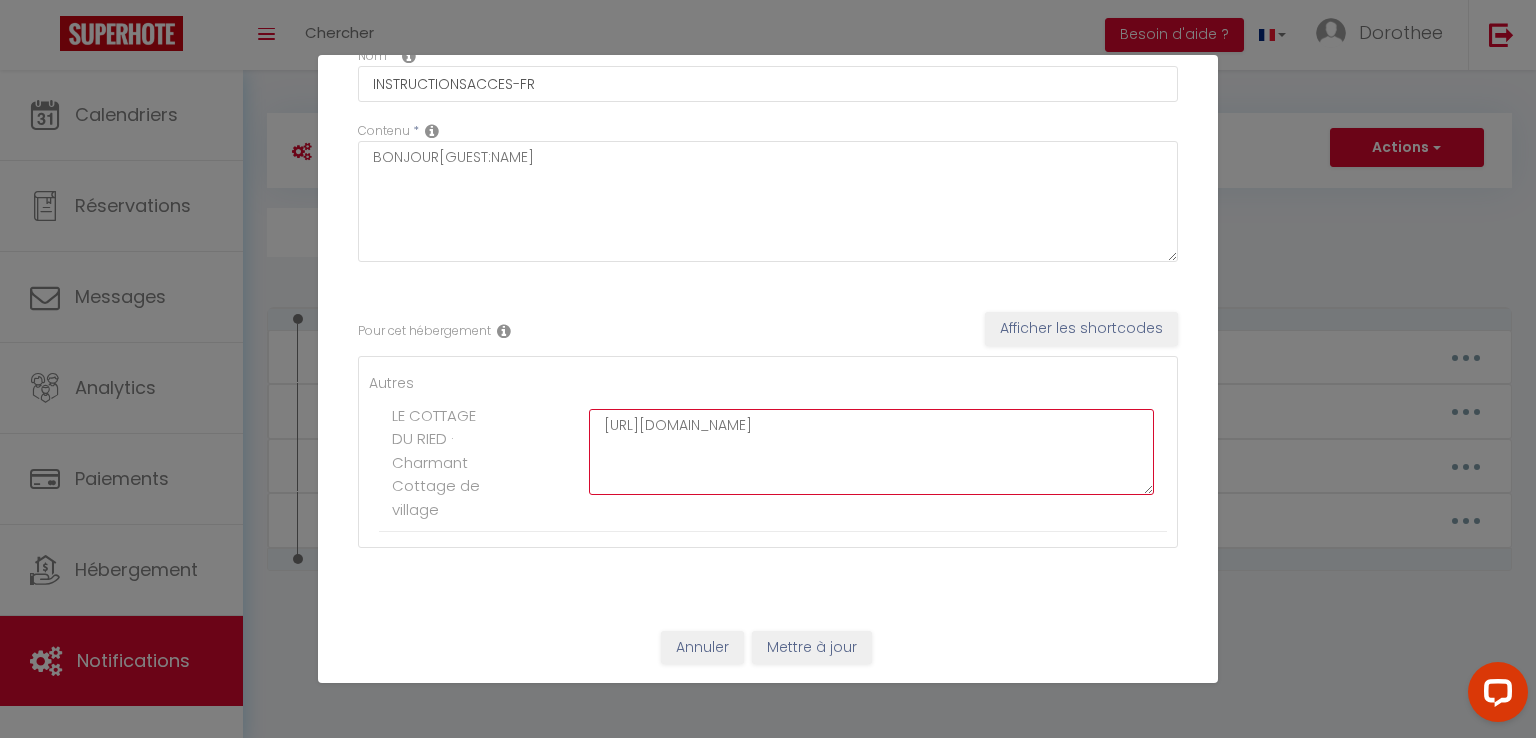 scroll, scrollTop: 11, scrollLeft: 0, axis: vertical 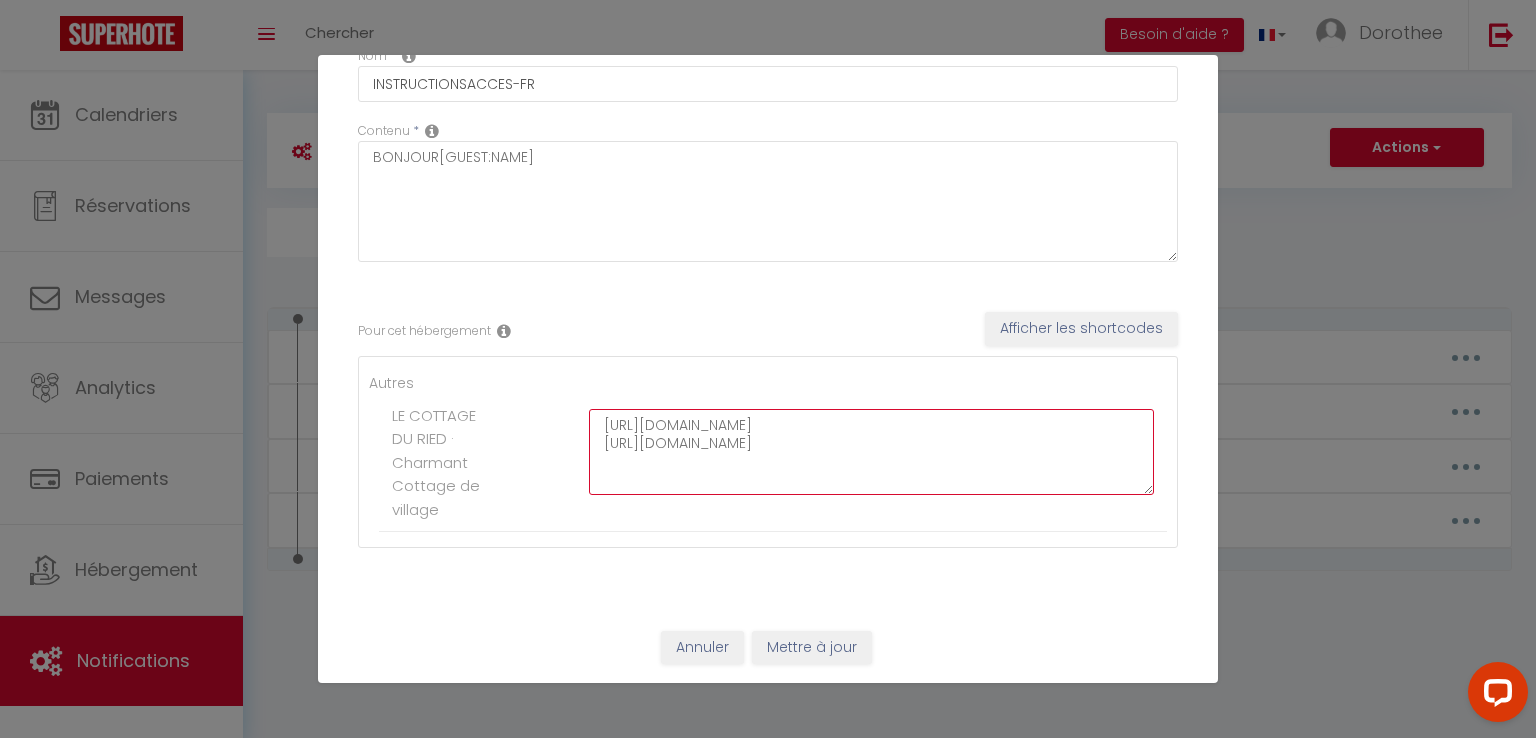 click on "https://www.canva.com/design/DAF0uRGE3UQ/ZH1e-QVWpdj27x-E-PHGYw/view?utm_content=DAF0uRGE3UQ&utm_campaign=designshare&utm_medium=link&utm_source=editor
https://www.canva.com/design/DAGllN5RR1g/H5kWQk5pqbLuZAA4UBFY4A/view?utm_content=DAGllN5RR1g&utm_campaign=designshare&utm_medium=link2&utm_source=uniquelinks&utlId=h1b099ae216" at bounding box center (871, 452) 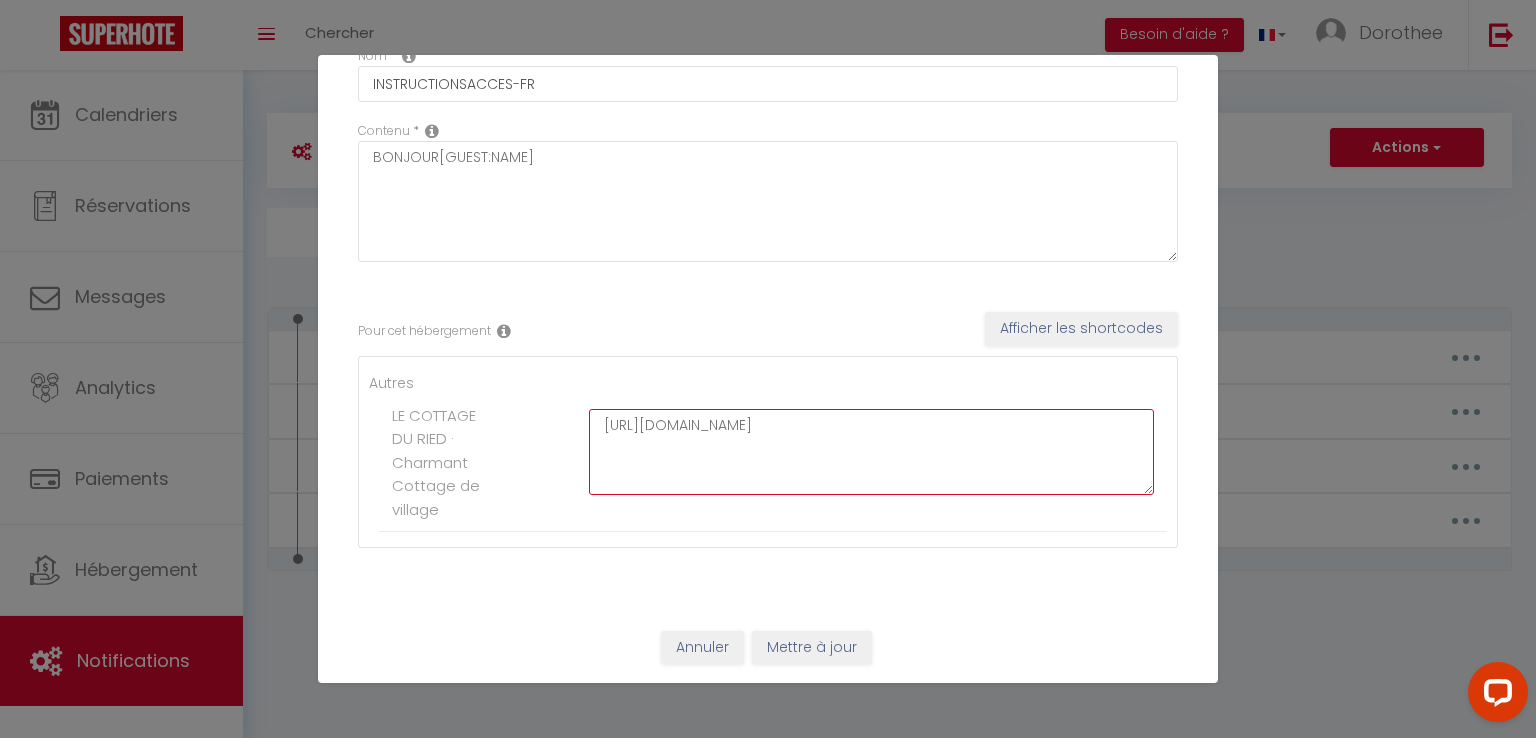 click on "https://www.canva.com/design/DAGllN5RR1g/H5kWQk5pqbLuZAA4UBFY4A/view?utm_content=DAGllN5RR1g&utm_campaign=designshare&utm_medium=link2&utm_source=uniquelinks&utlId=h1b099ae216" at bounding box center (871, 452) 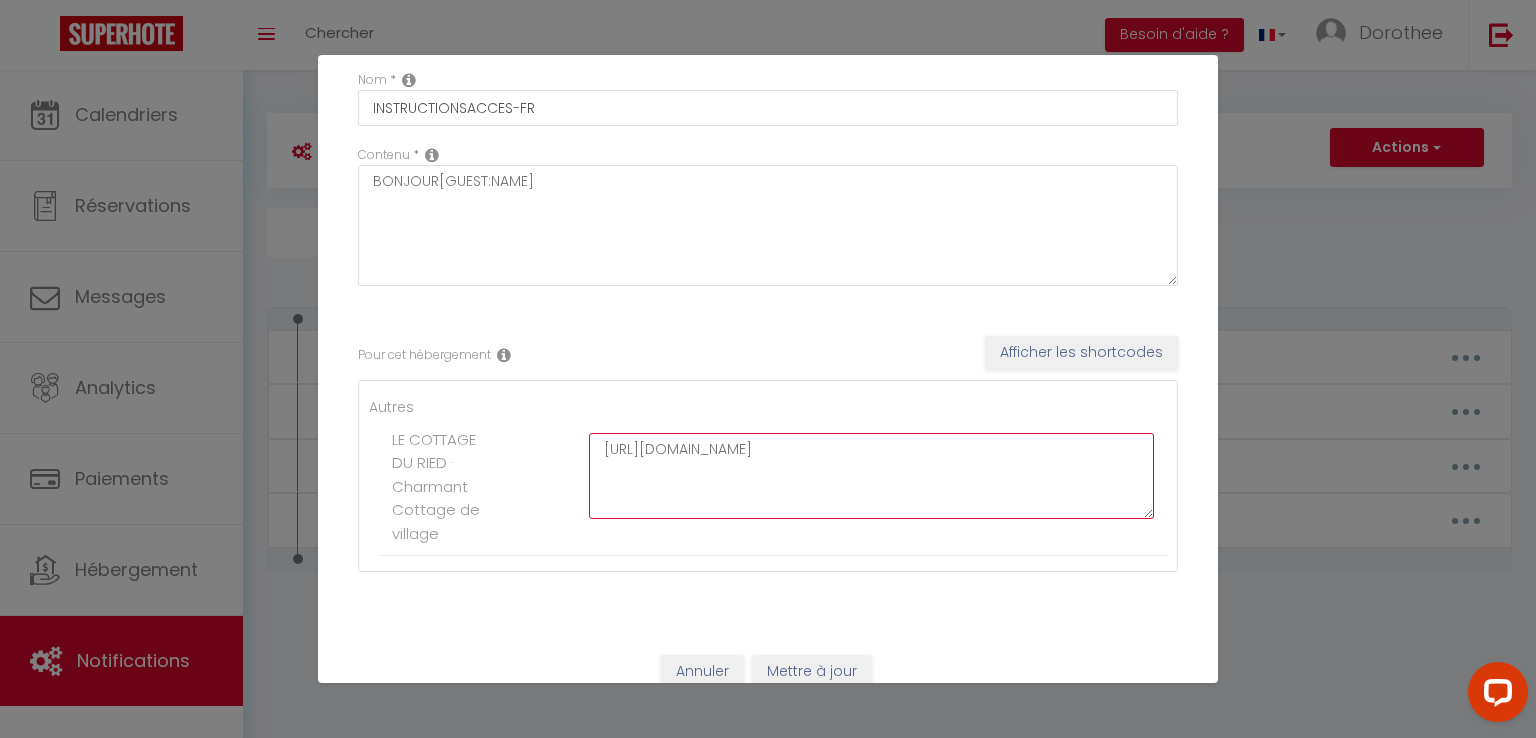 scroll, scrollTop: 103, scrollLeft: 0, axis: vertical 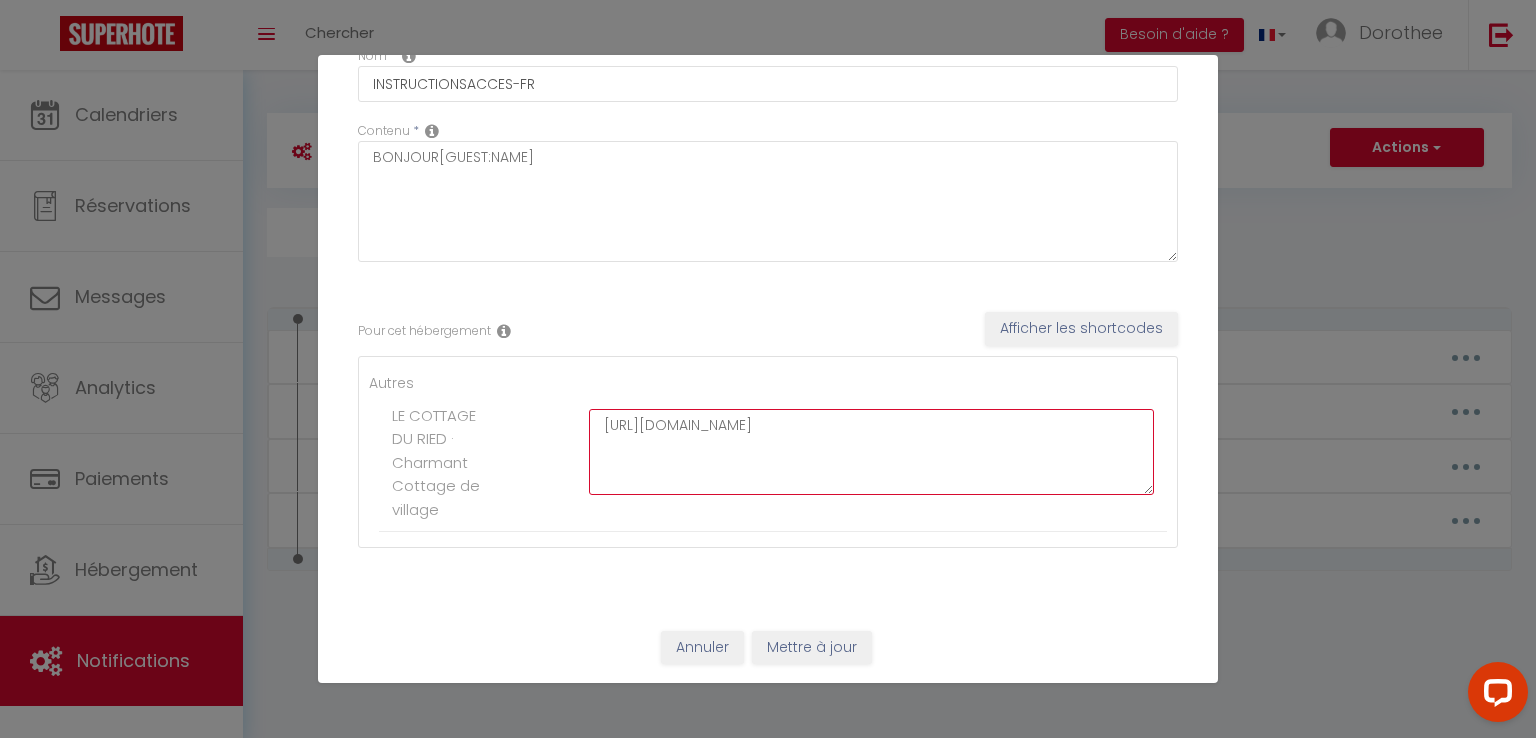 type on "https://www.canva.com/design/DAGllN5RR1g/H5kWQk5pqbLuZAA4UBFY4A/view?utm_content=DAGllN5RR1g&utm_campaign=designshare&utm_medium=link2&utm_source=uniquelinks&utlId=h1b099ae216" 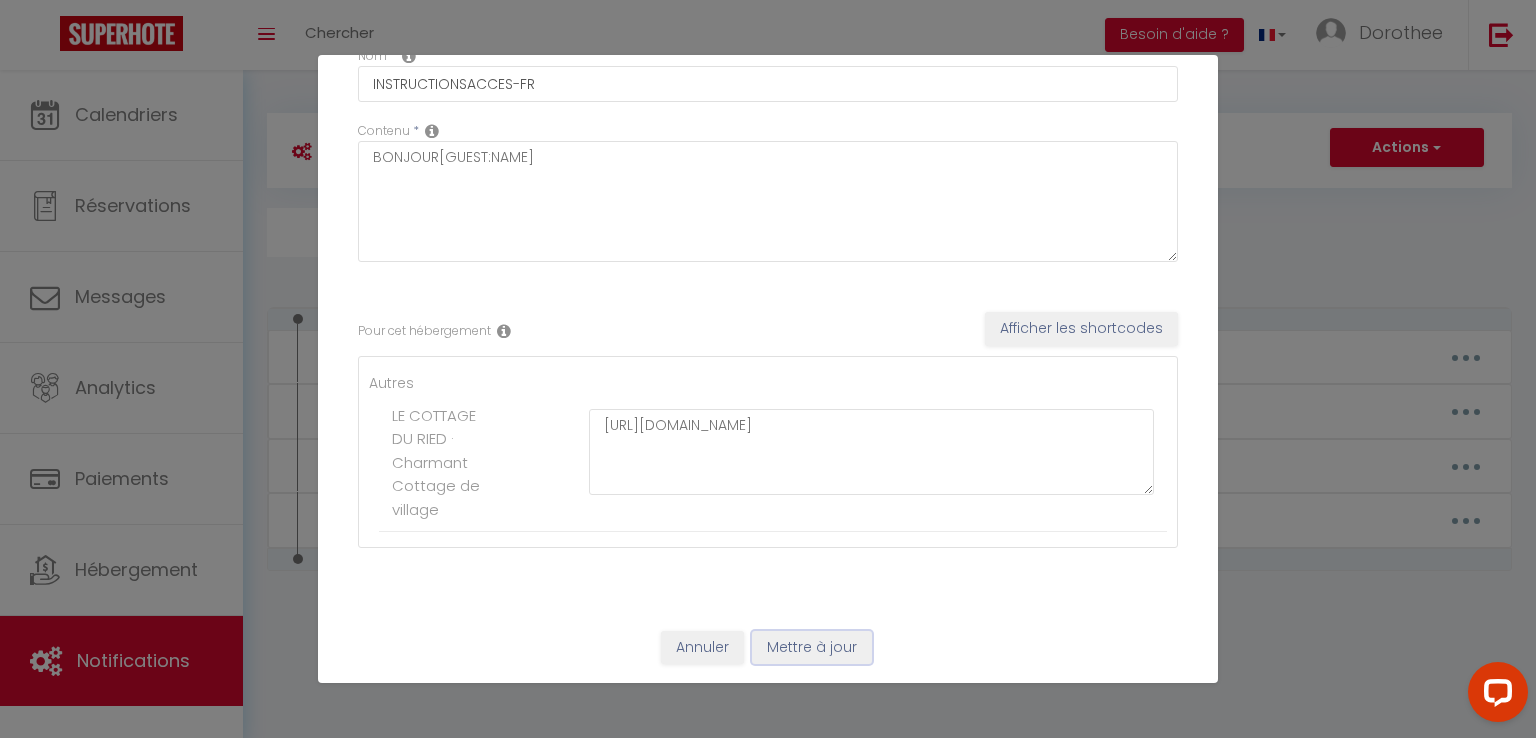 click on "Mettre à jour" at bounding box center (812, 648) 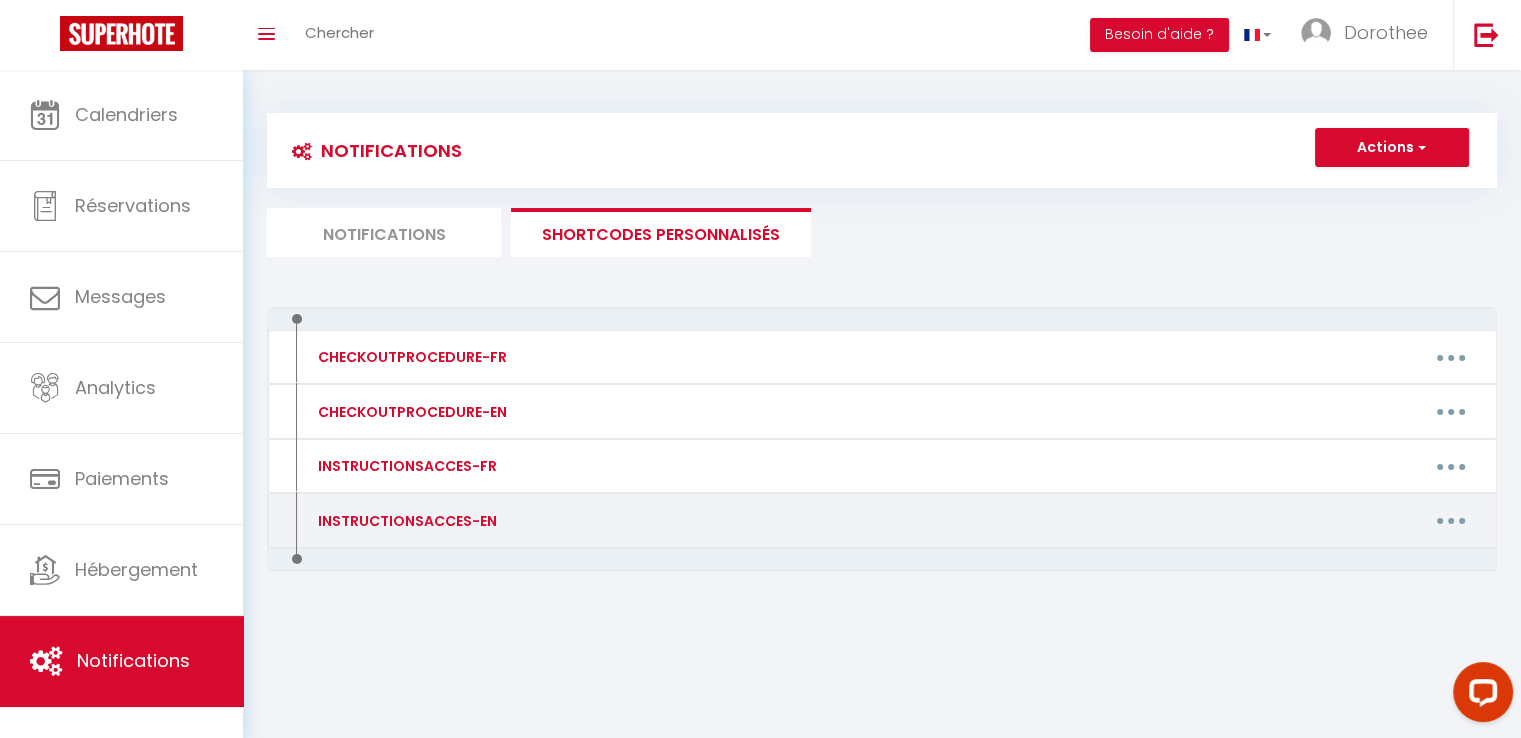 click at bounding box center (1451, 521) 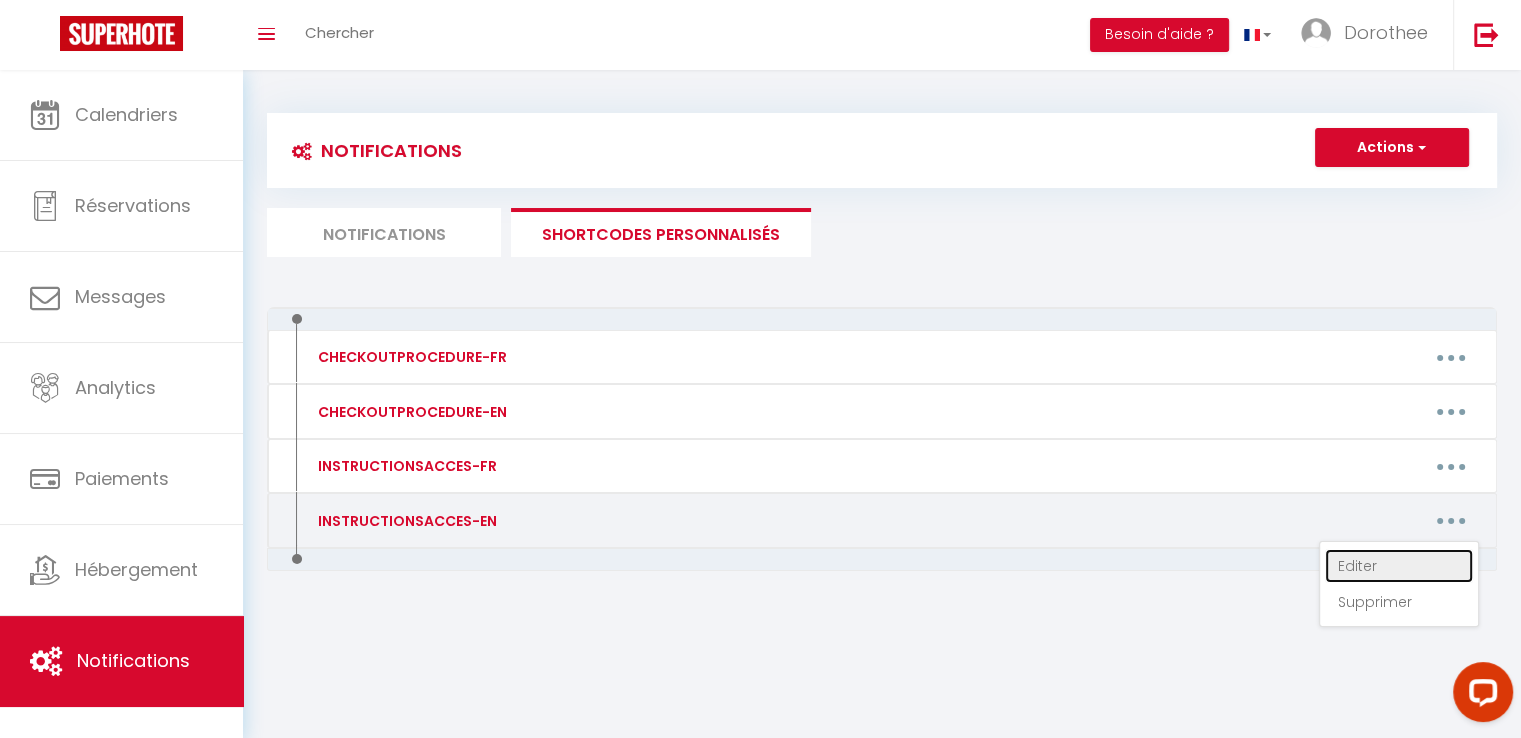 click on "Editer" at bounding box center [1399, 566] 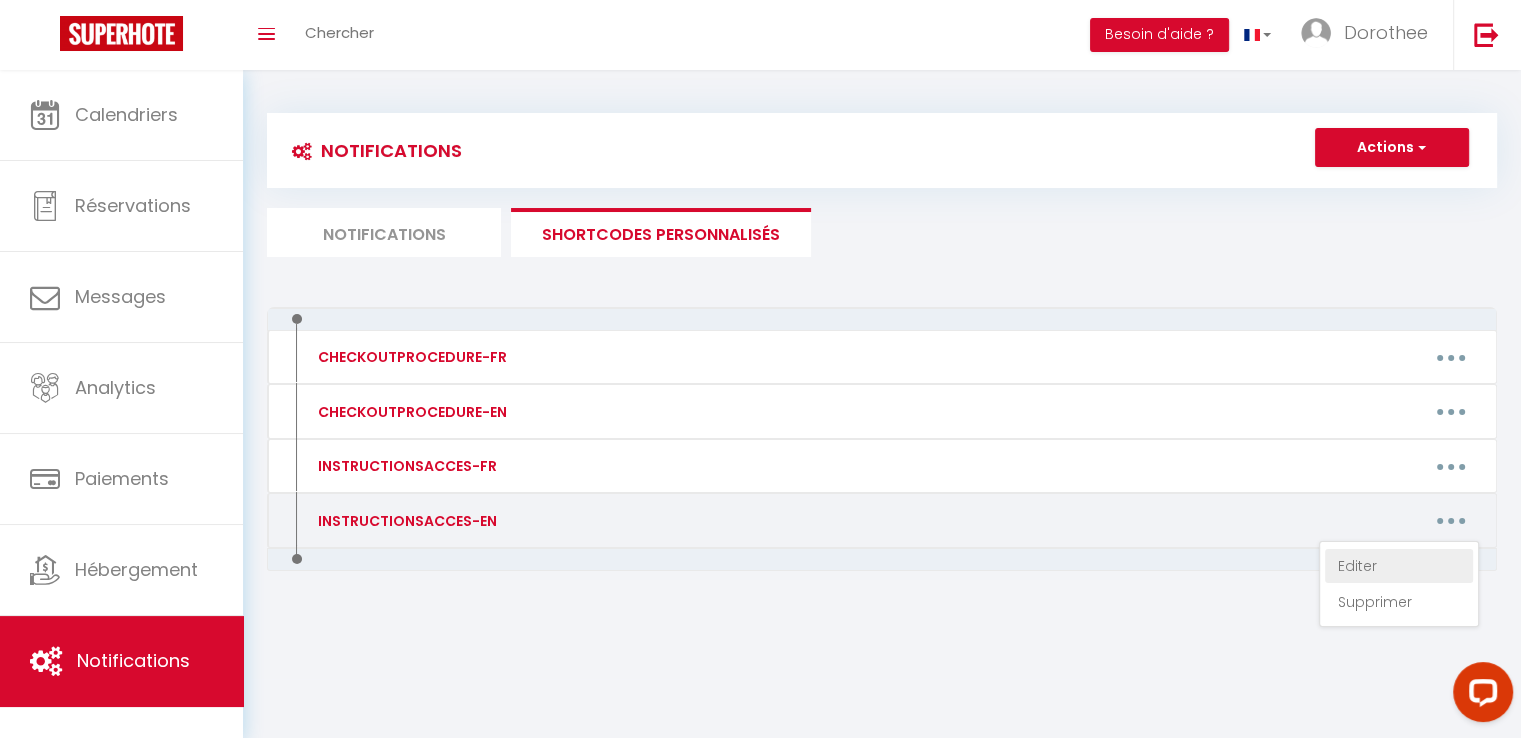 type on "INSTRUCTIONSACCES-EN" 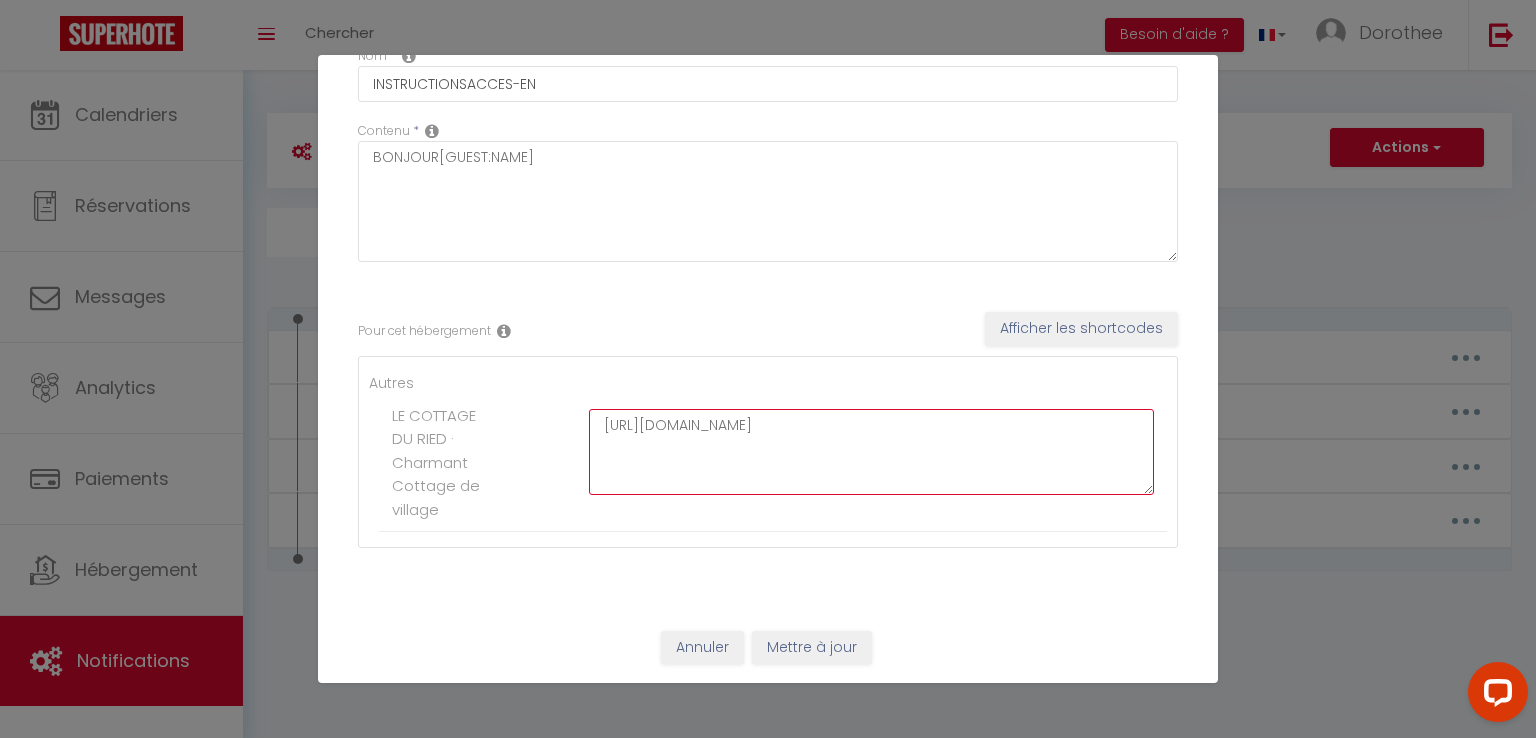 drag, startPoint x: 604, startPoint y: 425, endPoint x: 784, endPoint y: 473, distance: 186.2901 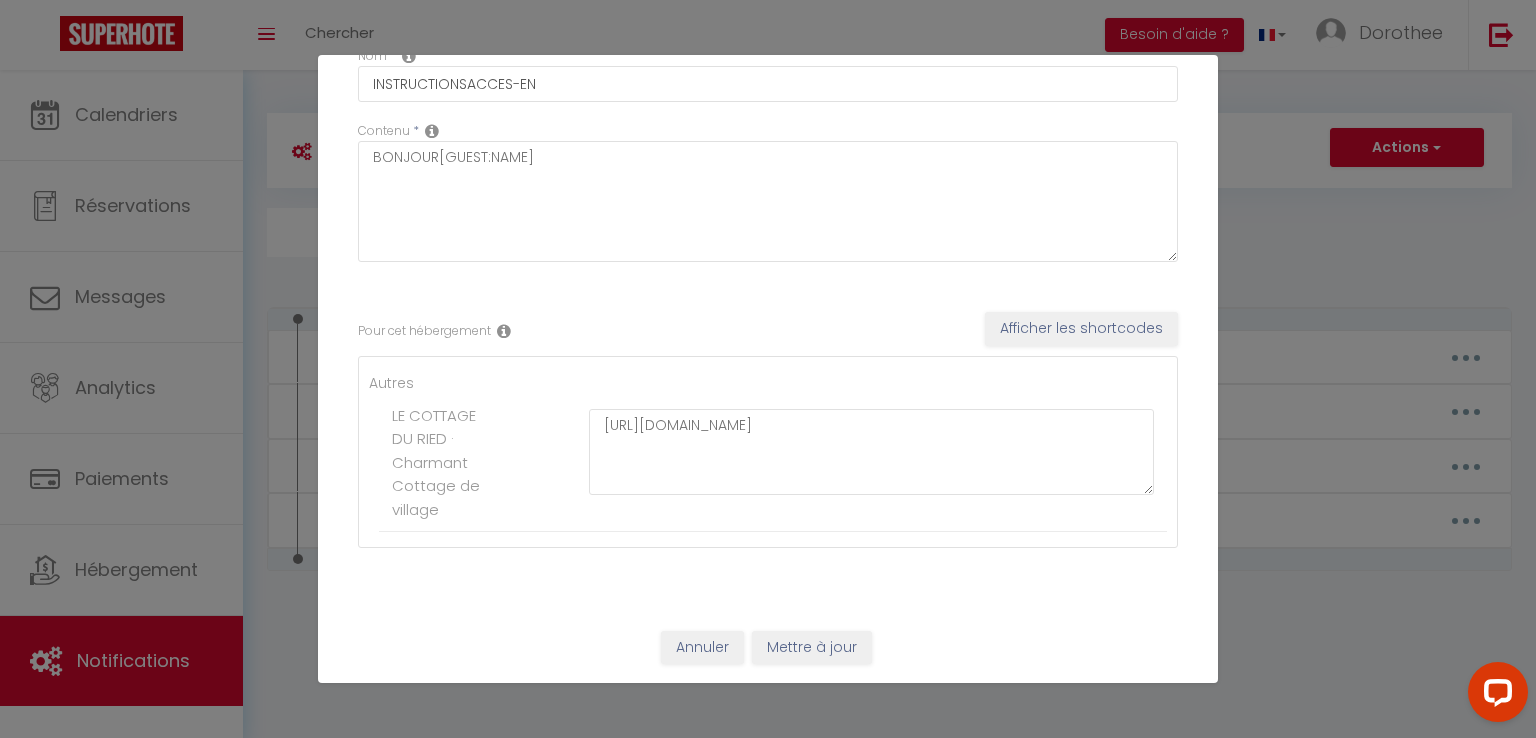 drag, startPoint x: 603, startPoint y: 482, endPoint x: 426, endPoint y: 609, distance: 217.84857 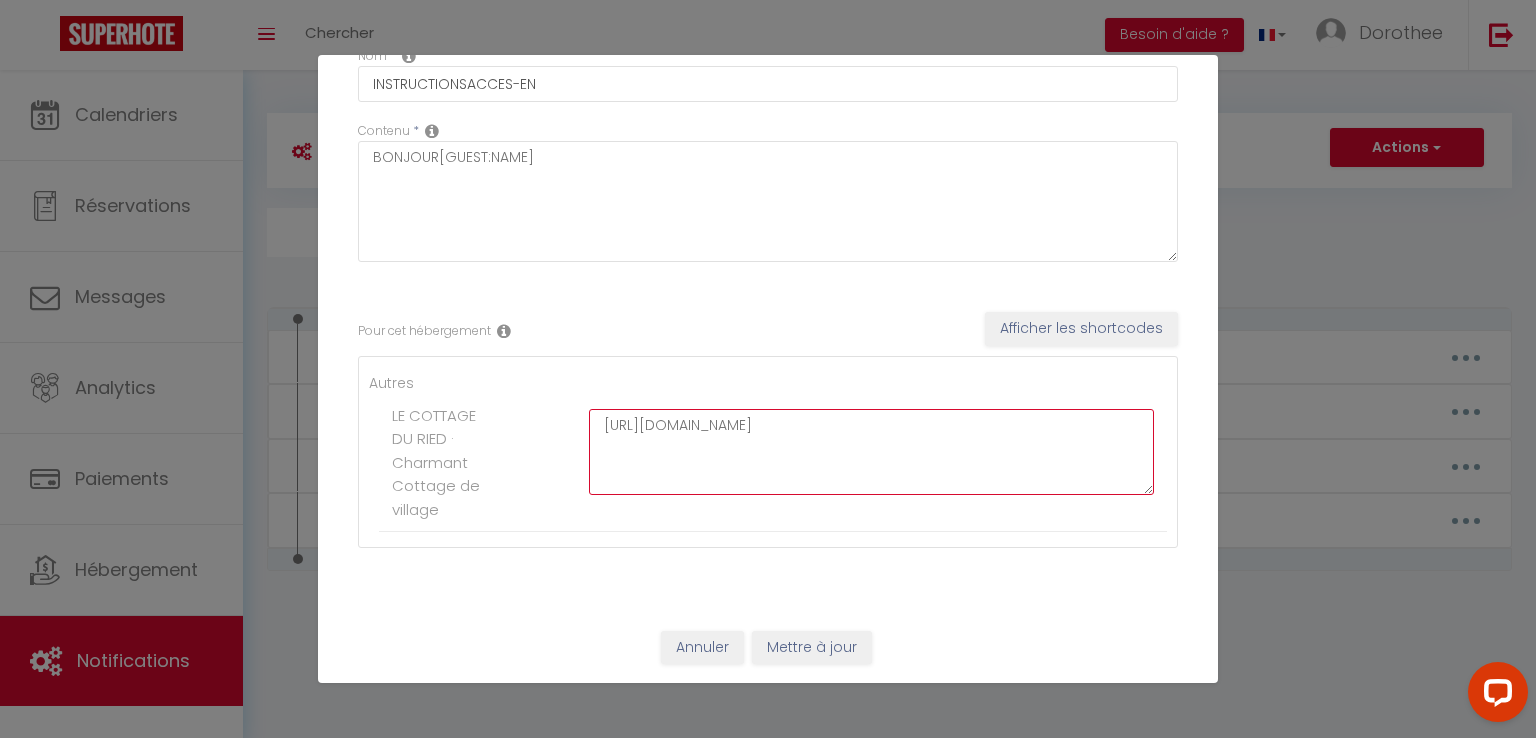 scroll, scrollTop: 17, scrollLeft: 0, axis: vertical 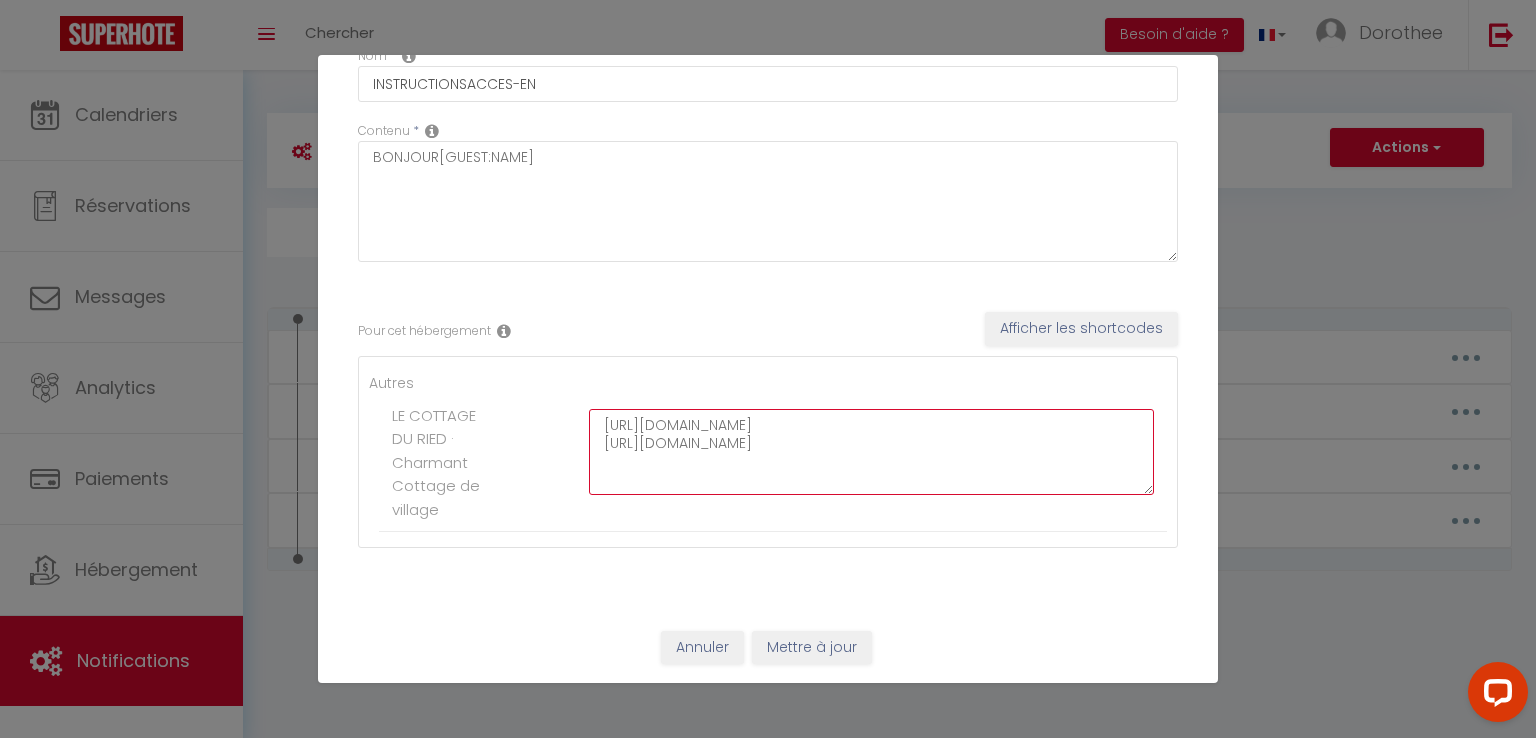 click on "https://www.canva.com/design/DAF0uRGE3UQ/ZH1e-QVWpdj27x-E-PHGYw/view?utm_content=DAF0uRGE3UQ&utm_campaign=designshare&utm_medium=link&utm_source=editor
https://www.canva.com/design/DAGllN5RR1g/H5kWQk5pqbLuZAA4UBFY4A/view?utm_content=DAGllN5RR1g&utm_campaign=designshare&utm_medium=link2&utm_source=uniquelinks&utlId=h1b099ae216" at bounding box center [871, 452] 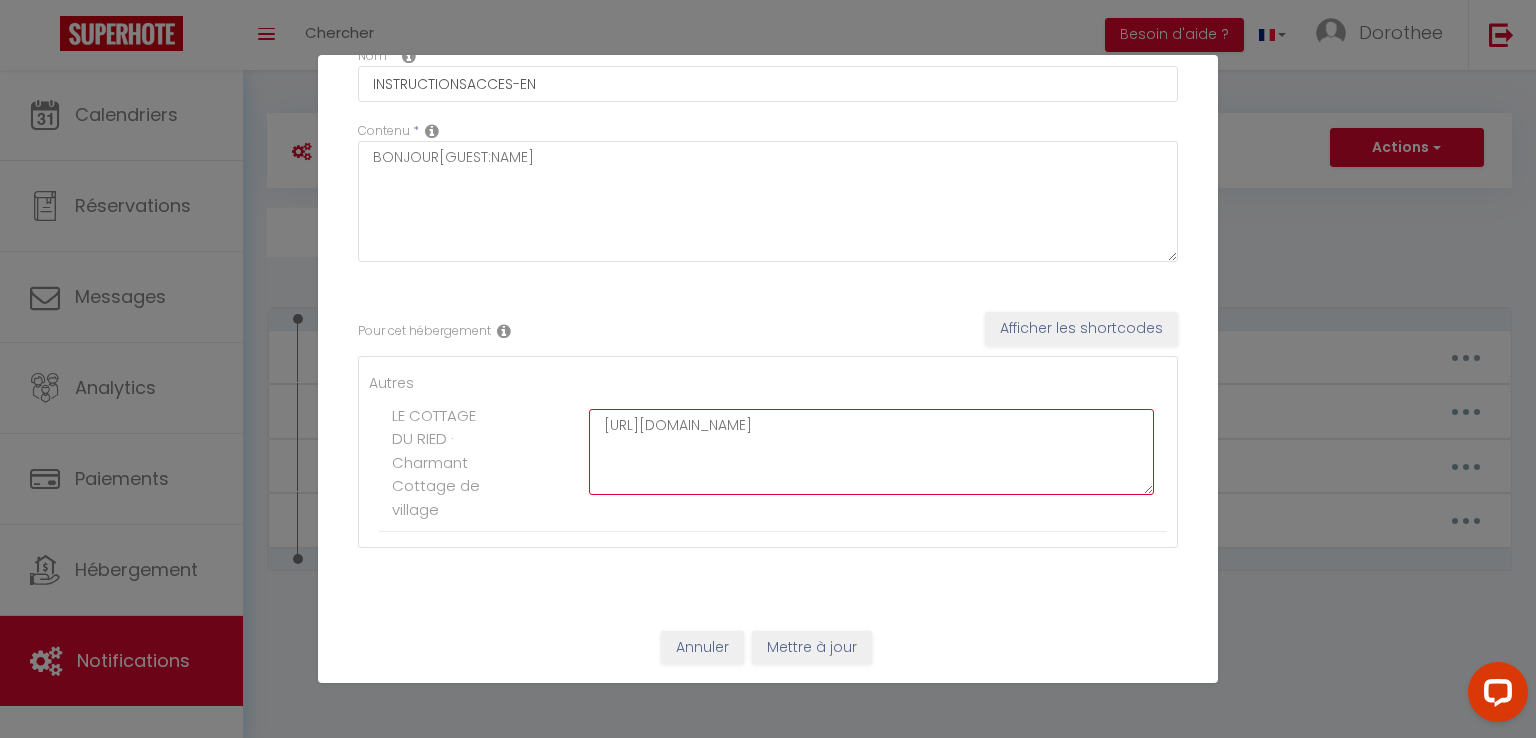 click on "https://www.canva.com/design/DAGllN5RR1g/H5kWQk5pqbLuZAA4UBFY4A/view?utm_content=DAGllN5RR1g&utm_campaign=designshare&utm_medium=link2&utm_source=uniquelinks&utlId=h1b099ae216" at bounding box center (871, 452) 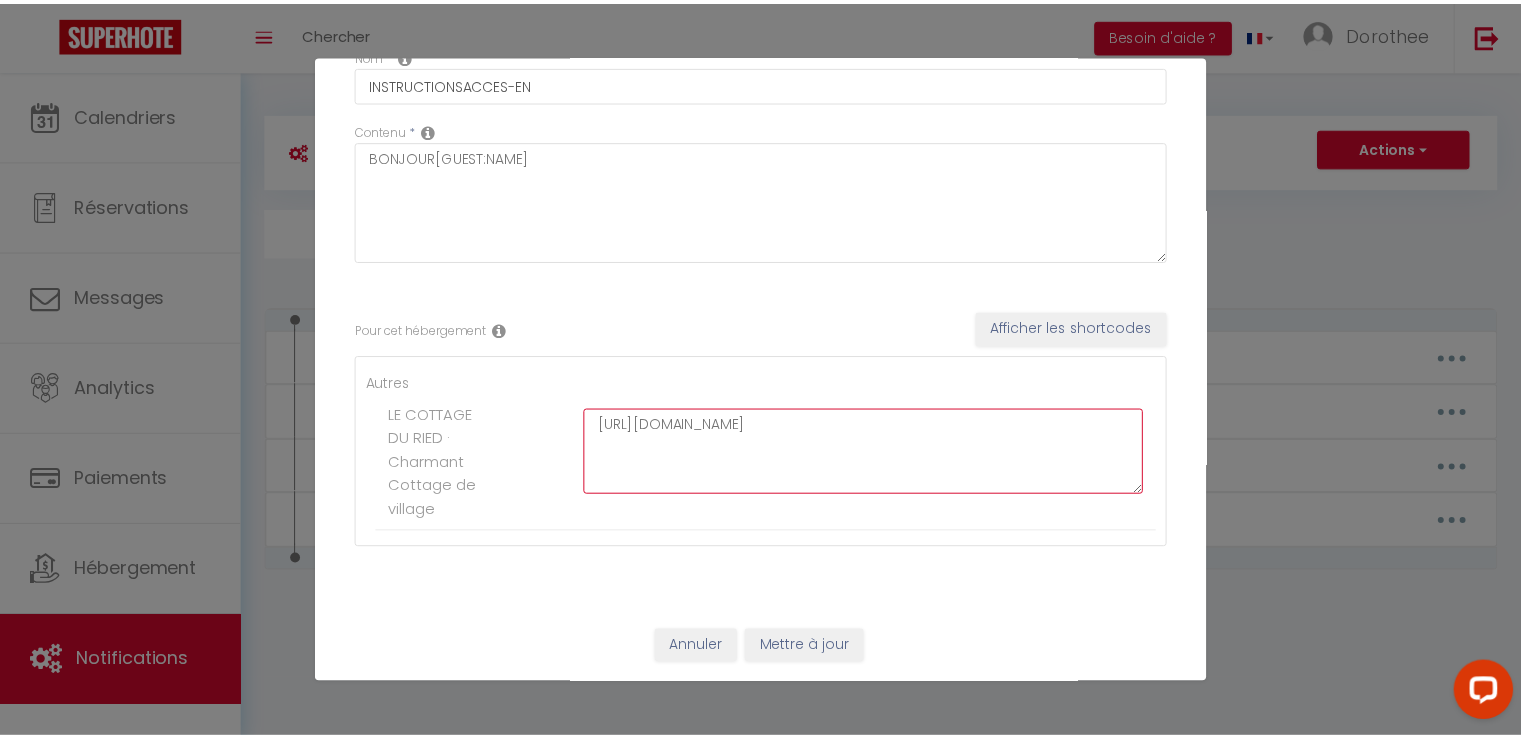 scroll, scrollTop: 0, scrollLeft: 0, axis: both 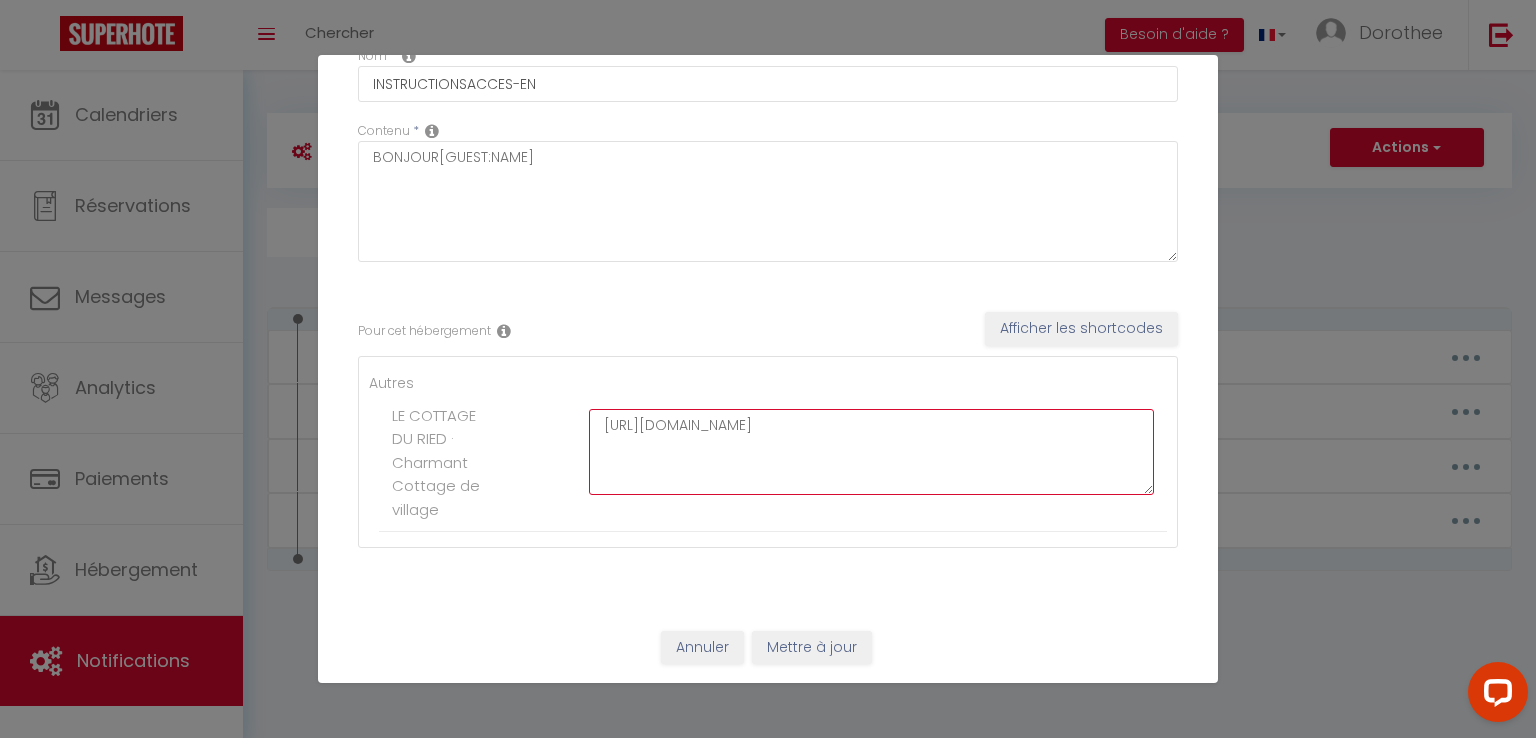 type on "https://www.canva.com/design/DAGllN5RR1g/H5kWQk5pqbLuZAA4UBFY4A/view?utm_content=DAGllN5RR1g&utm_campaign=designshare&utm_medium=link2&utm_source=uniquelinks&utlId=h1b099ae216" 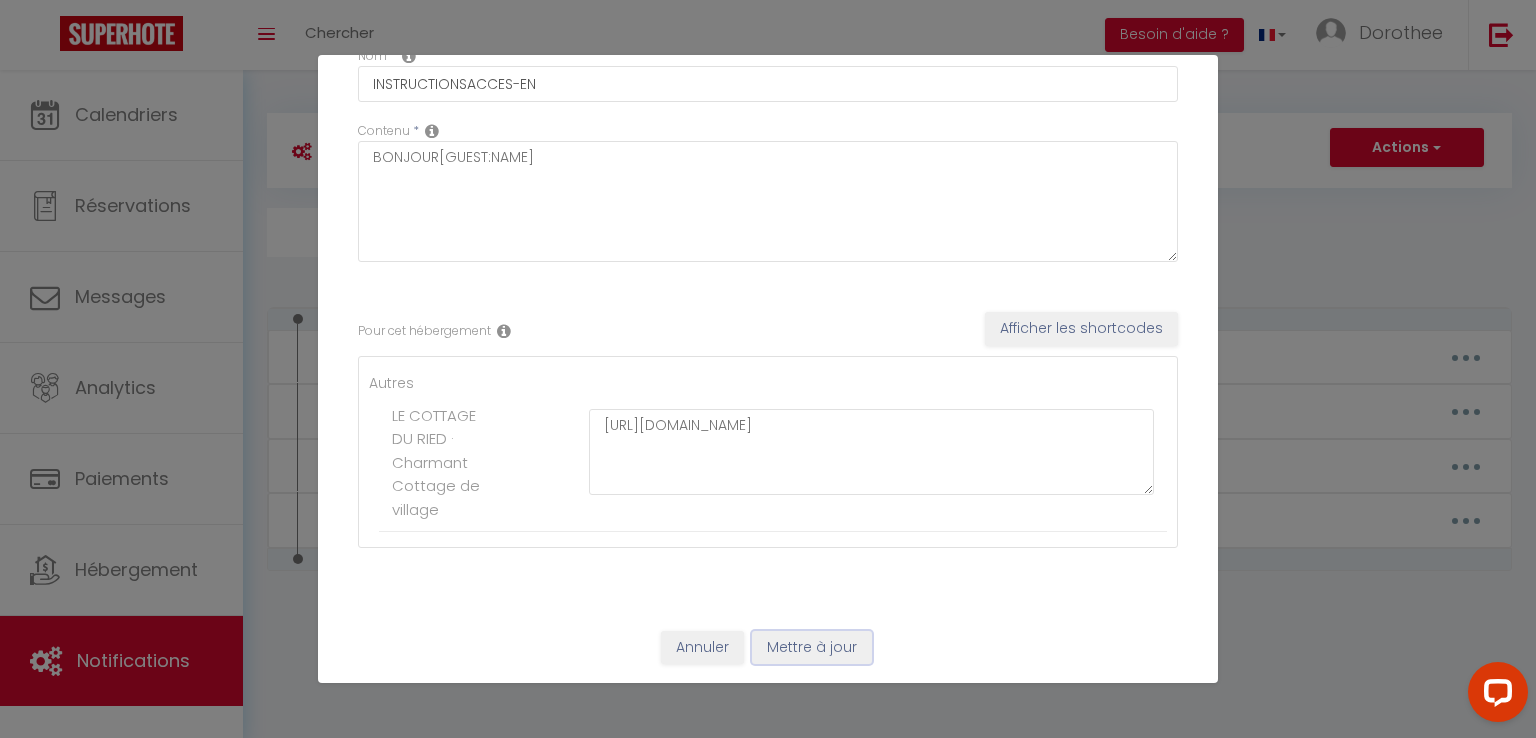 click on "Mettre à jour" at bounding box center [812, 648] 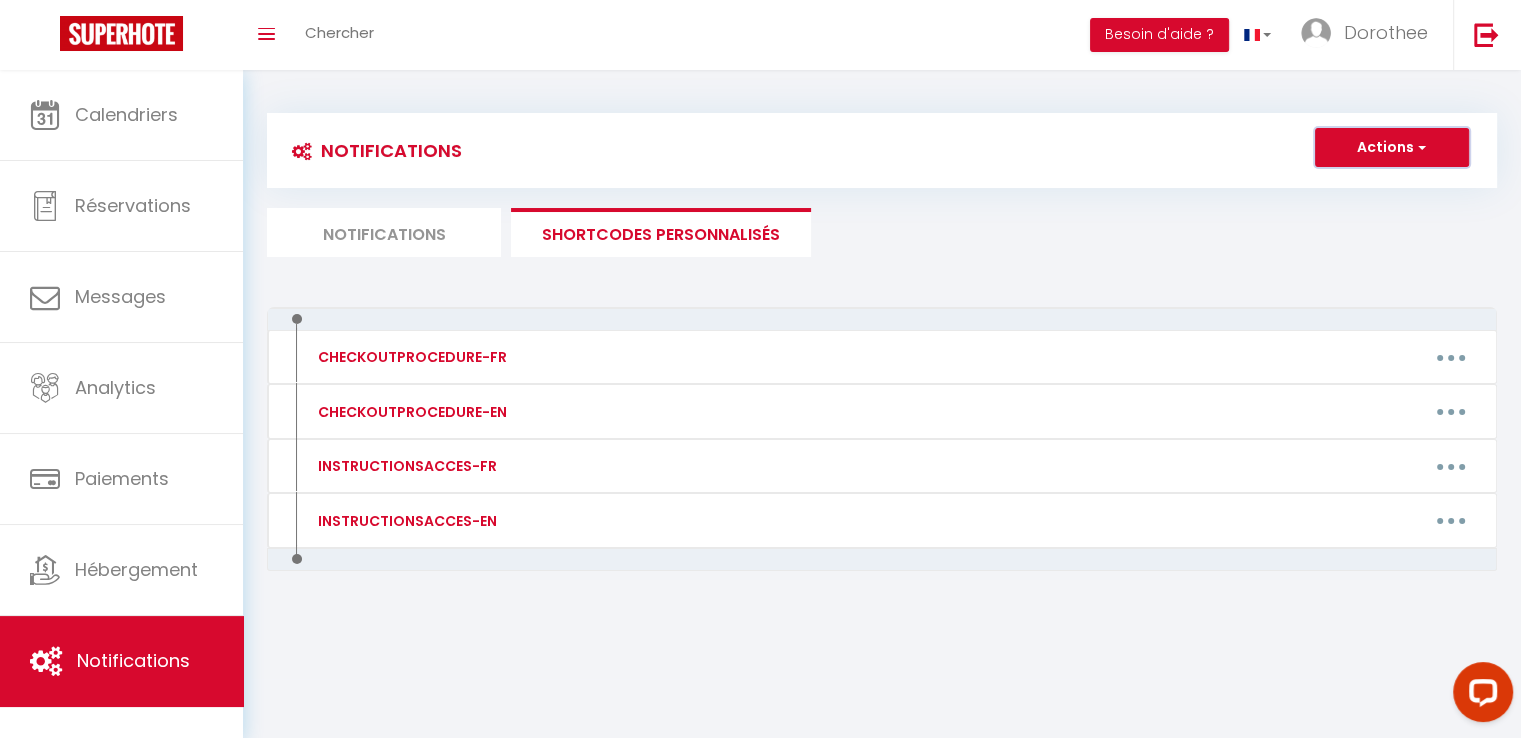 click at bounding box center (1420, 147) 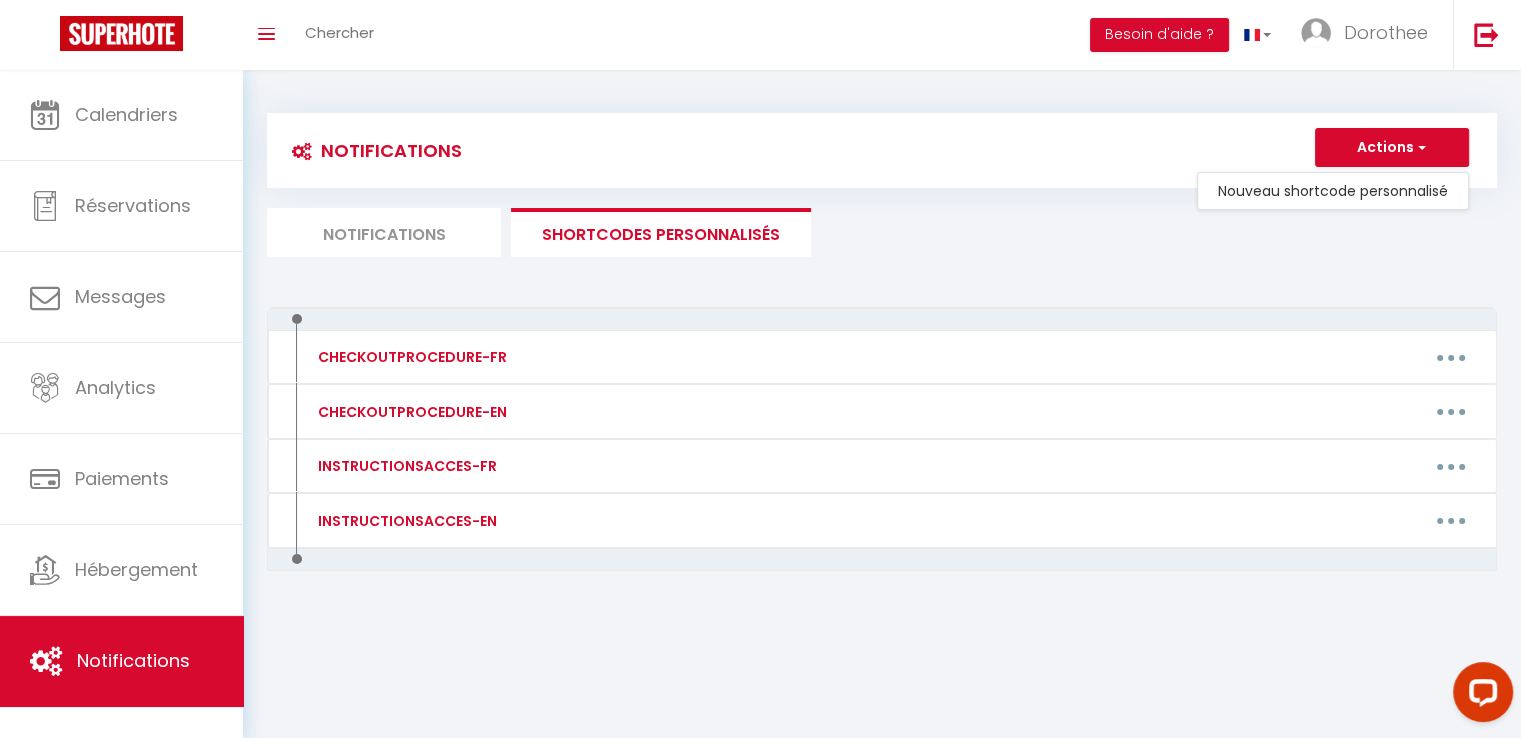 click on "Actions
Nouveau shortcode personnalisé" at bounding box center (1035, 150) 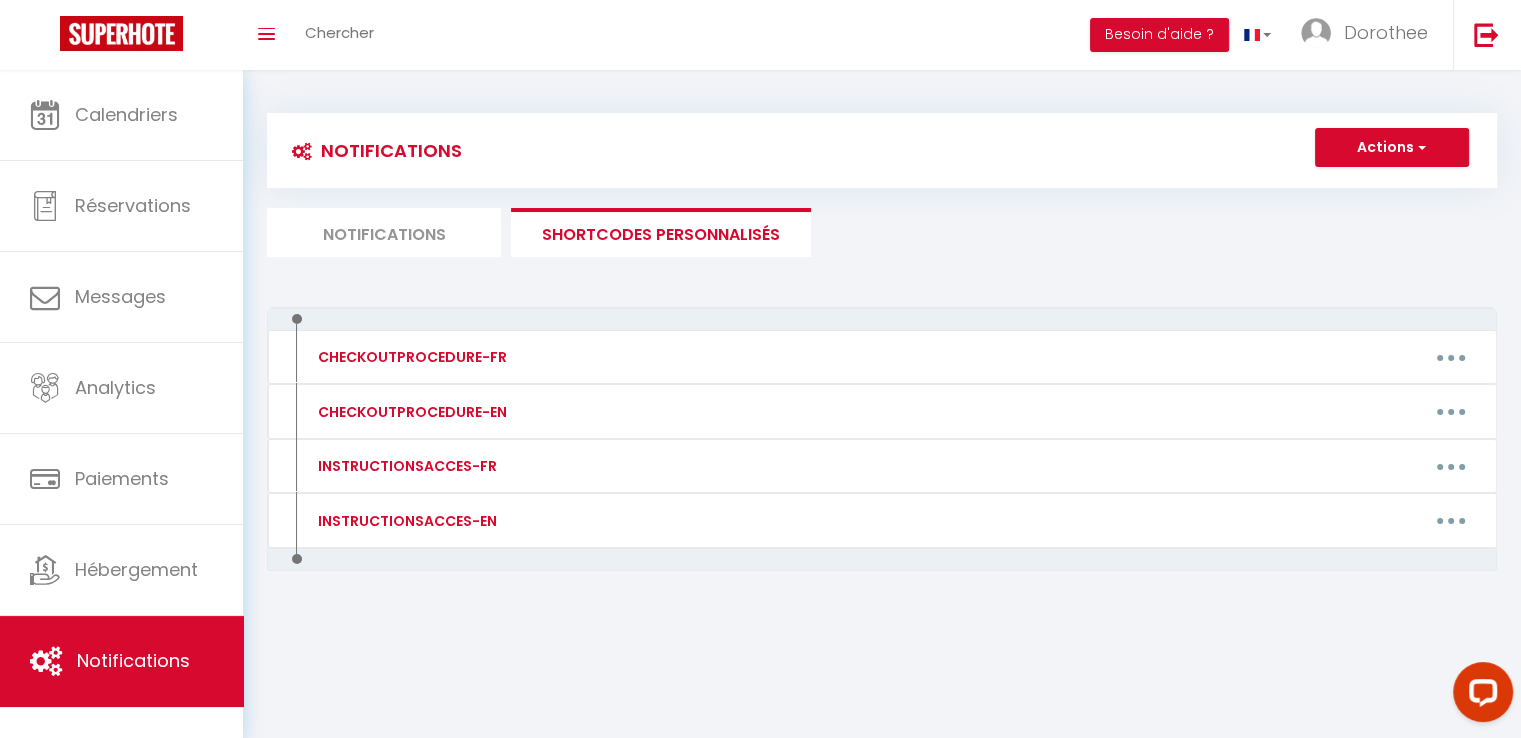 click on "Notifications" at bounding box center (384, 232) 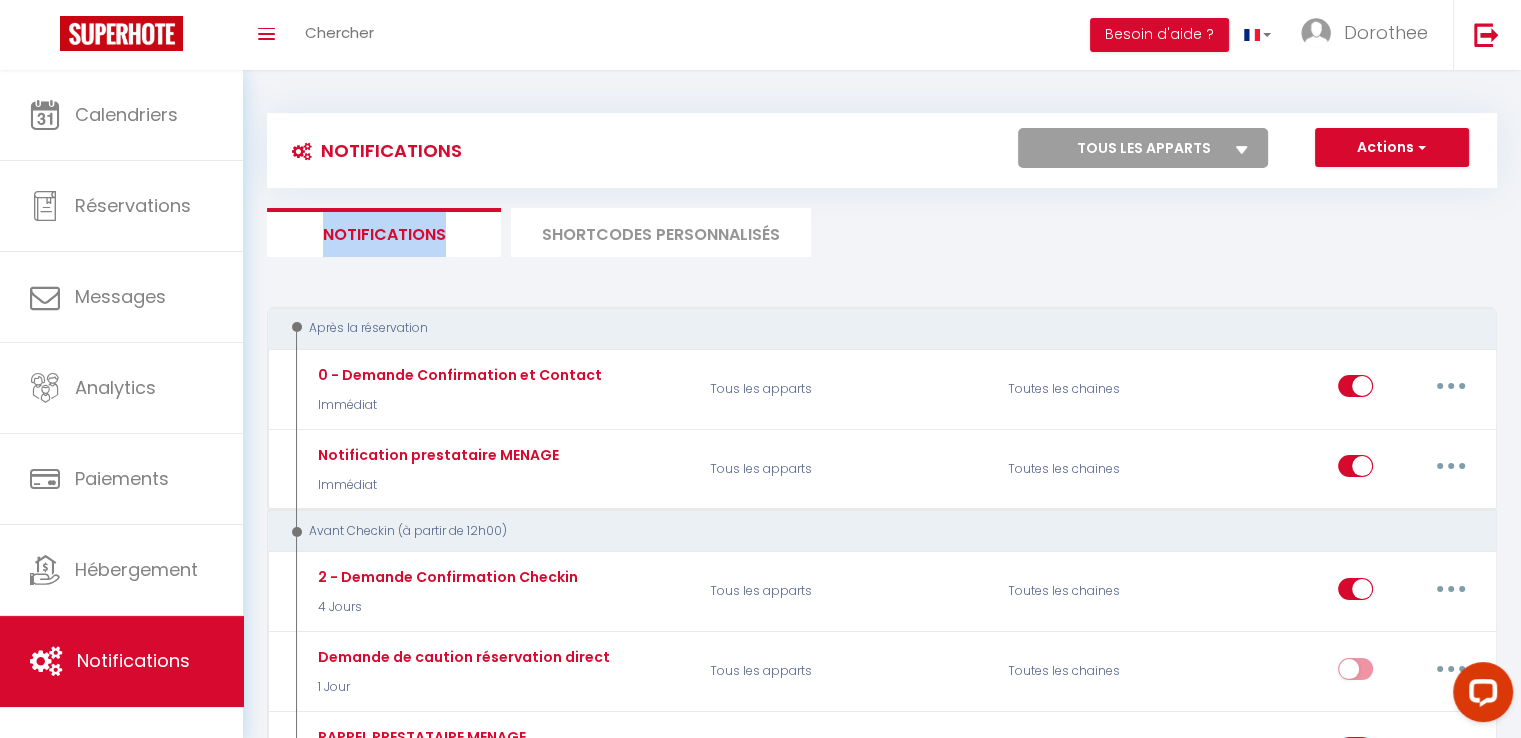 click on "Notifications" at bounding box center [384, 232] 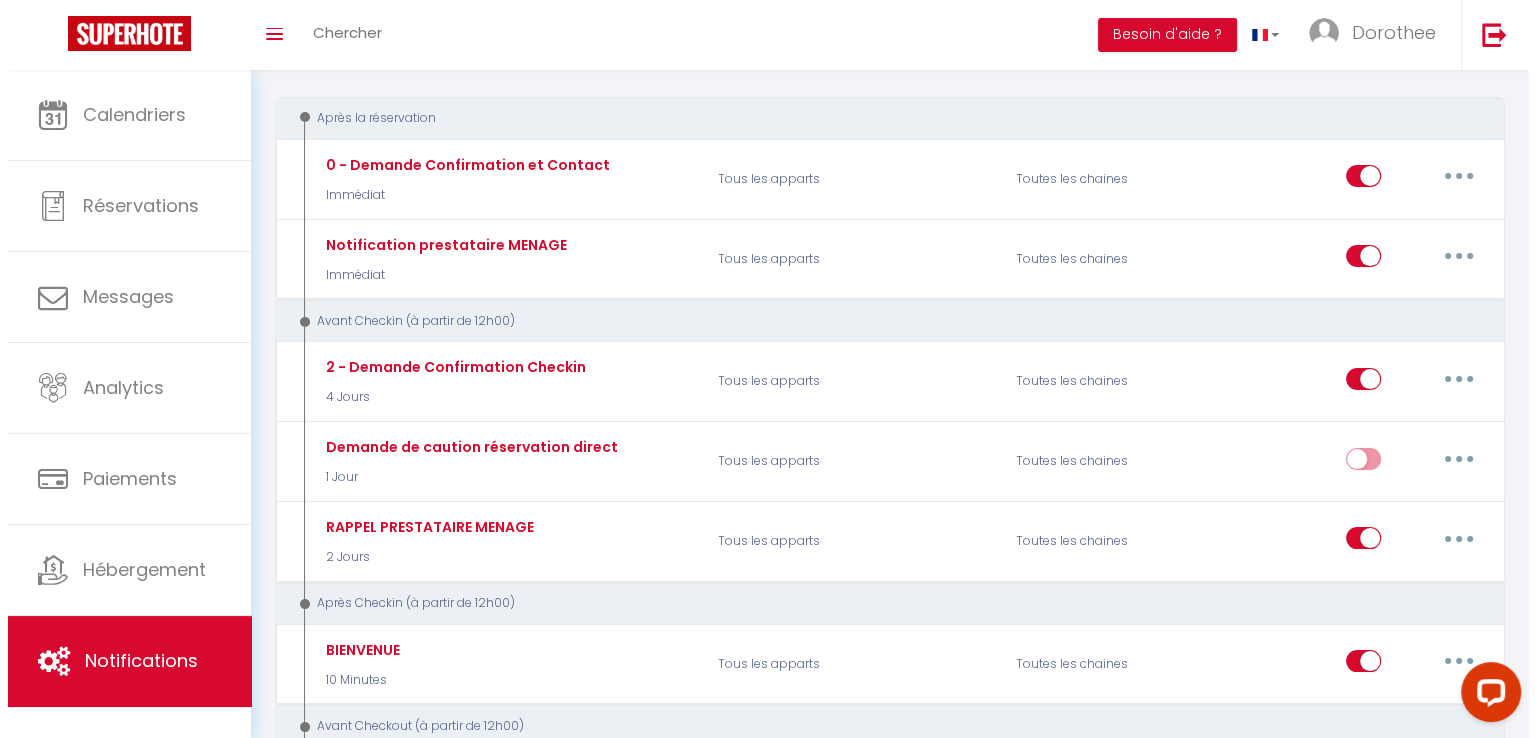 scroll, scrollTop: 231, scrollLeft: 0, axis: vertical 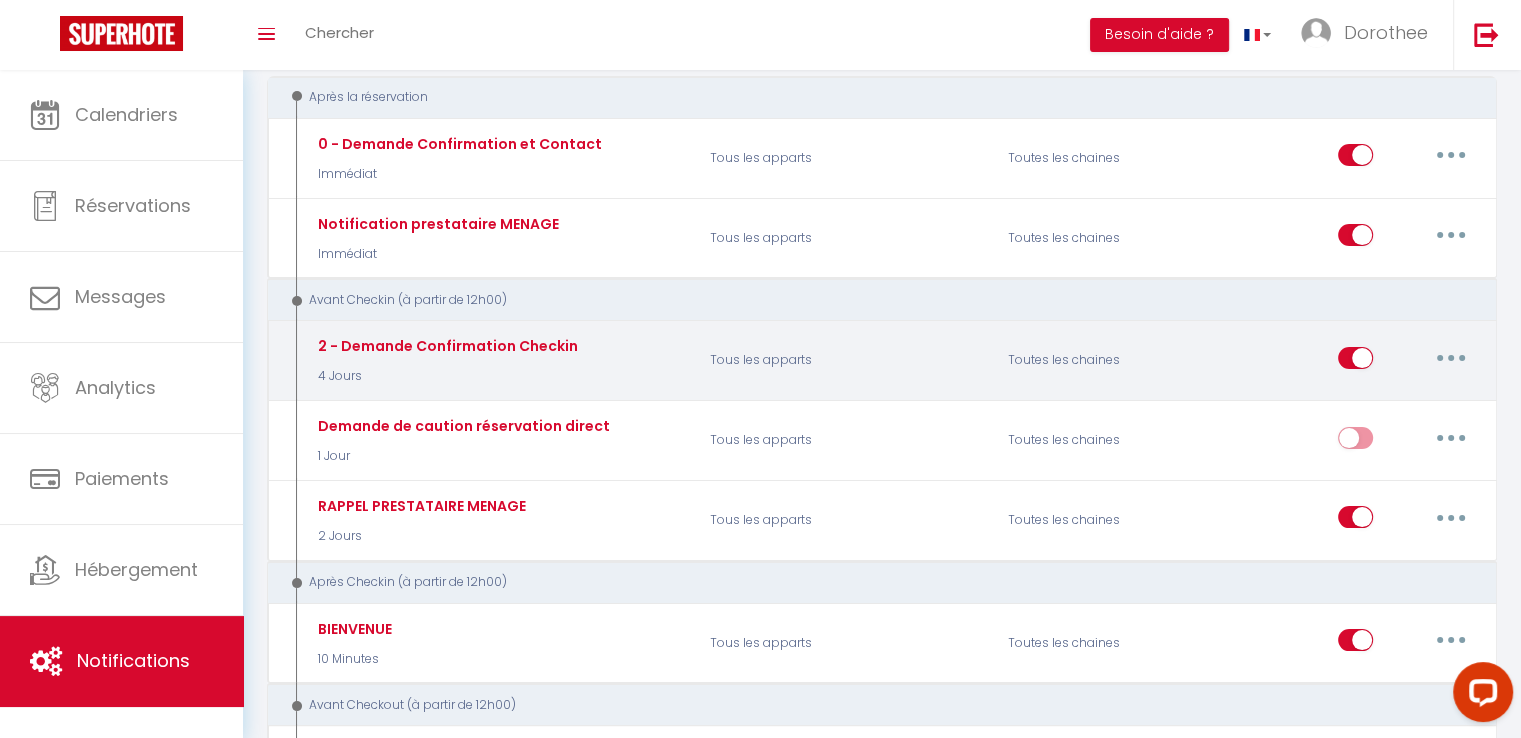 click at bounding box center (1451, 358) 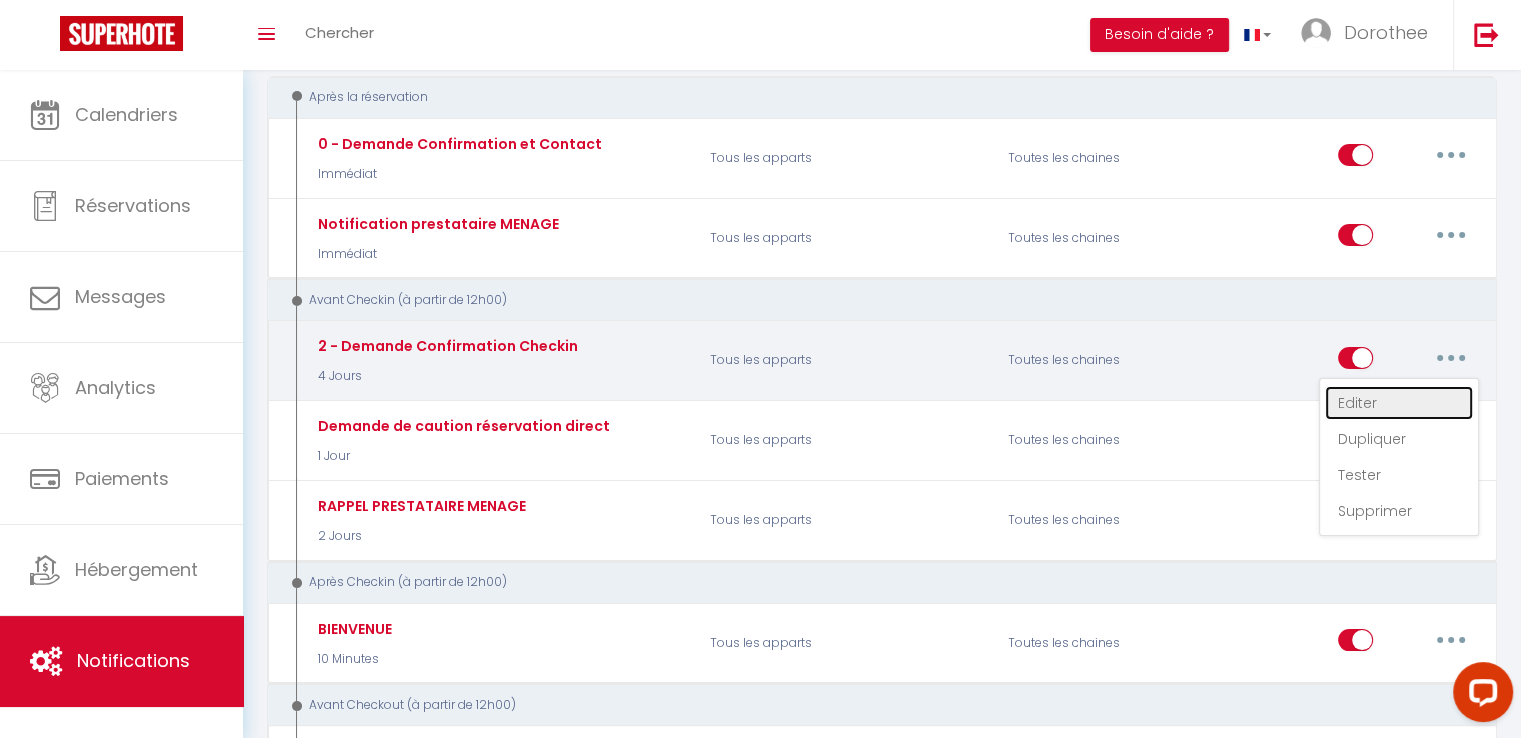 click on "Editer" at bounding box center [1399, 403] 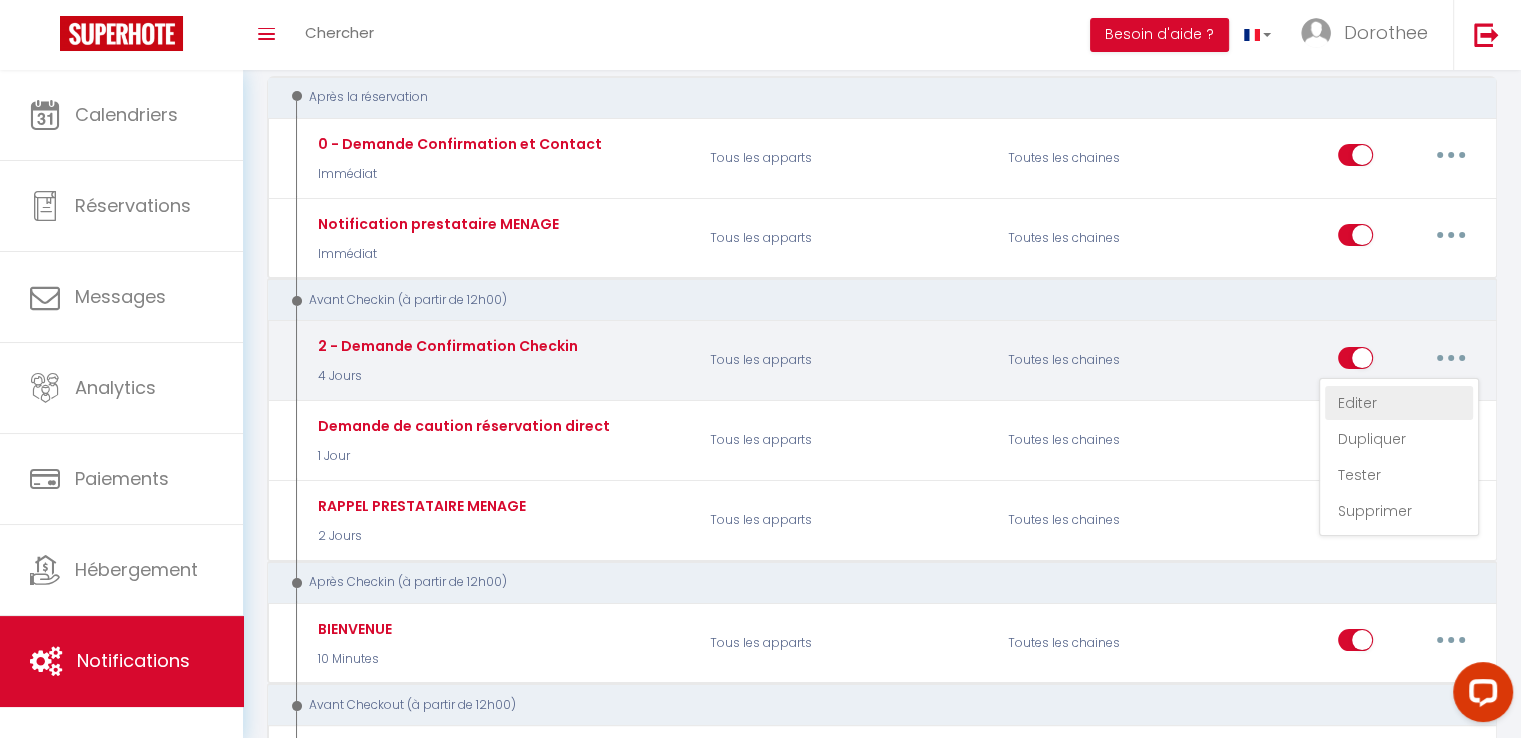 type on "2 - Demande Confirmation Checkin" 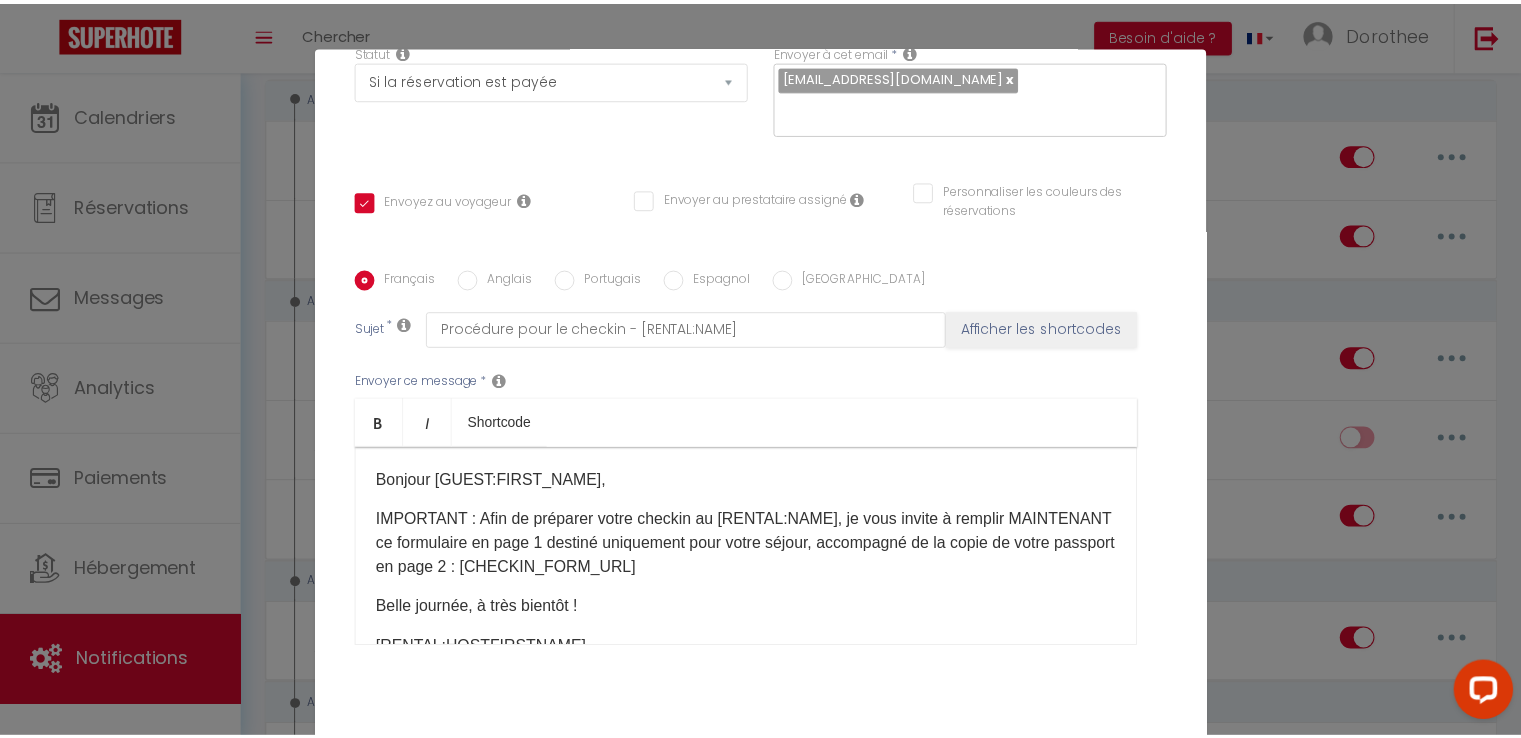 scroll, scrollTop: 0, scrollLeft: 0, axis: both 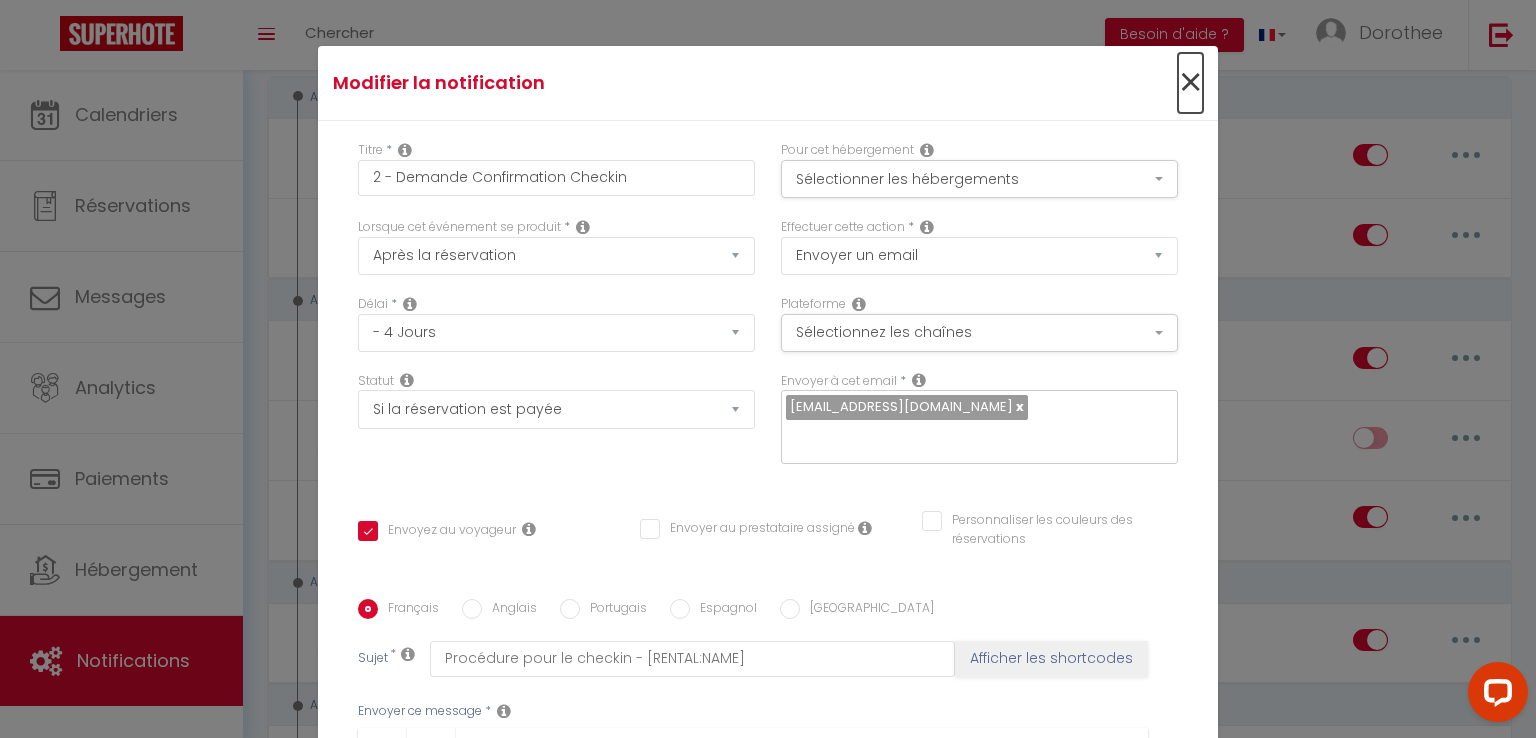 click on "×" at bounding box center (1190, 83) 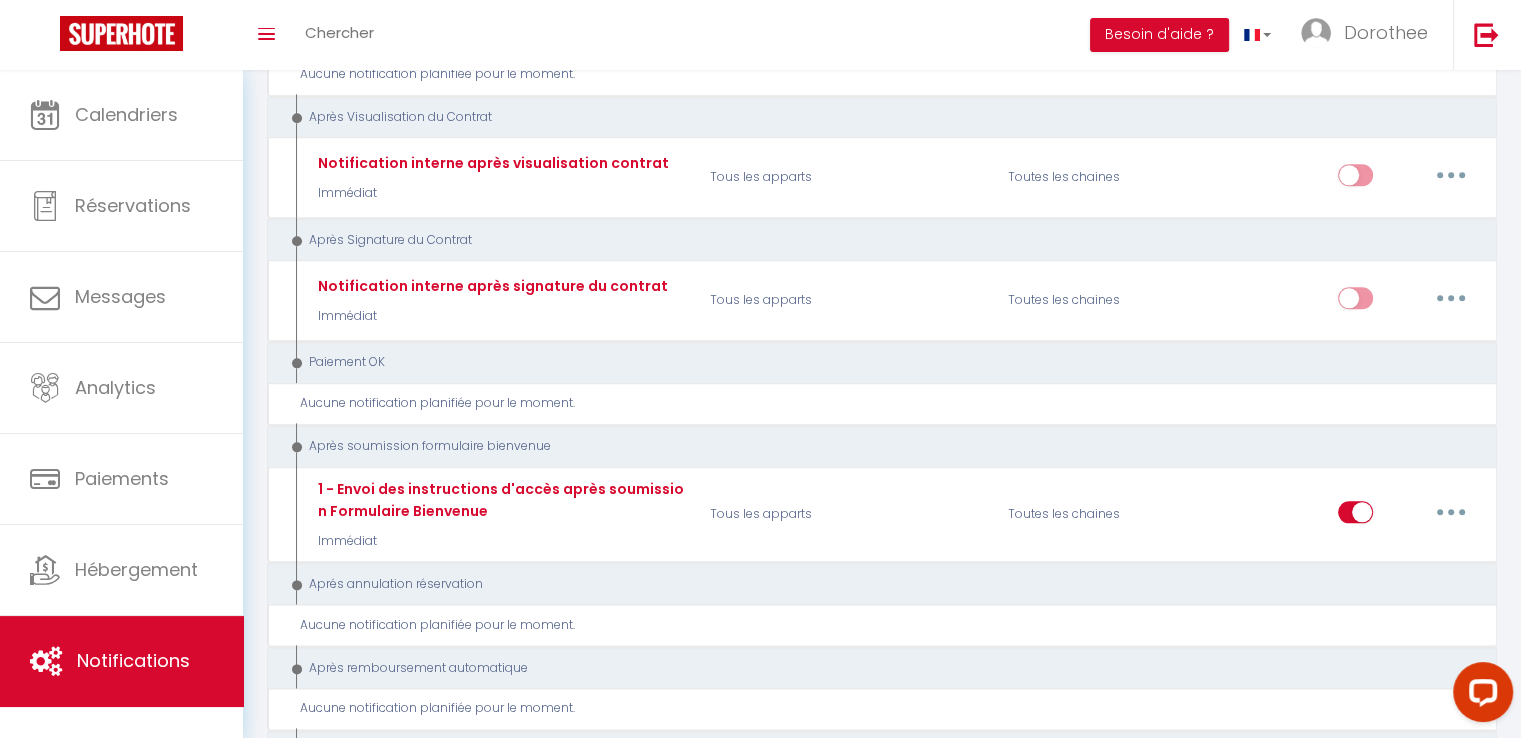 scroll, scrollTop: 2305, scrollLeft: 0, axis: vertical 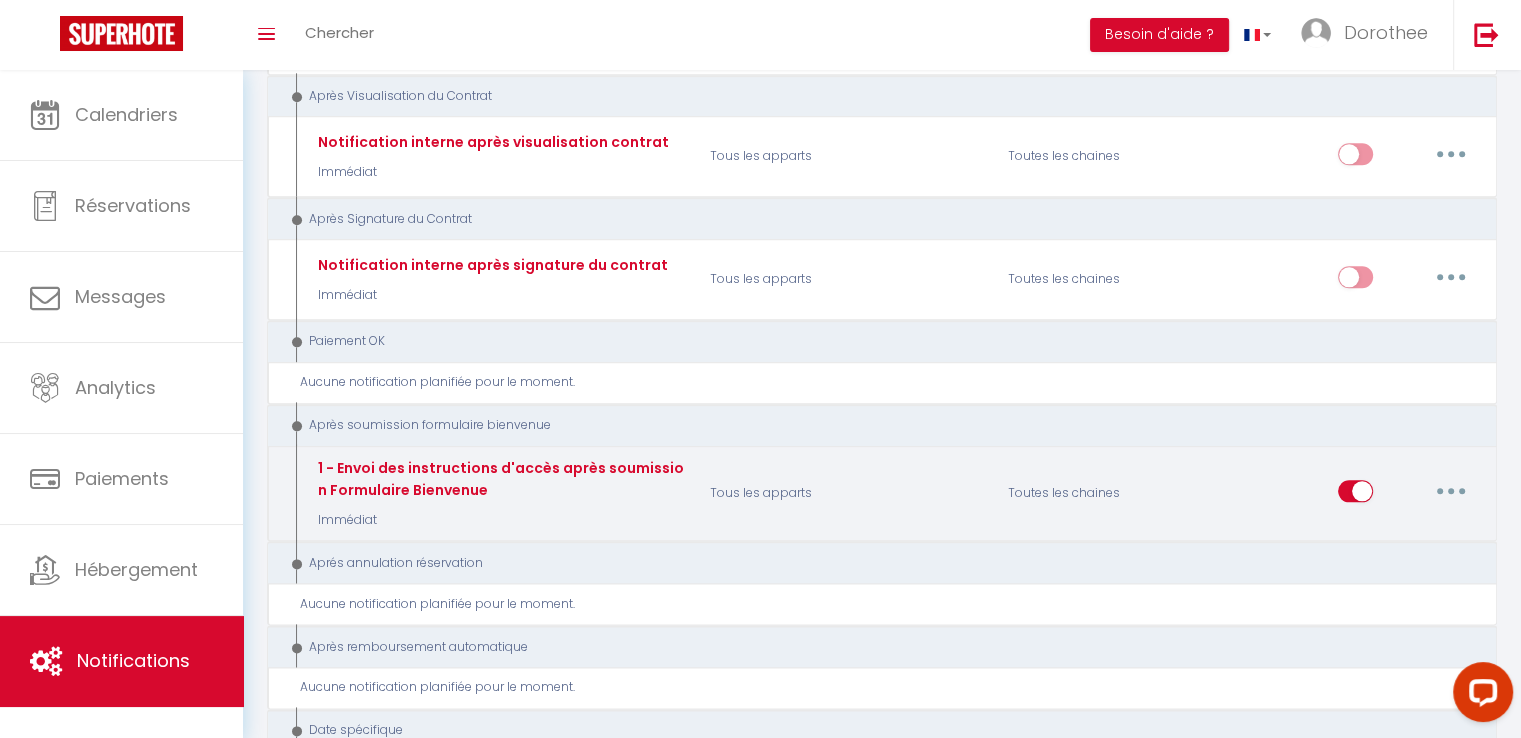 click at bounding box center (1451, 491) 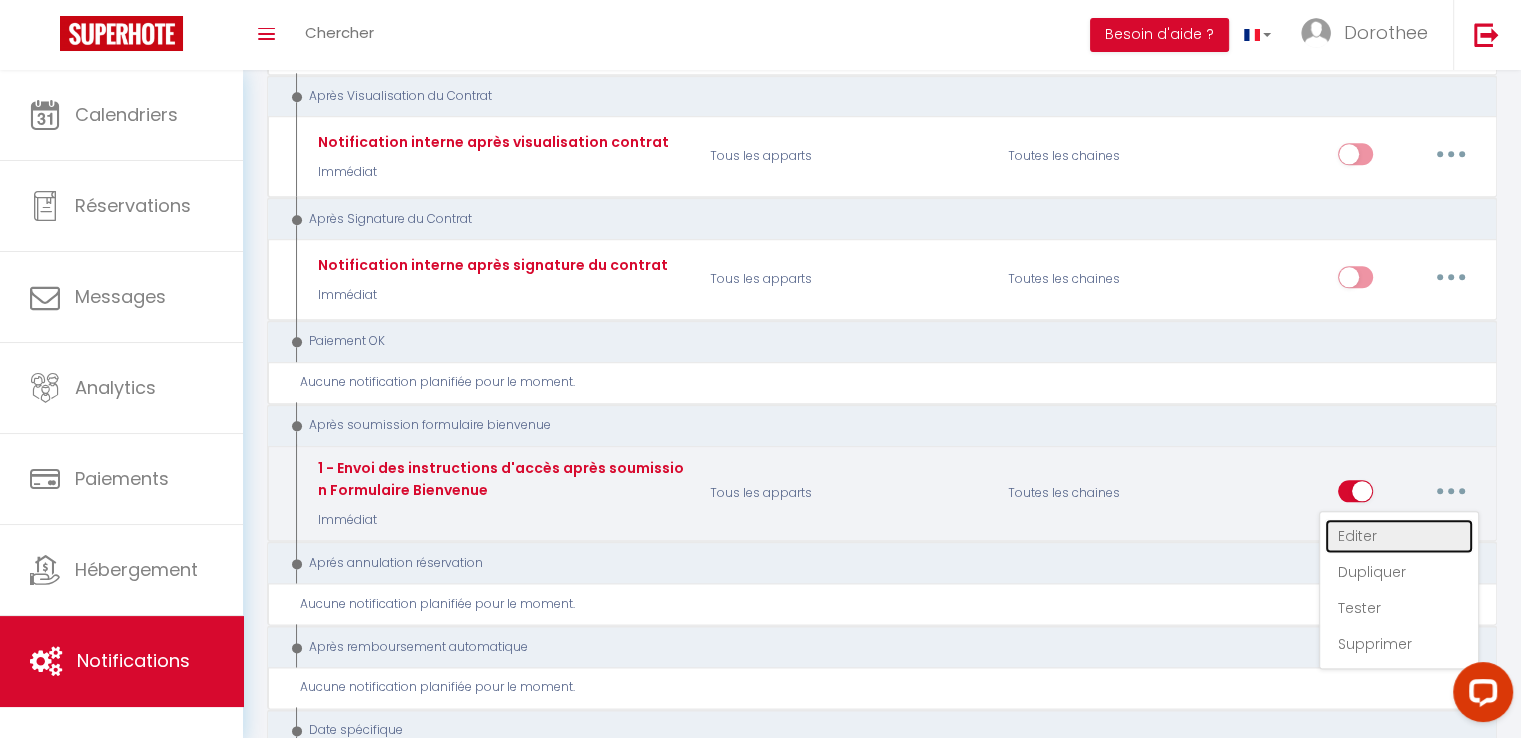 click on "Editer" at bounding box center [1399, 536] 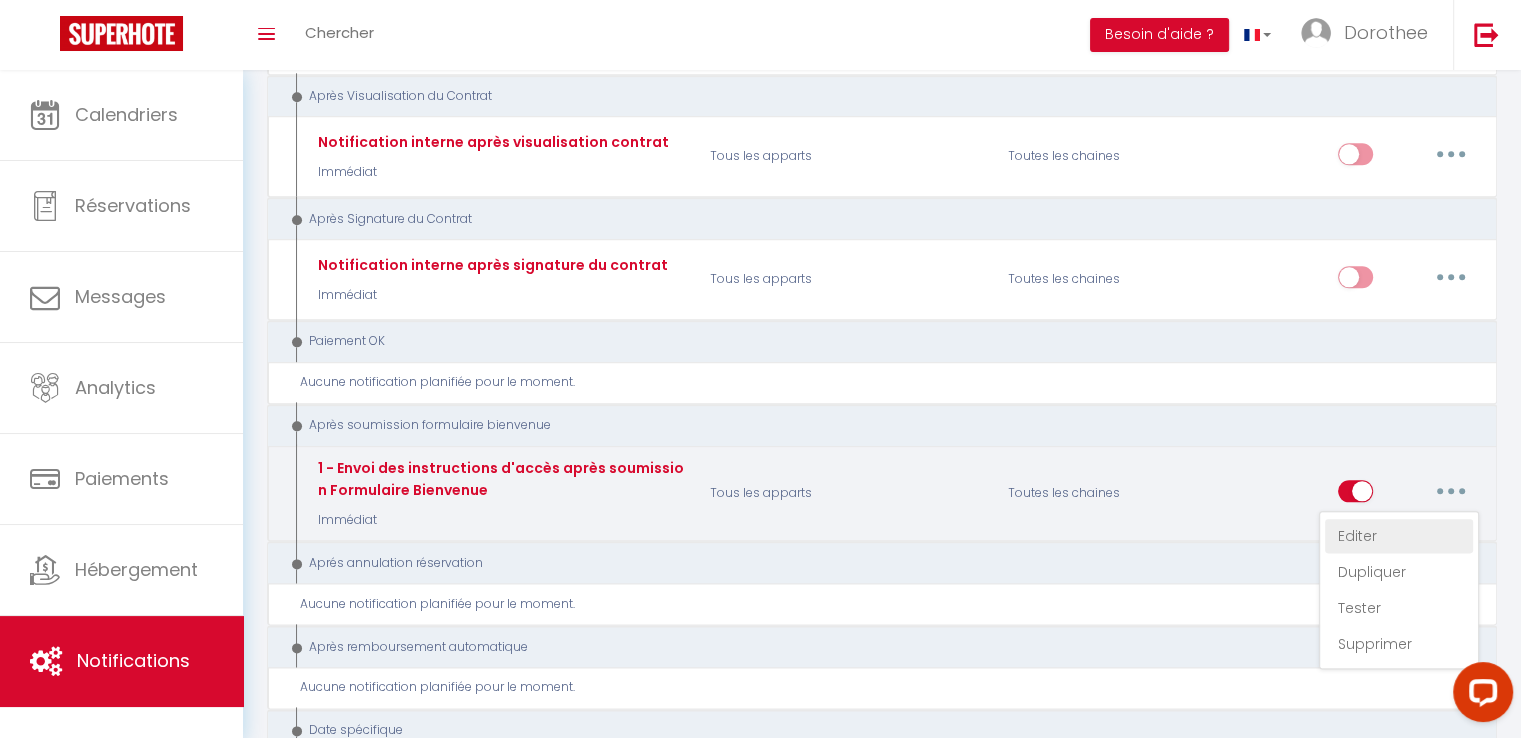 type on "1 - Envoi des instructions d'accès après soumission Formulaire Bienvenue" 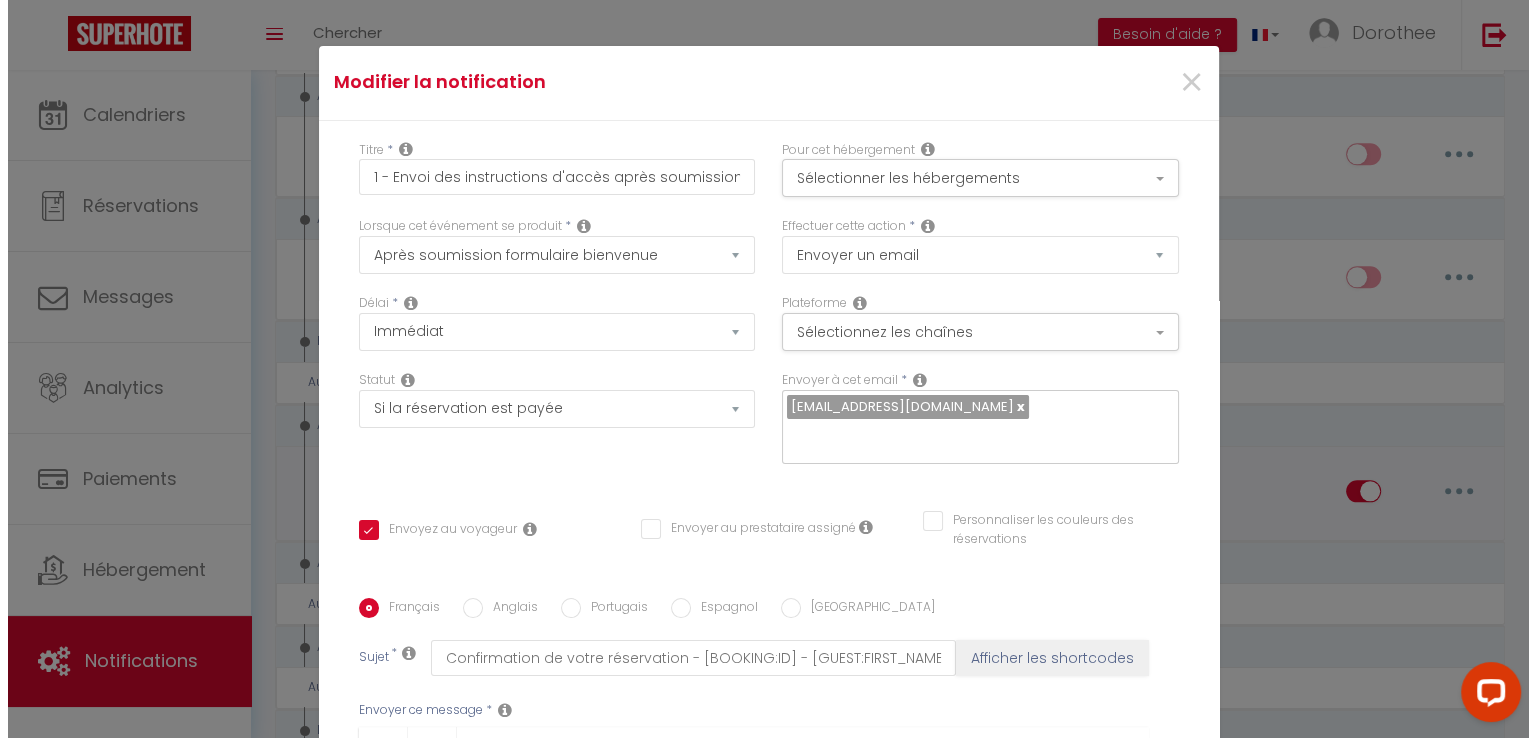 scroll, scrollTop: 2290, scrollLeft: 0, axis: vertical 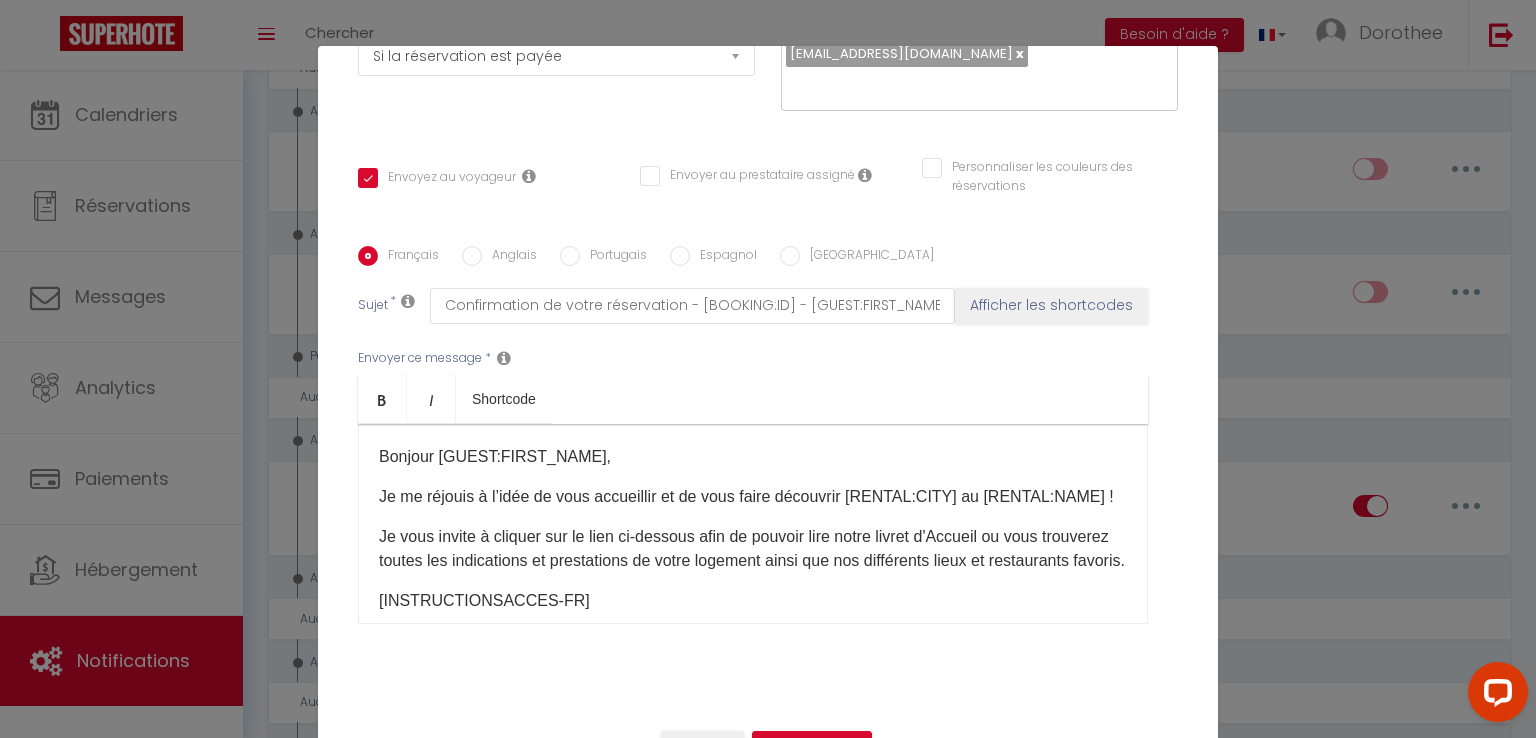 click on "Anglais" at bounding box center [472, 256] 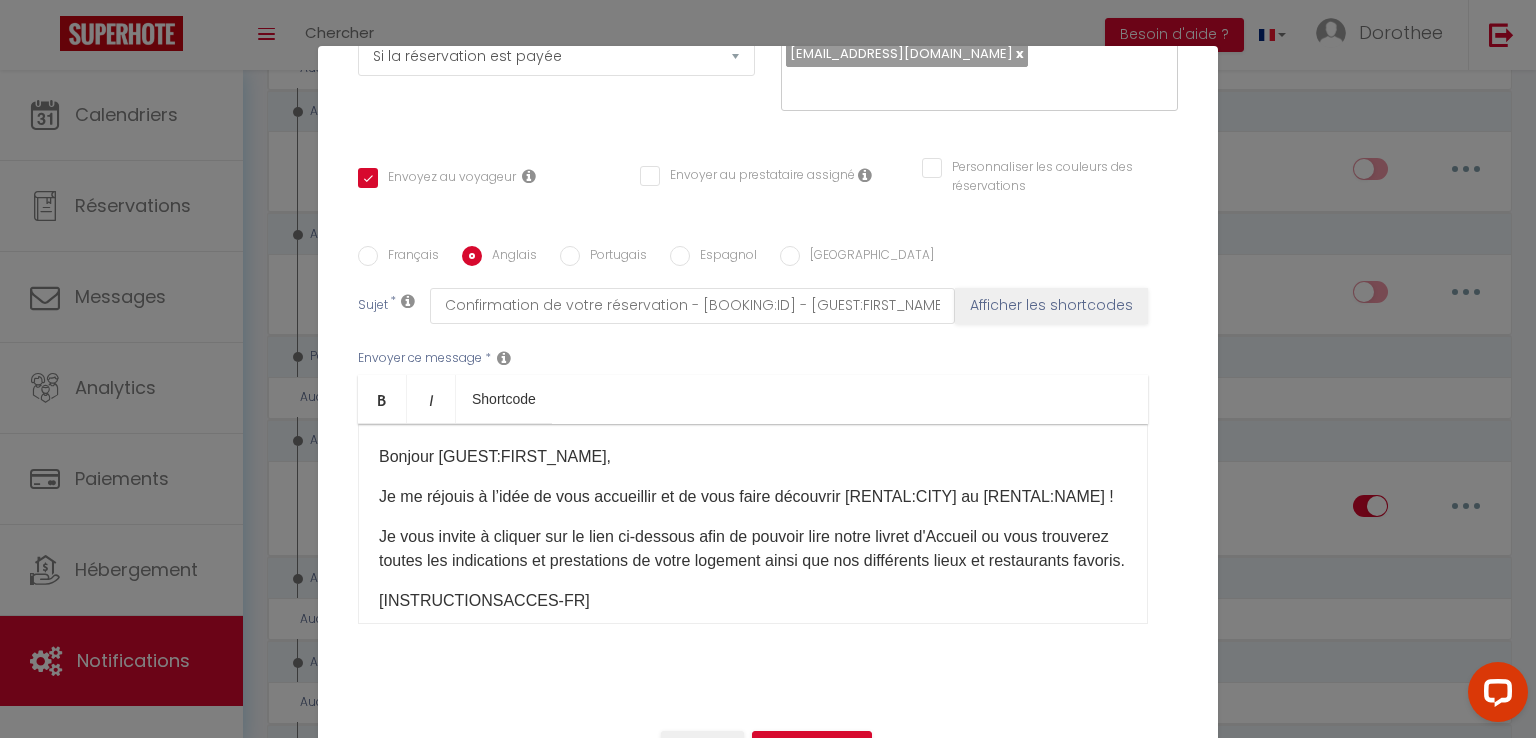checkbox on "true" 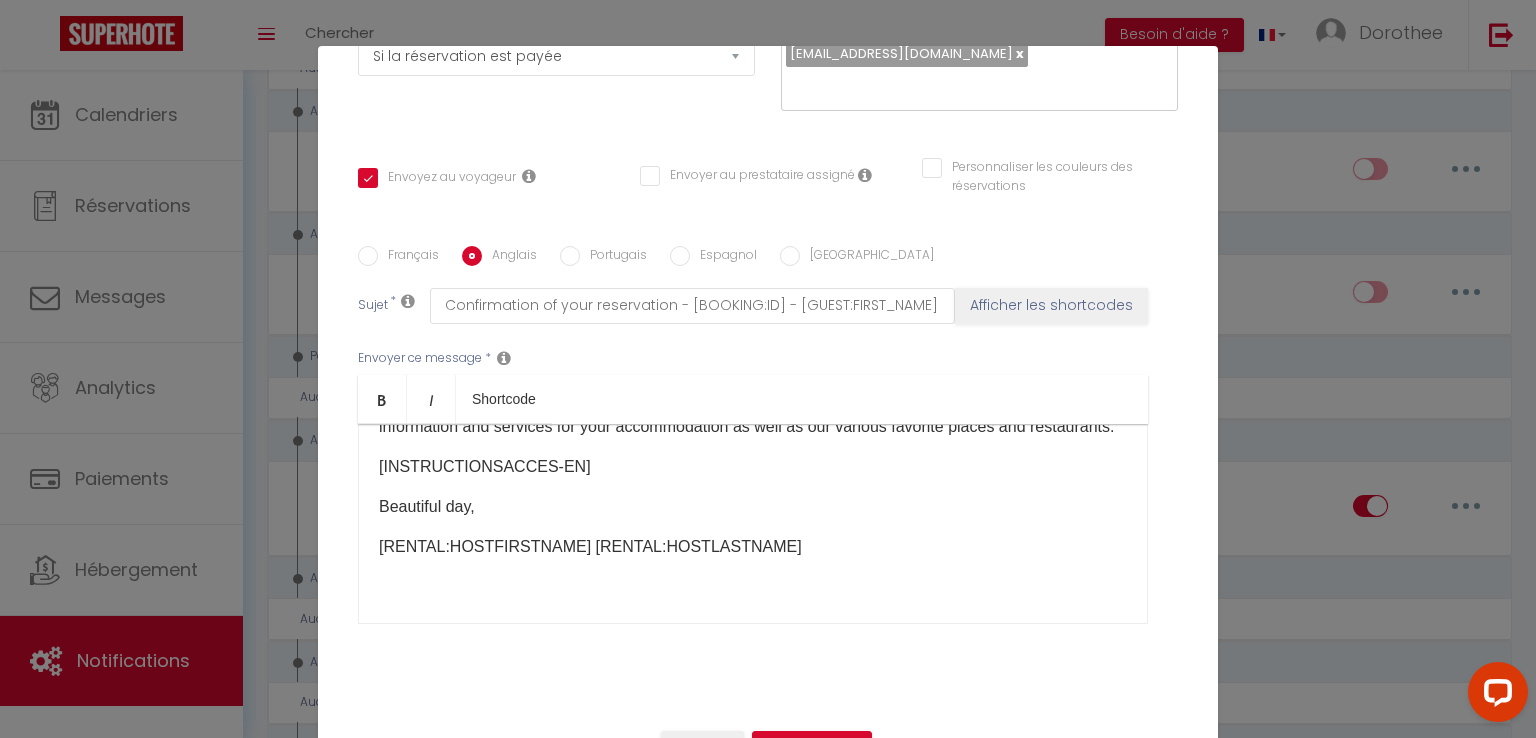 scroll, scrollTop: 0, scrollLeft: 0, axis: both 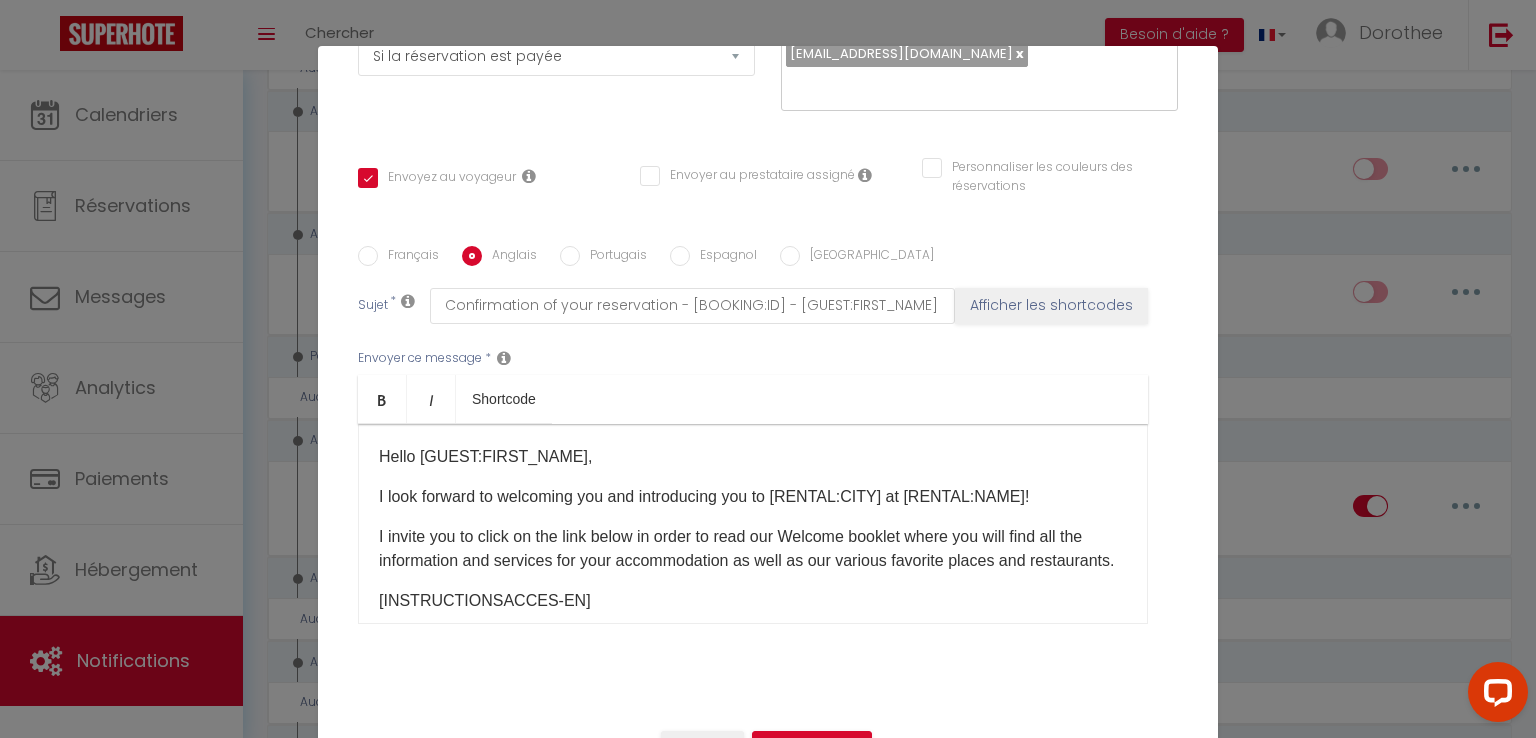 click on "Français" at bounding box center (368, 256) 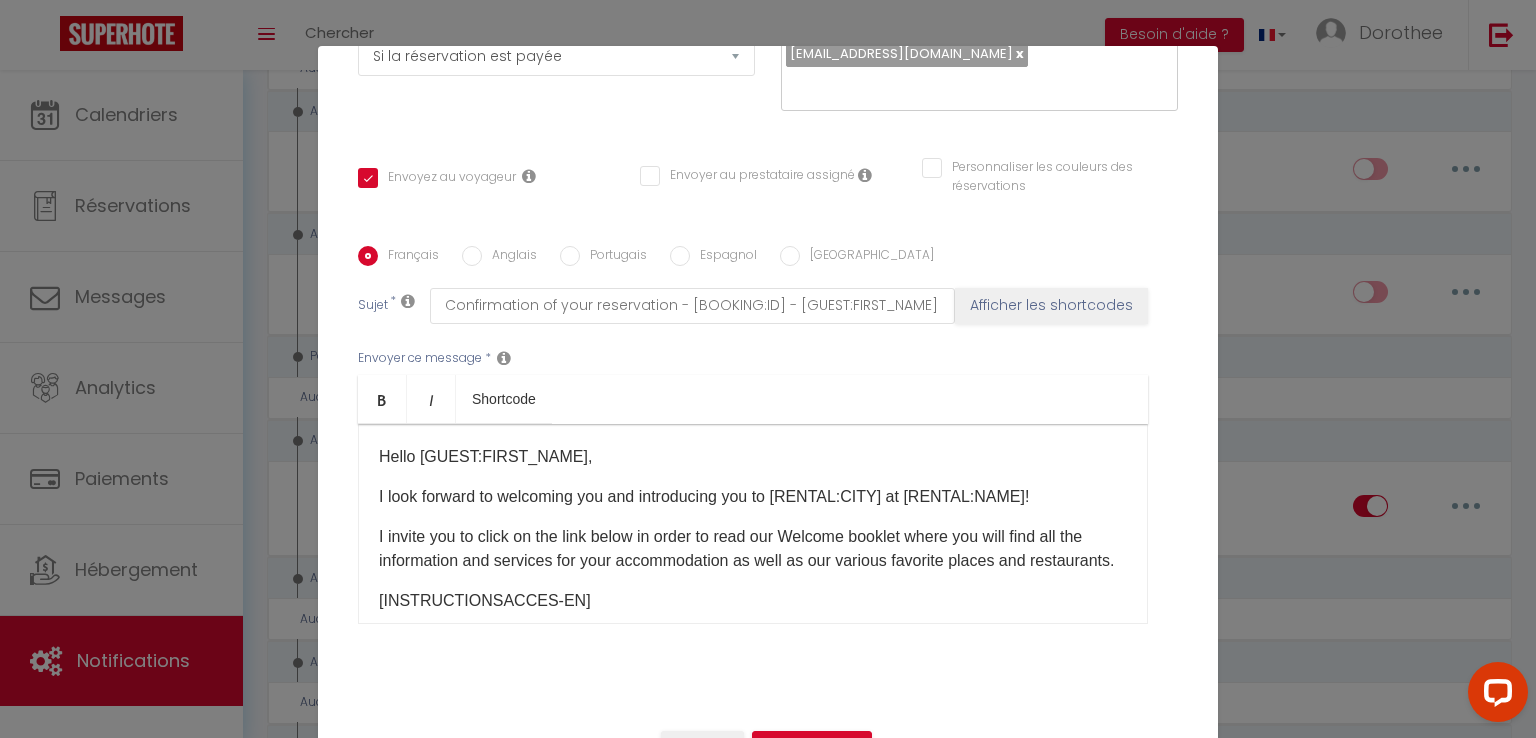 checkbox on "true" 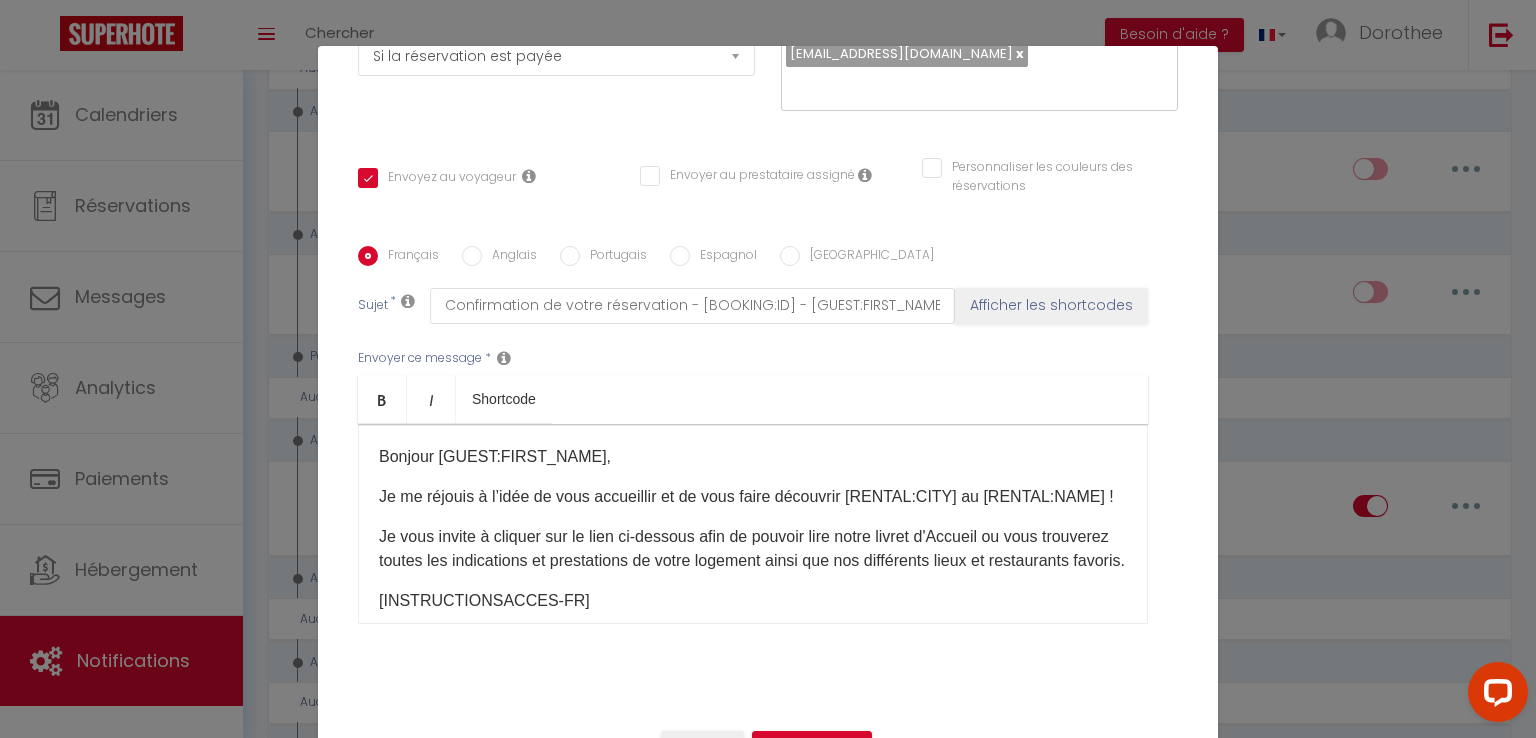scroll, scrollTop: 0, scrollLeft: 0, axis: both 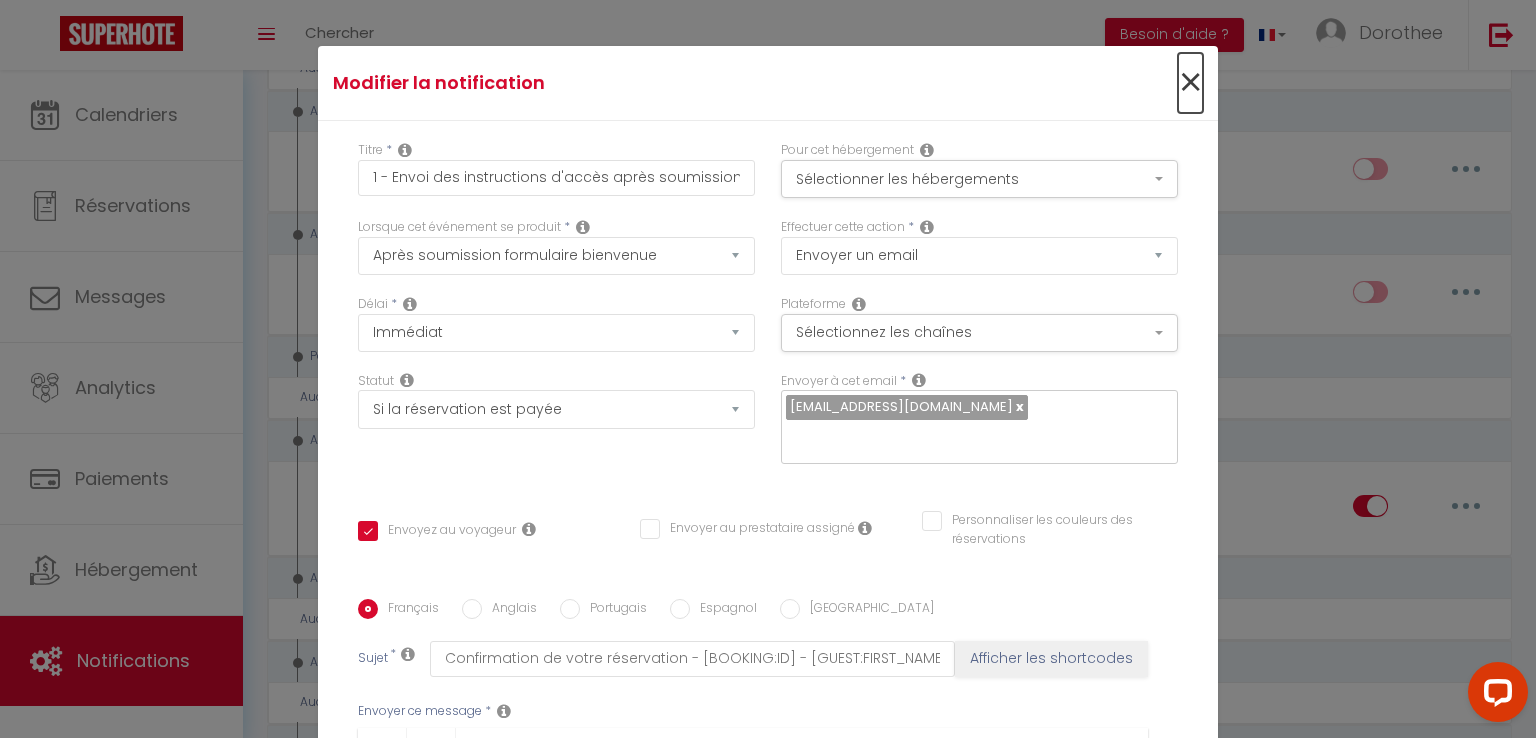 click on "×" at bounding box center (1190, 83) 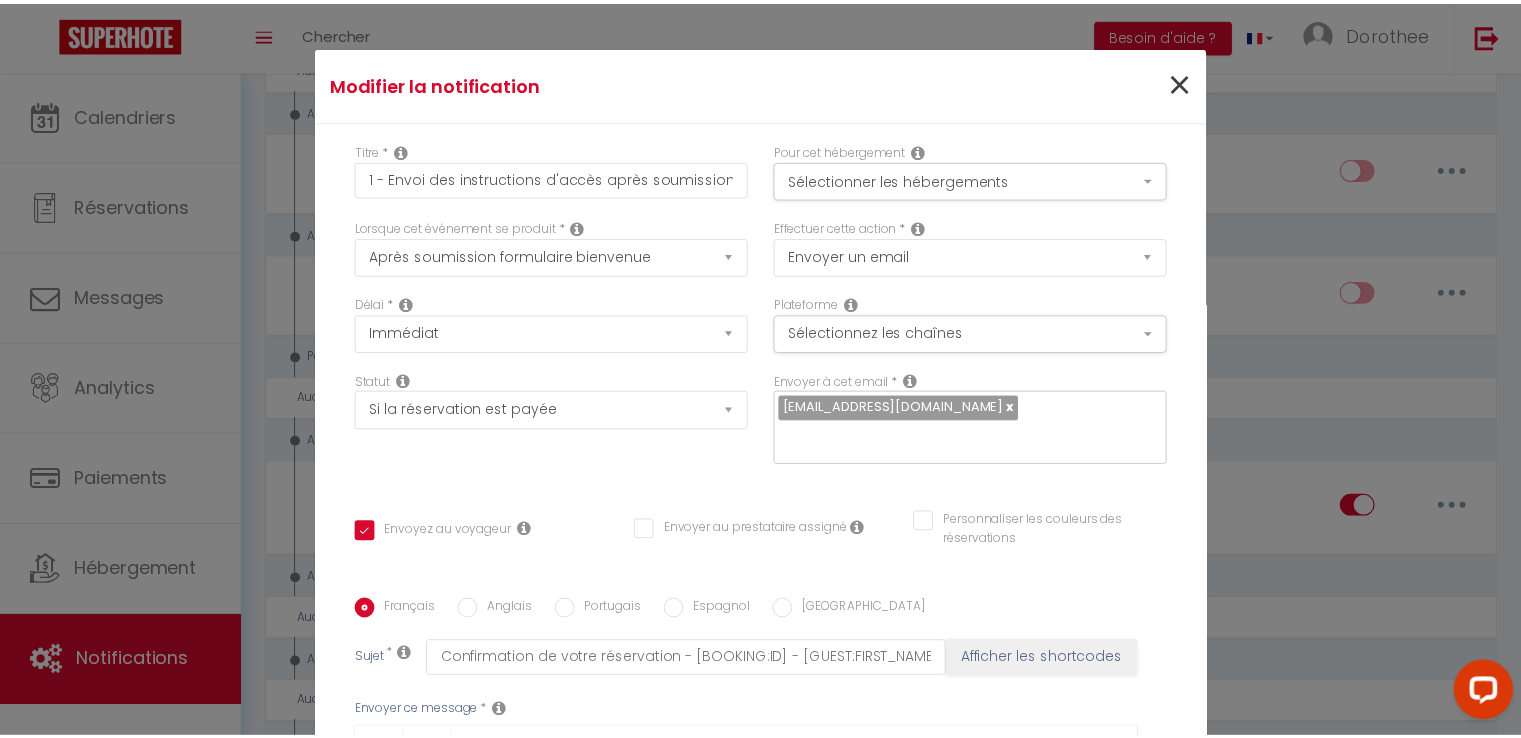scroll, scrollTop: 2305, scrollLeft: 0, axis: vertical 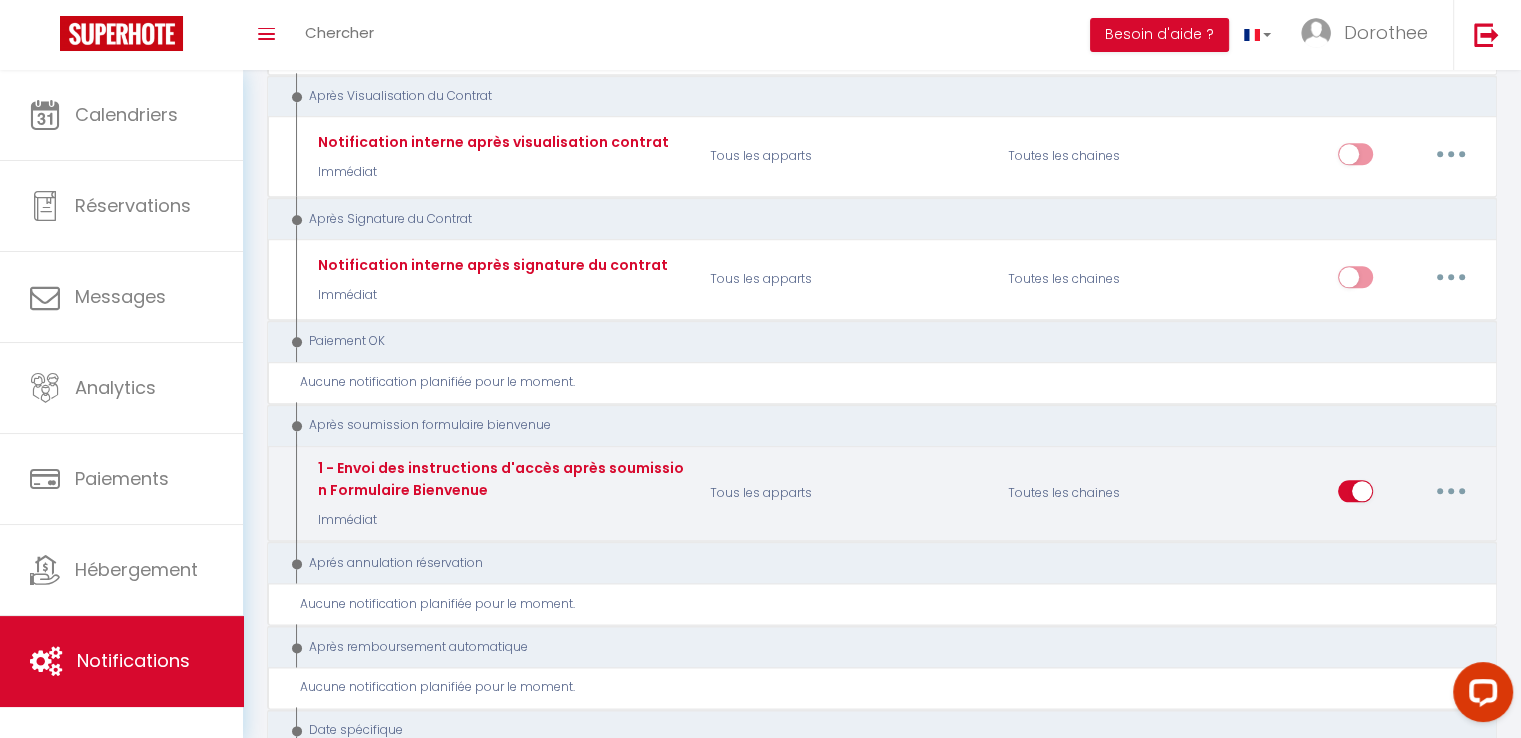click at bounding box center (1451, 491) 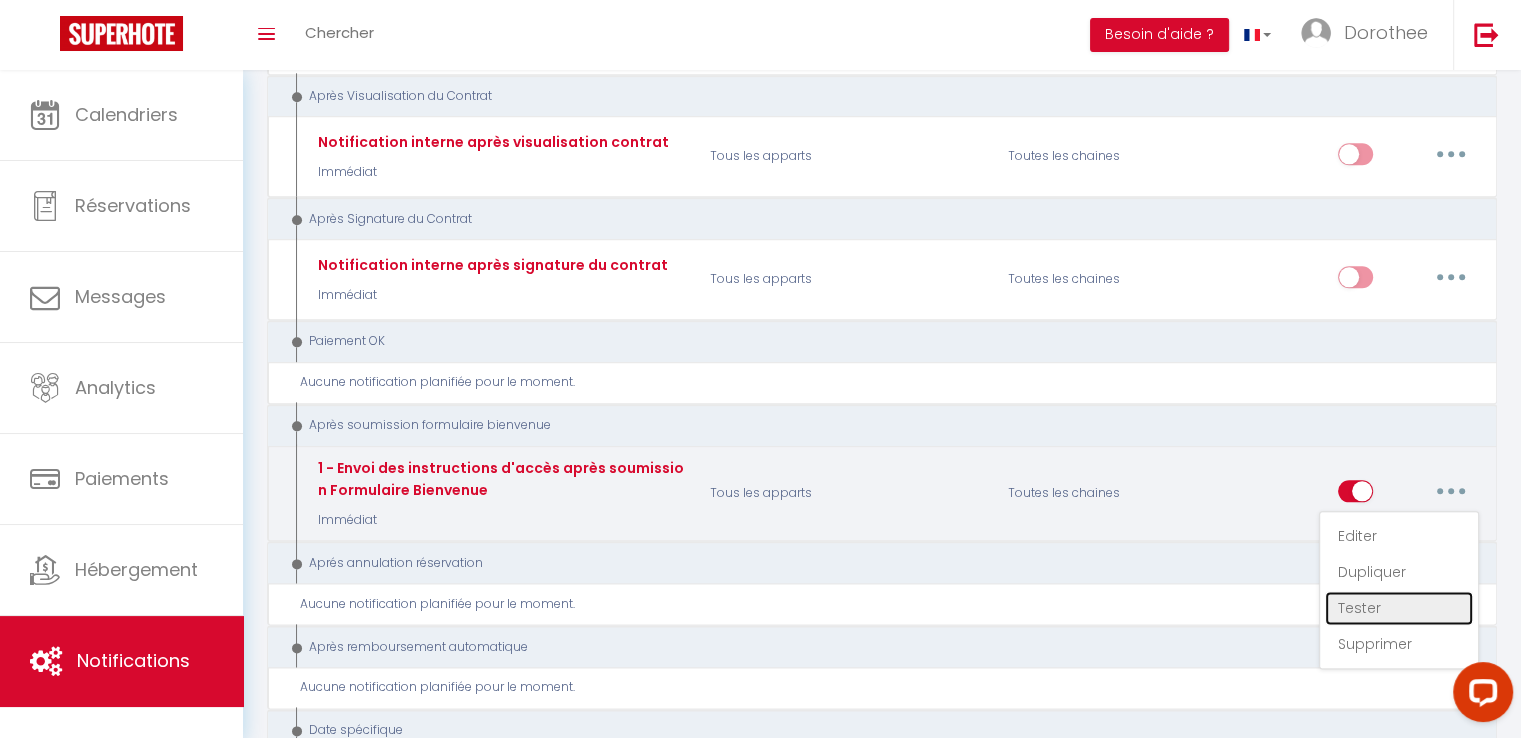click on "Tester" at bounding box center (1399, 608) 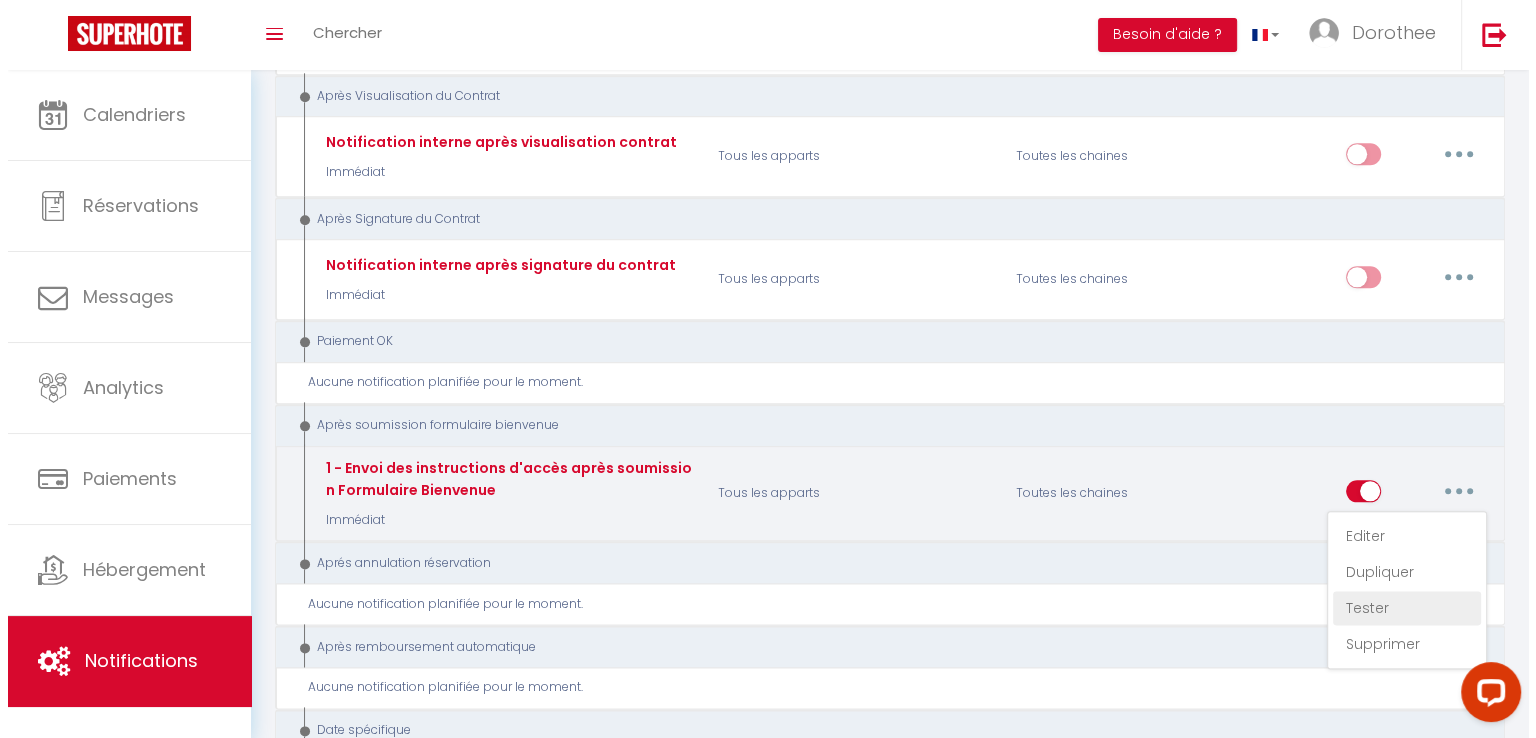 scroll, scrollTop: 2290, scrollLeft: 0, axis: vertical 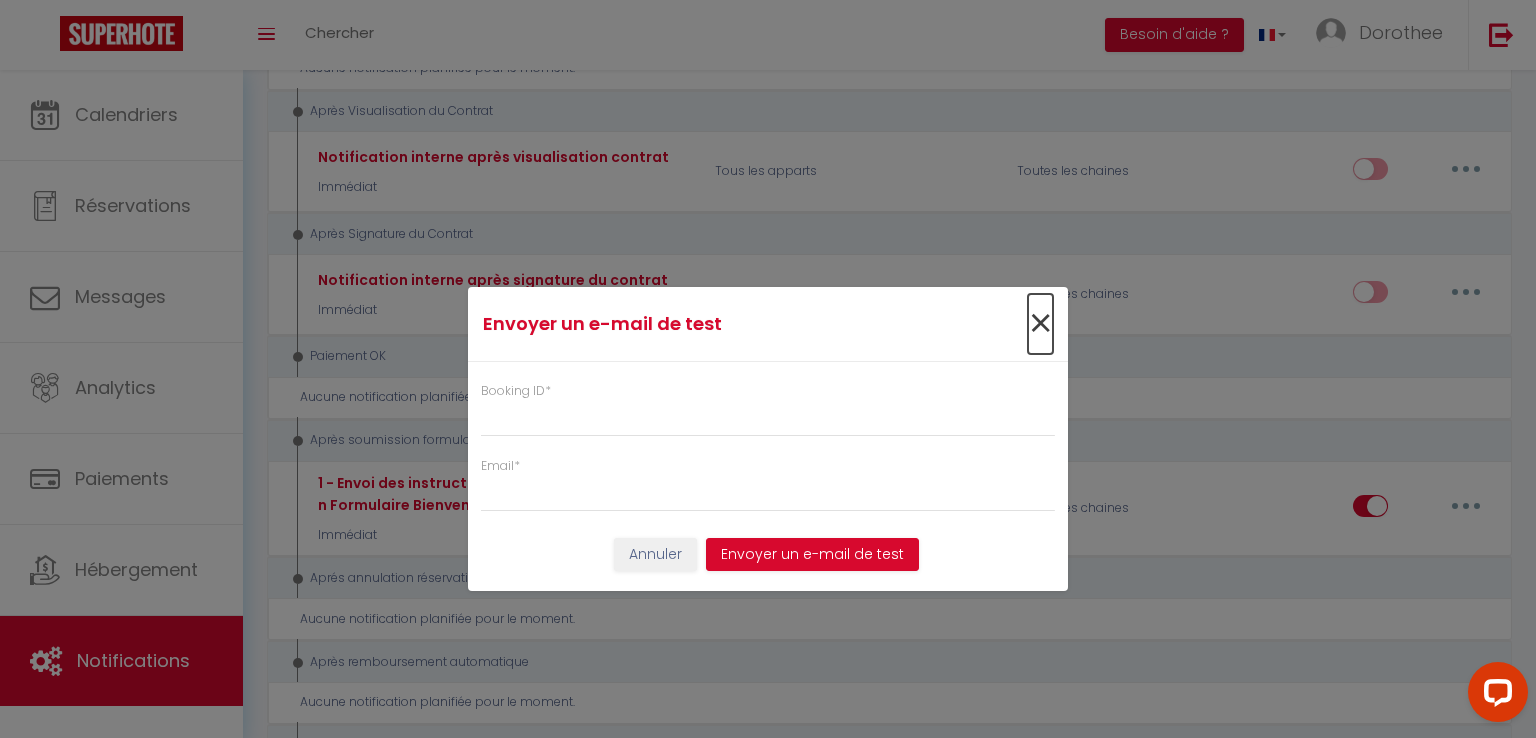 click on "×" at bounding box center [1040, 324] 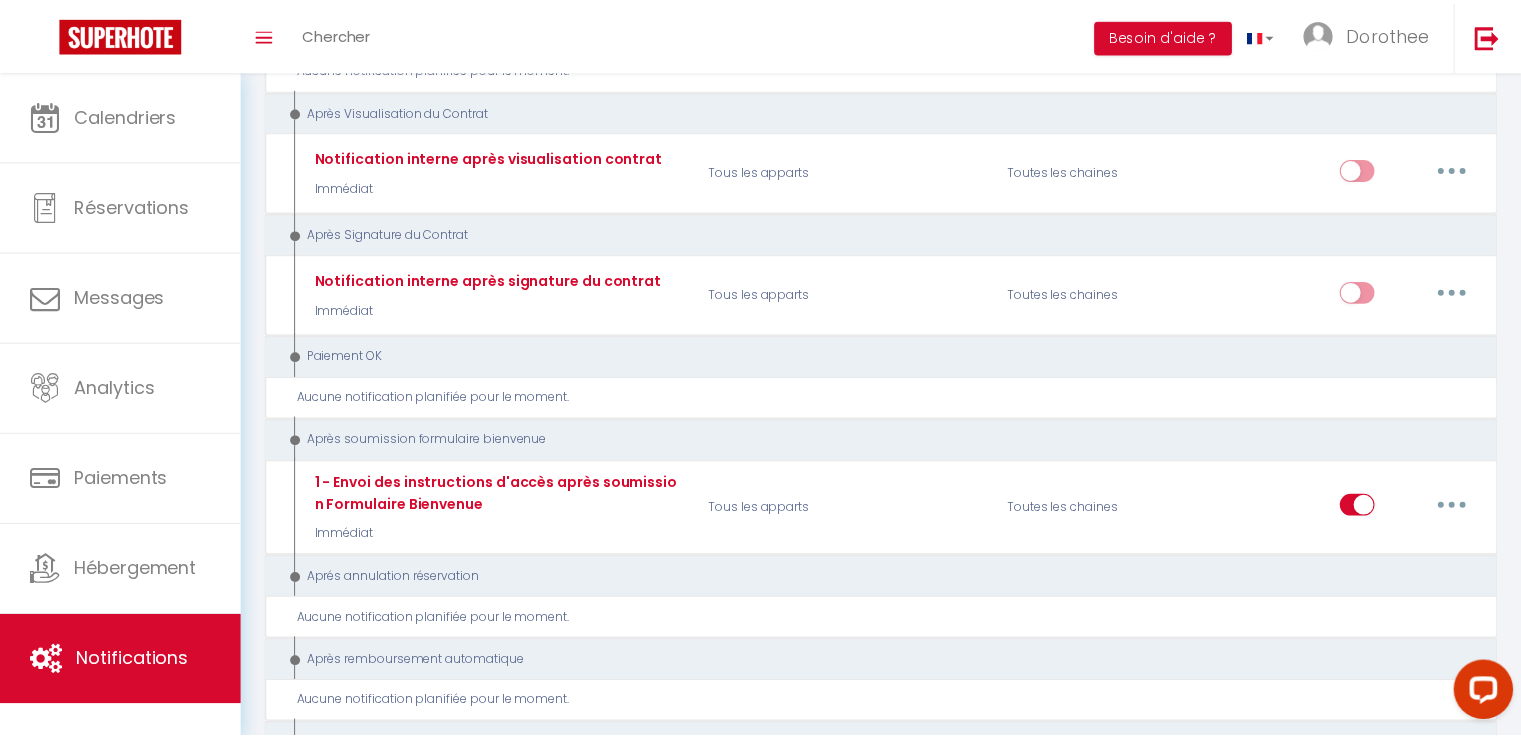 scroll, scrollTop: 2305, scrollLeft: 0, axis: vertical 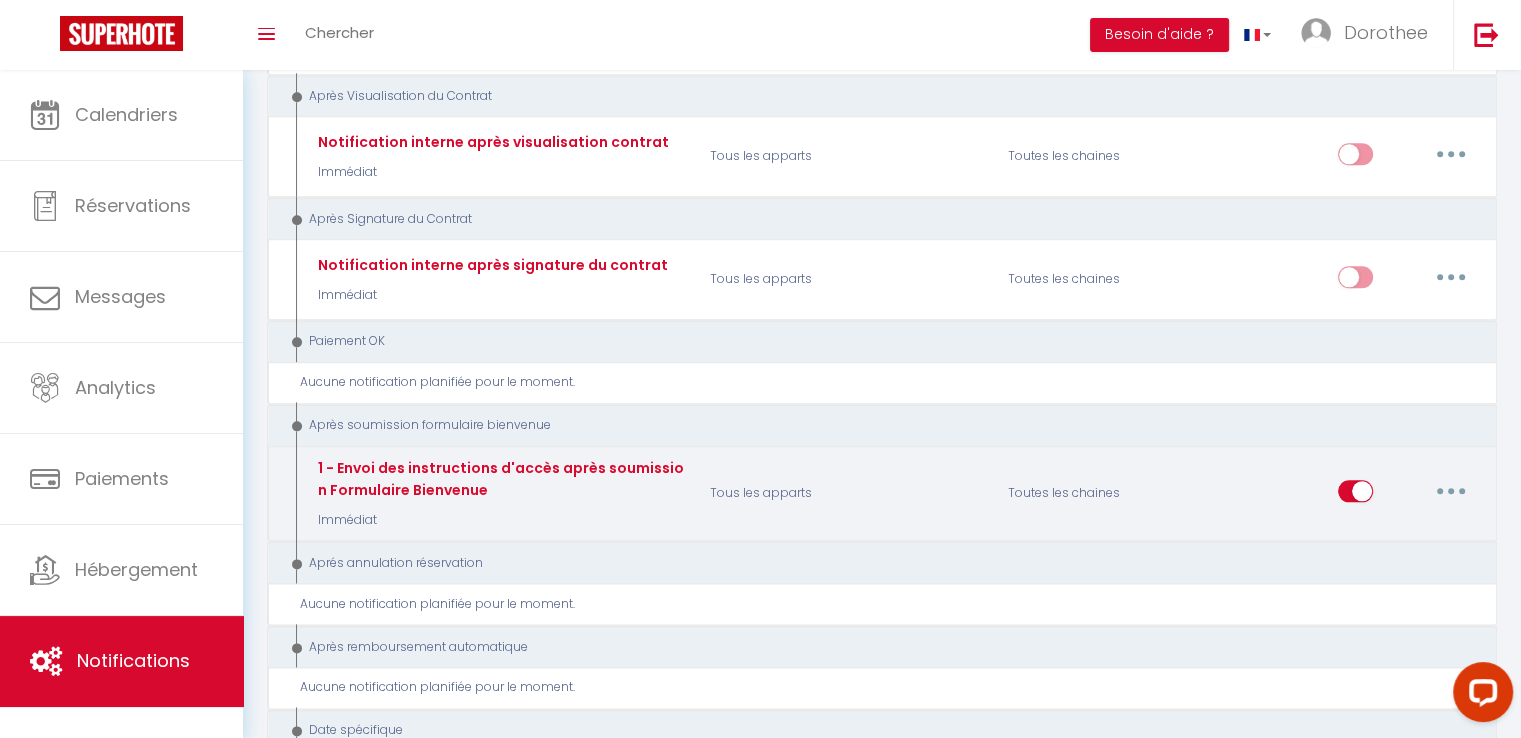 drag, startPoint x: 1041, startPoint y: 316, endPoint x: 1383, endPoint y: 453, distance: 368.4196 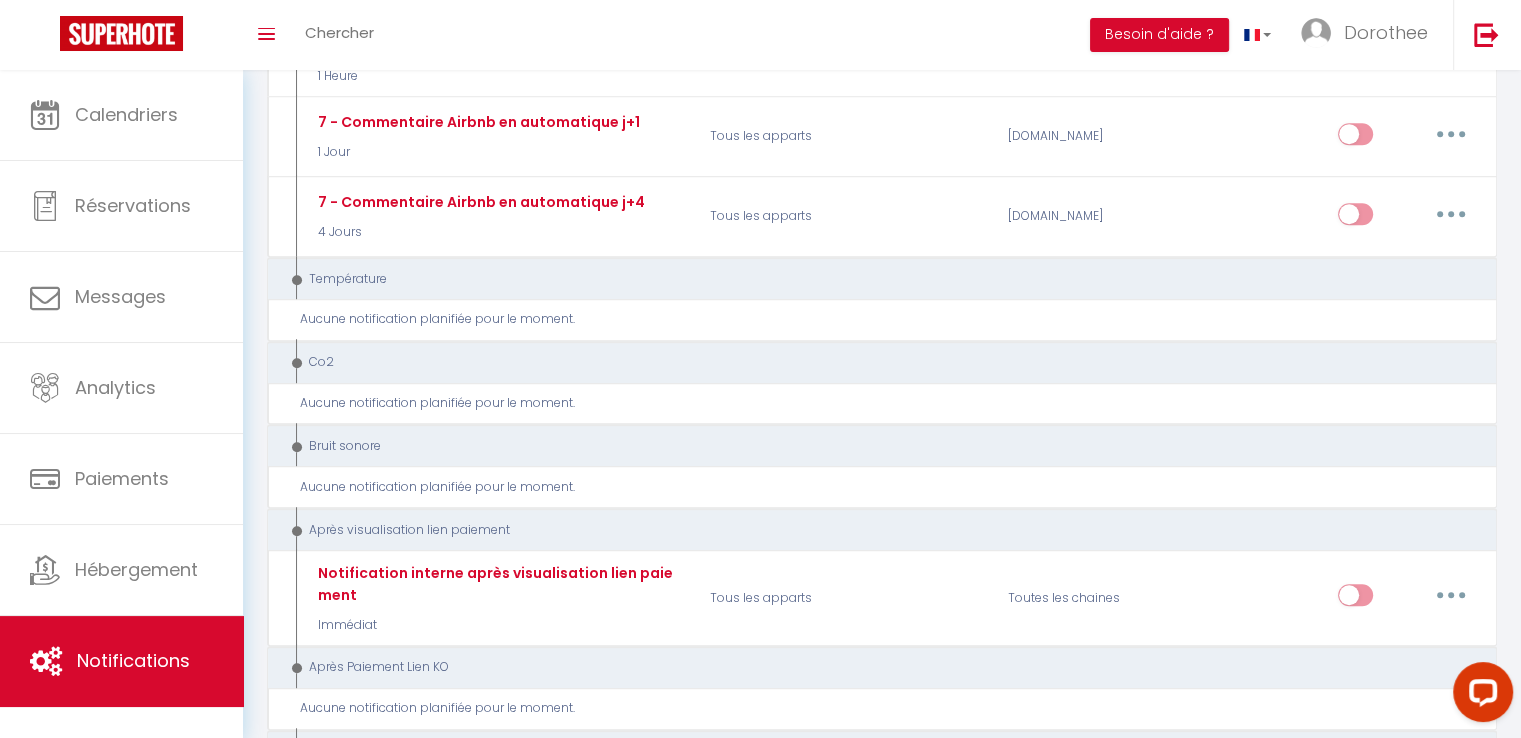 scroll, scrollTop: 0, scrollLeft: 0, axis: both 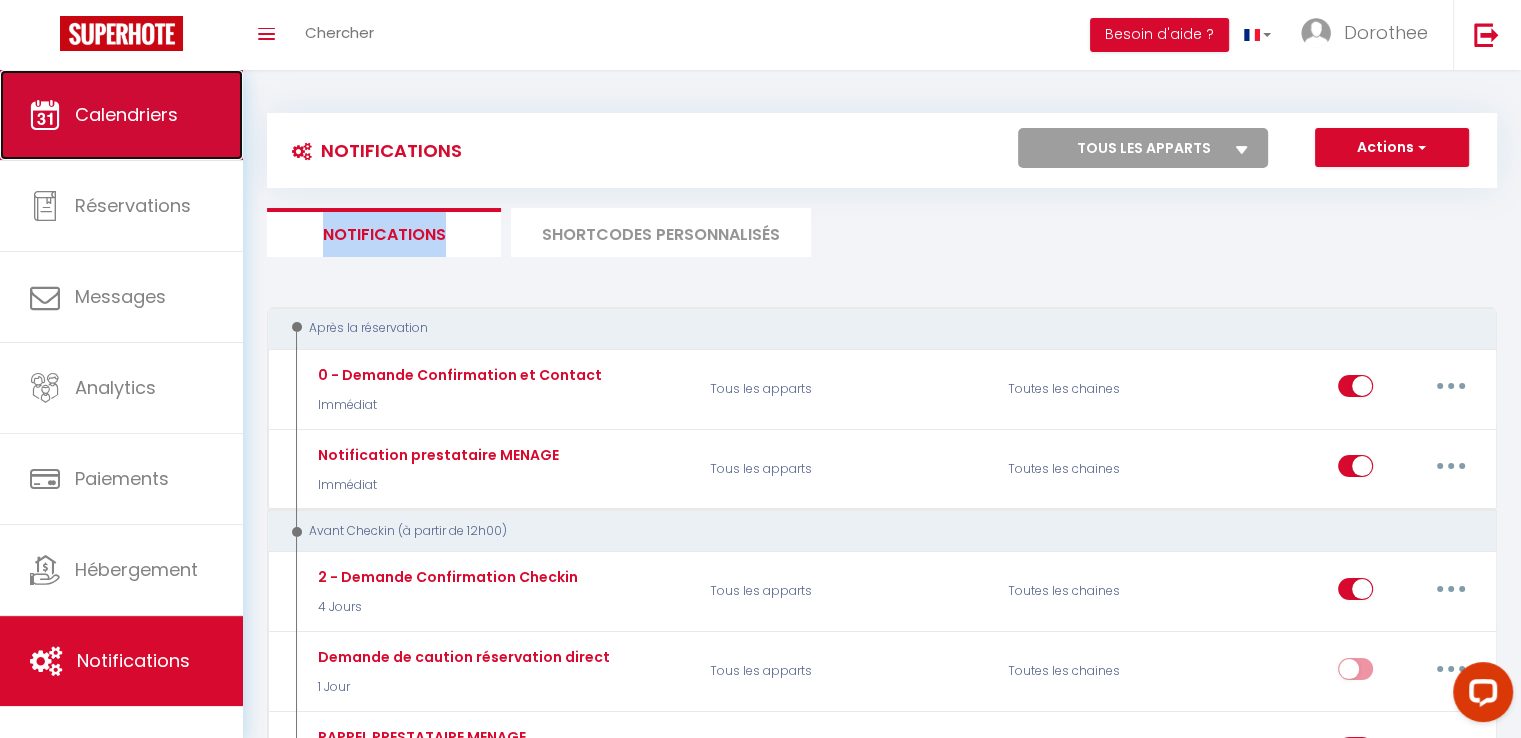 click on "Calendriers" at bounding box center (126, 114) 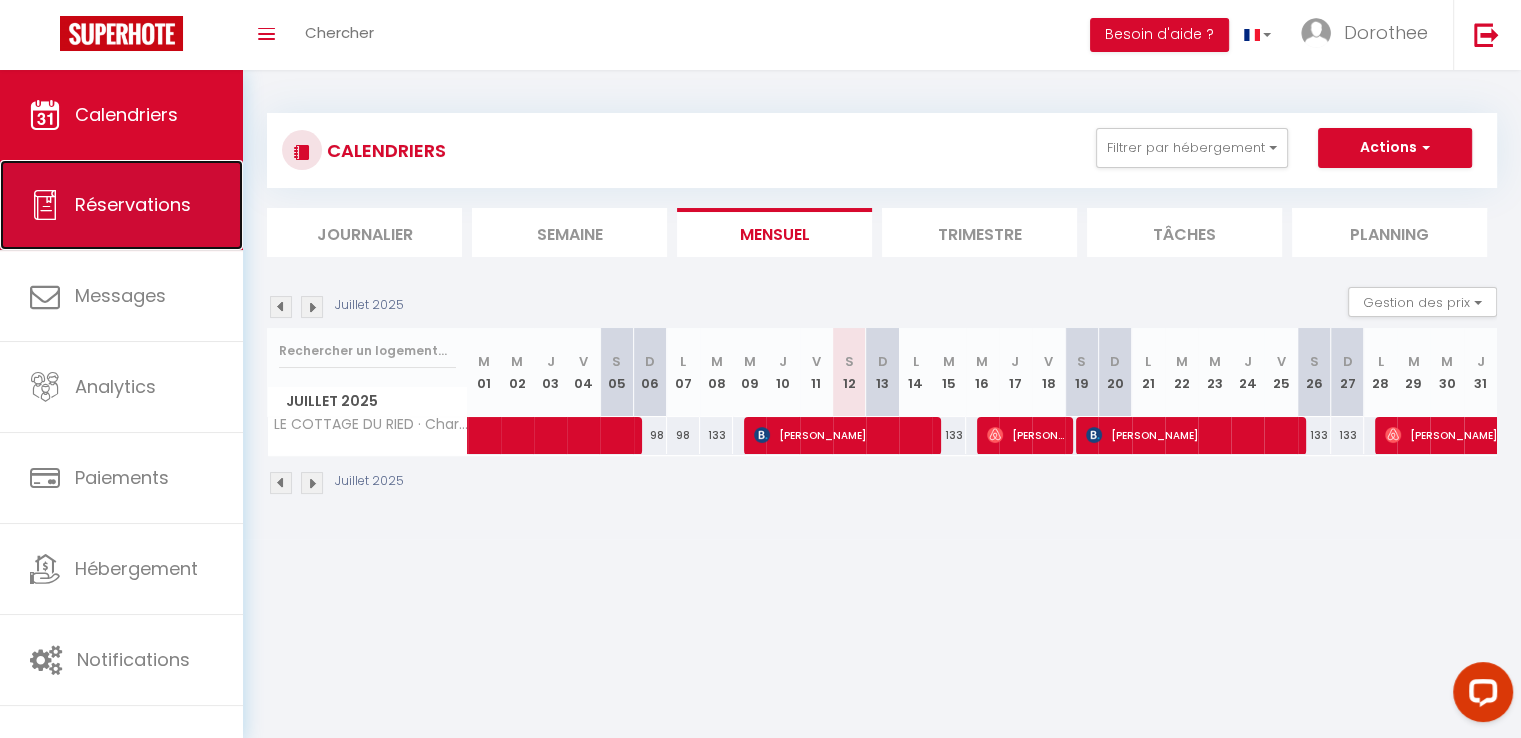 click on "Réservations" at bounding box center [133, 204] 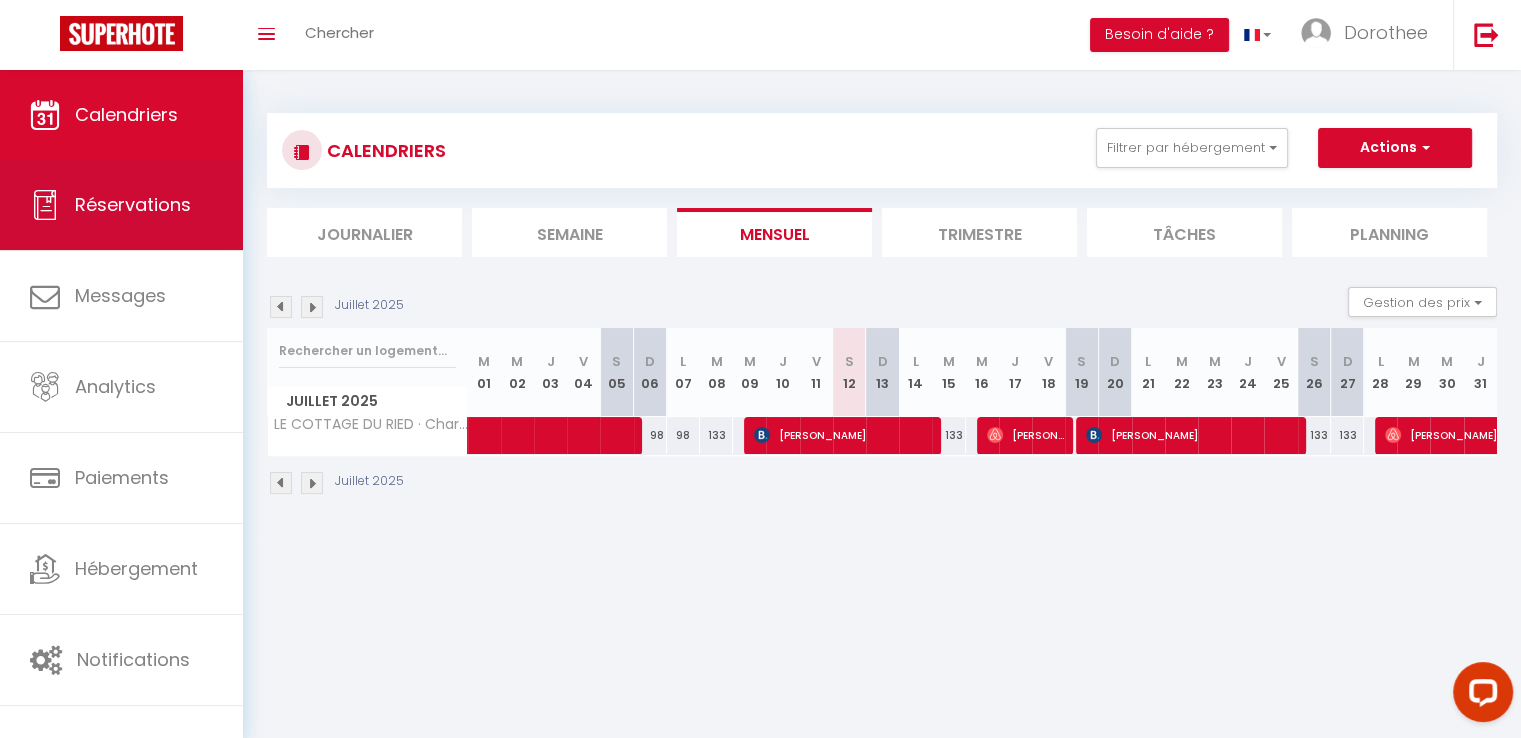 select on "not_cancelled" 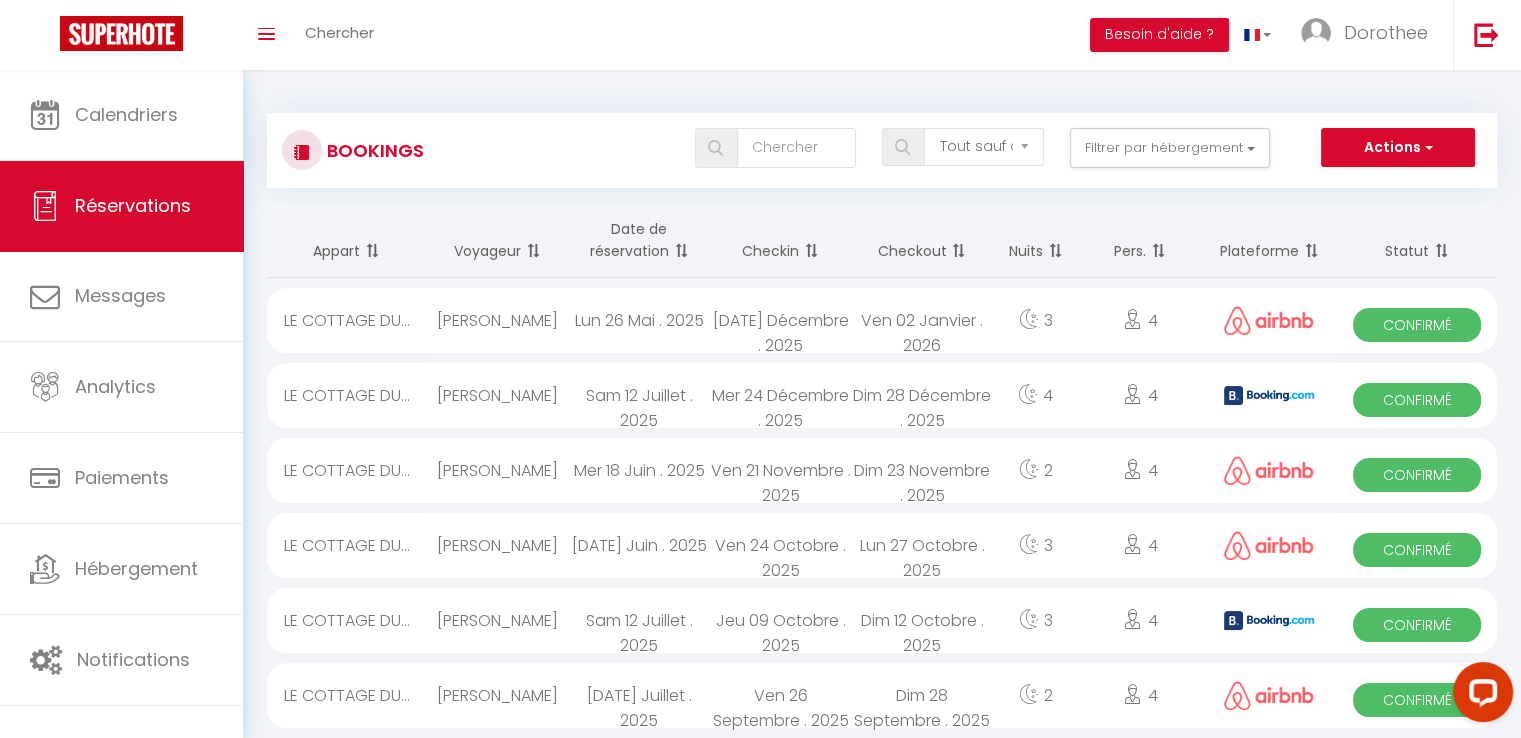 click on "[PERSON_NAME]" at bounding box center (497, 620) 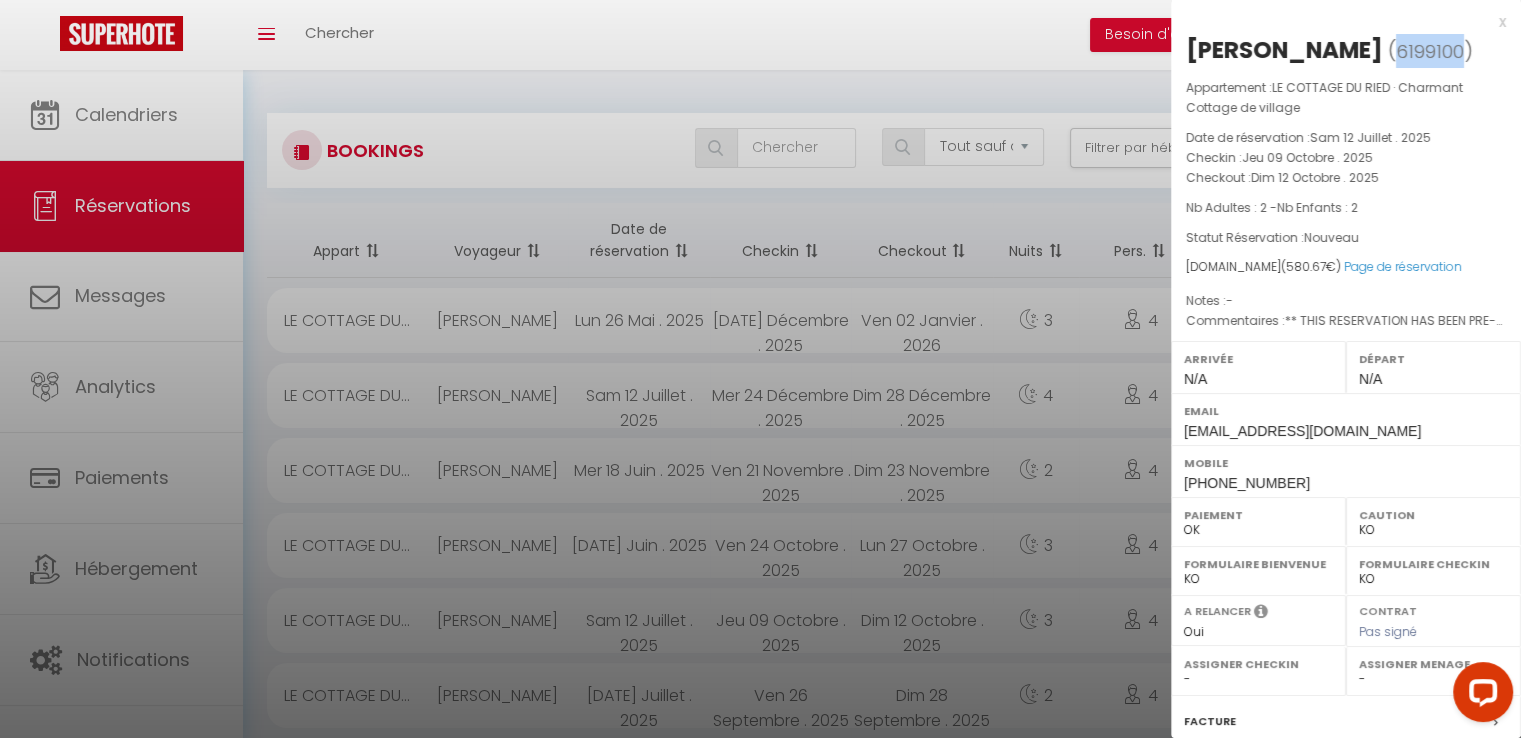 drag, startPoint x: 1196, startPoint y: 77, endPoint x: 1260, endPoint y: 81, distance: 64.12488 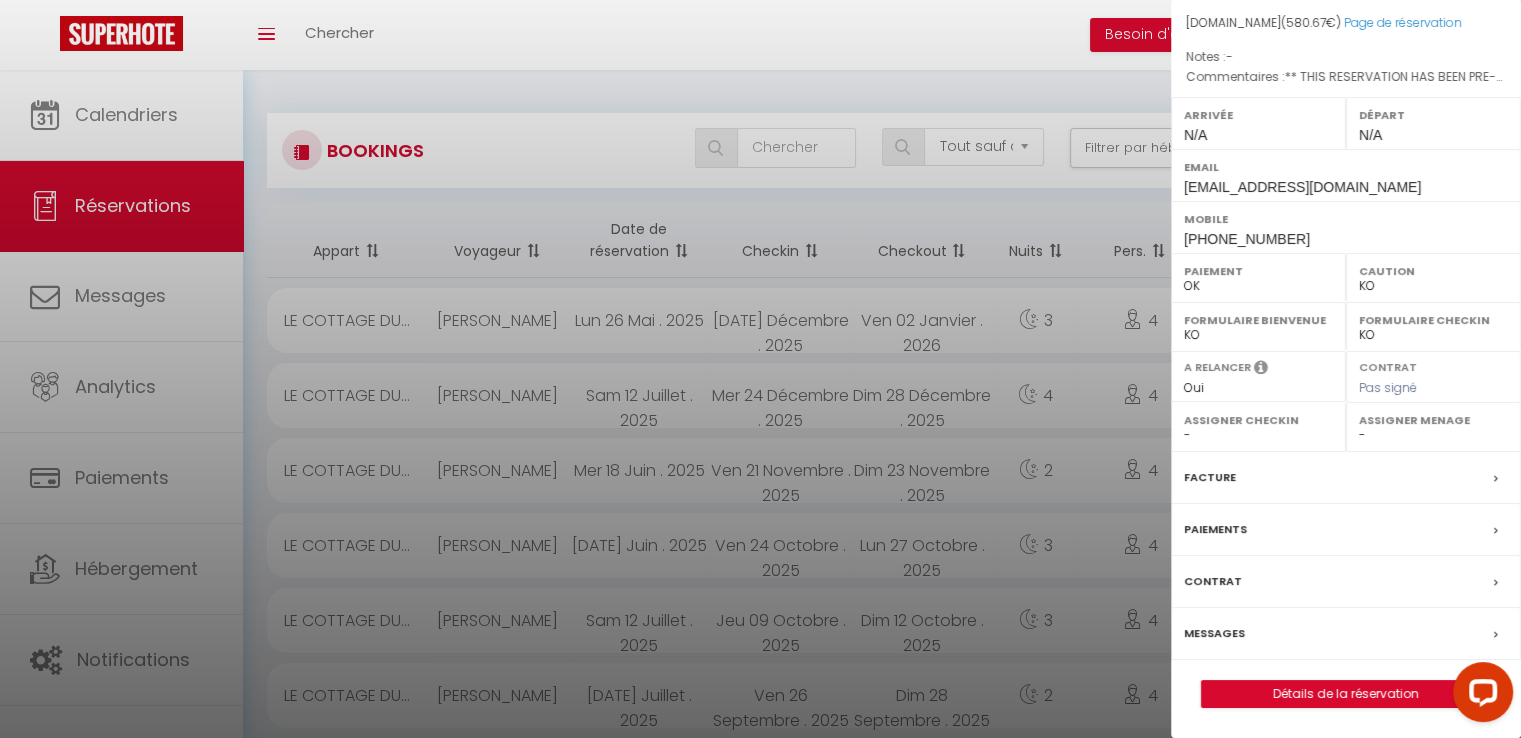 scroll, scrollTop: 272, scrollLeft: 0, axis: vertical 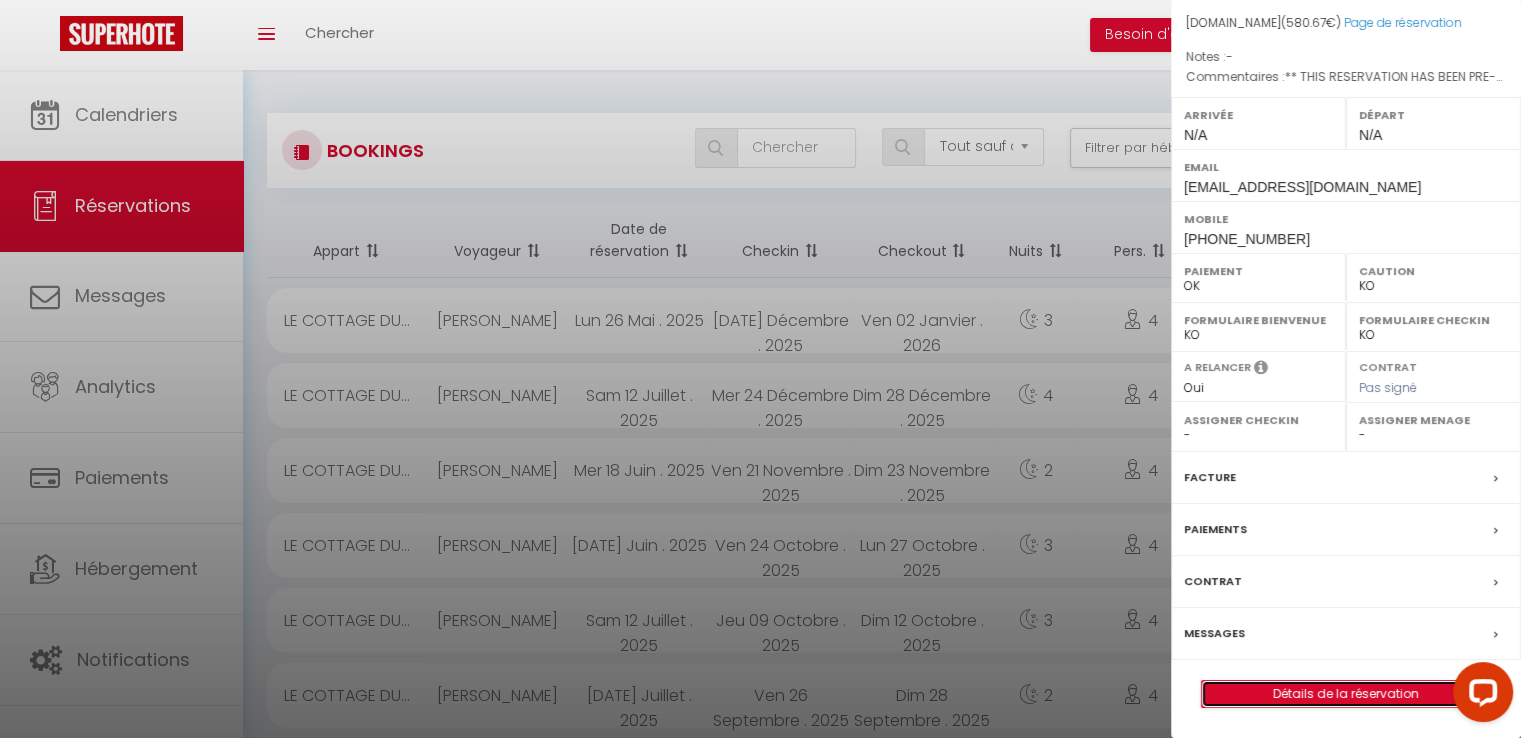 click on "Détails de la réservation" at bounding box center [1346, 694] 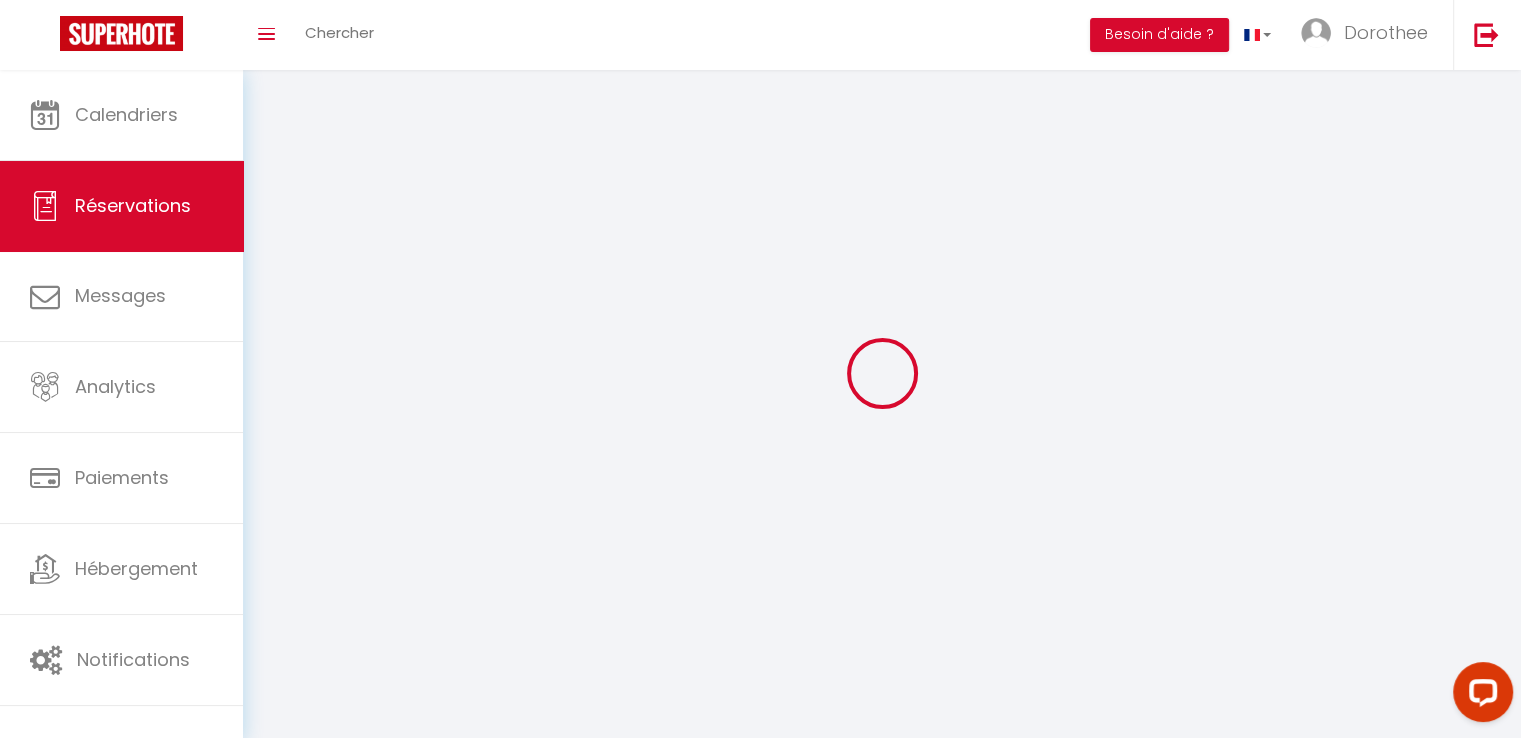 type on "Arkadi" 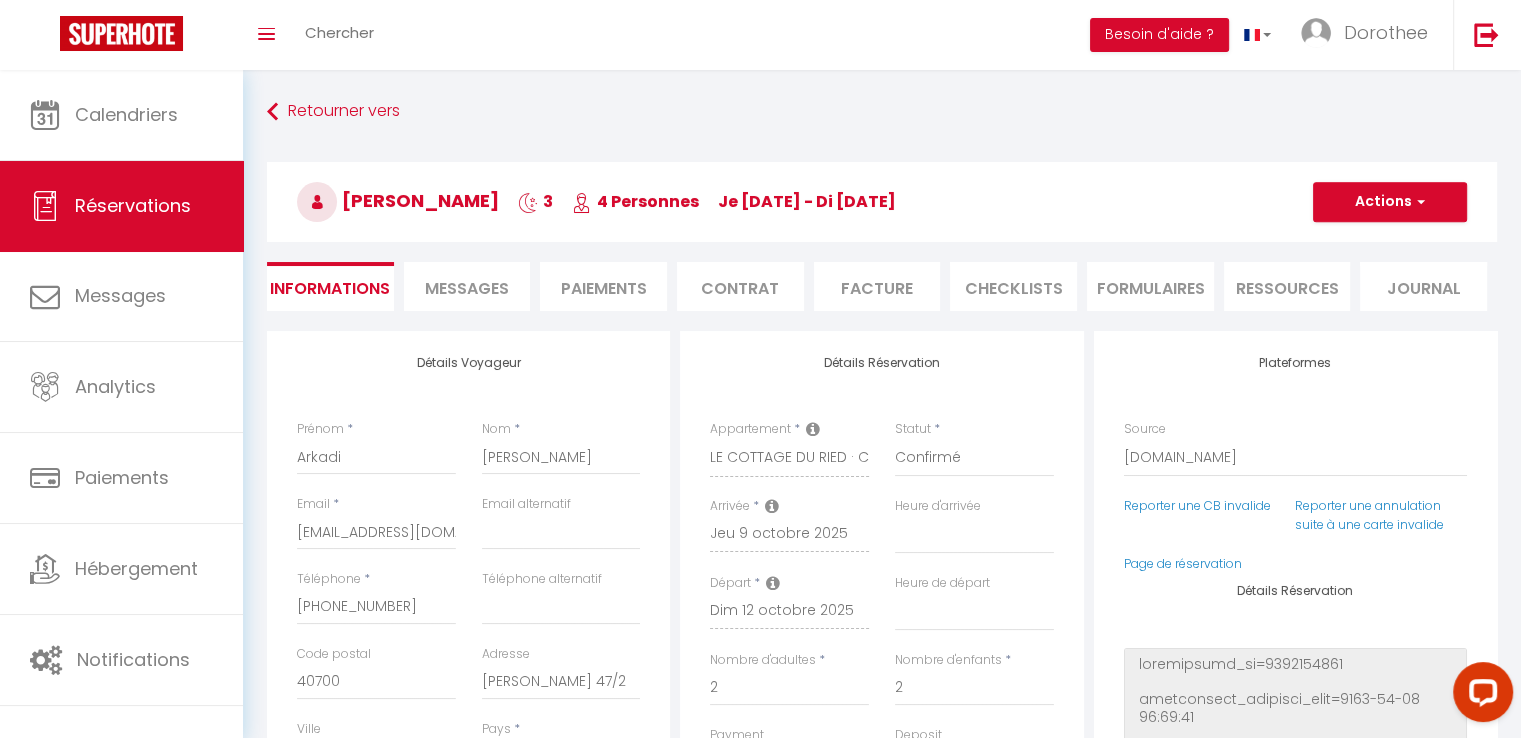 type on "82" 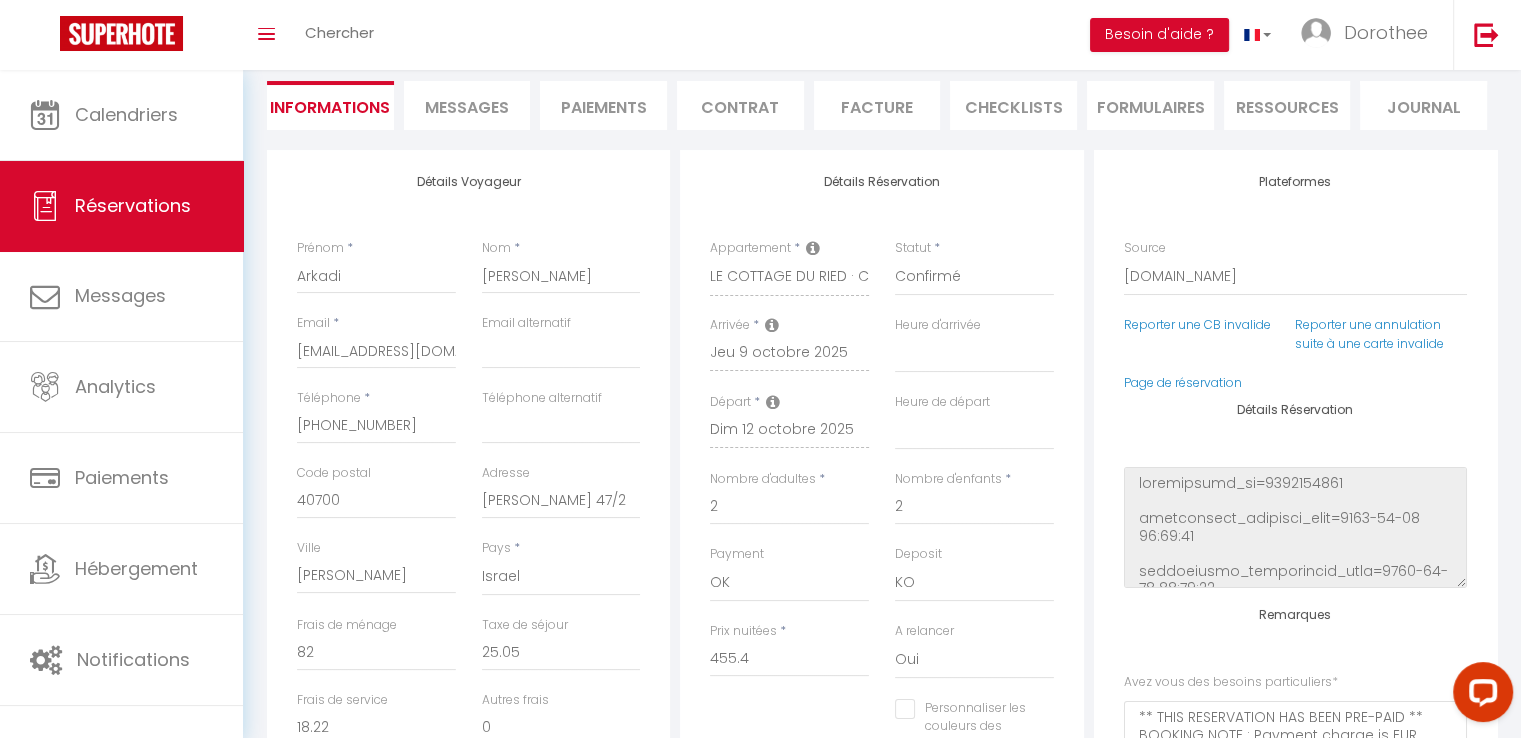 scroll, scrollTop: 172, scrollLeft: 0, axis: vertical 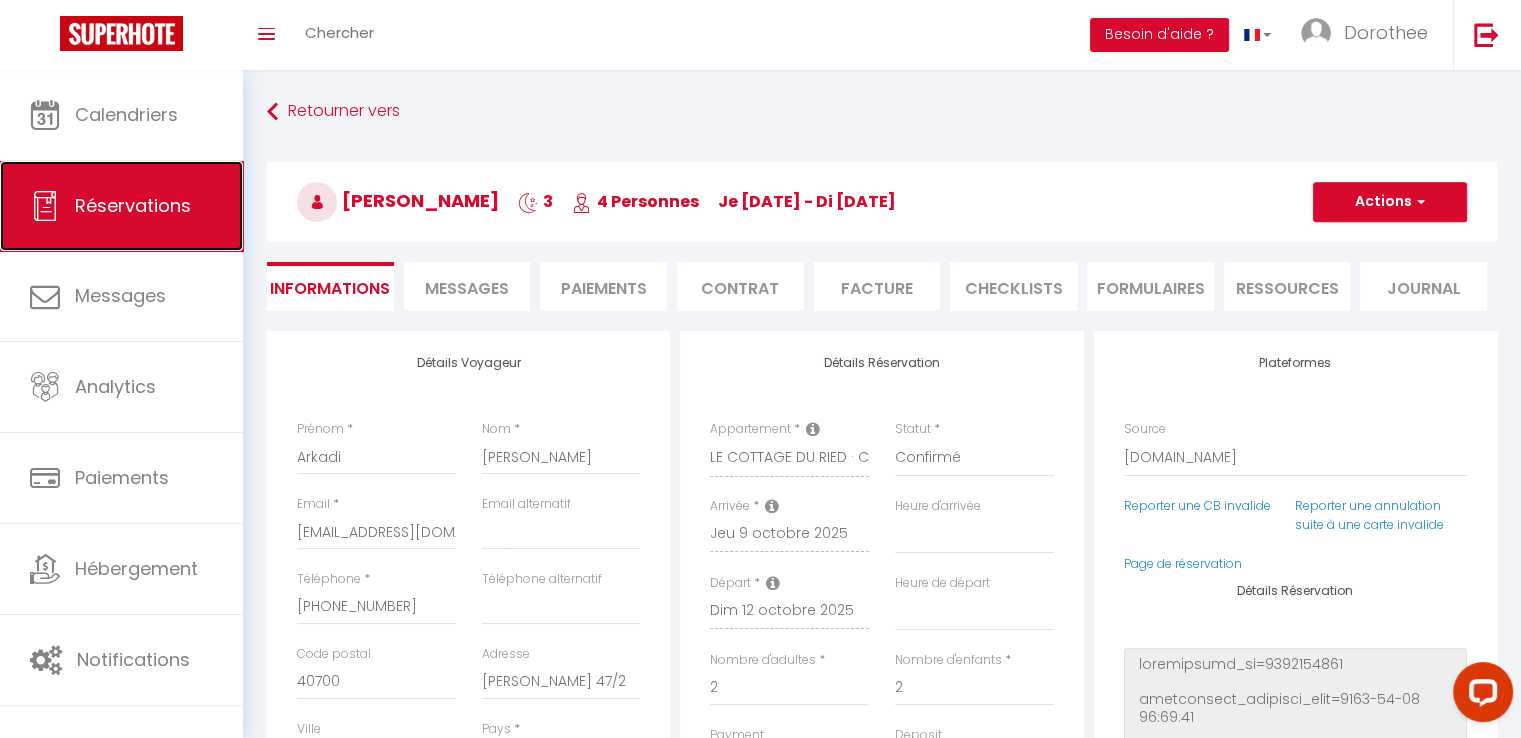 click on "Réservations" at bounding box center [133, 205] 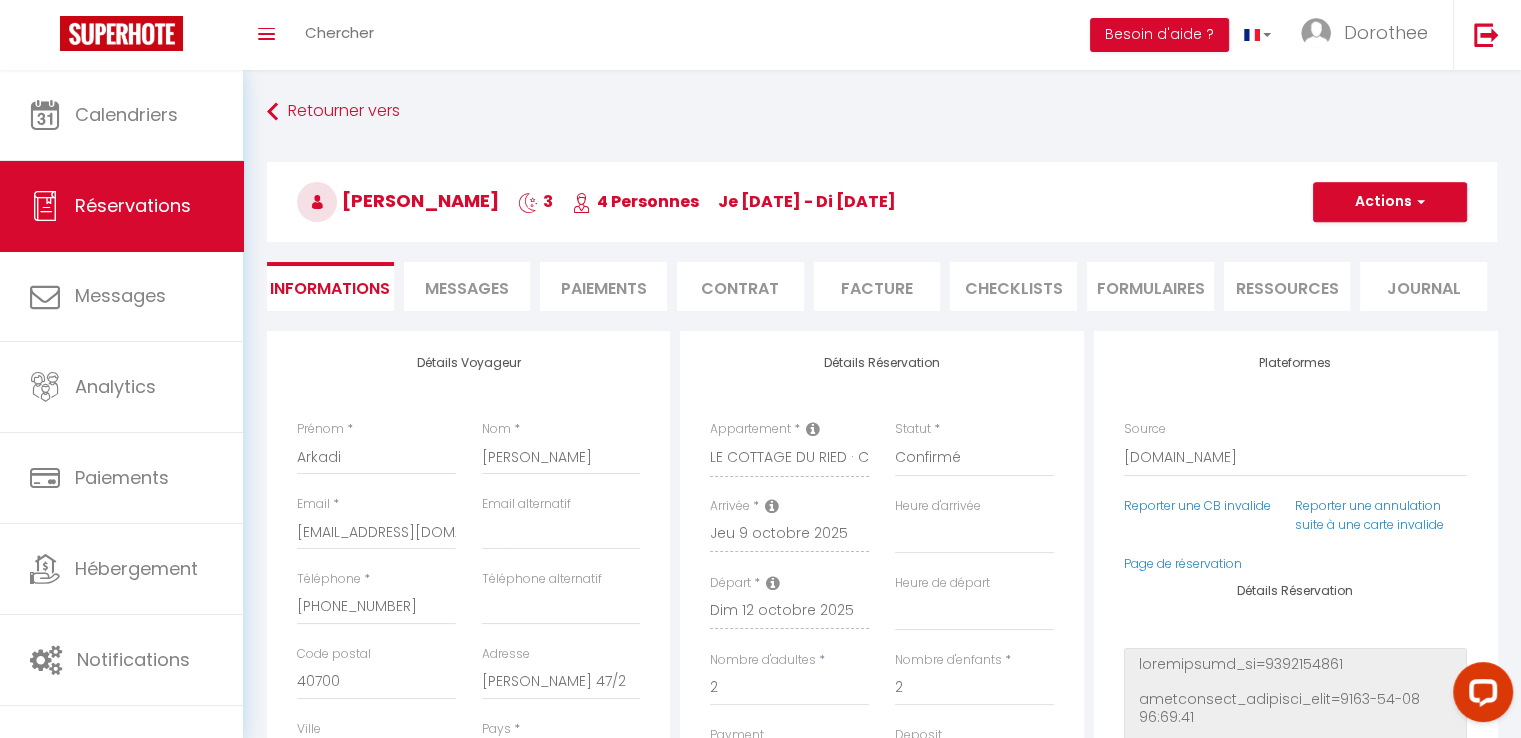 select on "not_cancelled" 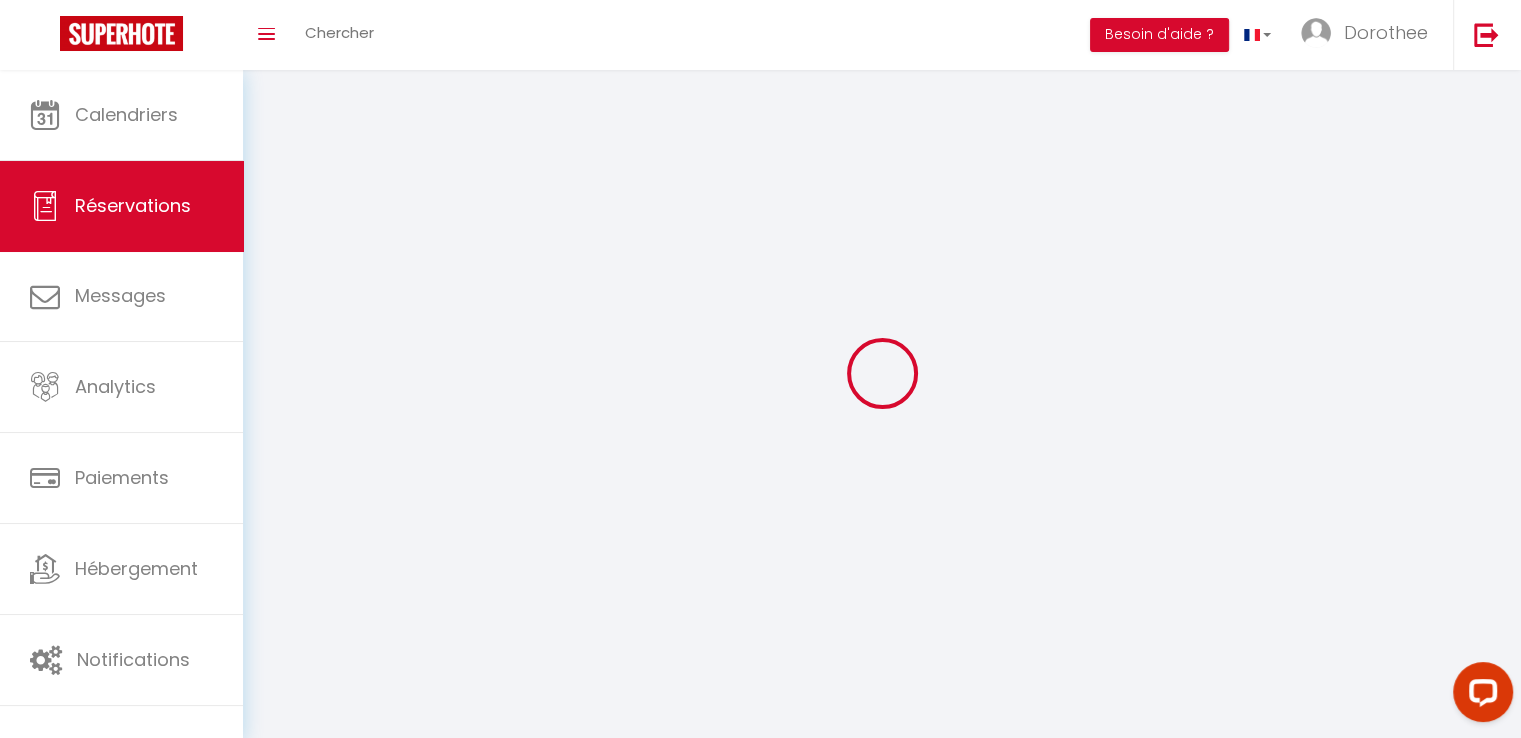 select 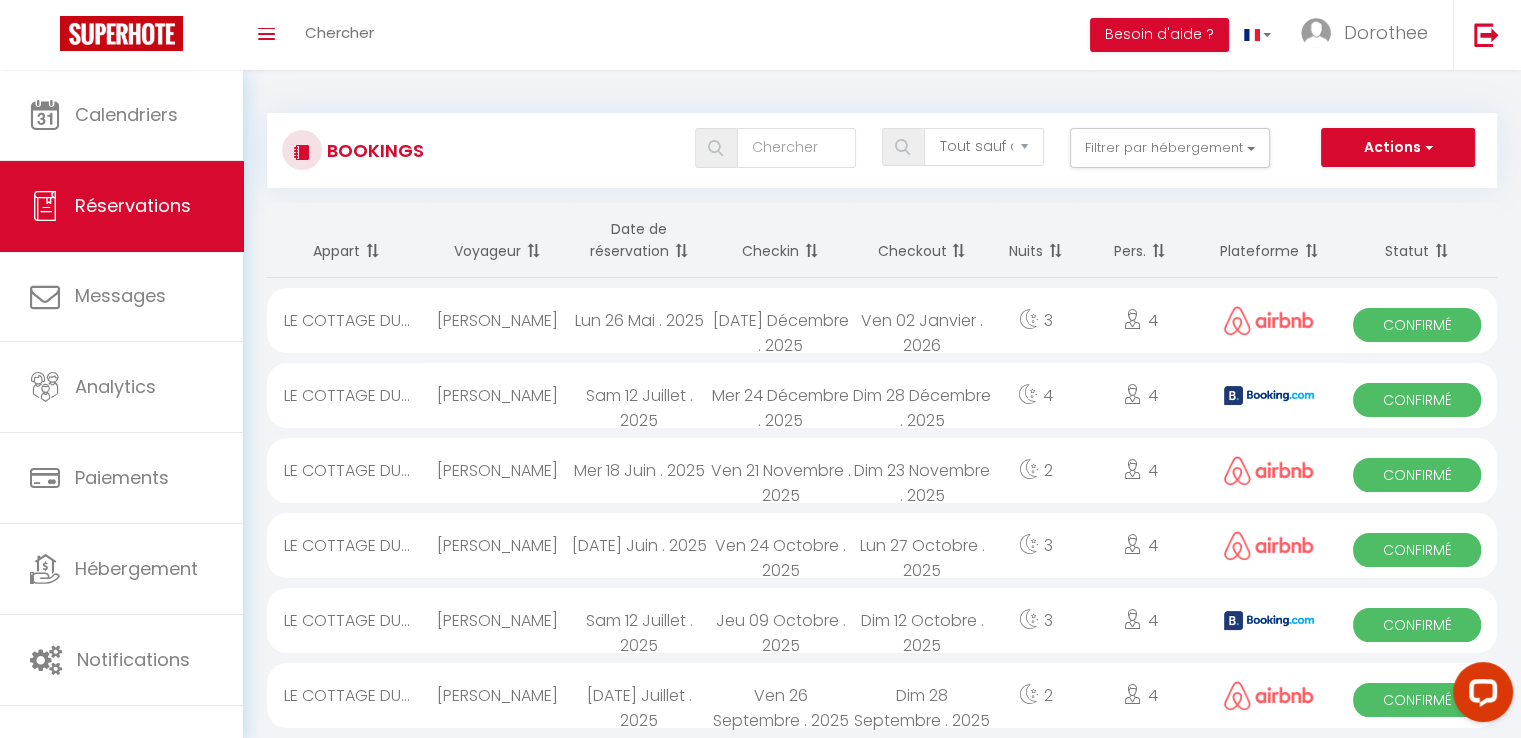 click on "LE COTTAGE DU..." at bounding box center [347, 620] 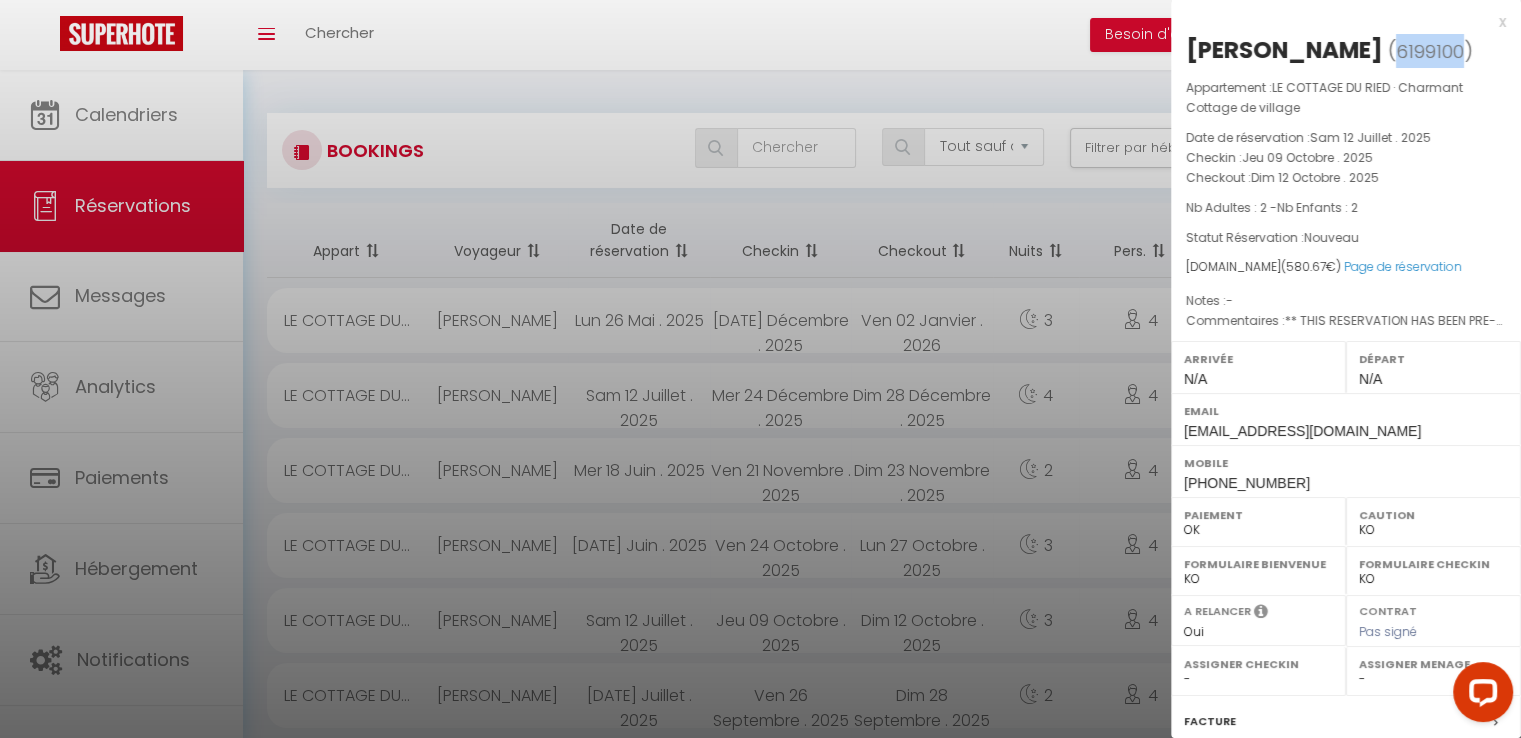 drag, startPoint x: 1199, startPoint y: 81, endPoint x: 1262, endPoint y: 80, distance: 63.007935 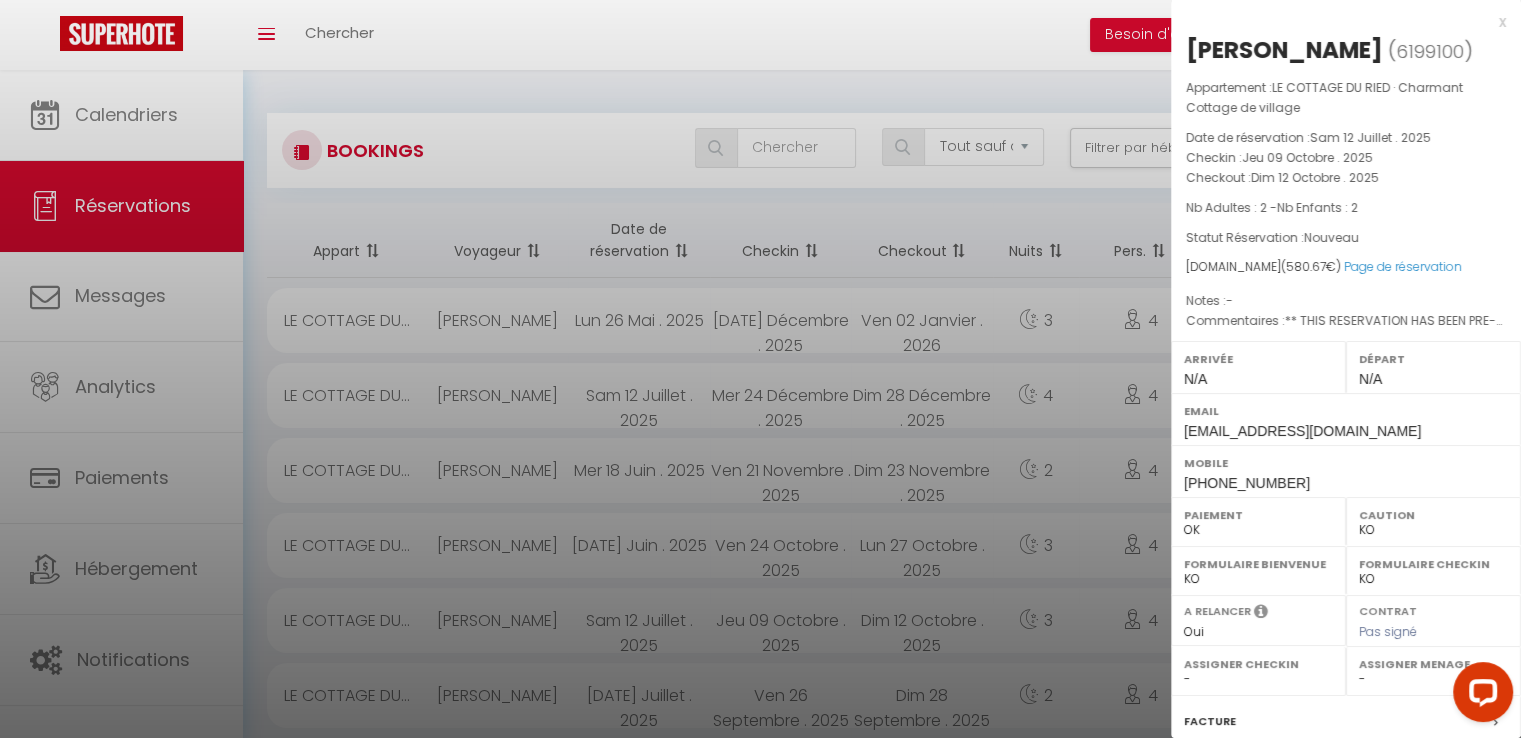 click on "x" at bounding box center (1338, 22) 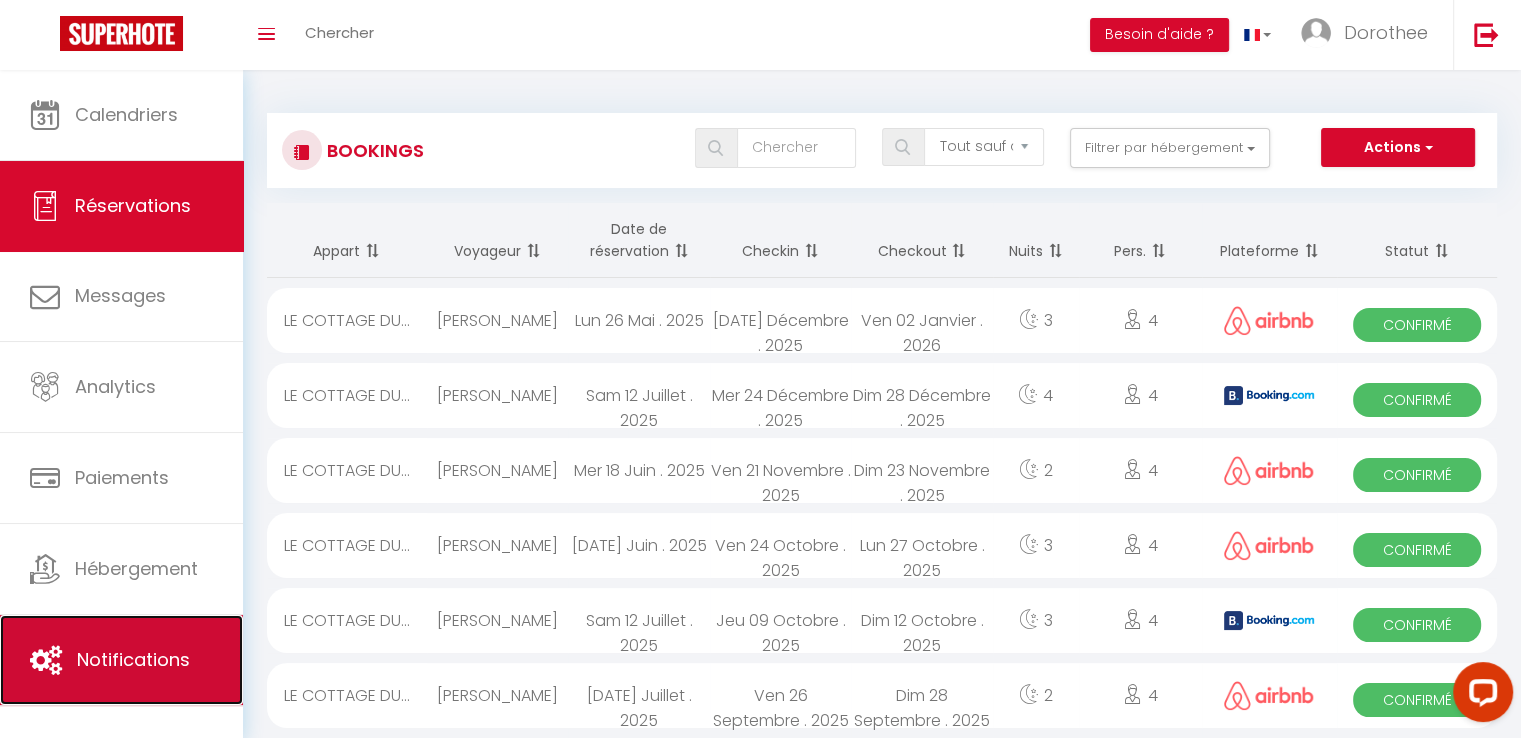 click on "Notifications" at bounding box center [133, 659] 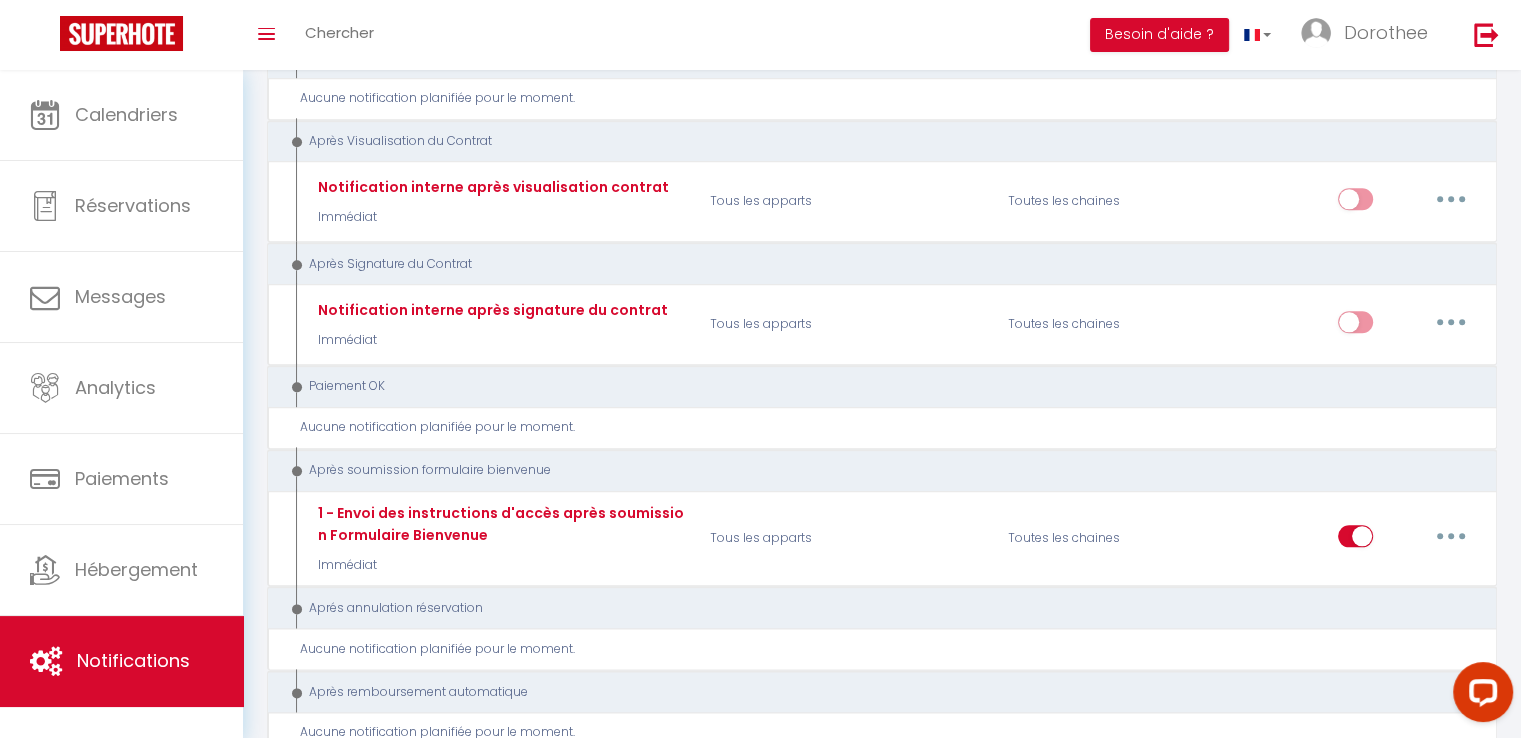 scroll, scrollTop: 2273, scrollLeft: 0, axis: vertical 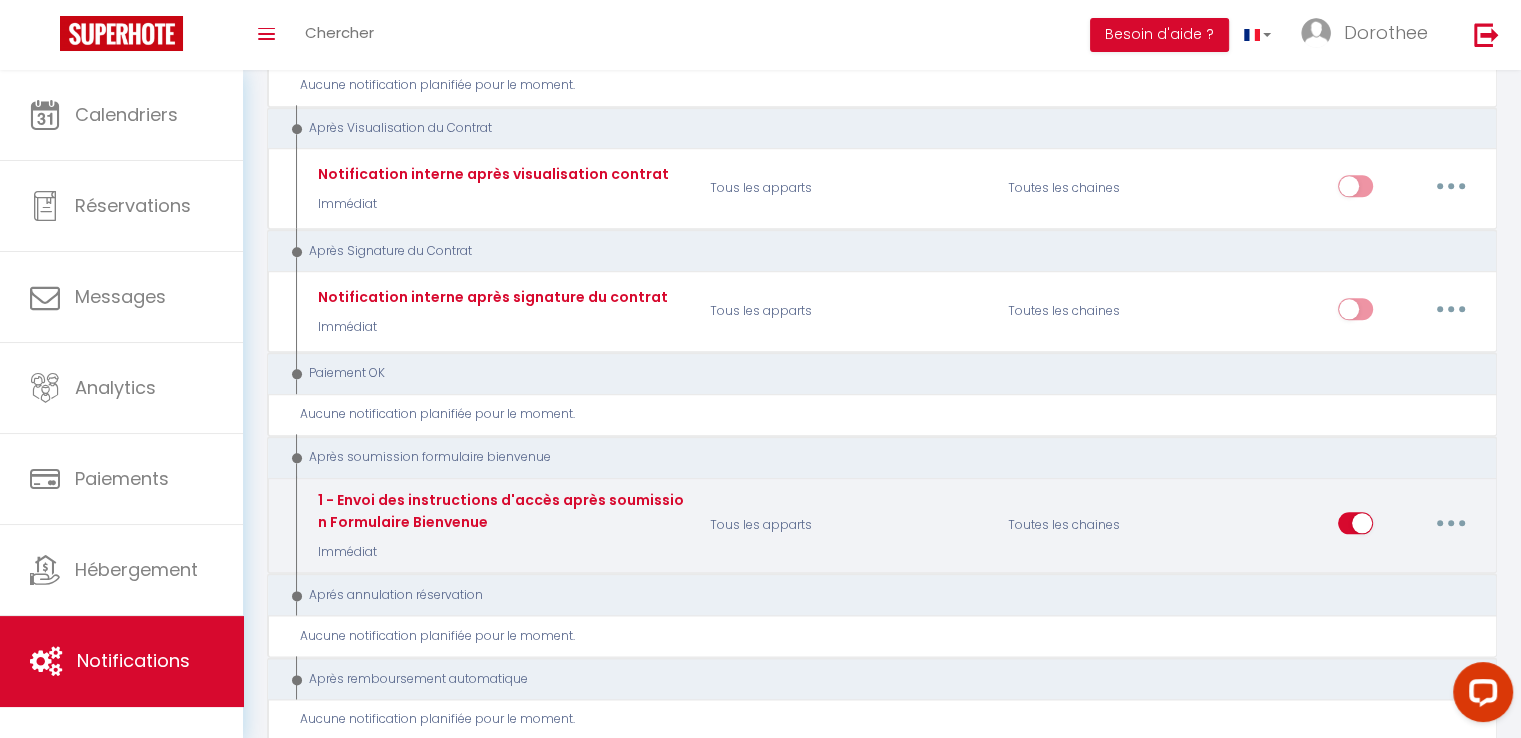 click at bounding box center (1451, 523) 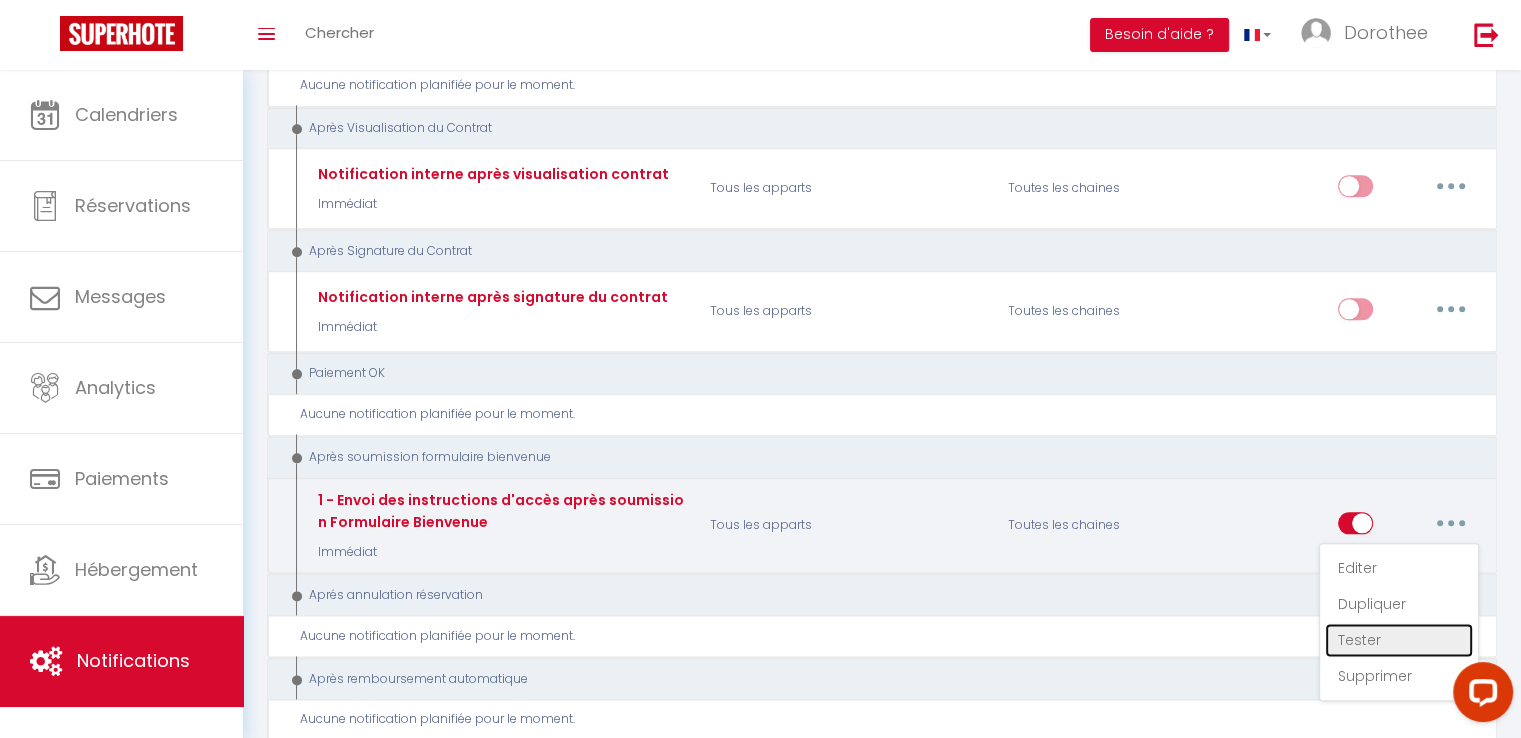 click on "Tester" at bounding box center [1399, 640] 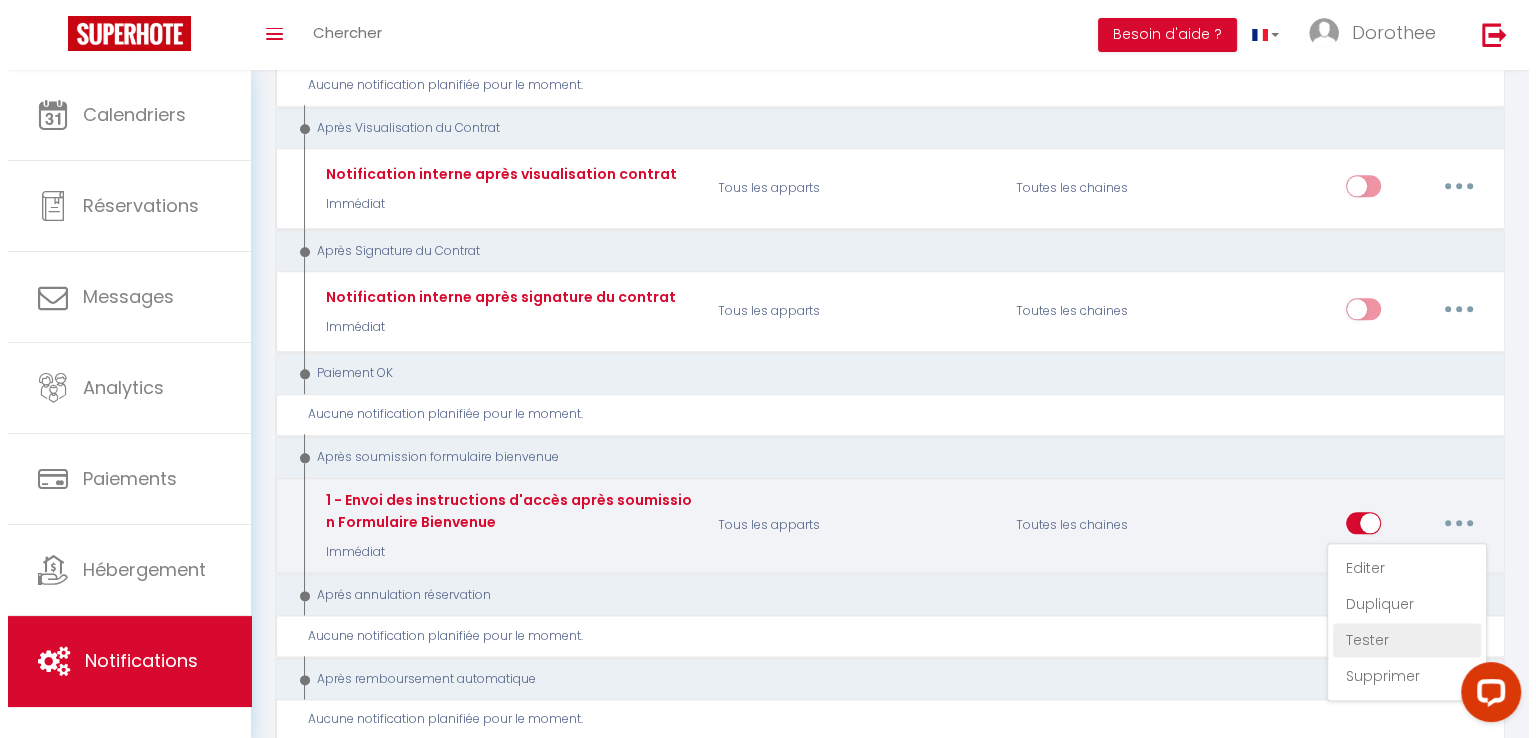 scroll, scrollTop: 2258, scrollLeft: 0, axis: vertical 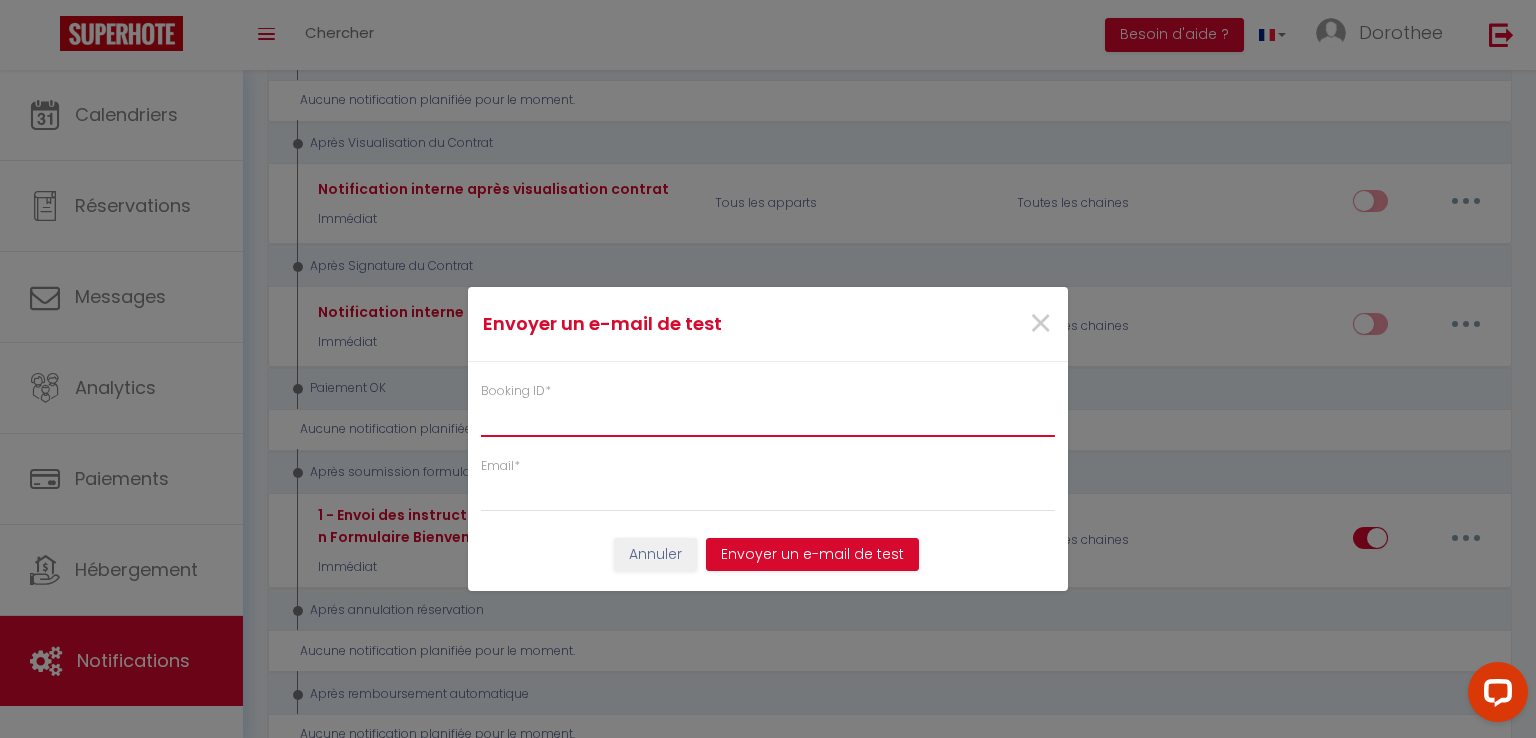 paste on "6199100" 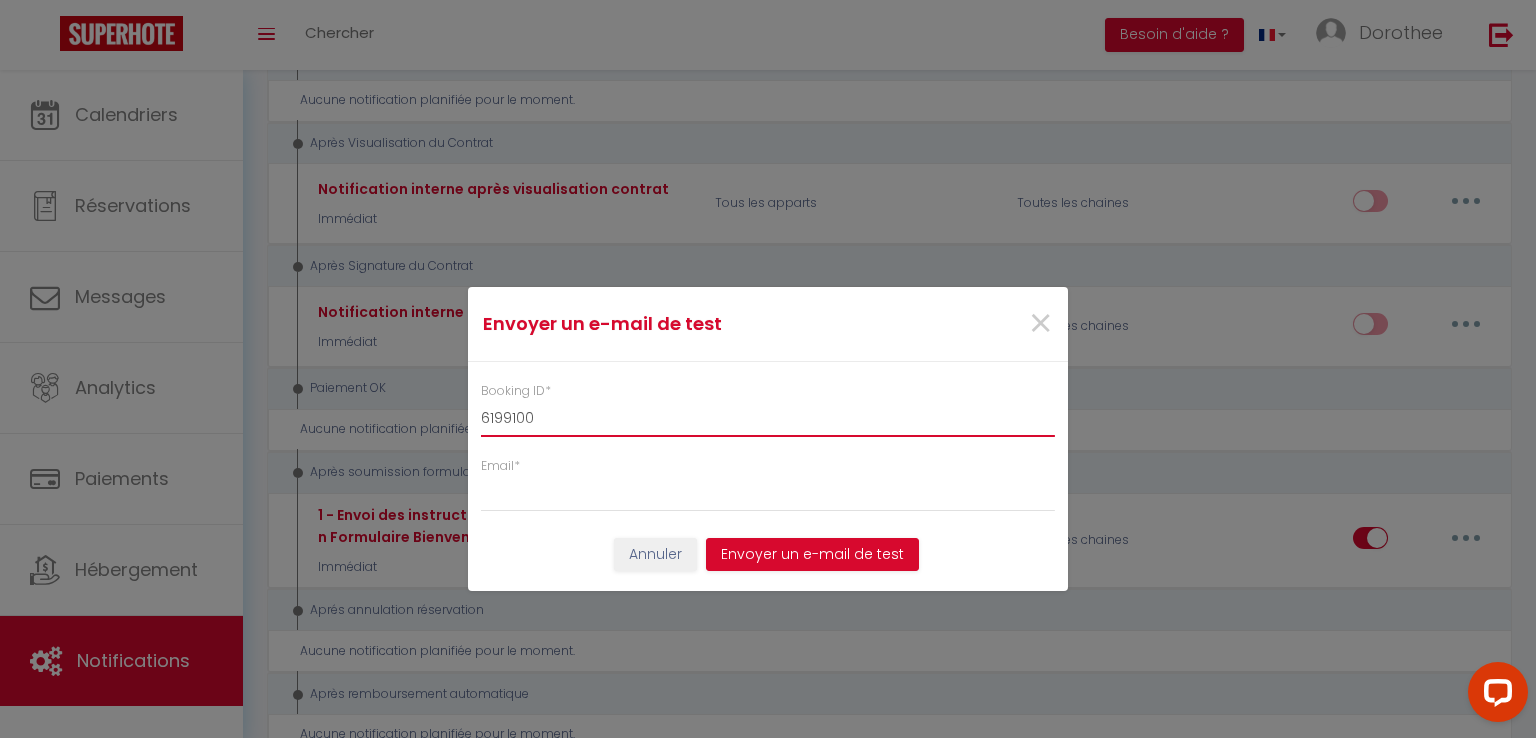type on "6199100" 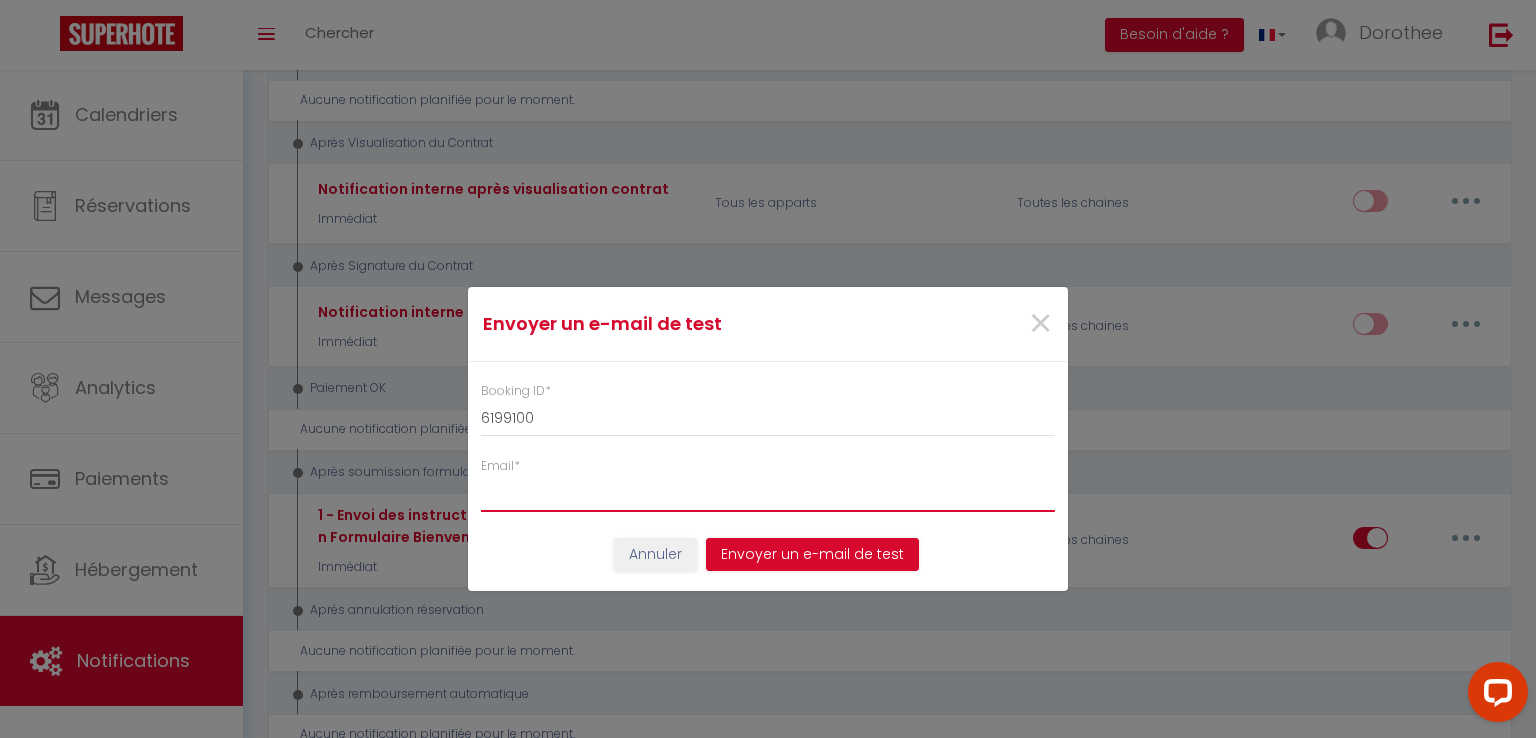 click on "Email
*" at bounding box center [768, 494] 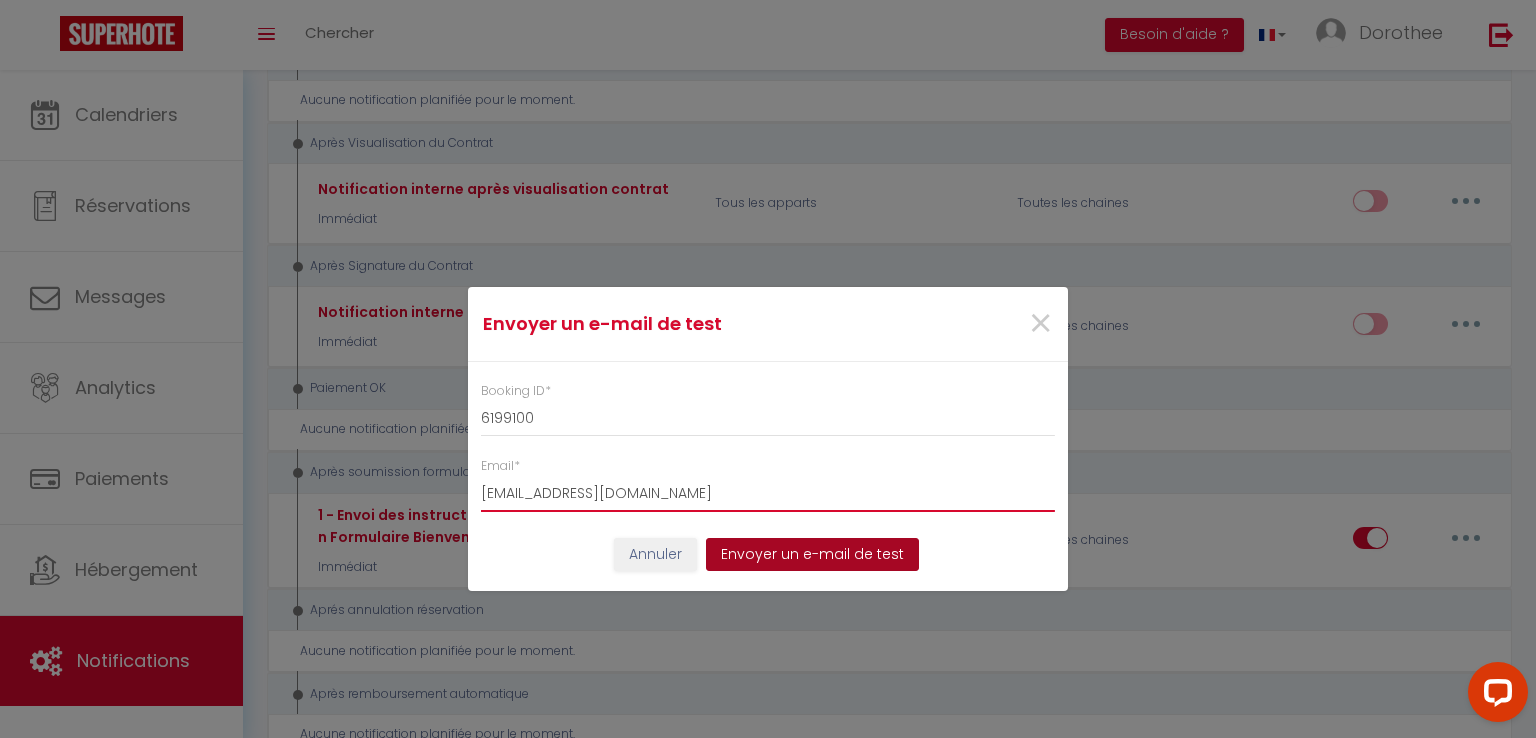 type on "[EMAIL_ADDRESS][DOMAIN_NAME]" 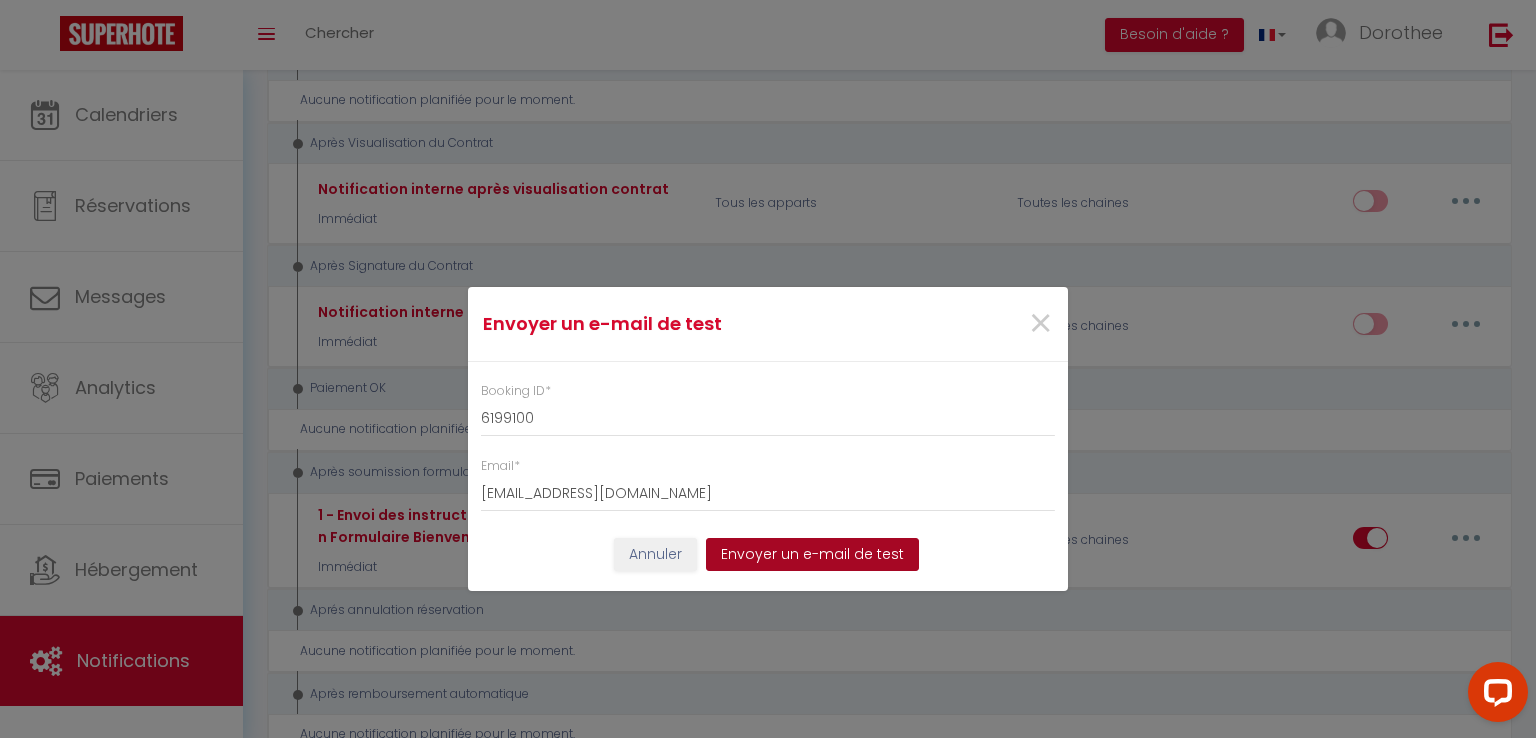 click on "Envoyer un e-mail de test" at bounding box center (812, 555) 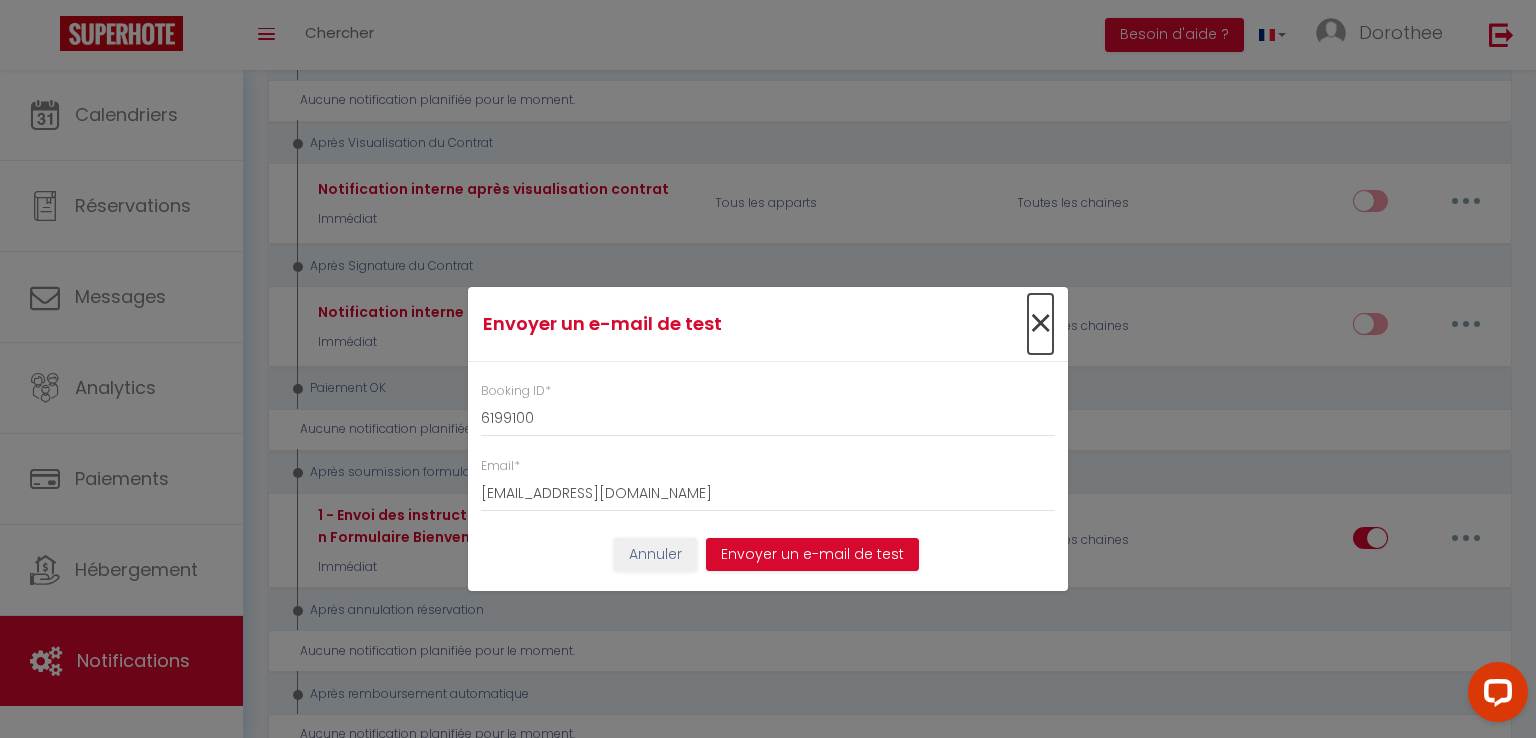 click on "×" at bounding box center [1040, 324] 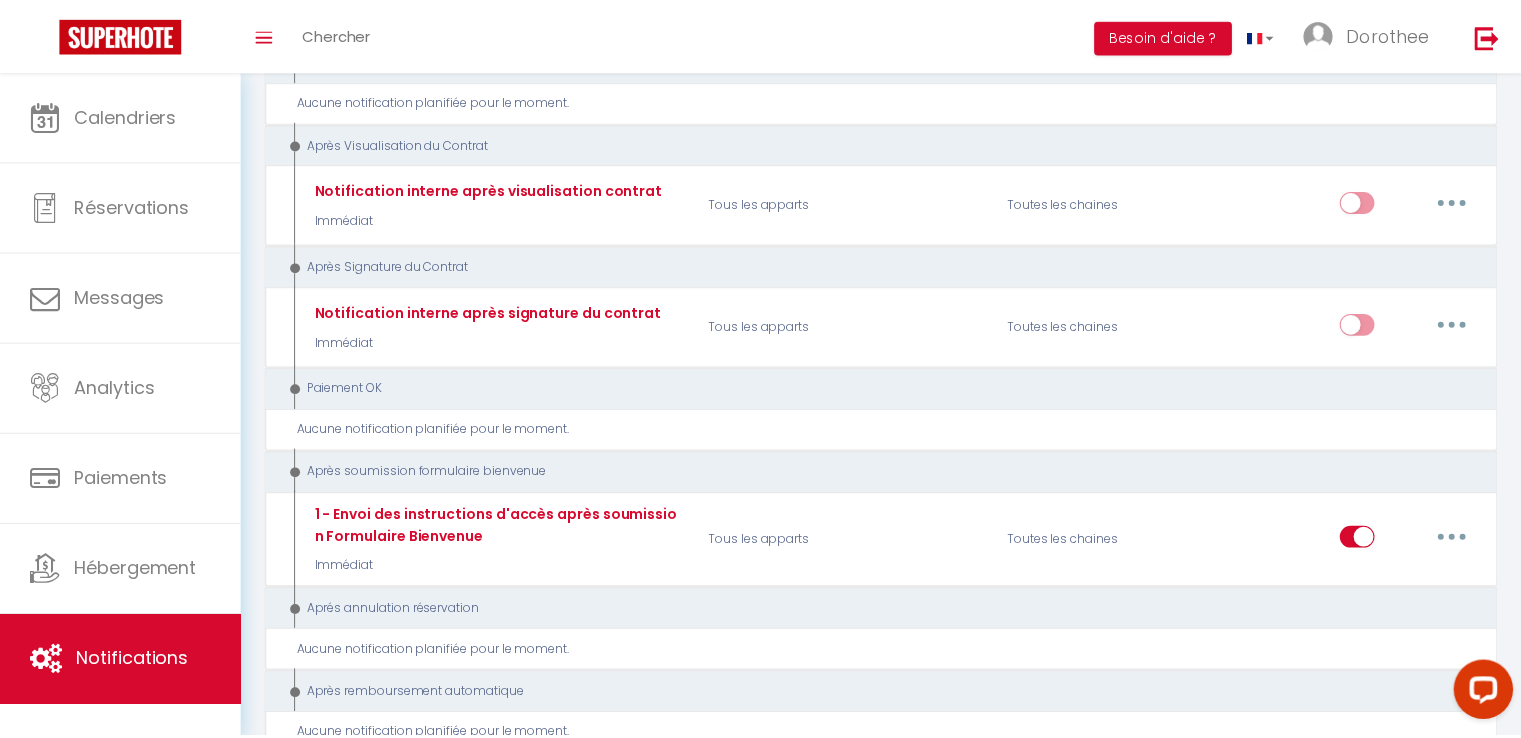 scroll, scrollTop: 2273, scrollLeft: 0, axis: vertical 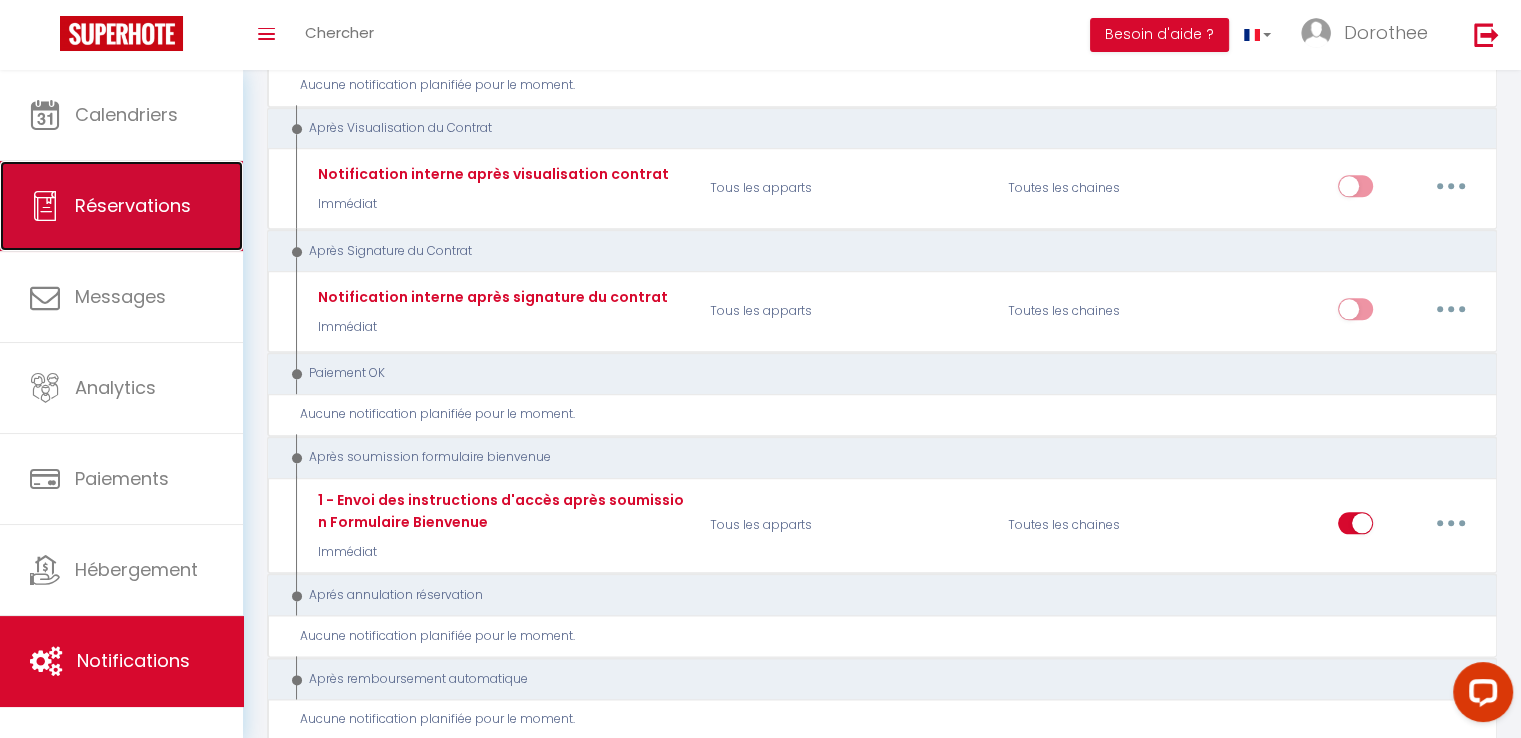 click on "Réservations" at bounding box center [133, 205] 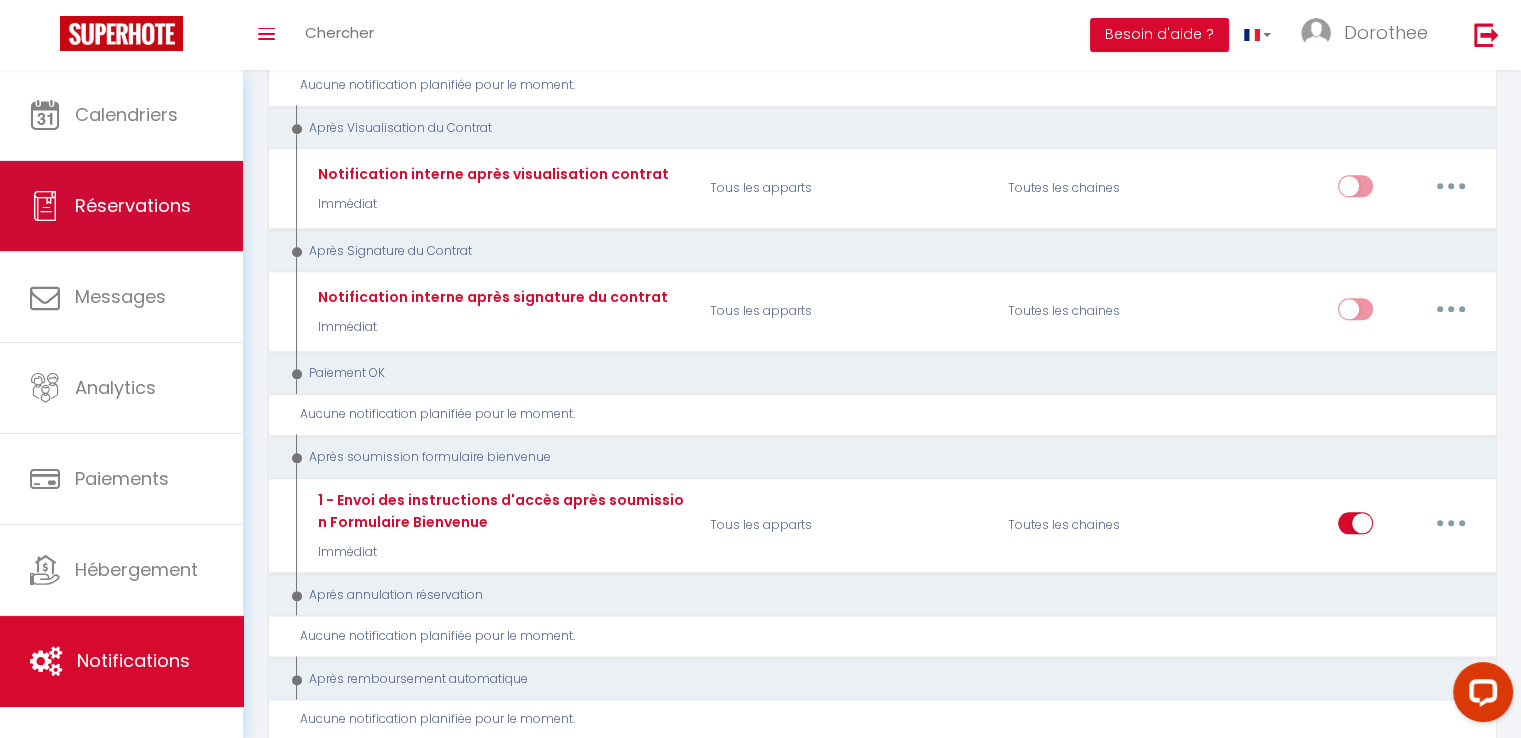 select on "not_cancelled" 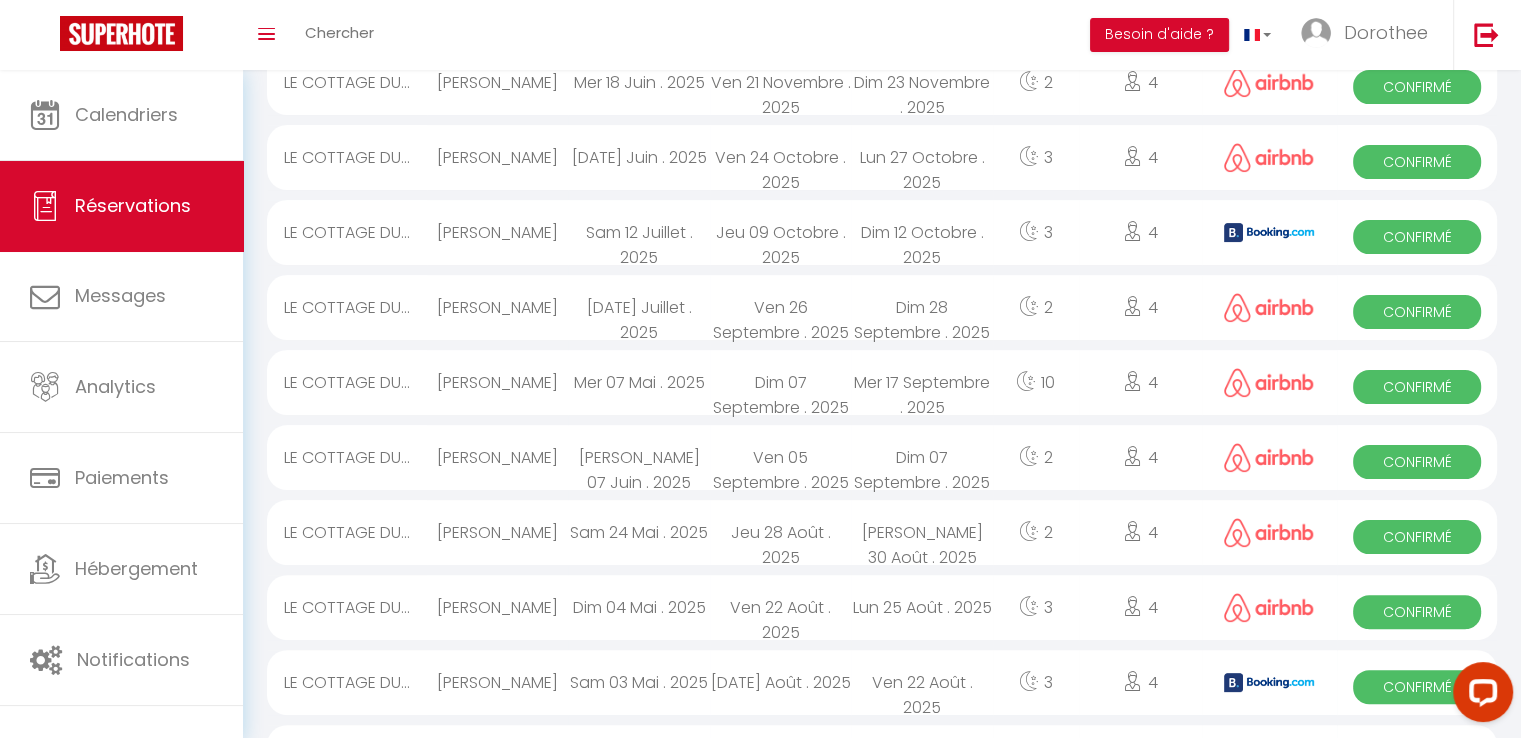 scroll, scrollTop: 3359, scrollLeft: 0, axis: vertical 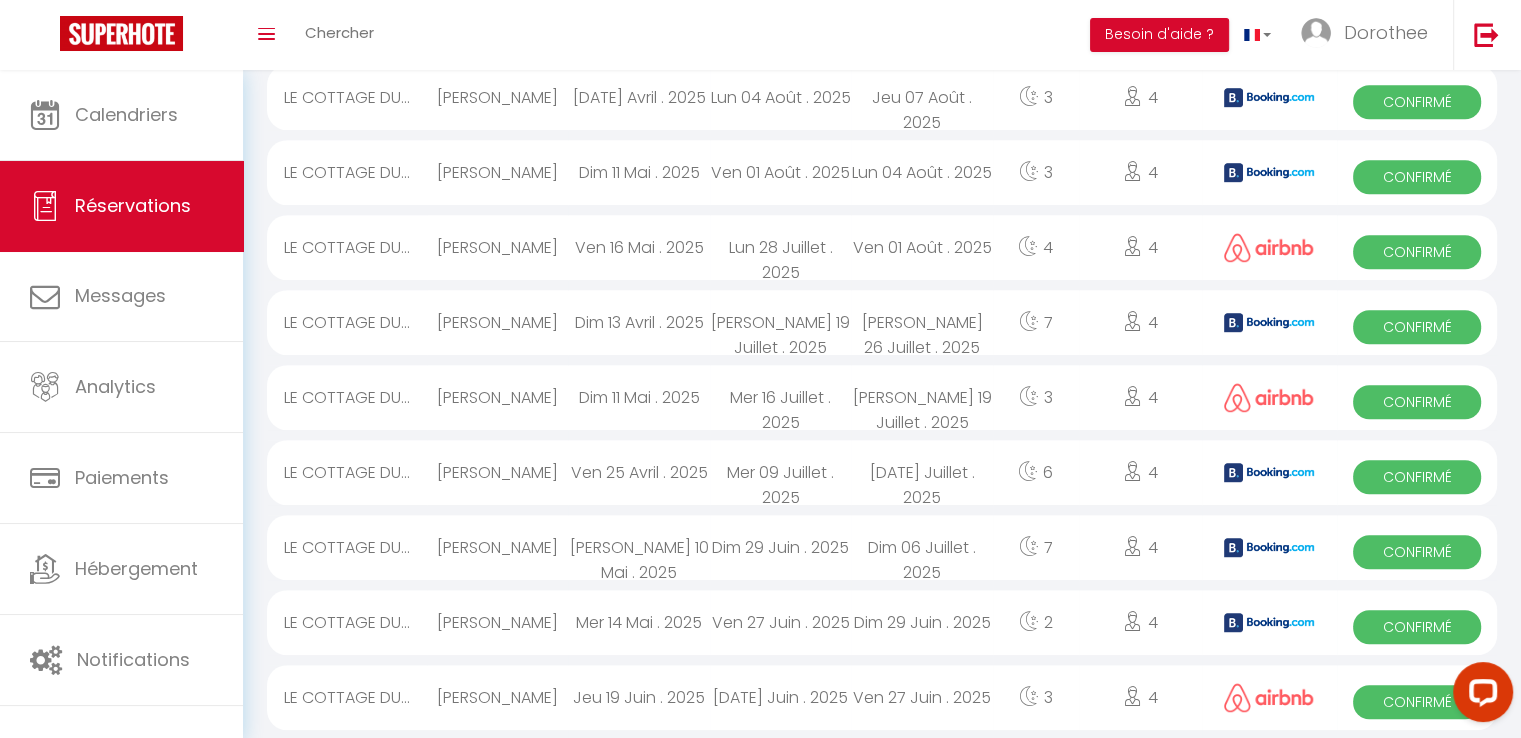 click on "[PERSON_NAME]" at bounding box center (497, 172) 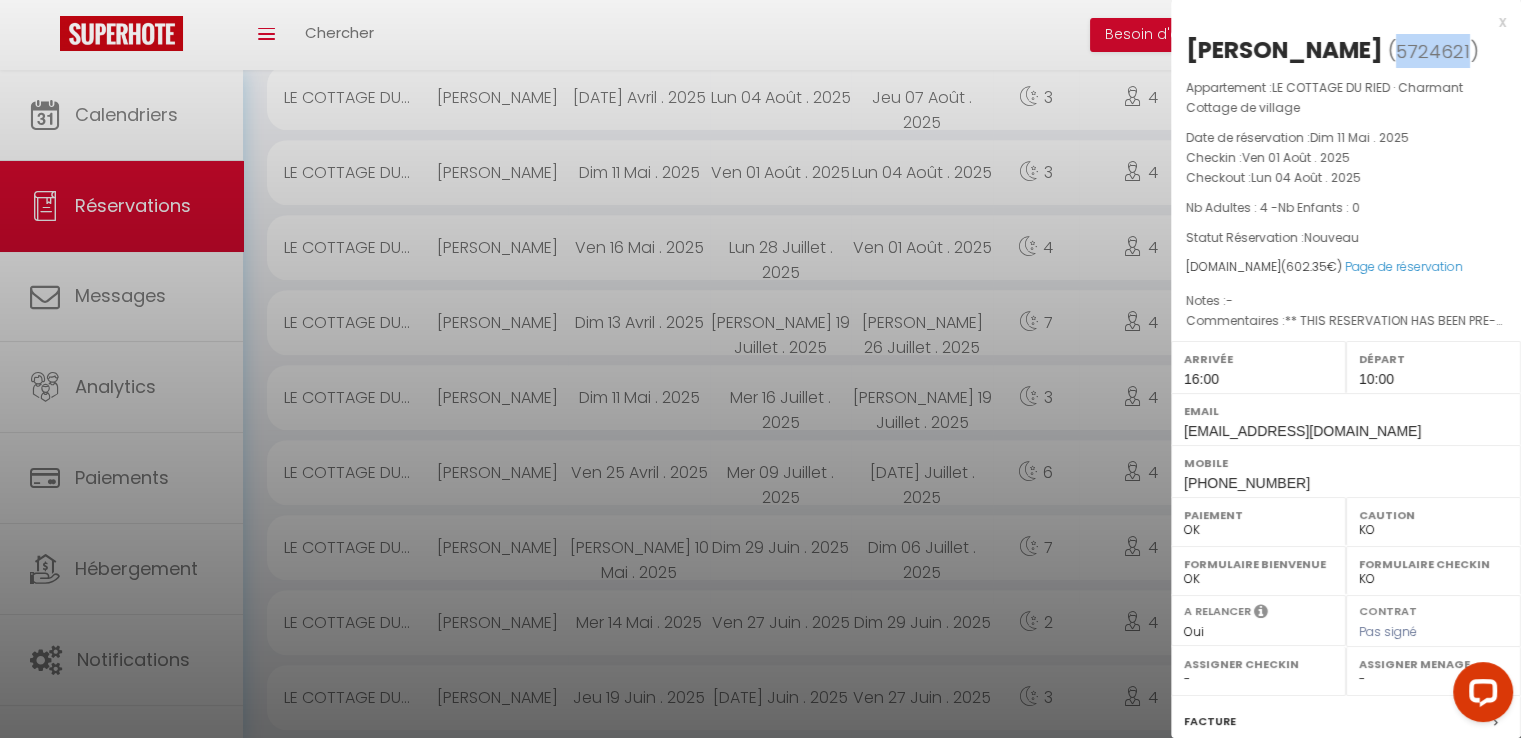 drag, startPoint x: 1385, startPoint y: 44, endPoint x: 1454, endPoint y: 49, distance: 69.18092 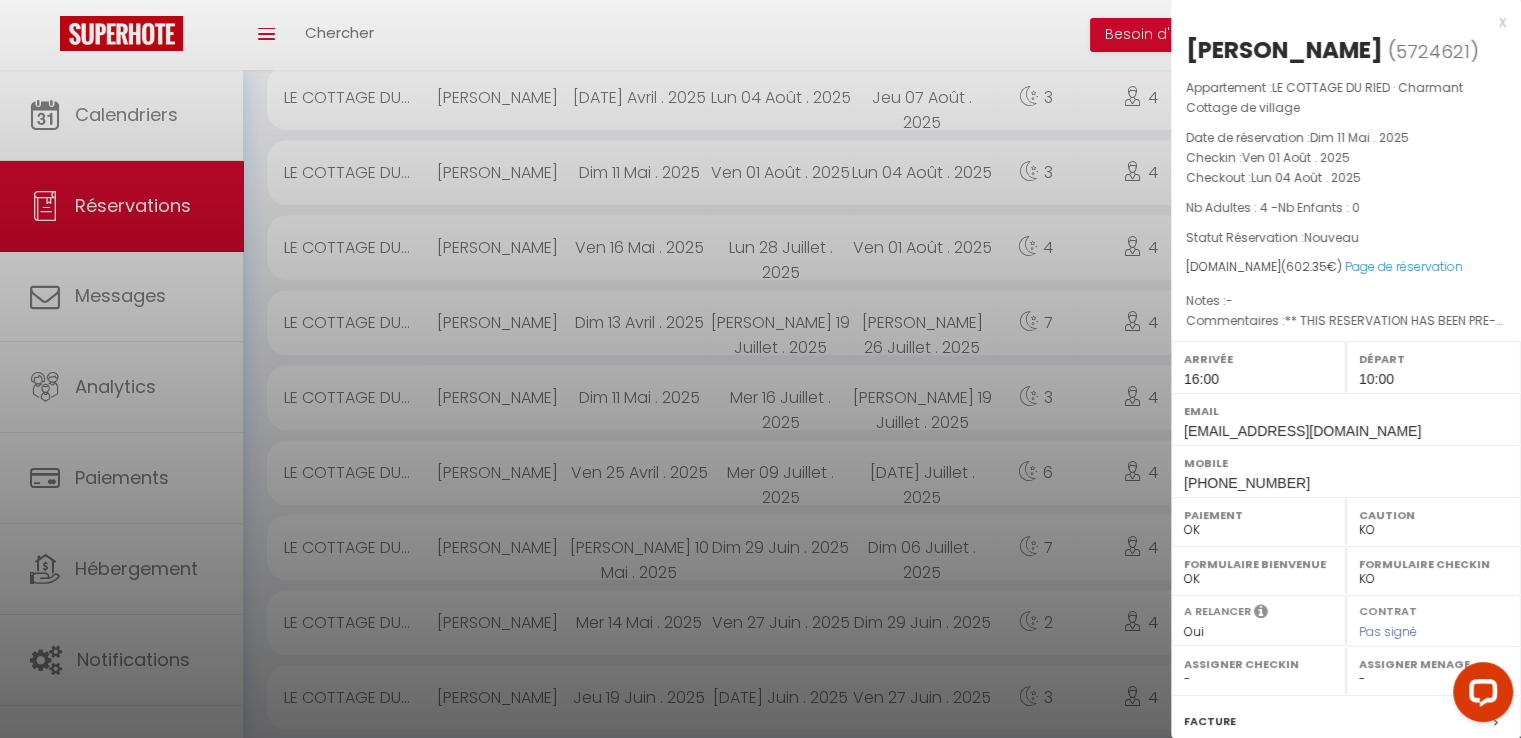 click on "x" at bounding box center [1338, 22] 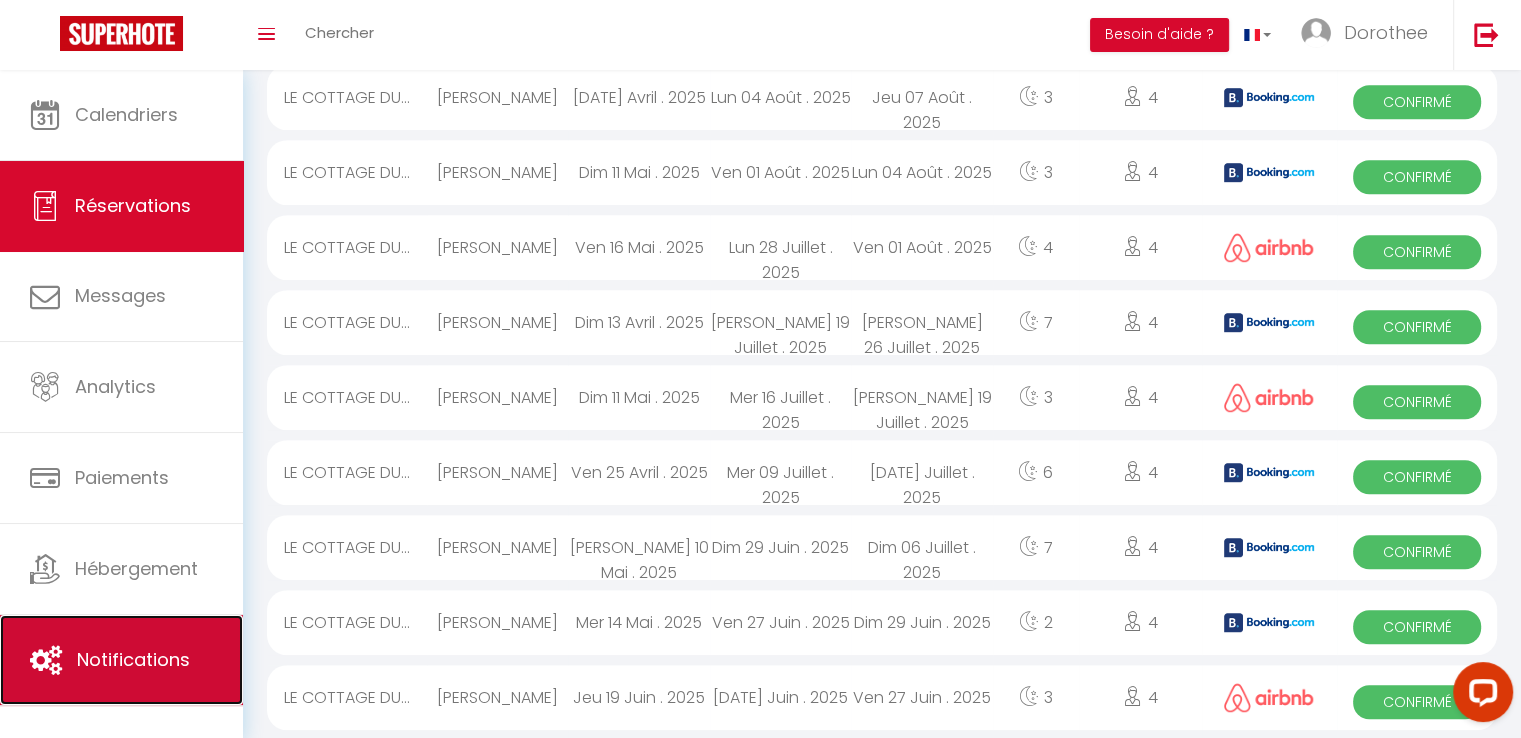 click on "Notifications" at bounding box center (133, 659) 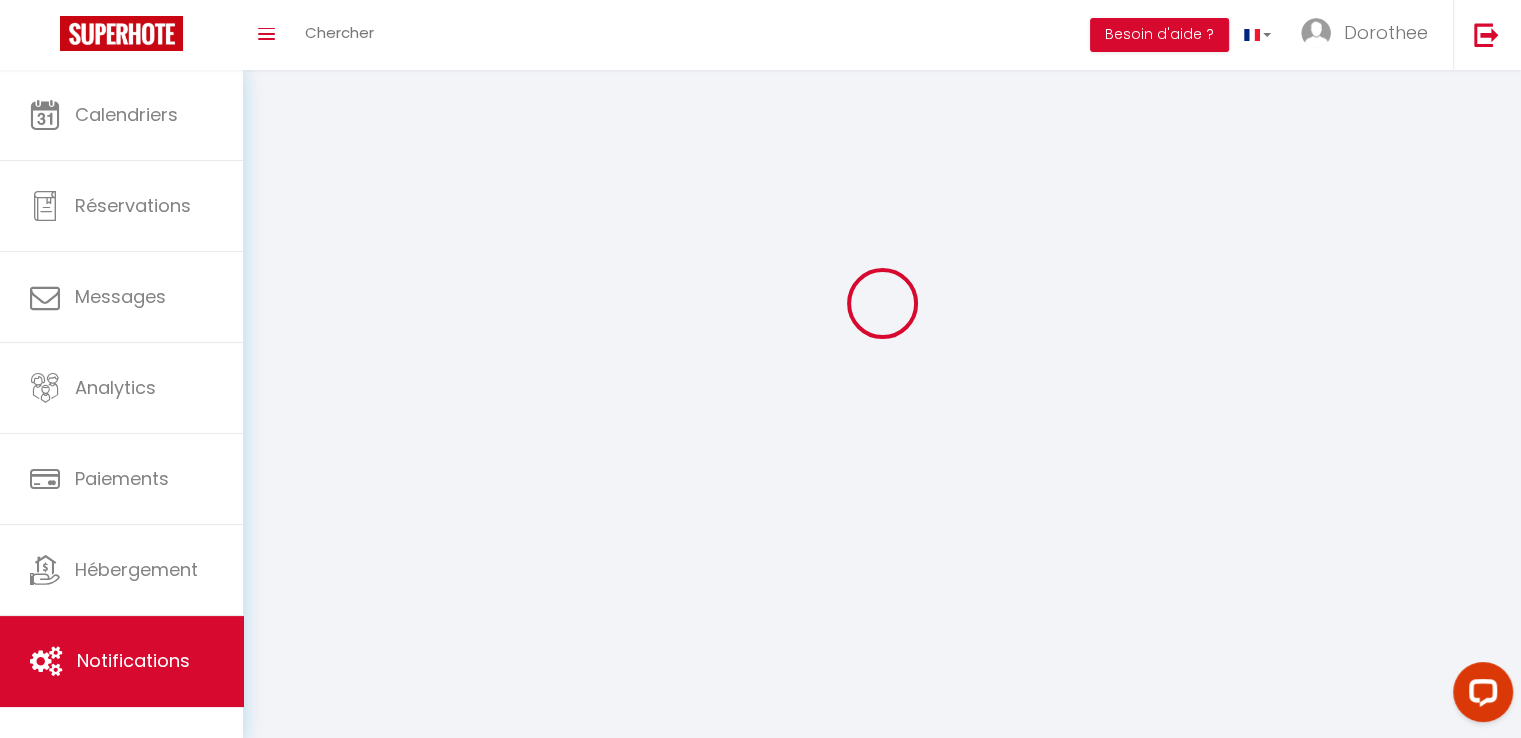 scroll, scrollTop: 0, scrollLeft: 0, axis: both 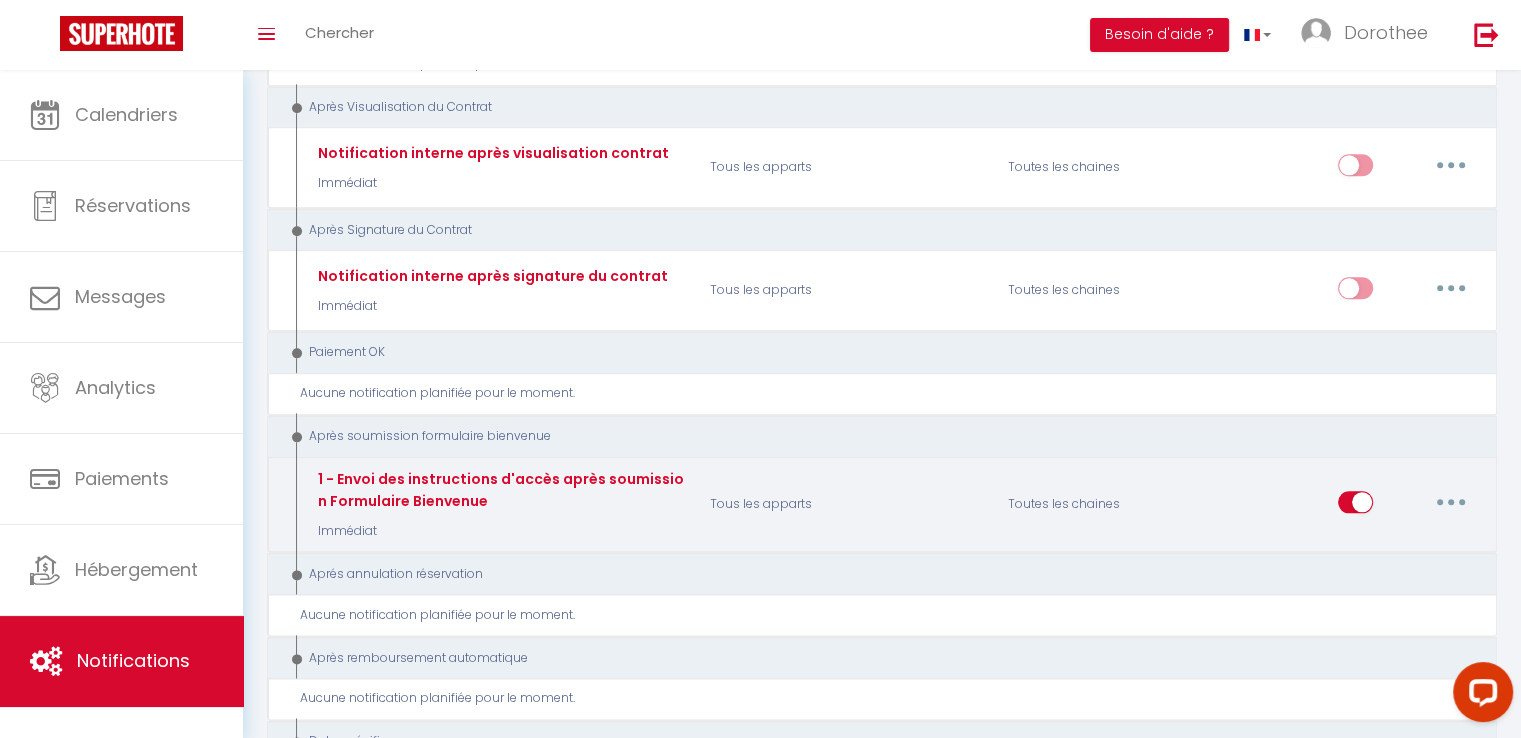 click at bounding box center (1451, 502) 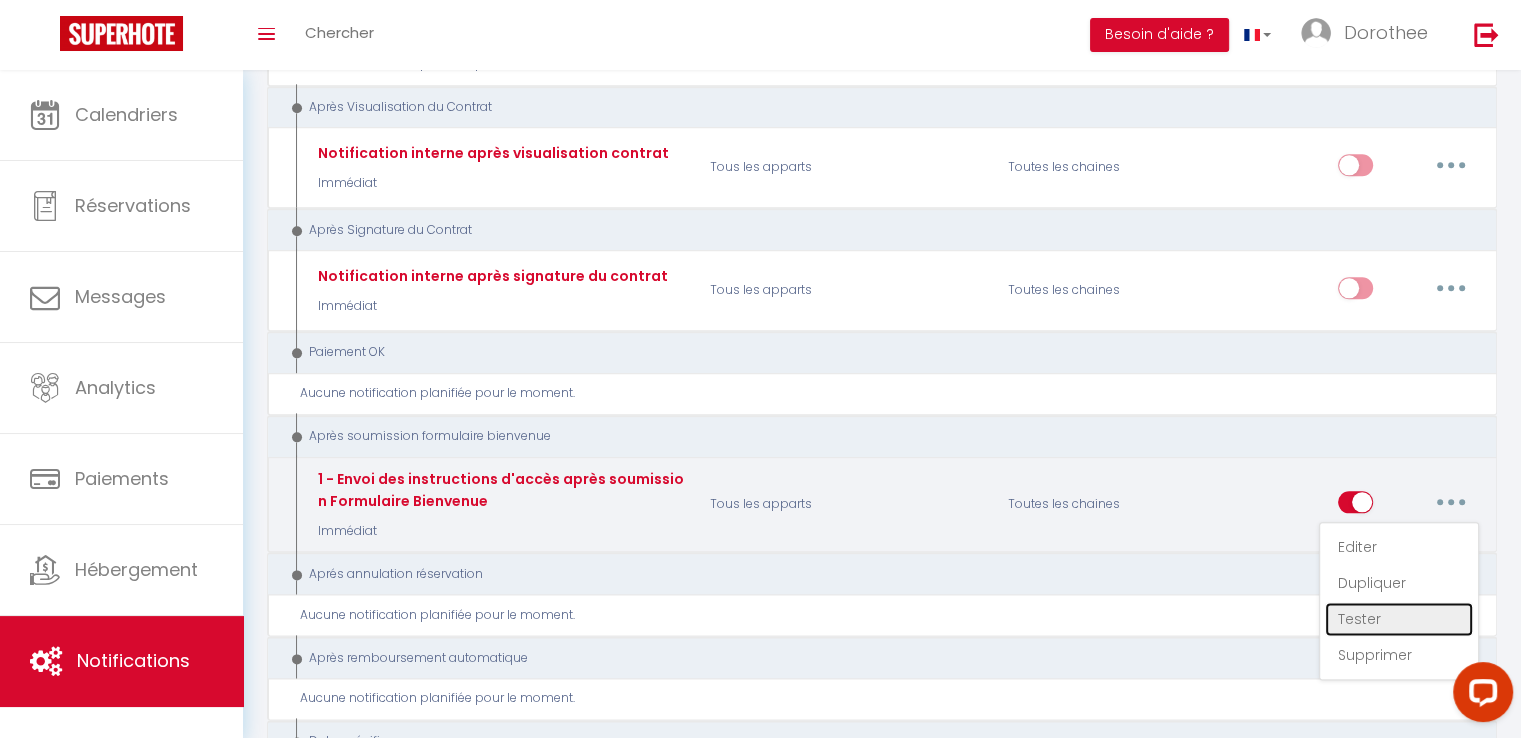 click on "Tester" at bounding box center (1399, 619) 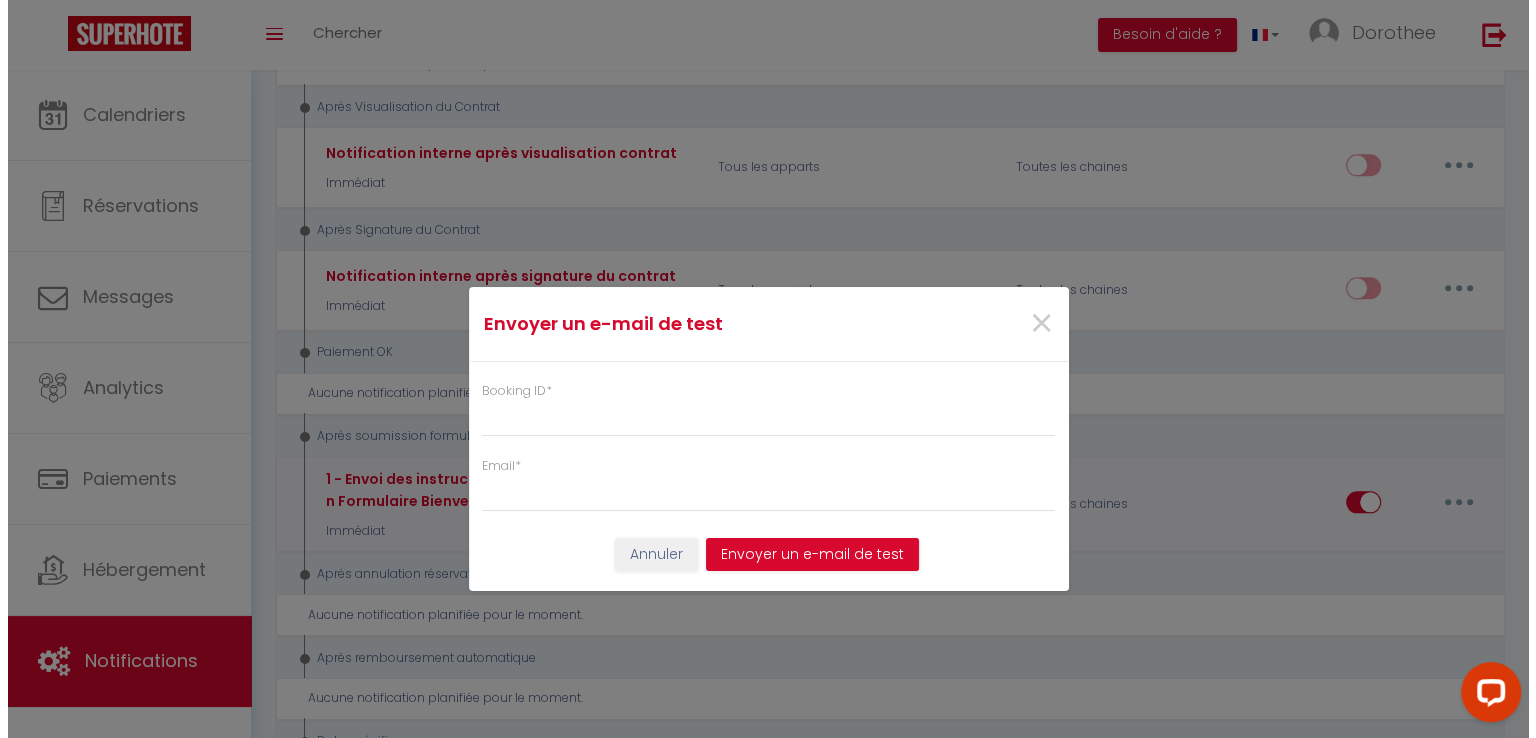 scroll, scrollTop: 2279, scrollLeft: 0, axis: vertical 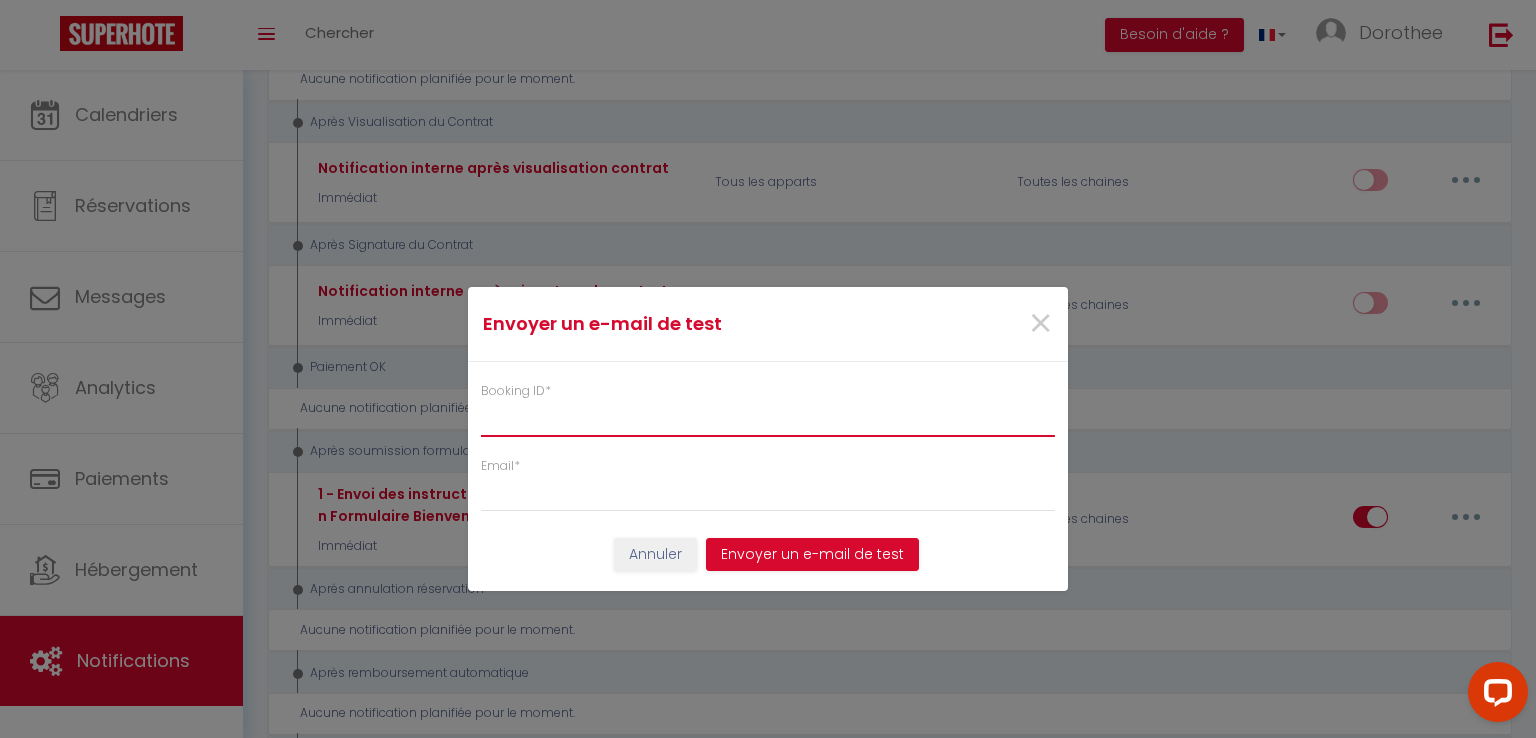 click on "Booking ID
*" at bounding box center [768, 419] 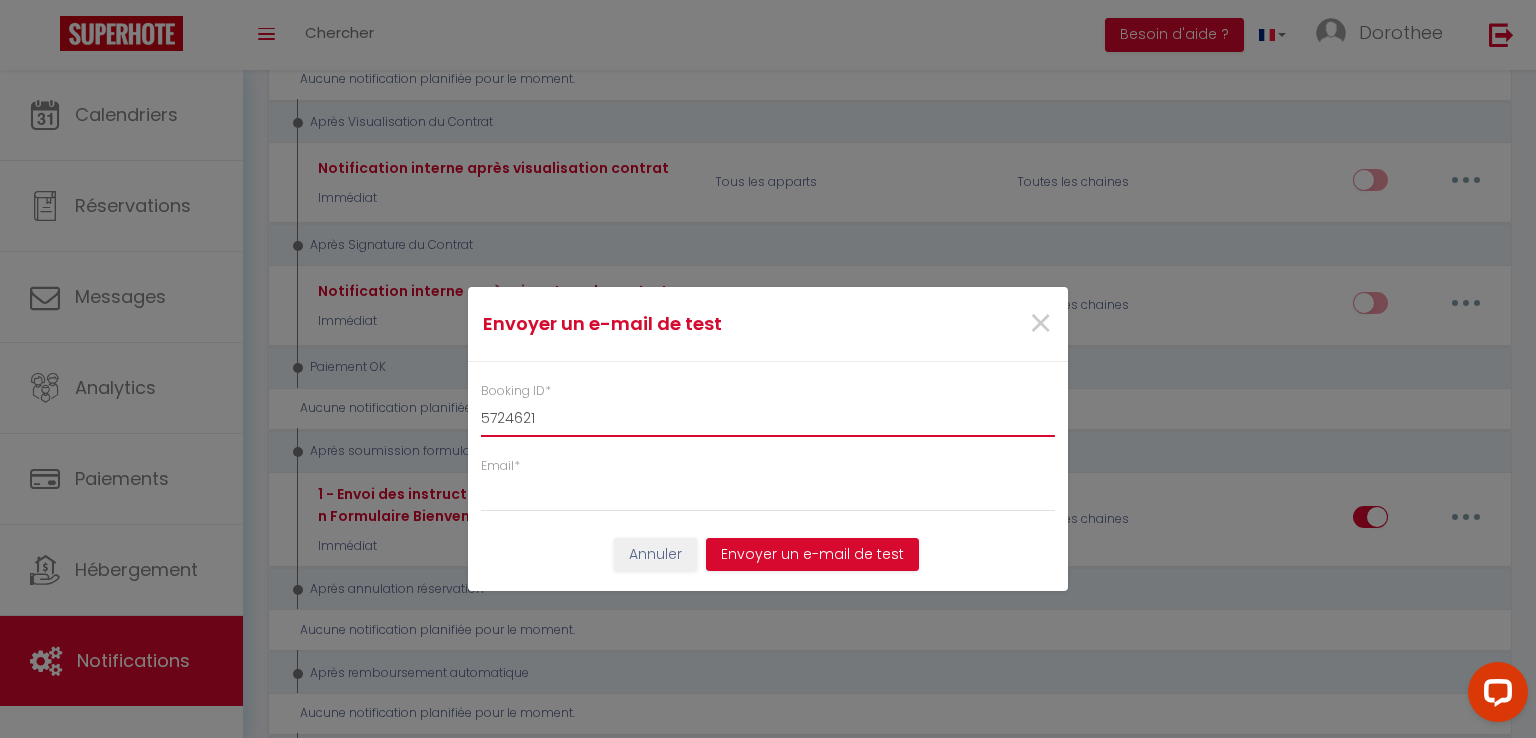 type on "5724621" 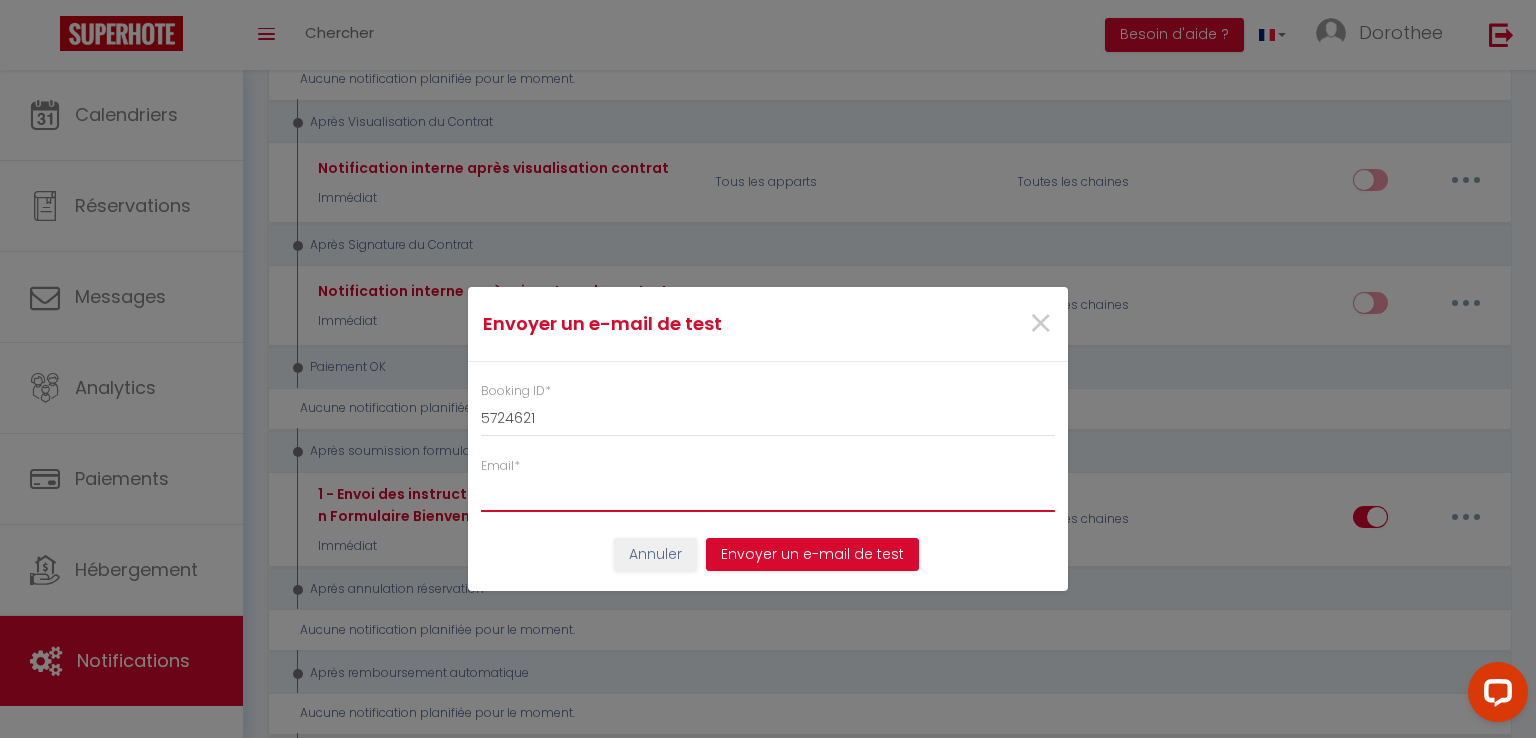 click on "Email
*" at bounding box center [768, 494] 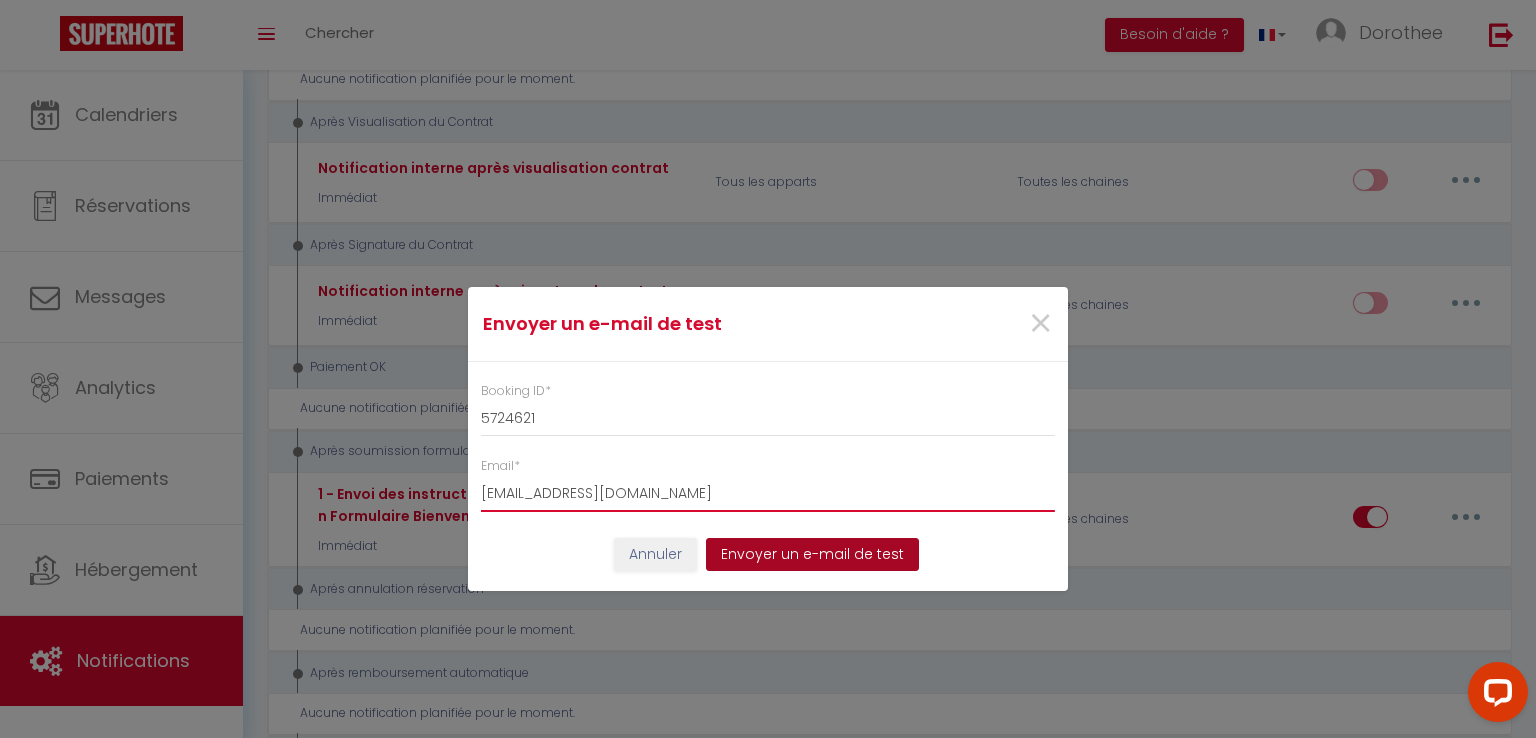 type on "[EMAIL_ADDRESS][DOMAIN_NAME]" 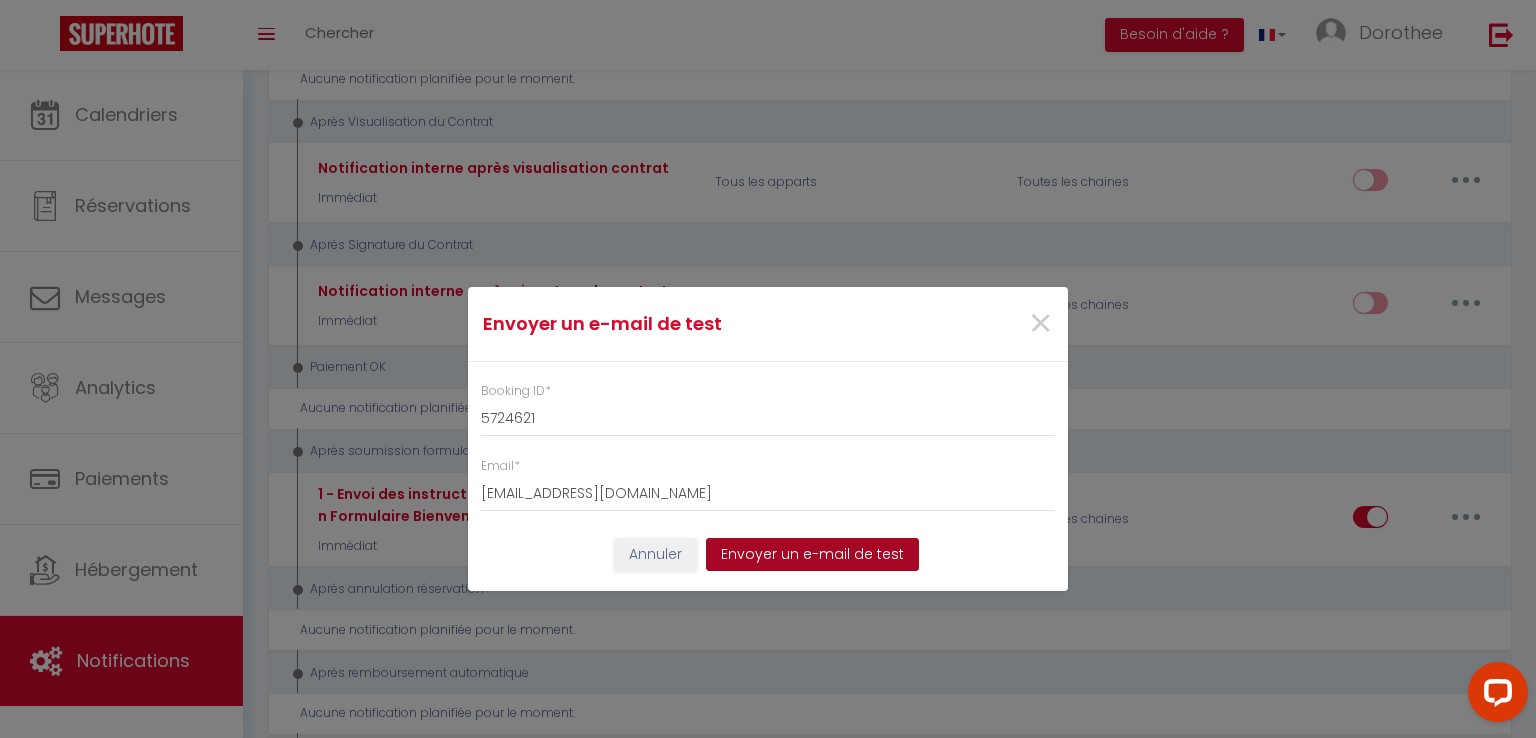click on "Envoyer un e-mail de test" at bounding box center [812, 555] 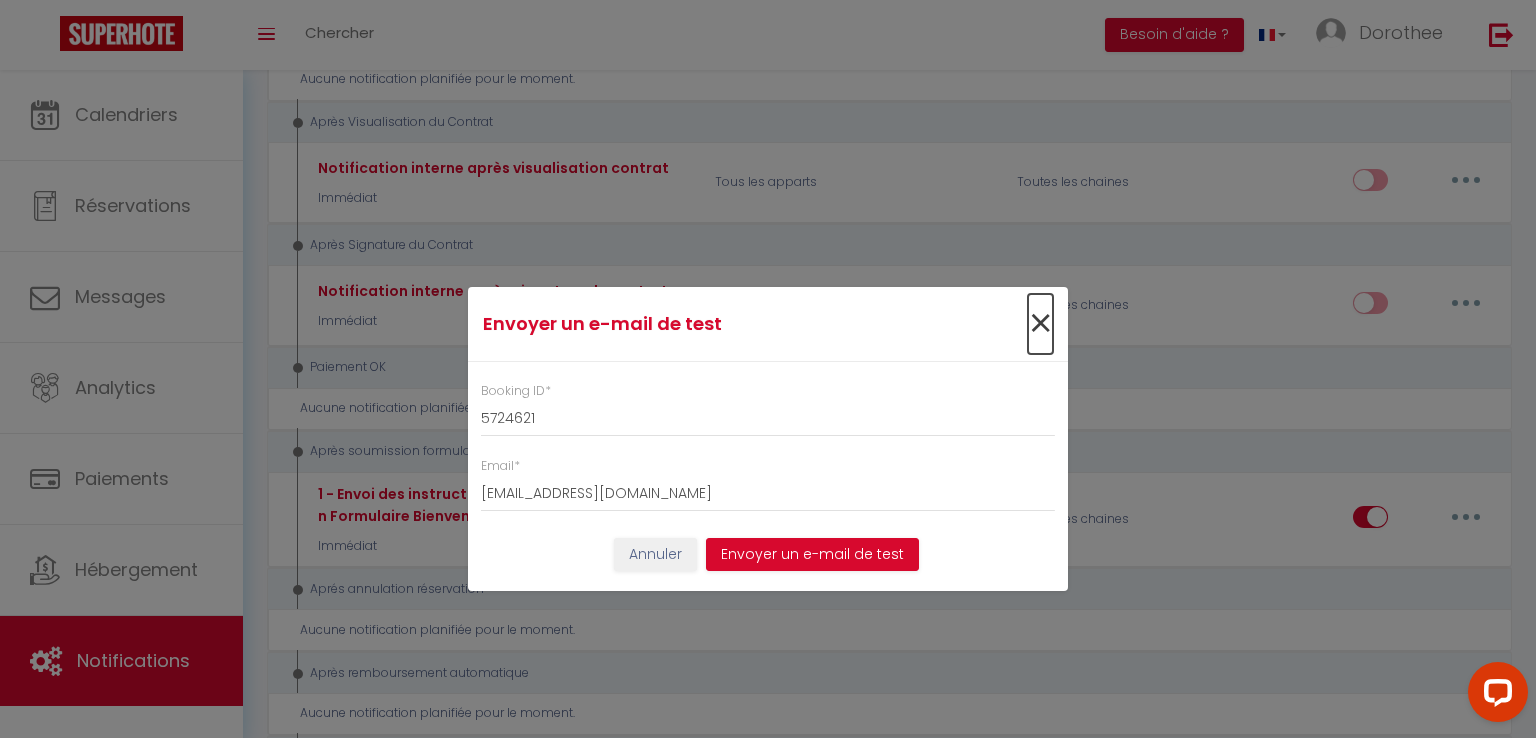 click on "×" at bounding box center (1040, 324) 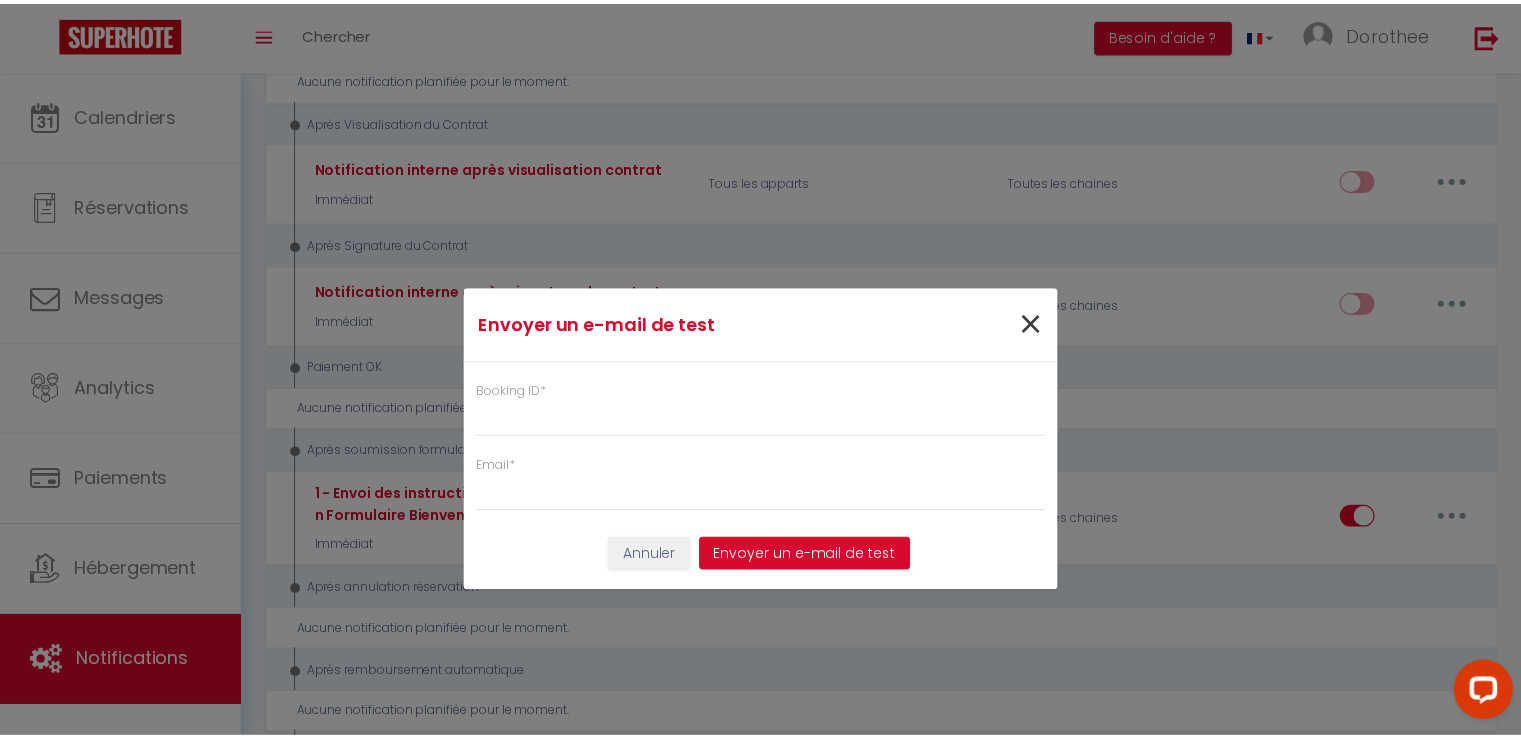scroll, scrollTop: 2294, scrollLeft: 0, axis: vertical 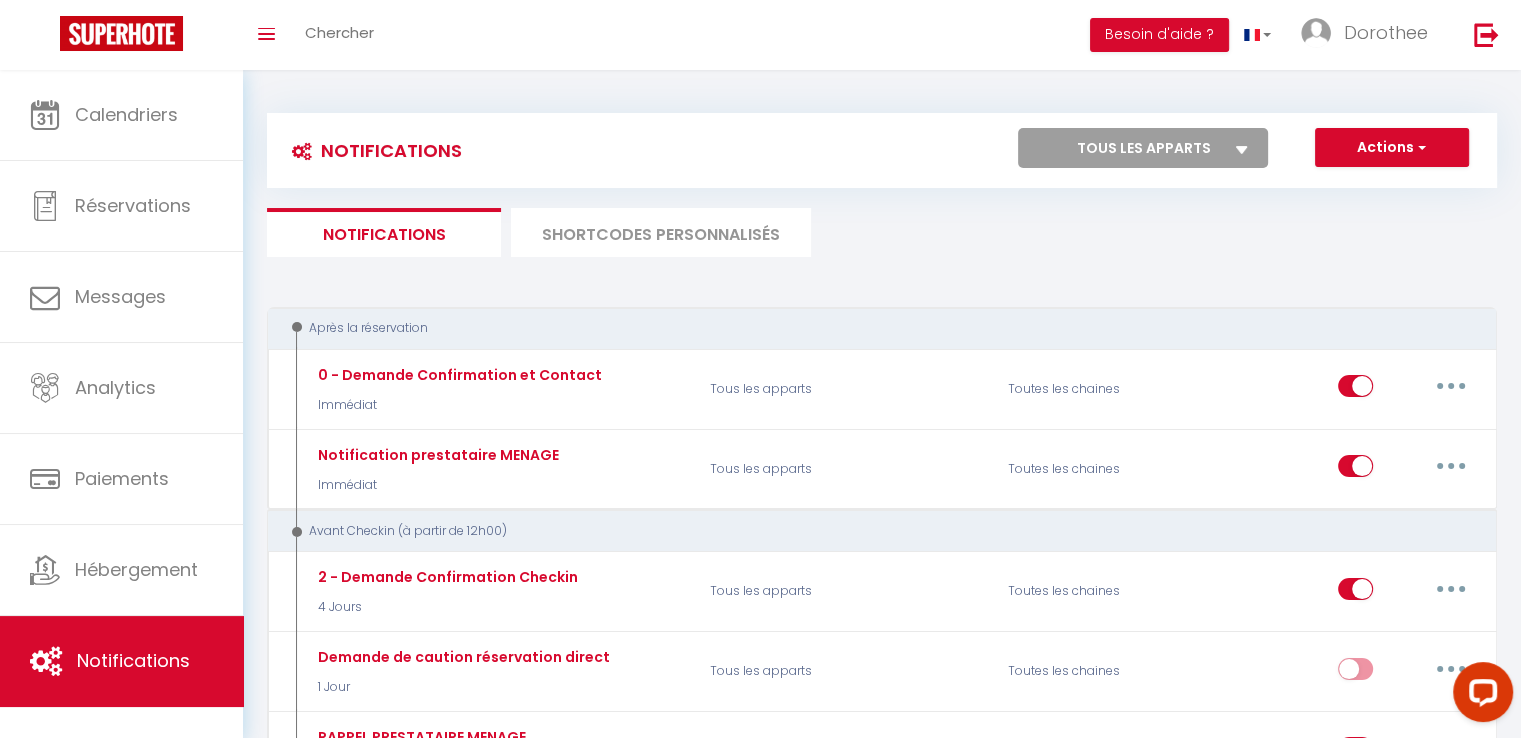 click on "SHORTCODES PERSONNALISÉS" at bounding box center (661, 232) 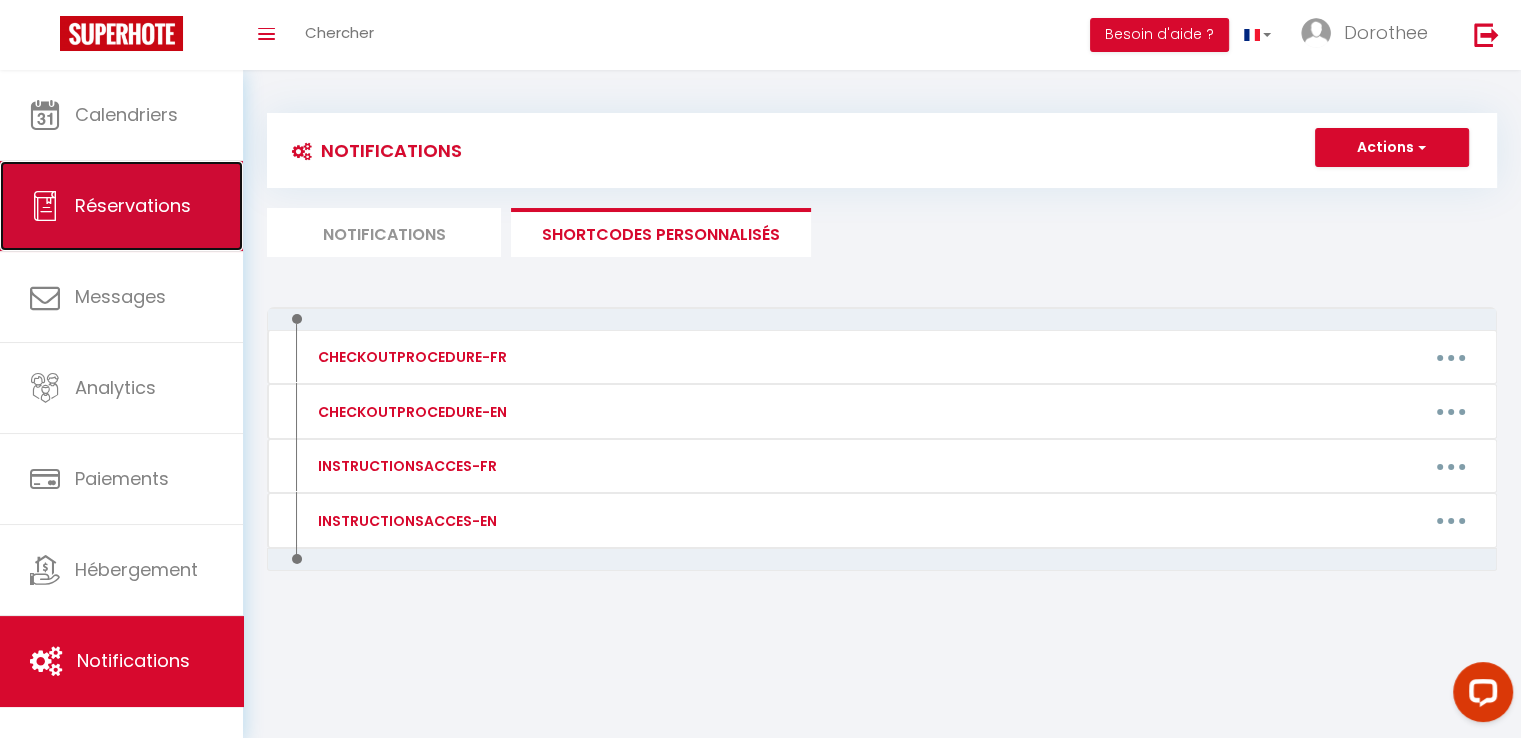 click on "Réservations" at bounding box center [133, 205] 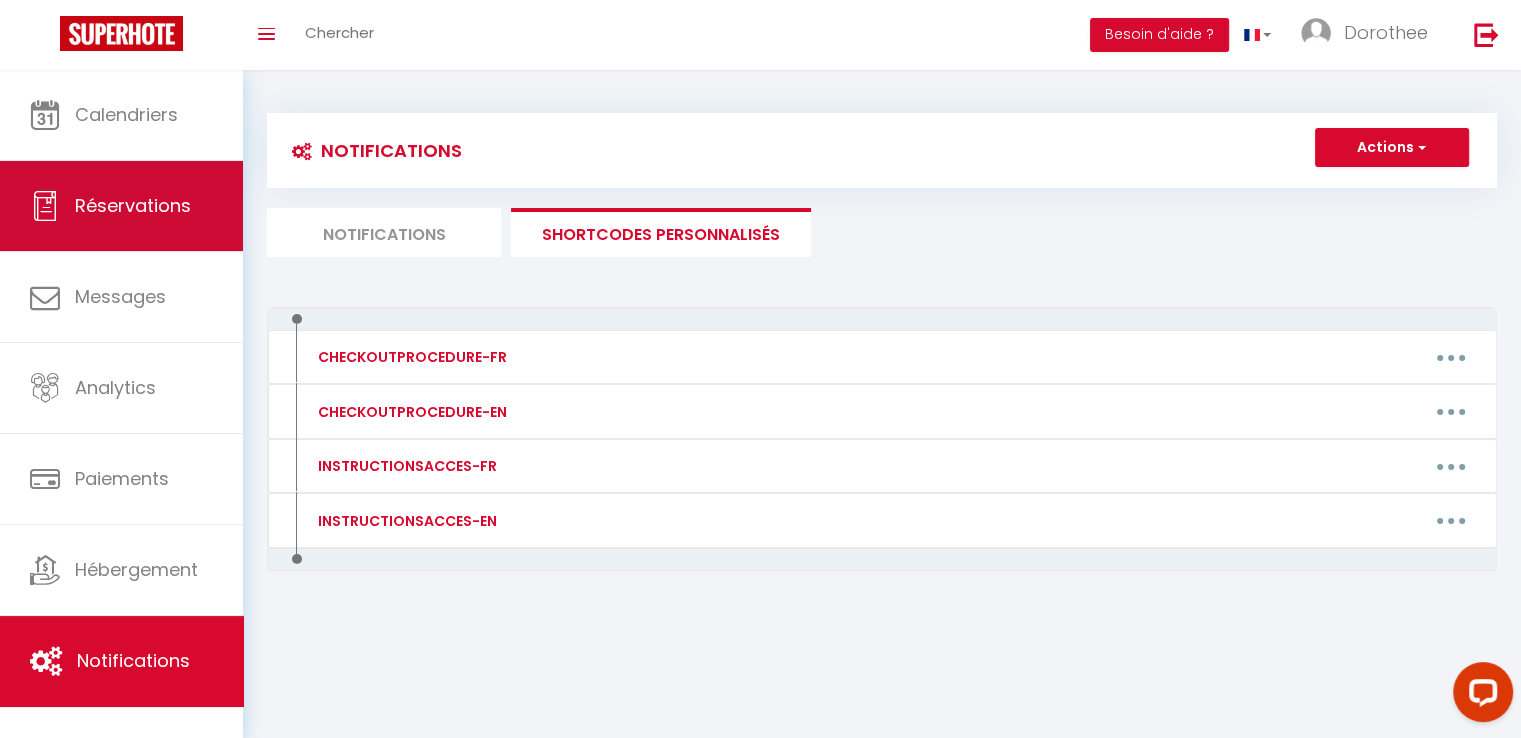 select on "not_cancelled" 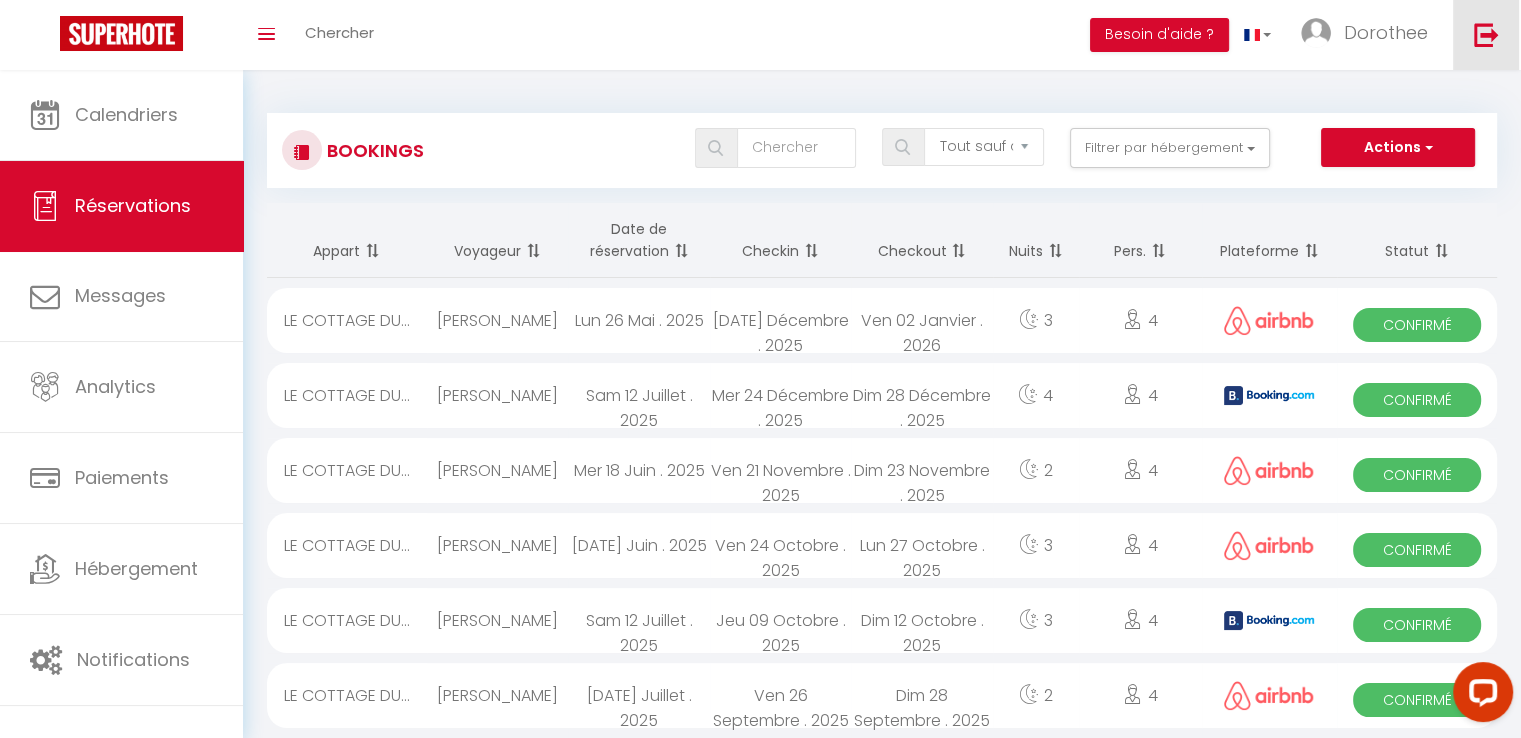 click at bounding box center (1486, 34) 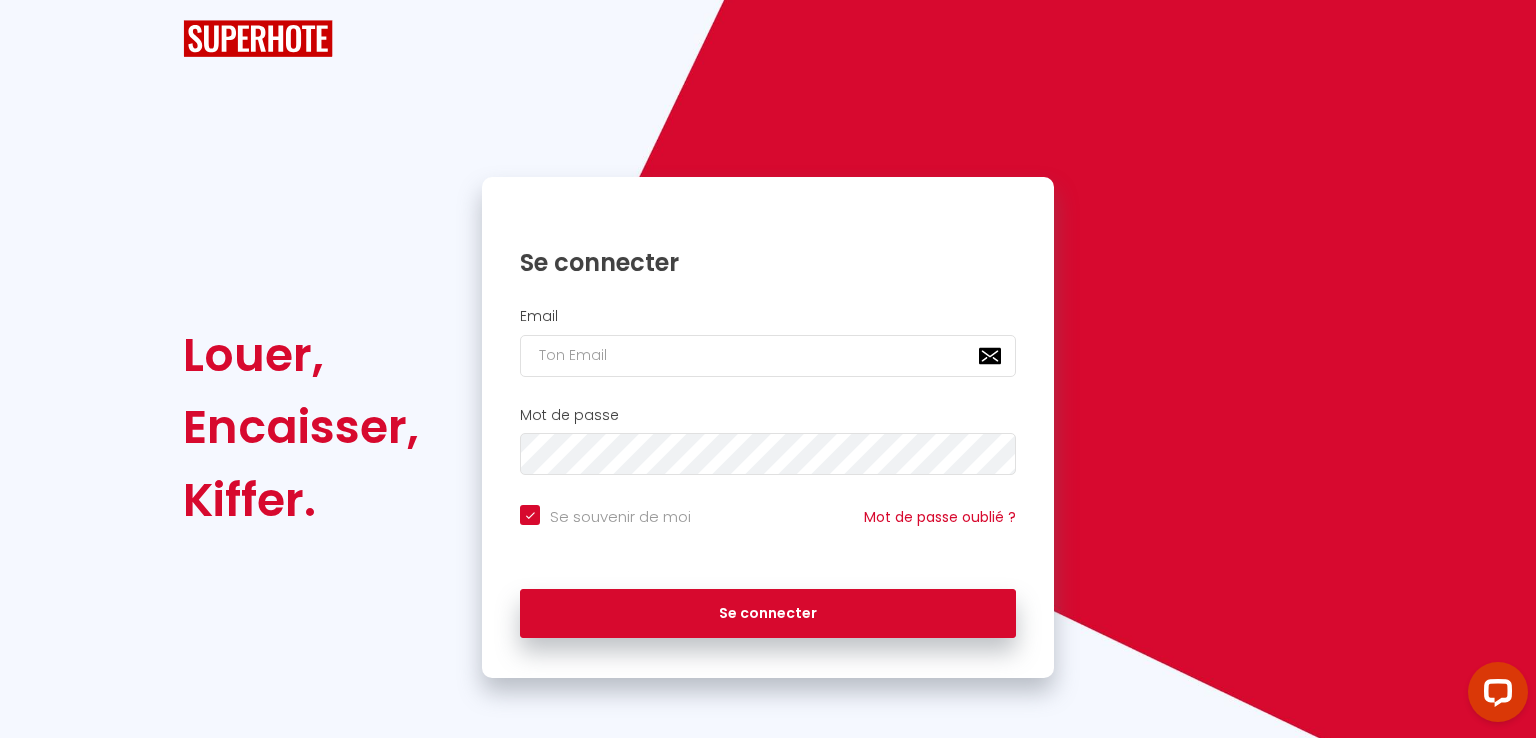checkbox on "true" 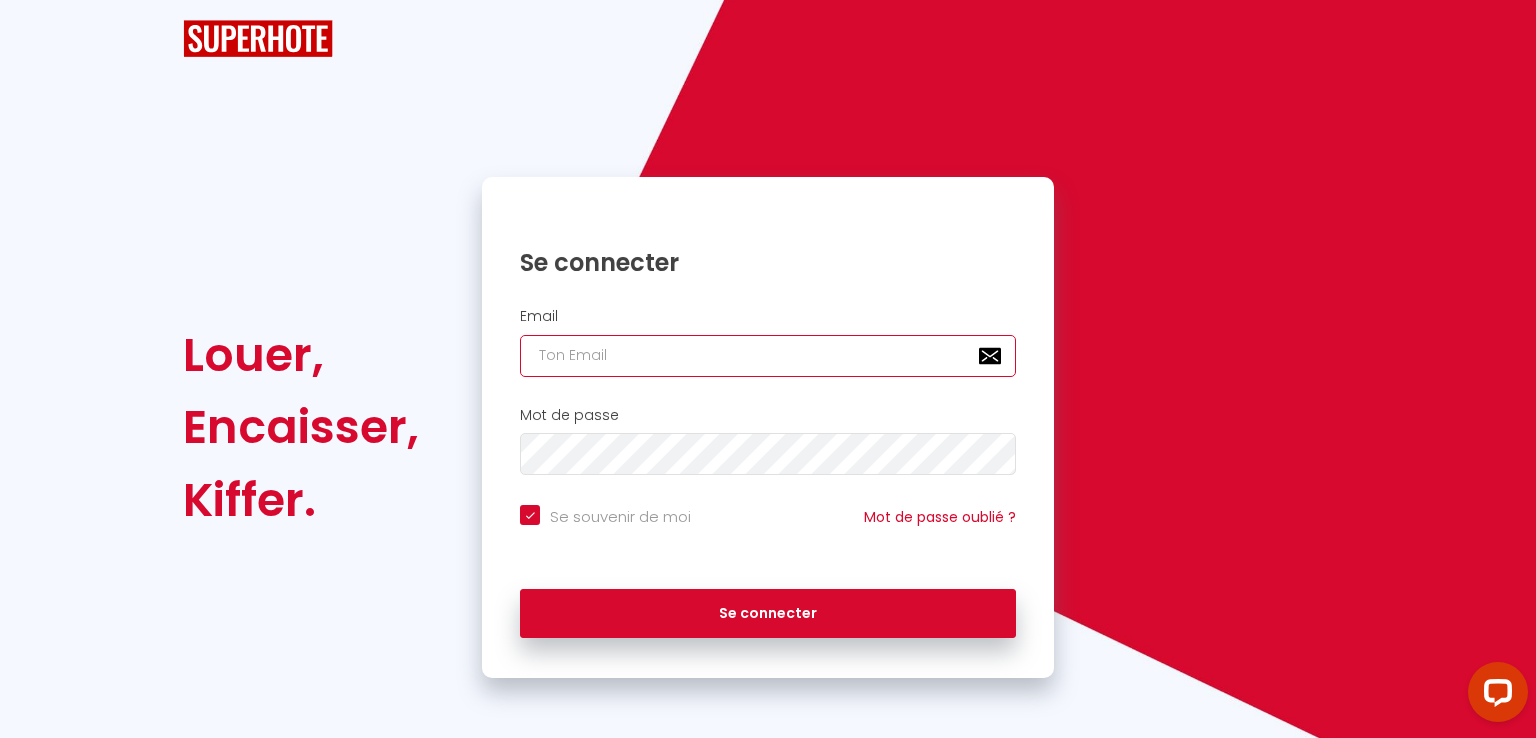 type on "[EMAIL_ADDRESS][DOMAIN_NAME]" 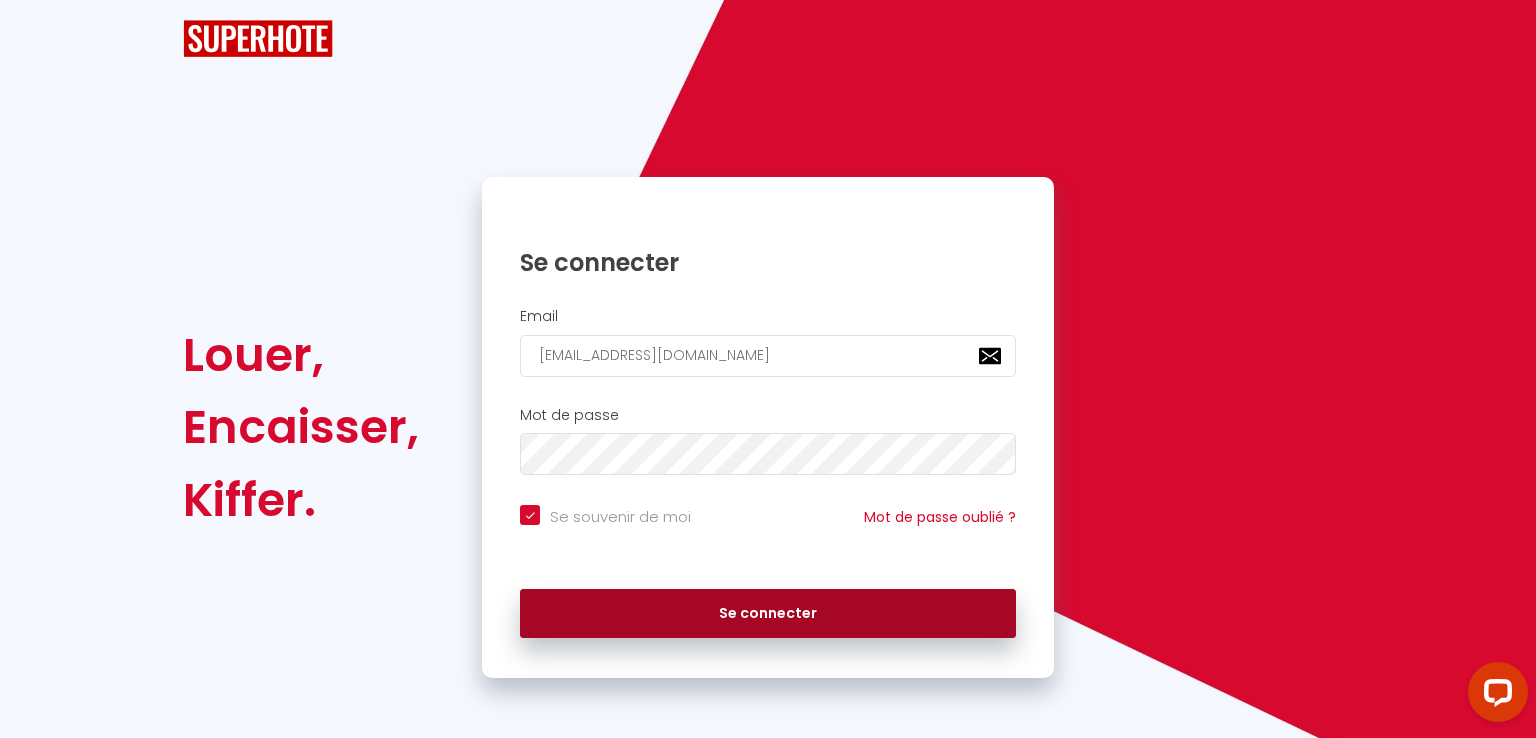 click on "Se connecter" at bounding box center [768, 614] 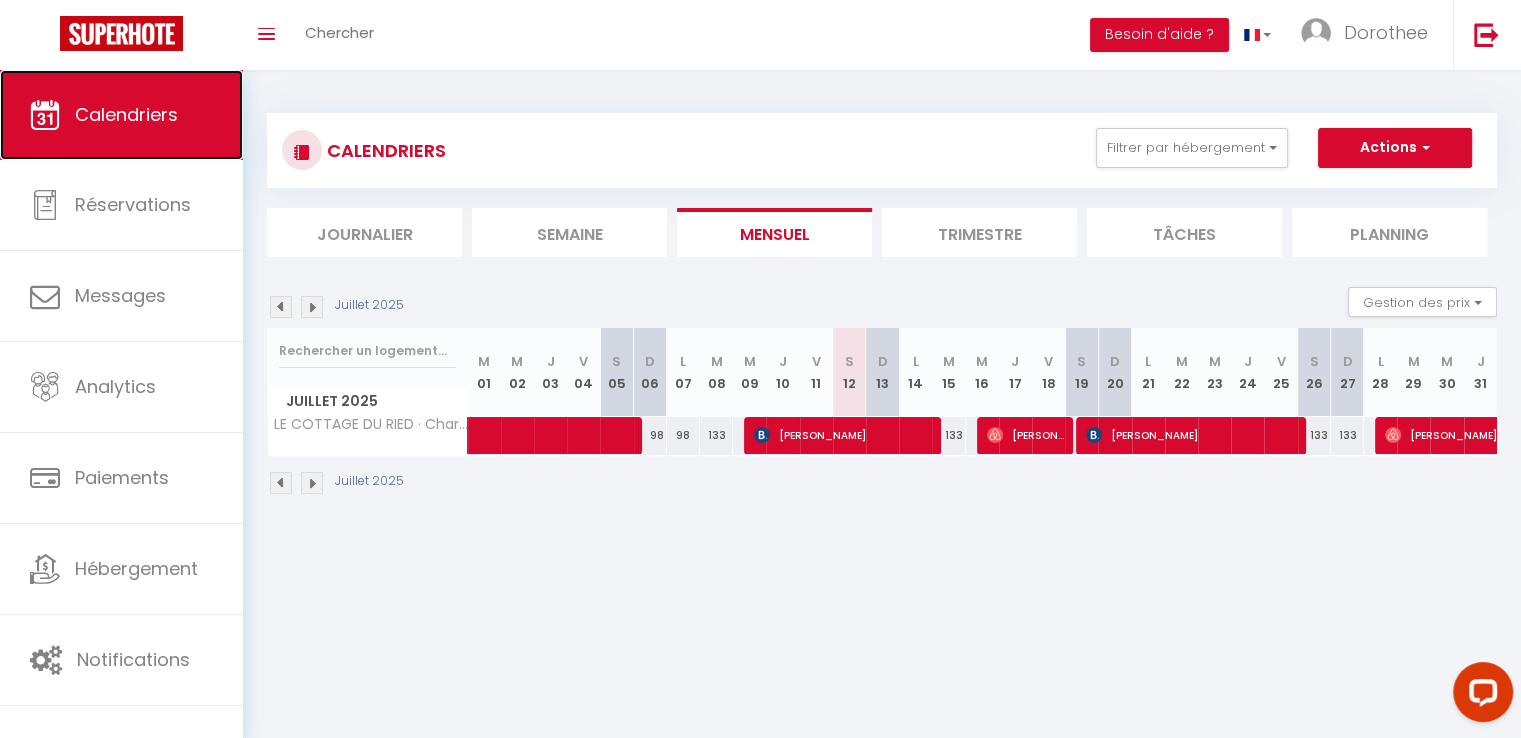 click on "Calendriers" at bounding box center [126, 114] 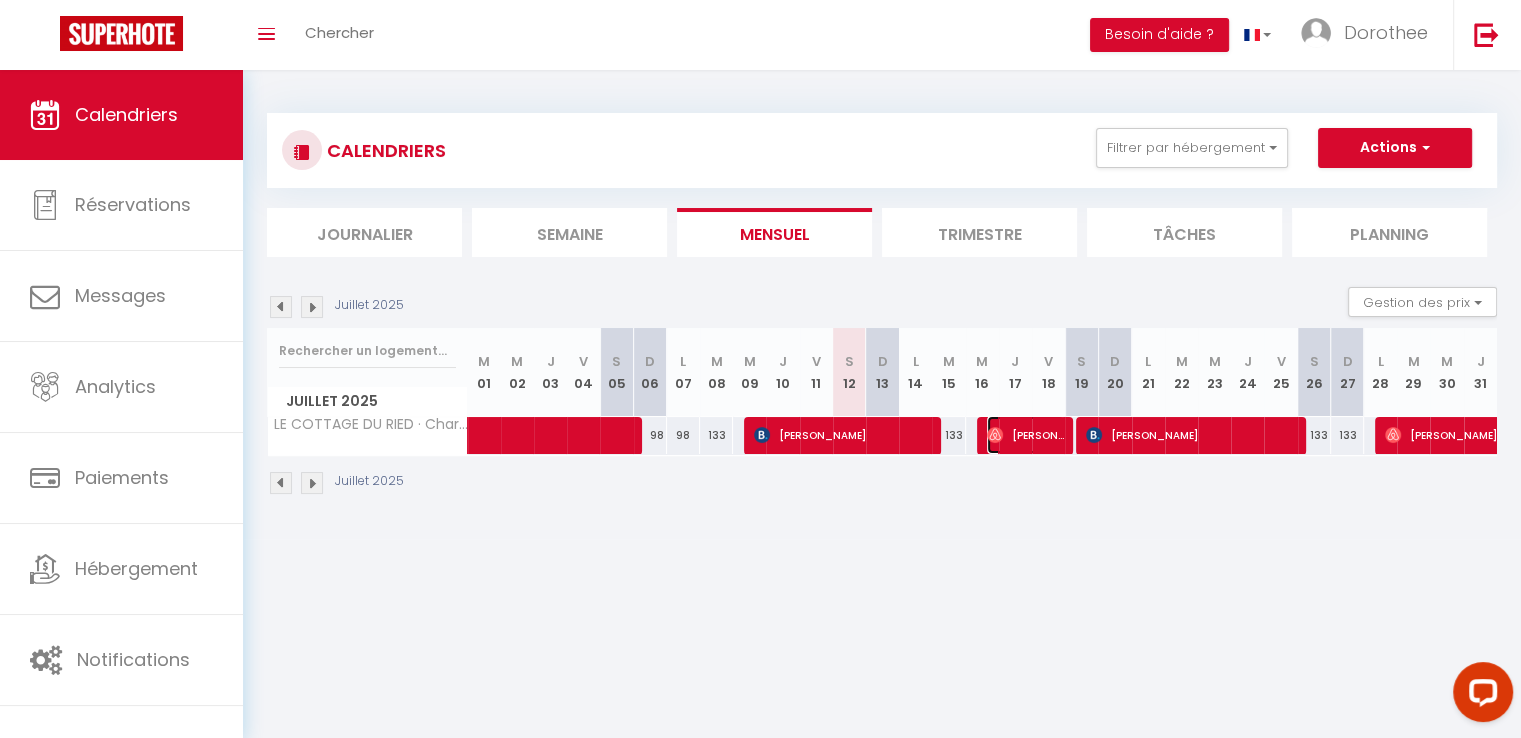 click on "[PERSON_NAME]" at bounding box center [1025, 435] 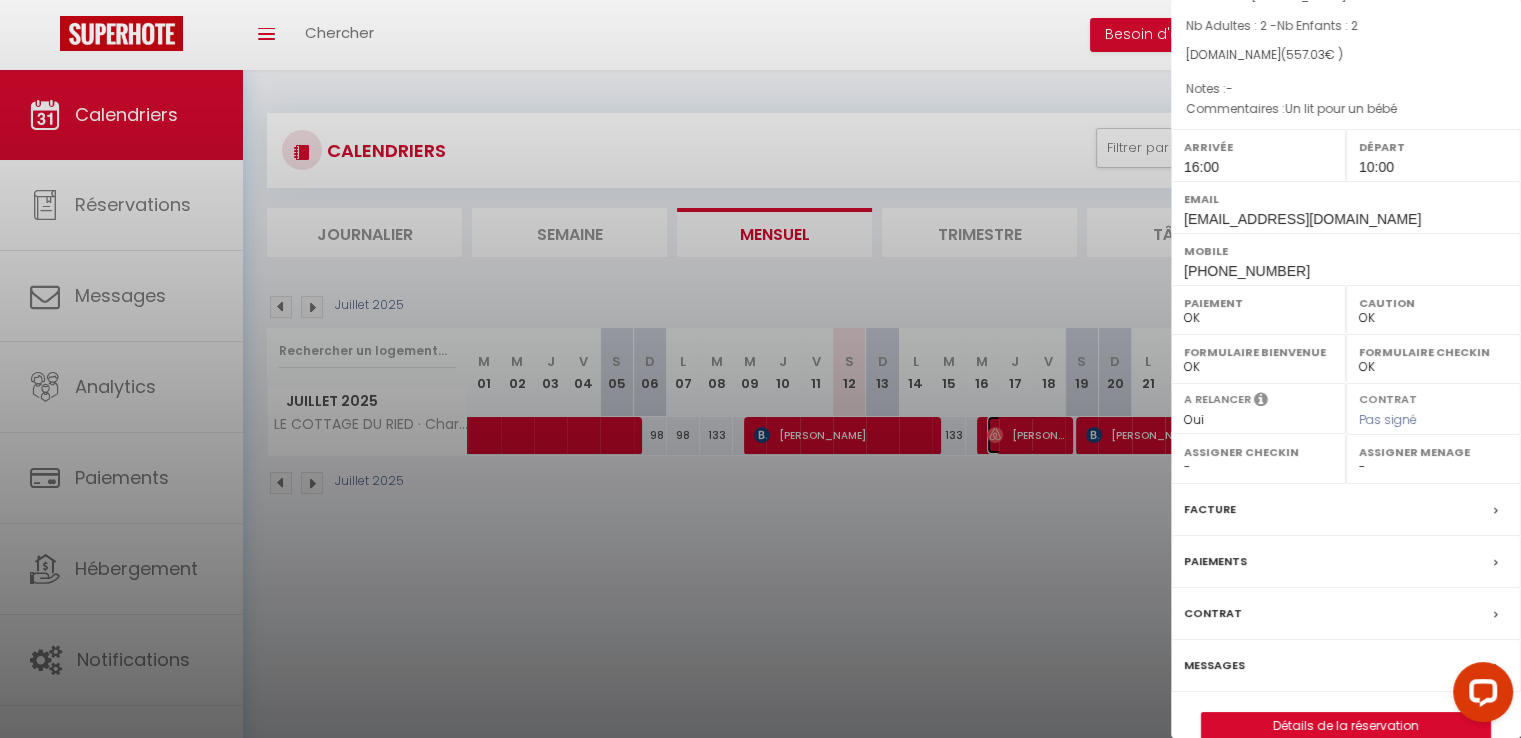 scroll, scrollTop: 211, scrollLeft: 0, axis: vertical 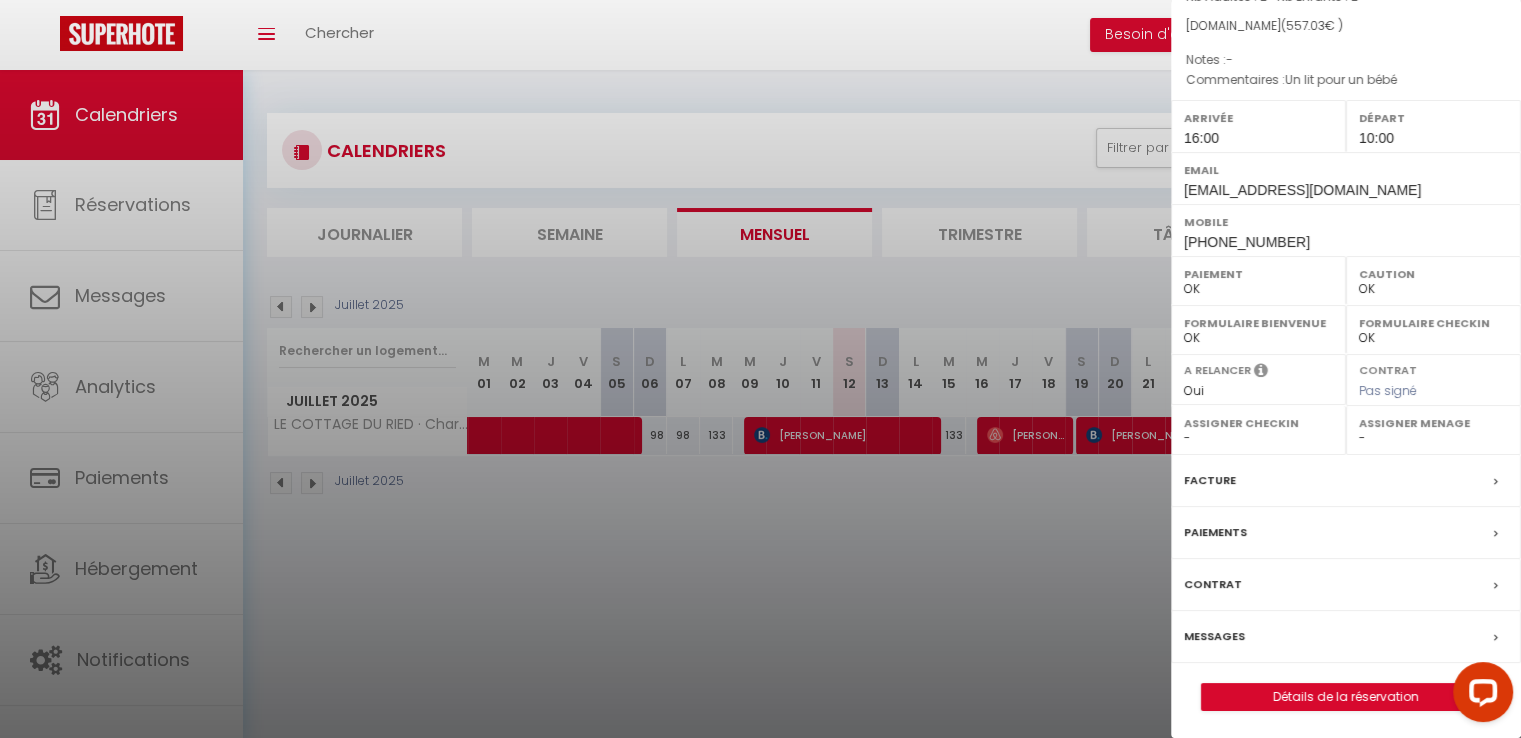 click on "Messages" at bounding box center [1214, 636] 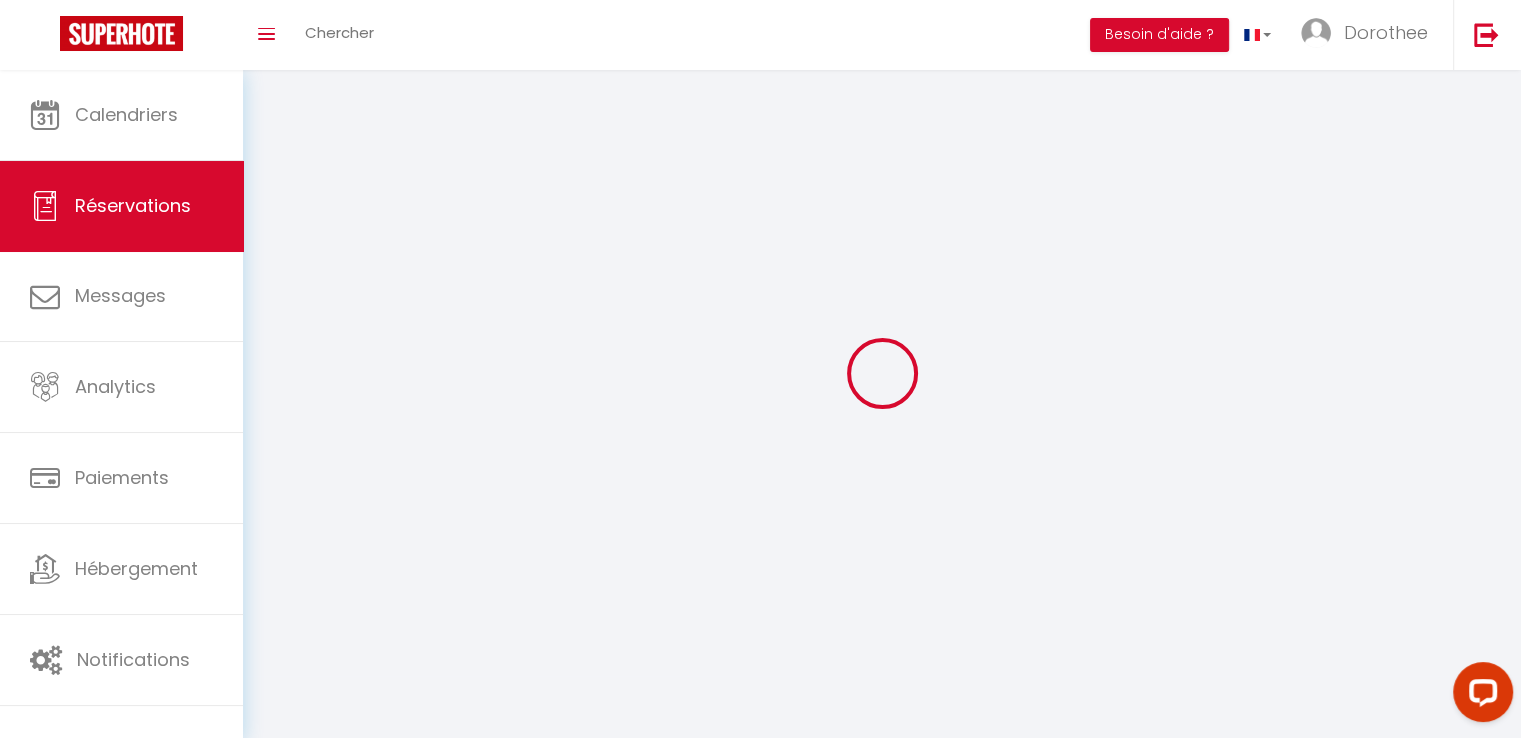 select 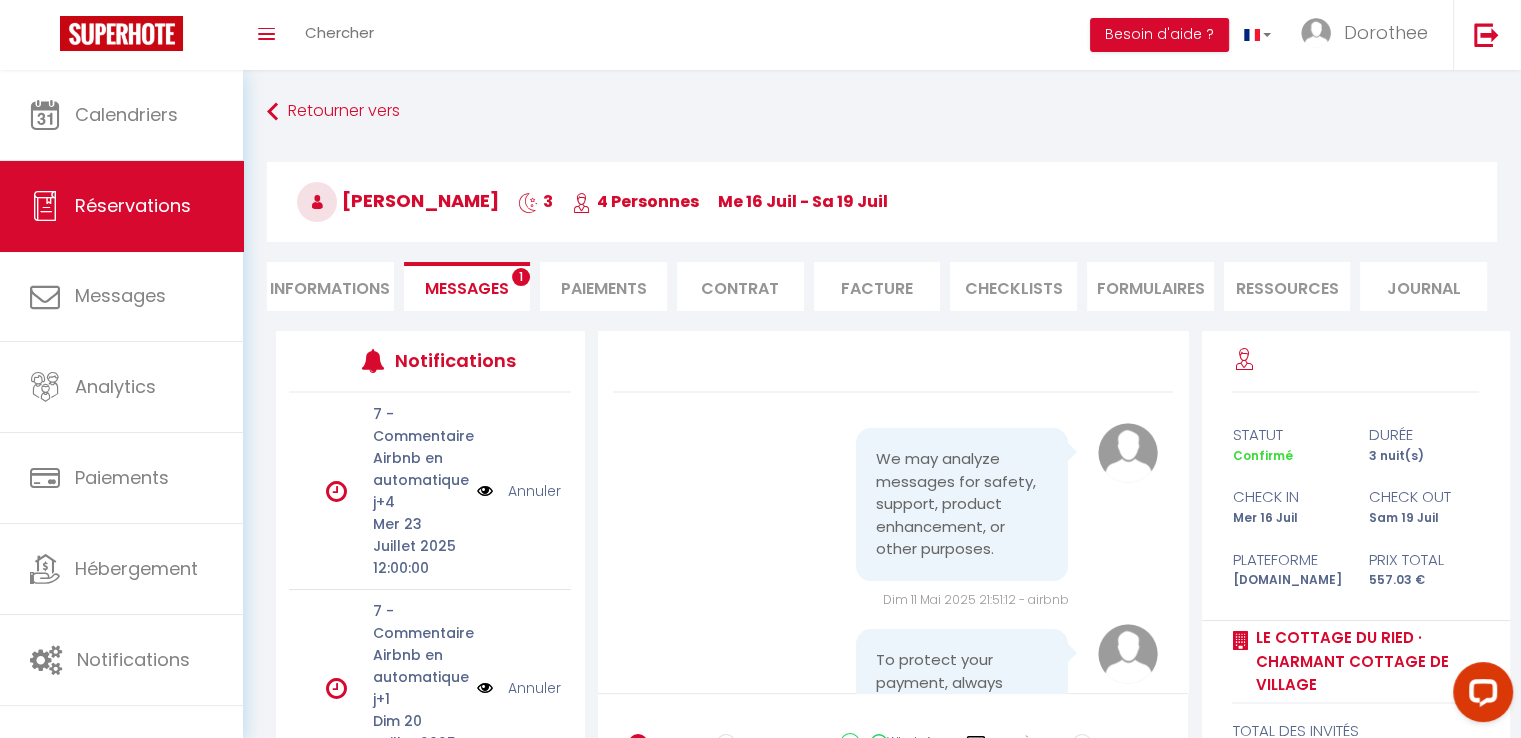 scroll, scrollTop: 3329, scrollLeft: 0, axis: vertical 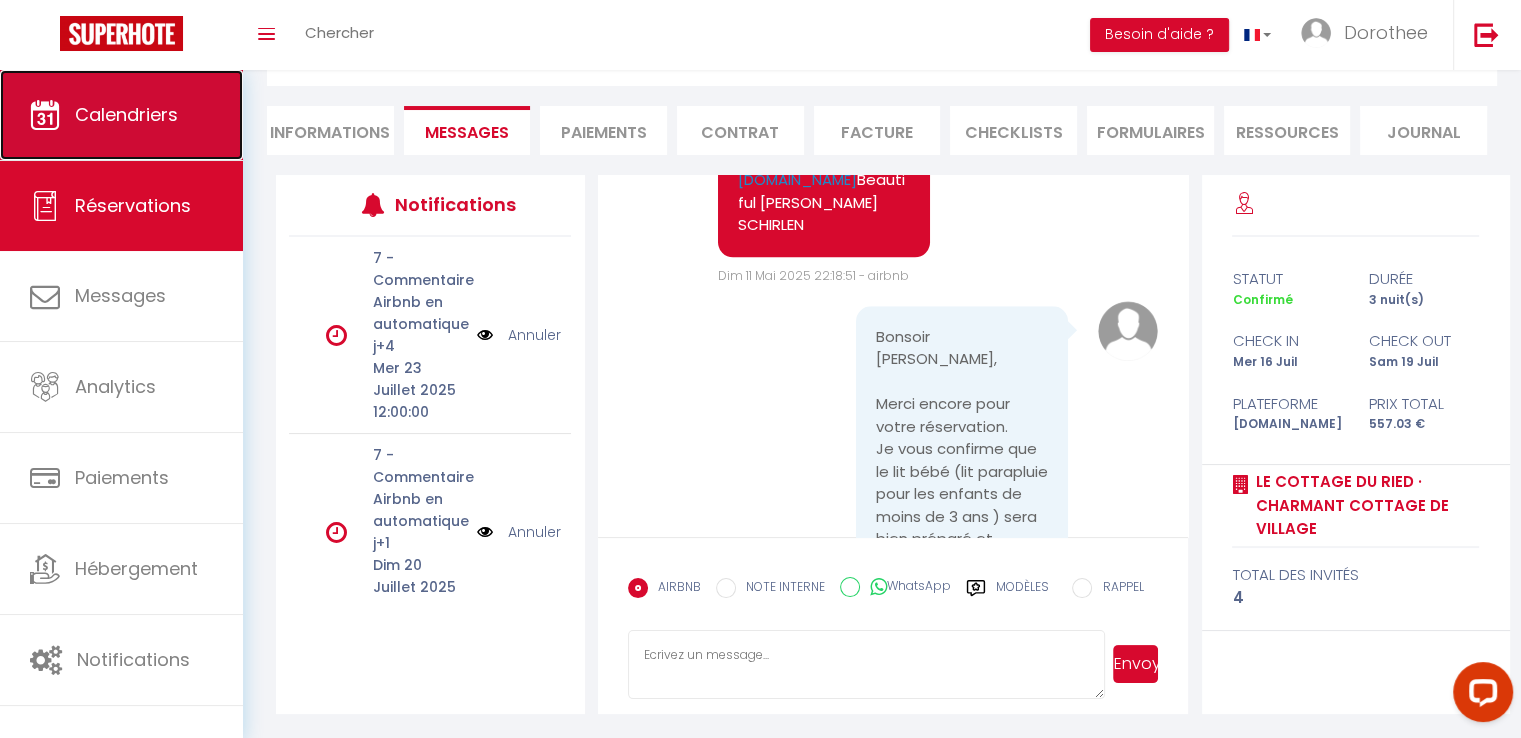 click on "Calendriers" at bounding box center (126, 114) 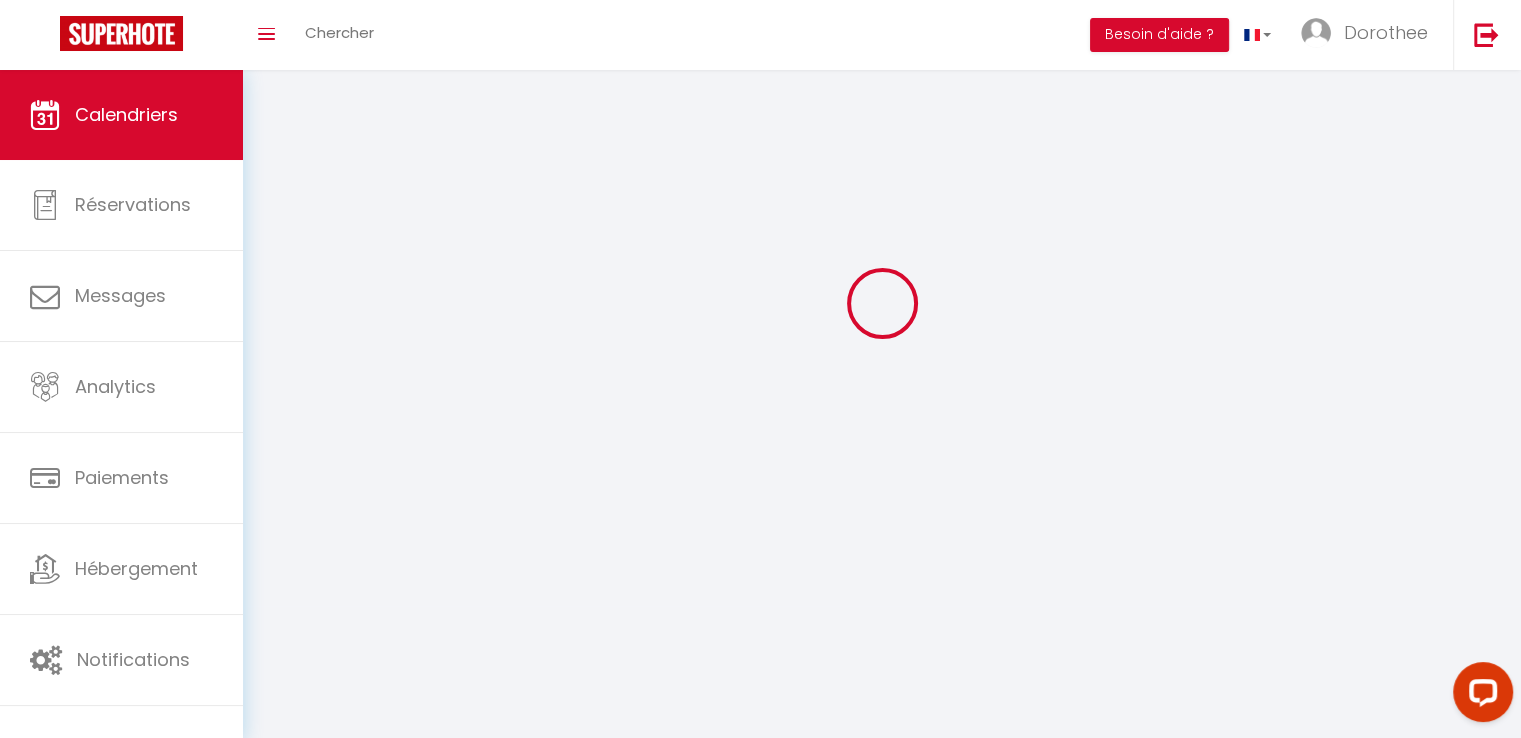 scroll, scrollTop: 0, scrollLeft: 0, axis: both 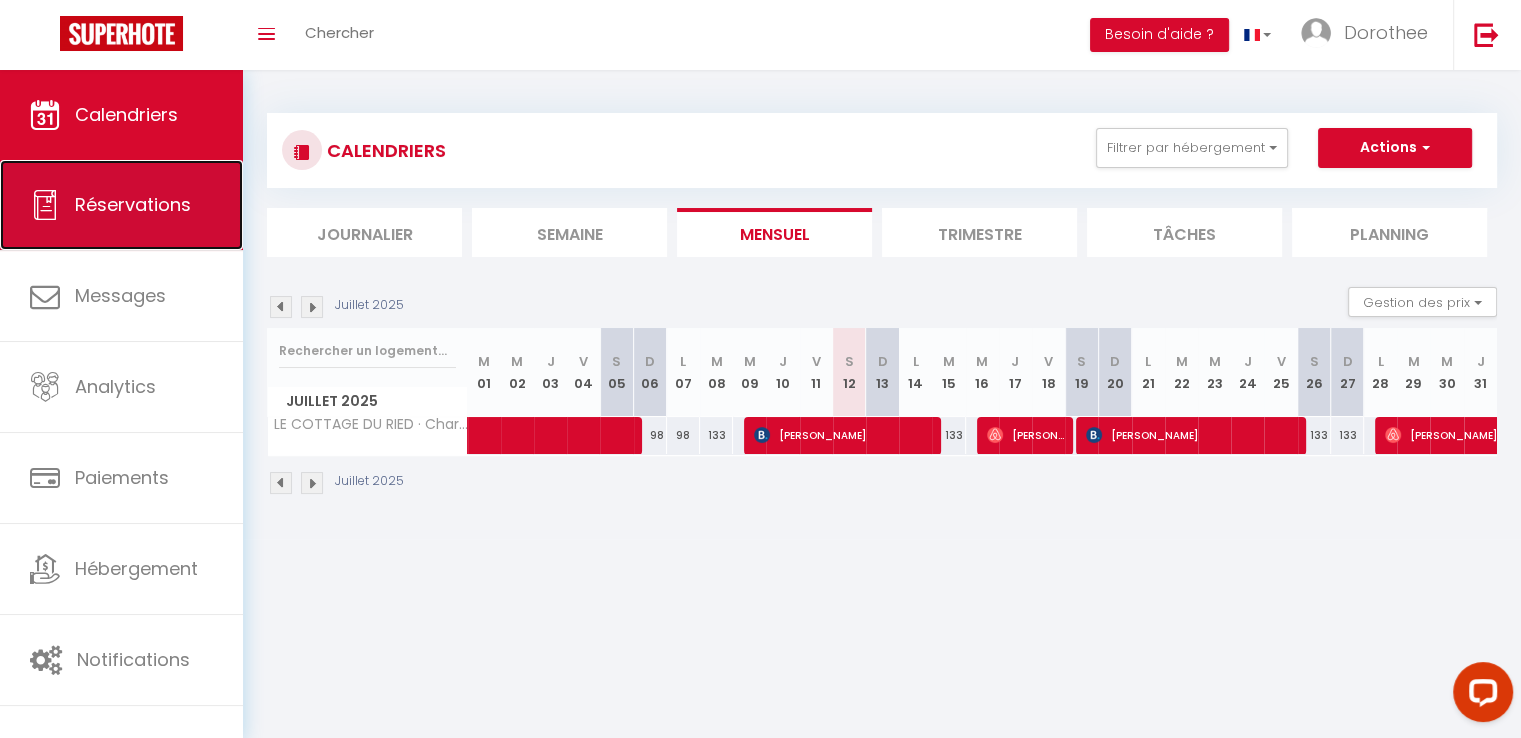 click on "Réservations" at bounding box center (133, 204) 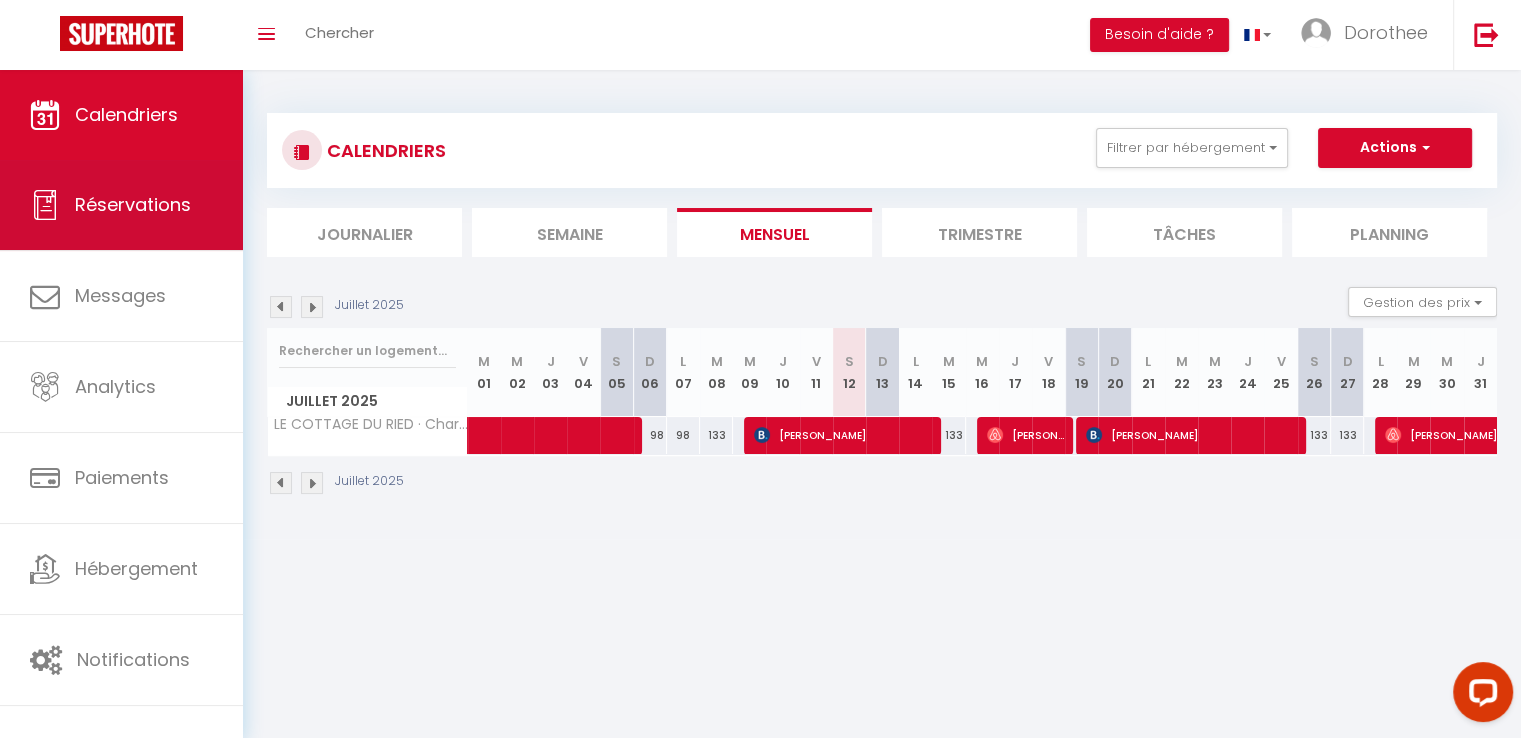 select on "not_cancelled" 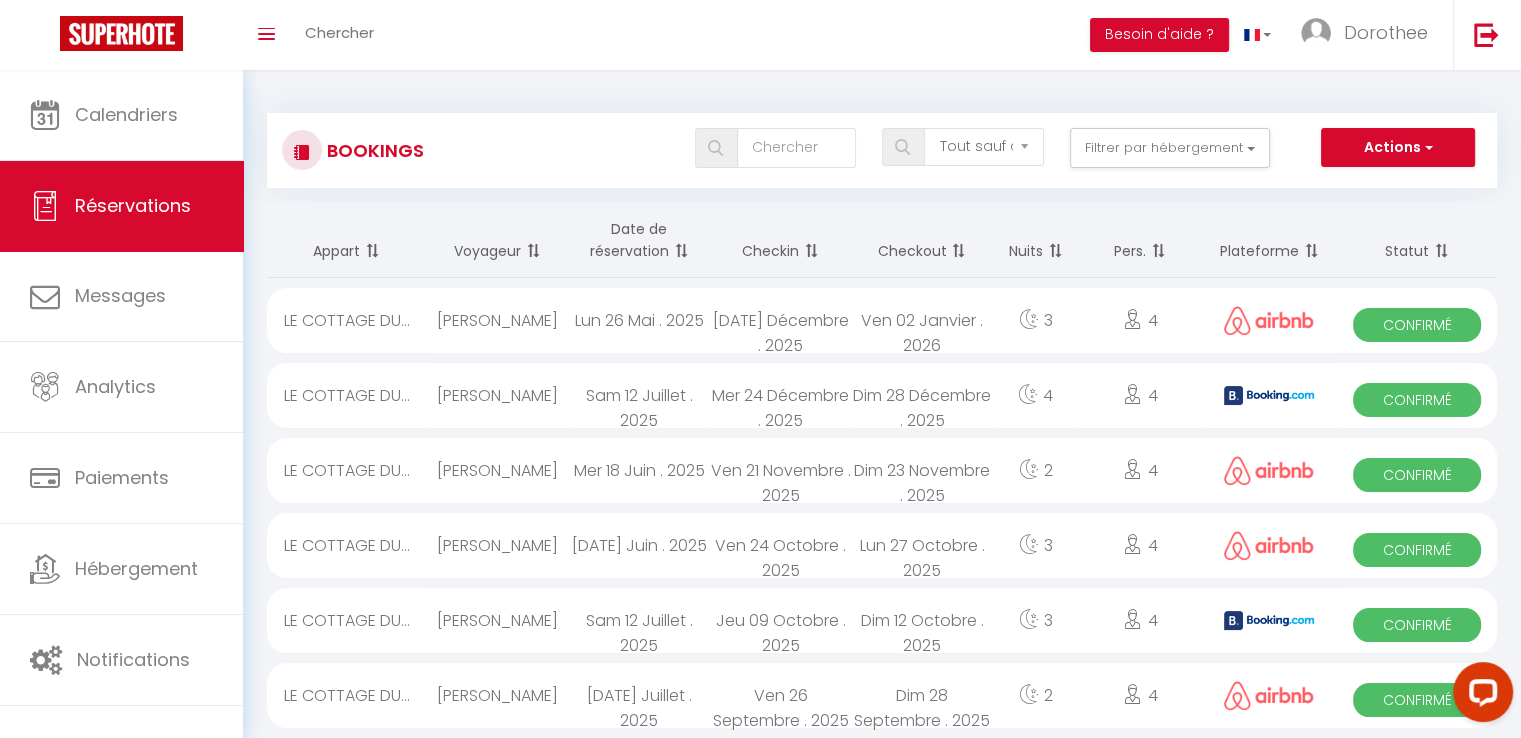 click on "[PERSON_NAME]" at bounding box center (497, 395) 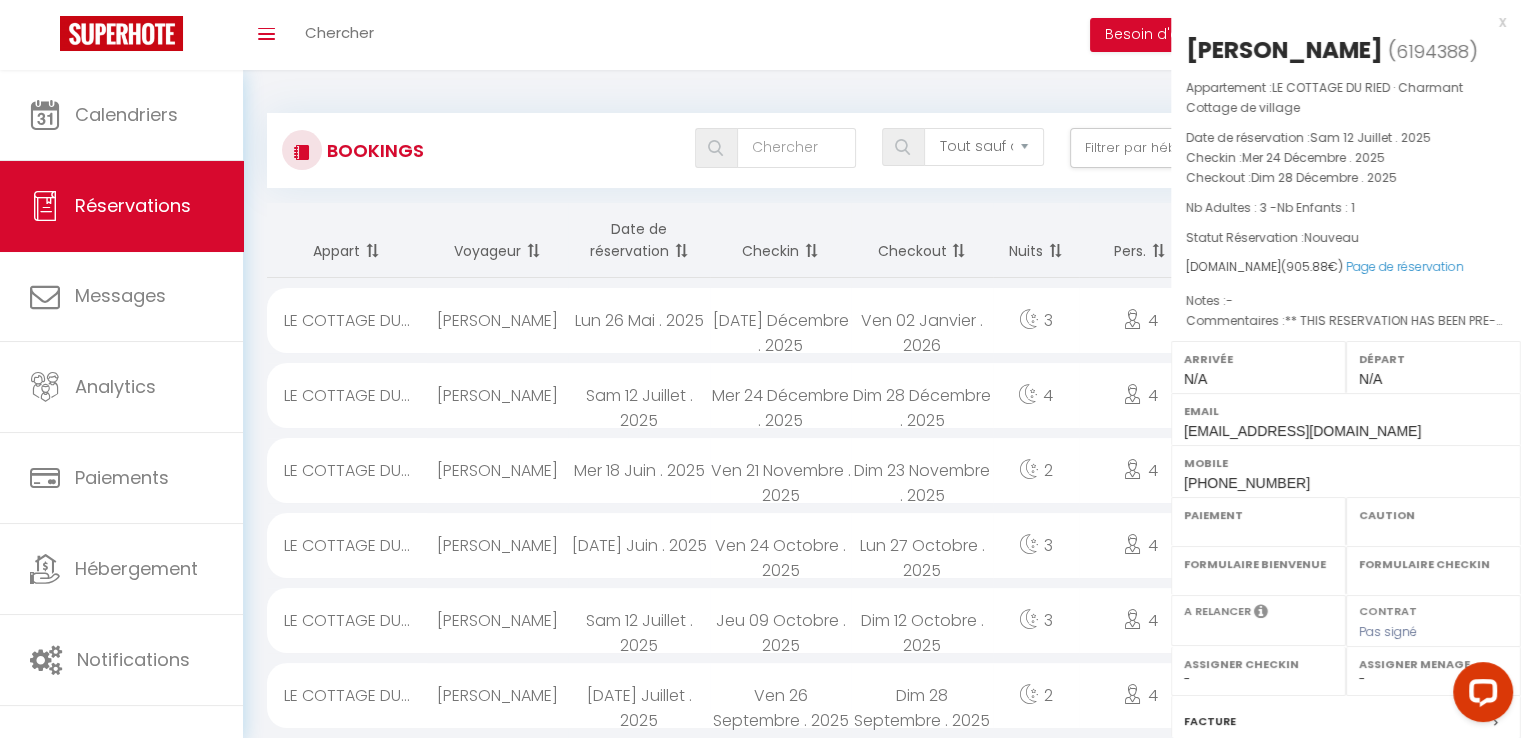 select on "OK" 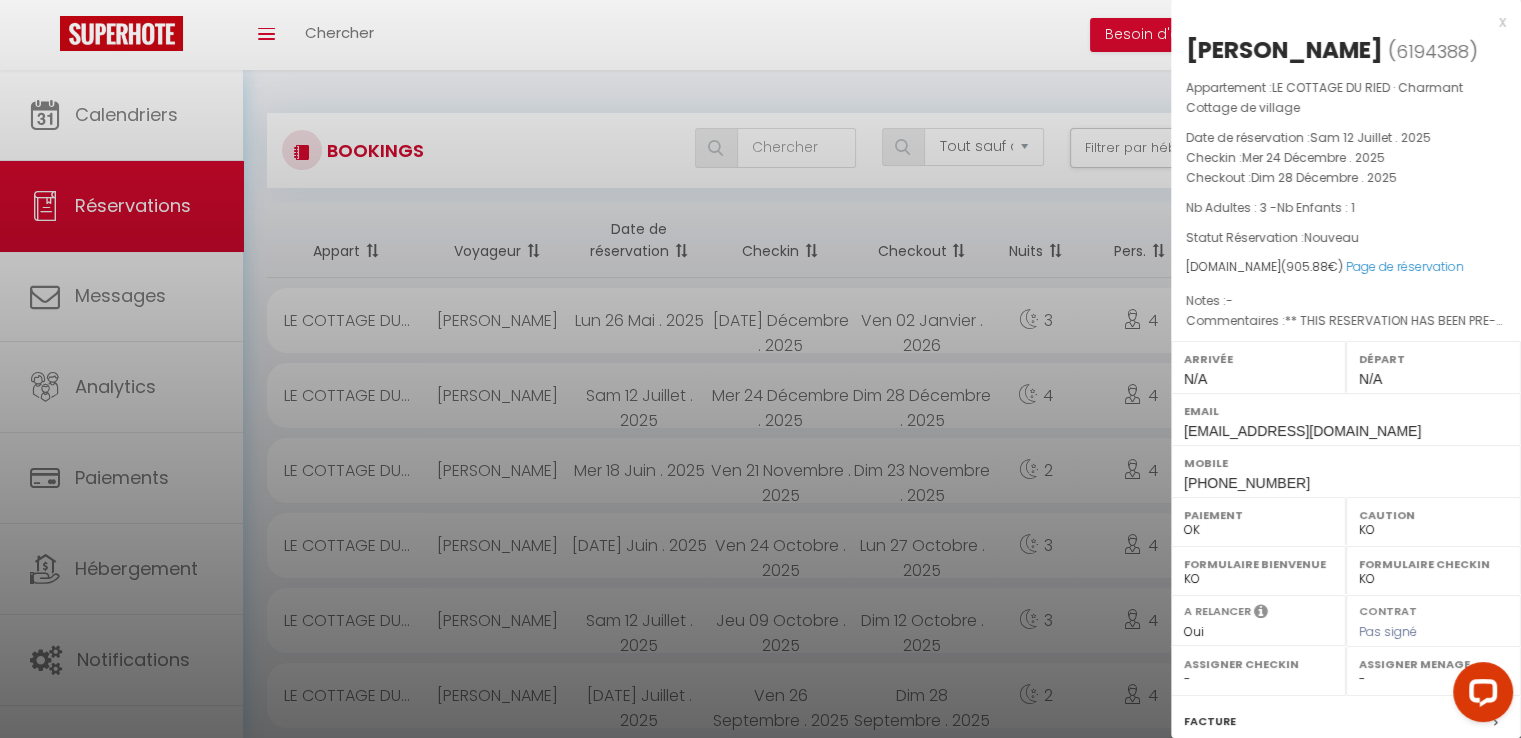 scroll, scrollTop: 240, scrollLeft: 0, axis: vertical 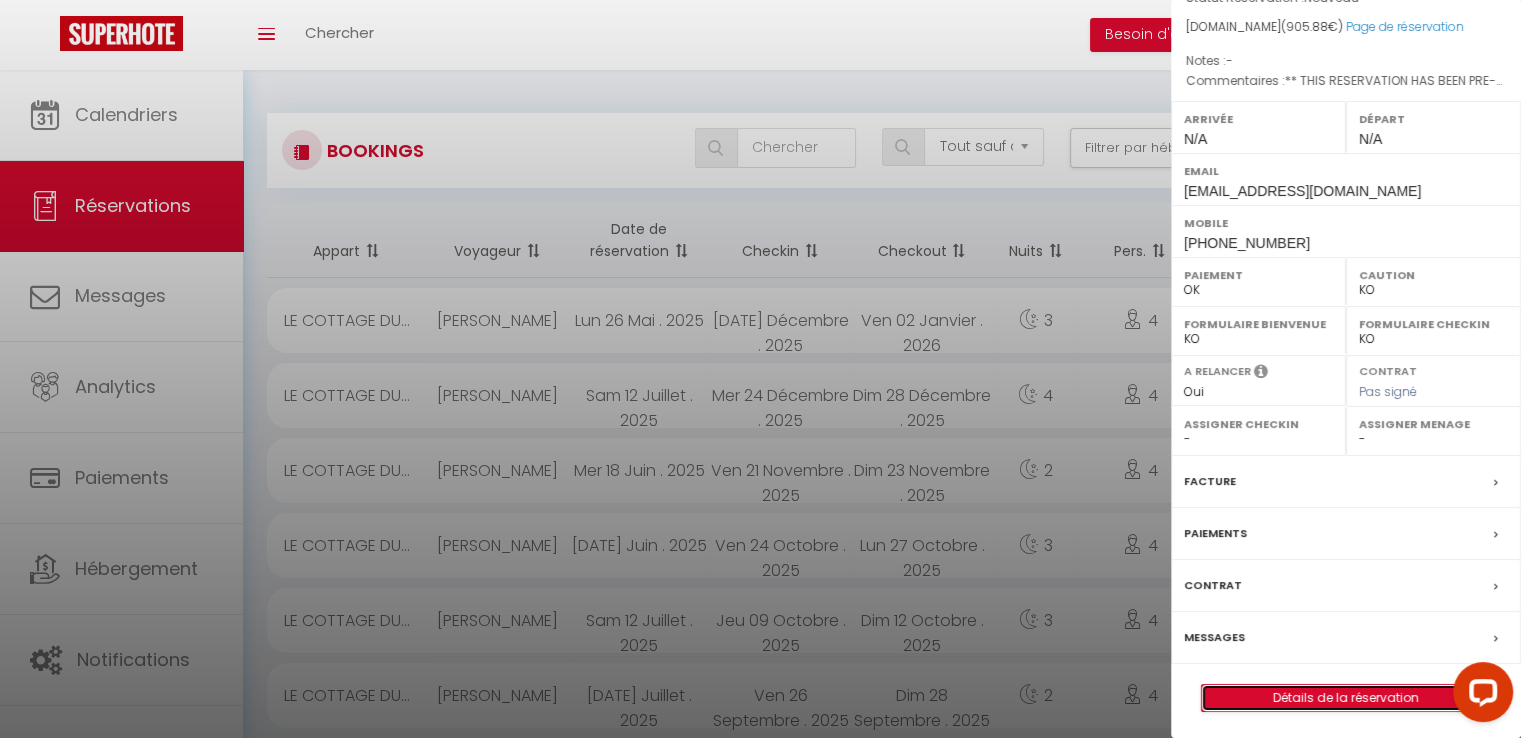 click on "Détails de la réservation" at bounding box center [1346, 698] 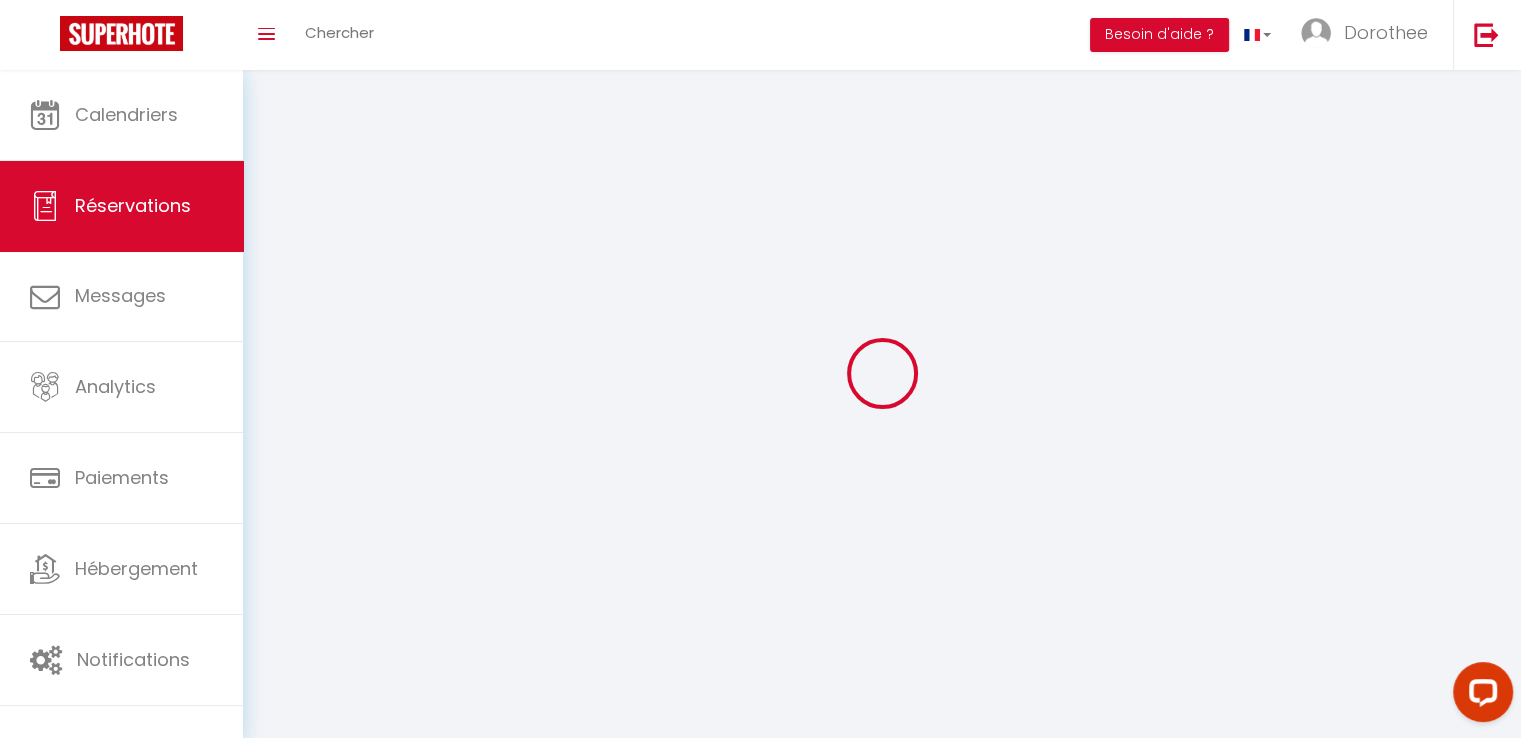 type on "[PERSON_NAME]" 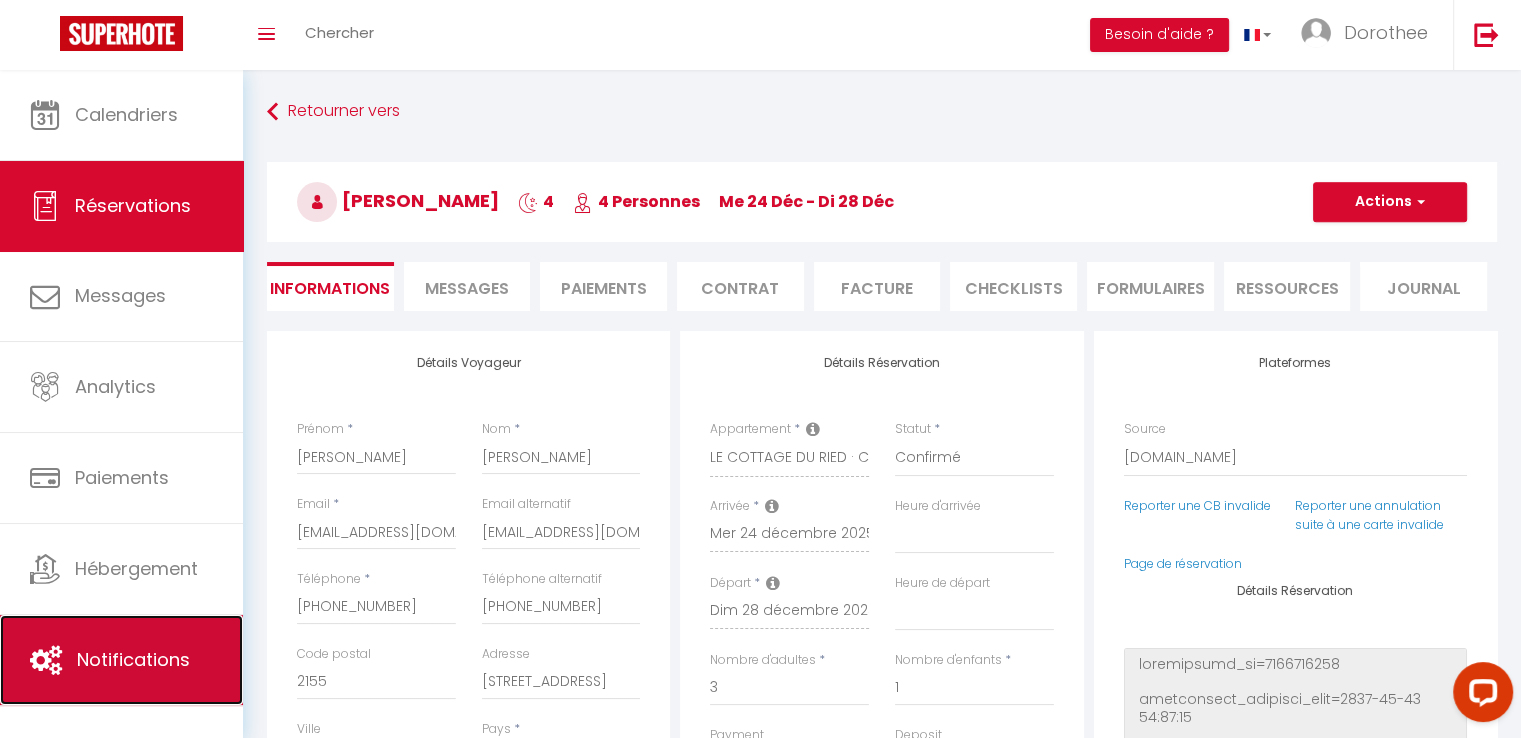 click on "Notifications" at bounding box center [133, 659] 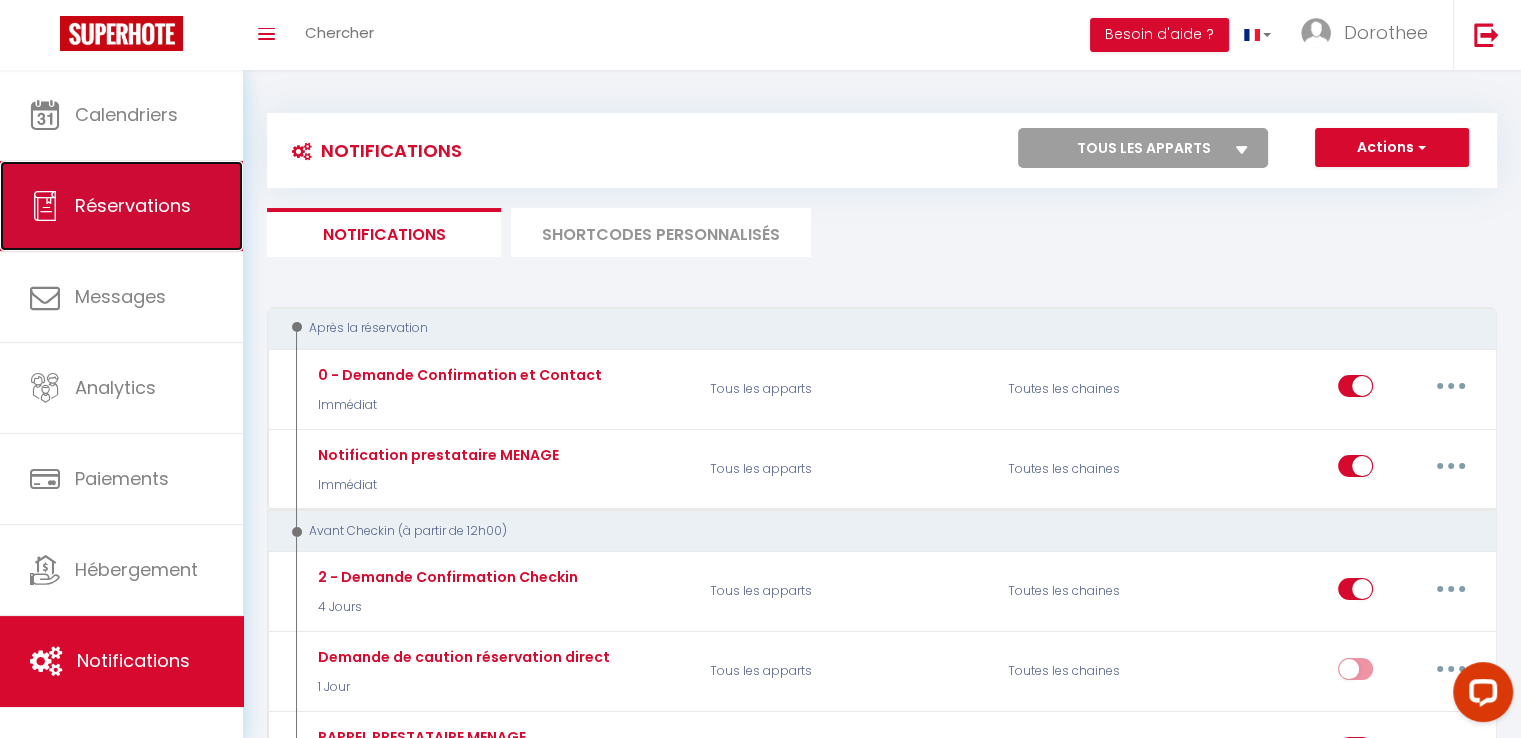 click on "Réservations" at bounding box center (133, 205) 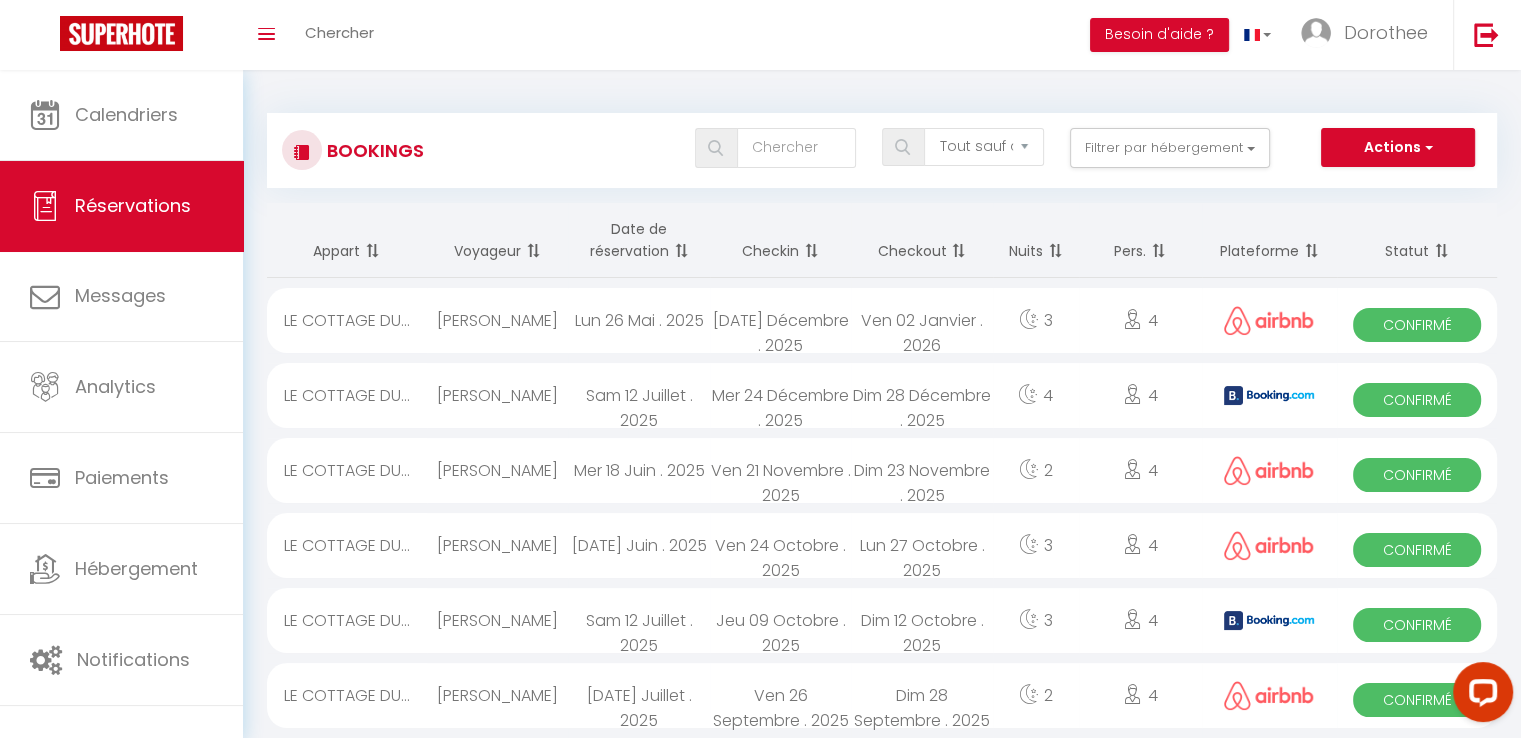click on "[PERSON_NAME]" at bounding box center (497, 395) 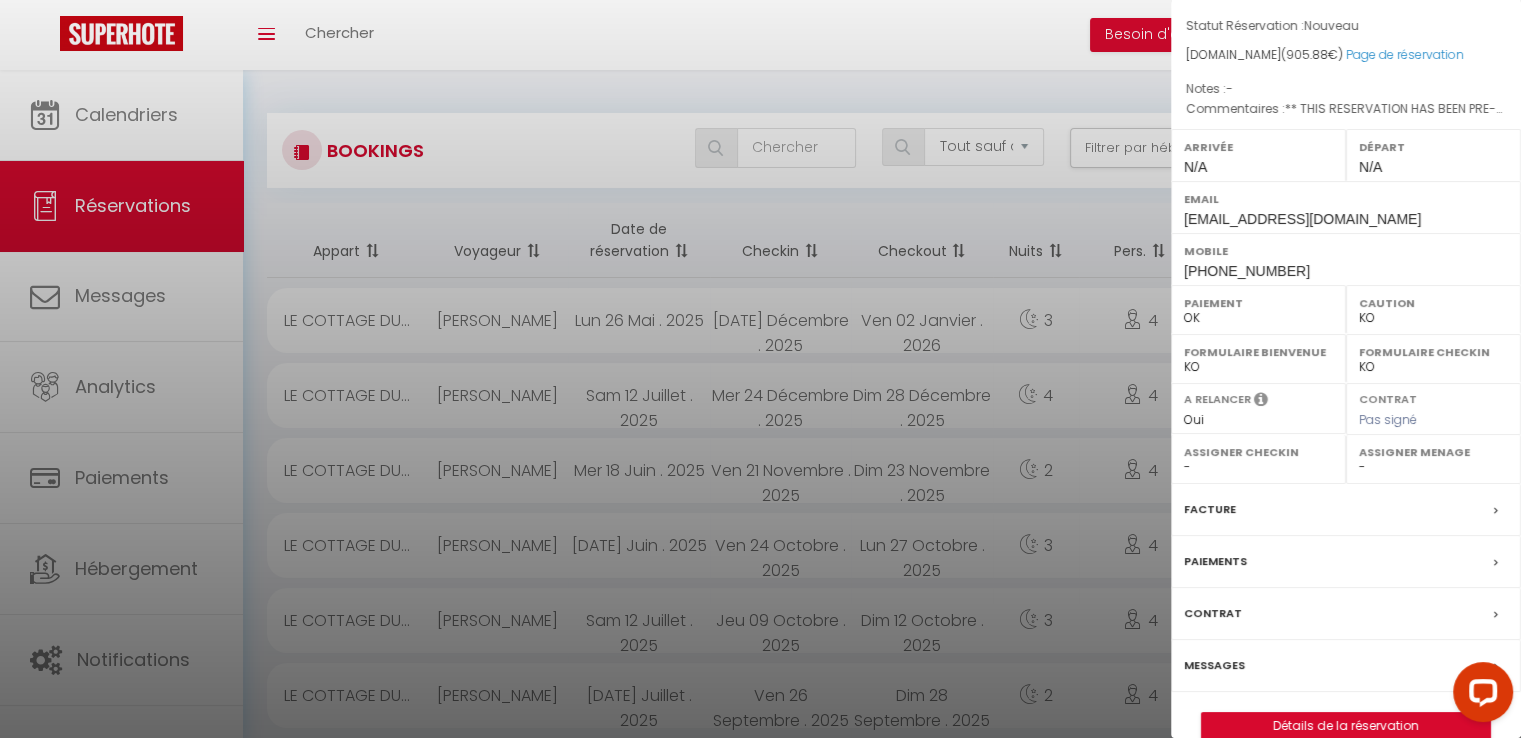 scroll, scrollTop: 240, scrollLeft: 0, axis: vertical 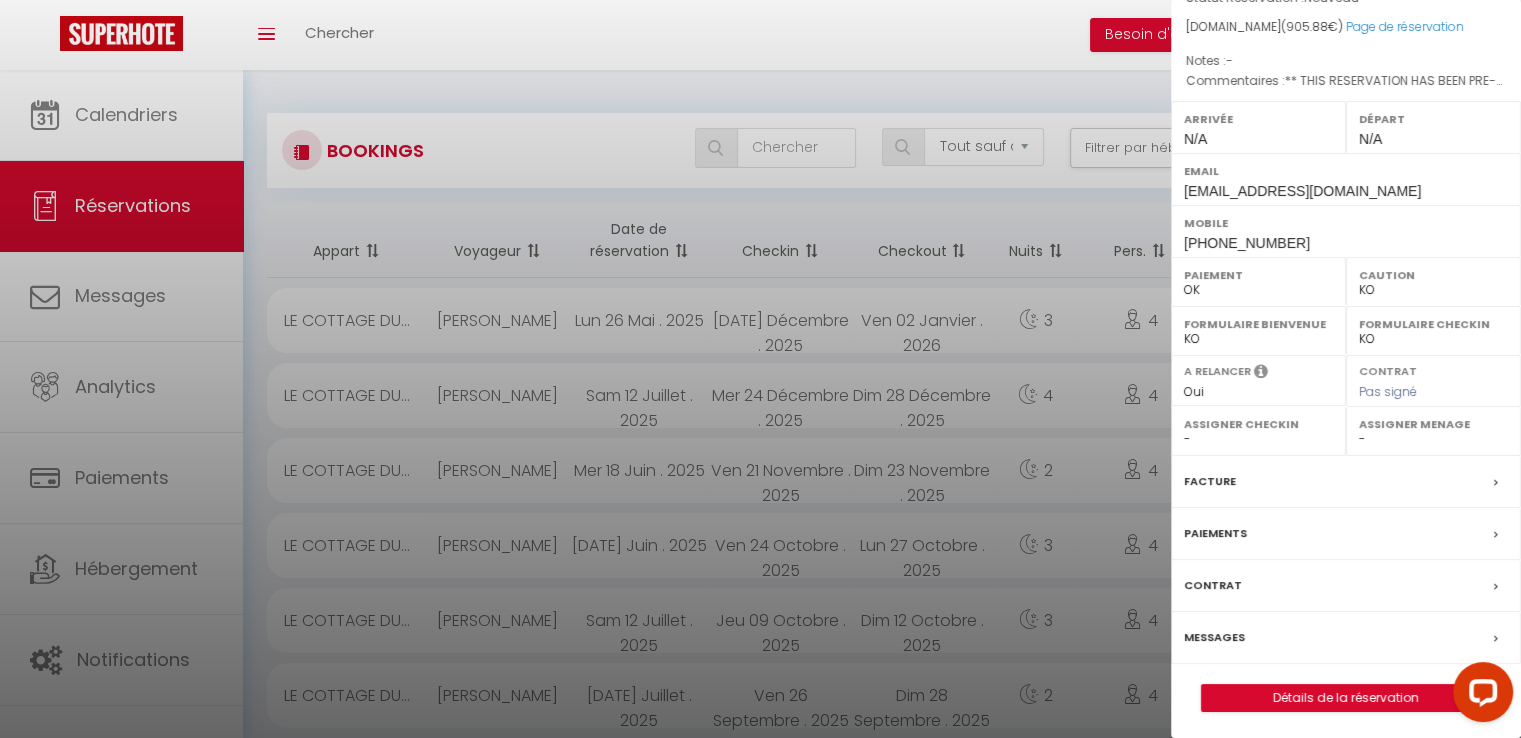 click on "Messages" at bounding box center (1214, 637) 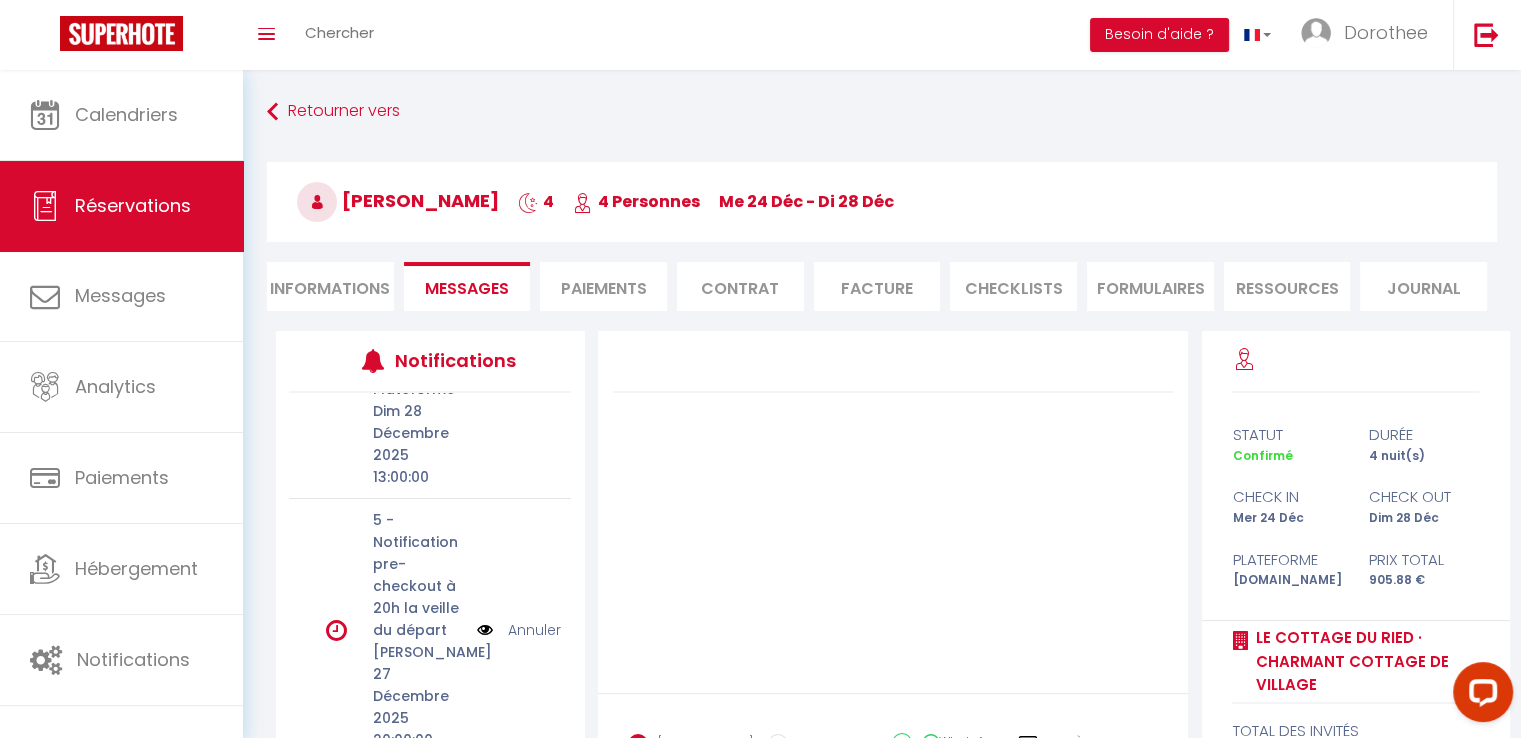 scroll, scrollTop: 0, scrollLeft: 0, axis: both 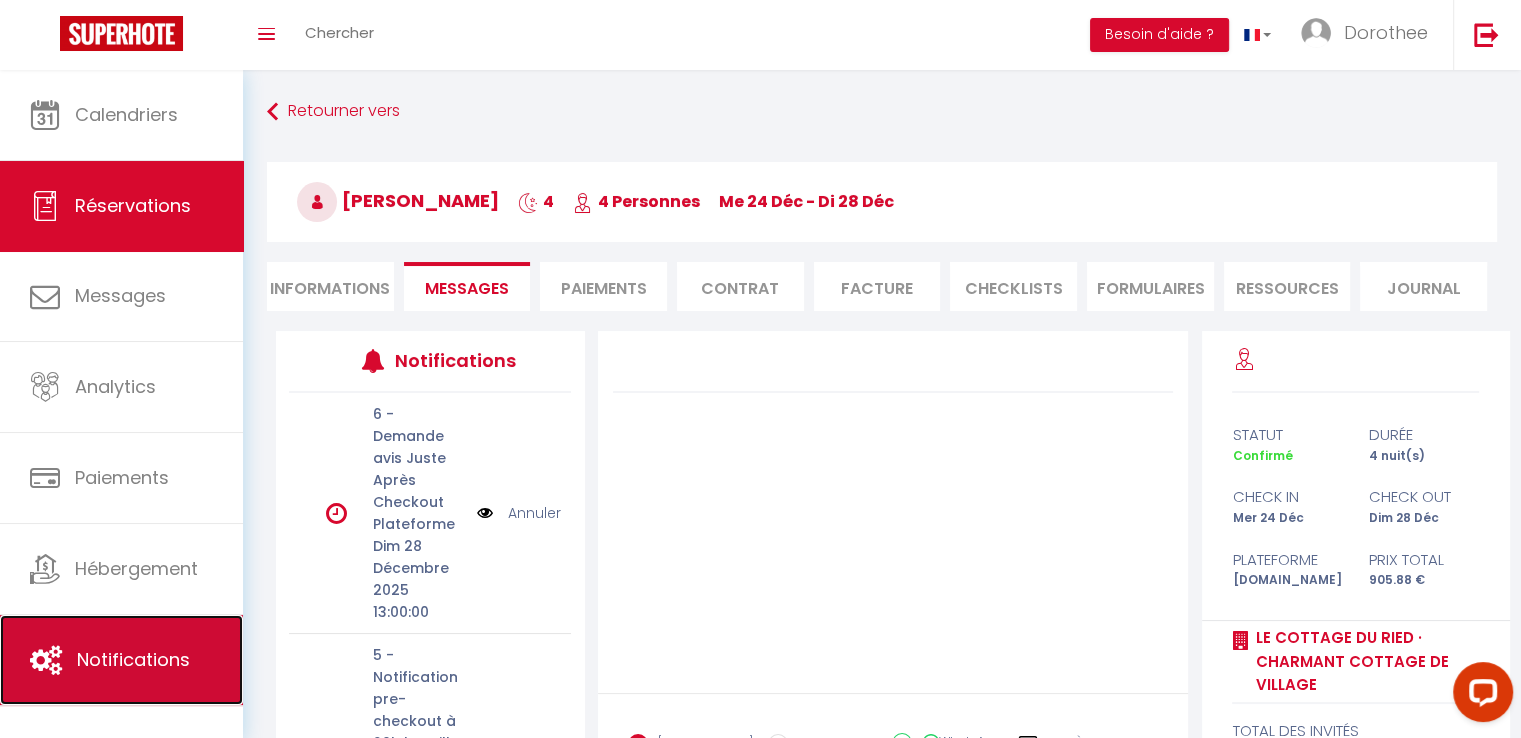 click on "Notifications" at bounding box center [133, 659] 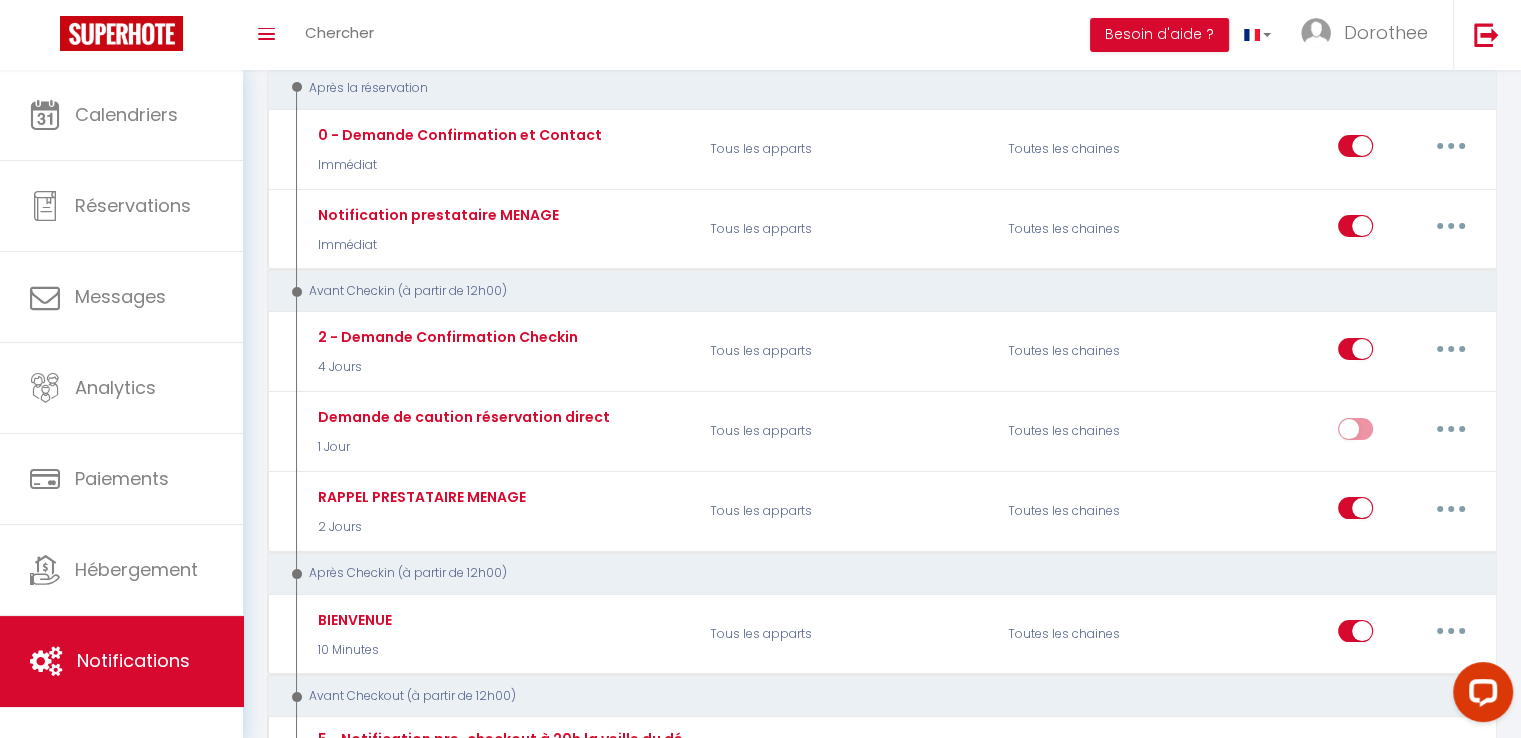 scroll, scrollTop: 0, scrollLeft: 0, axis: both 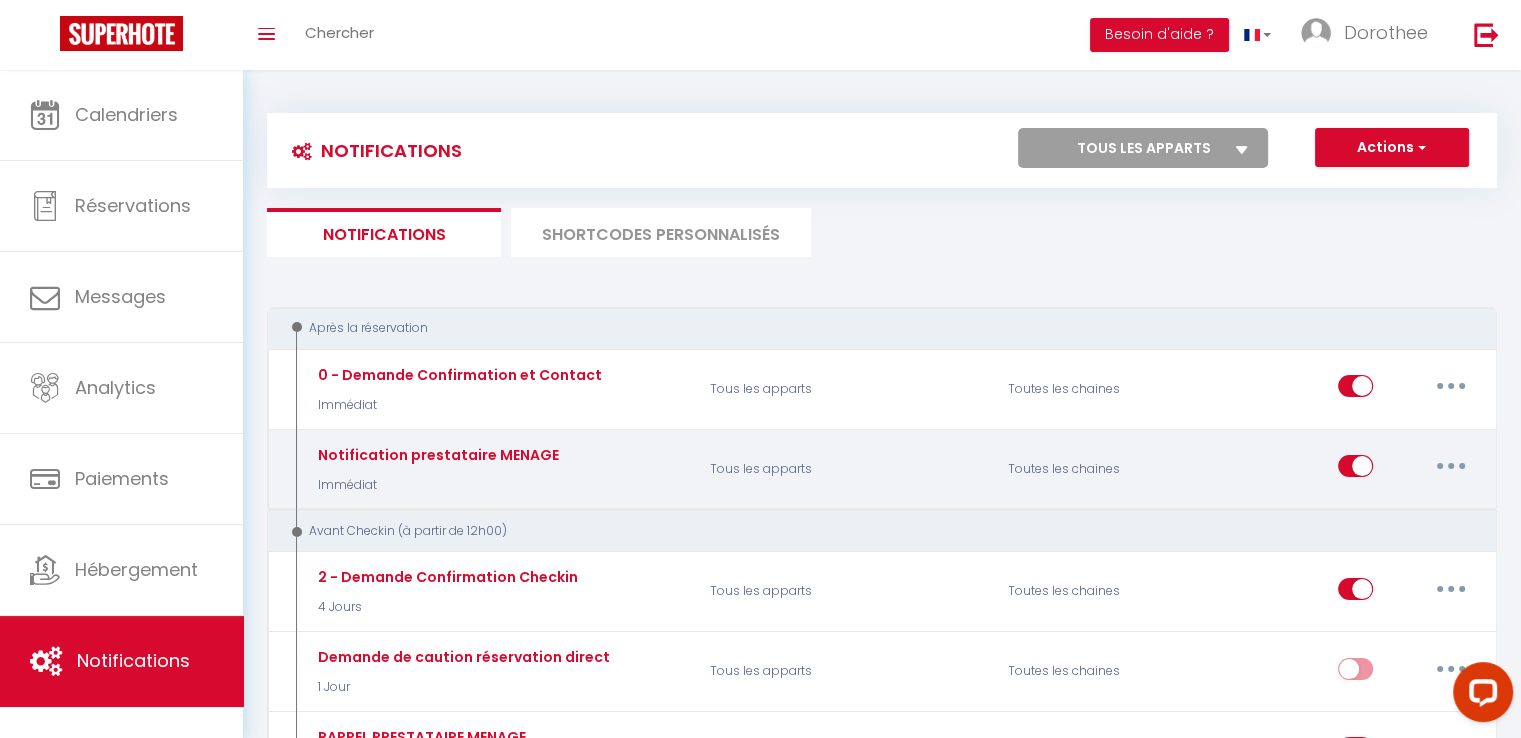 click at bounding box center (1355, 470) 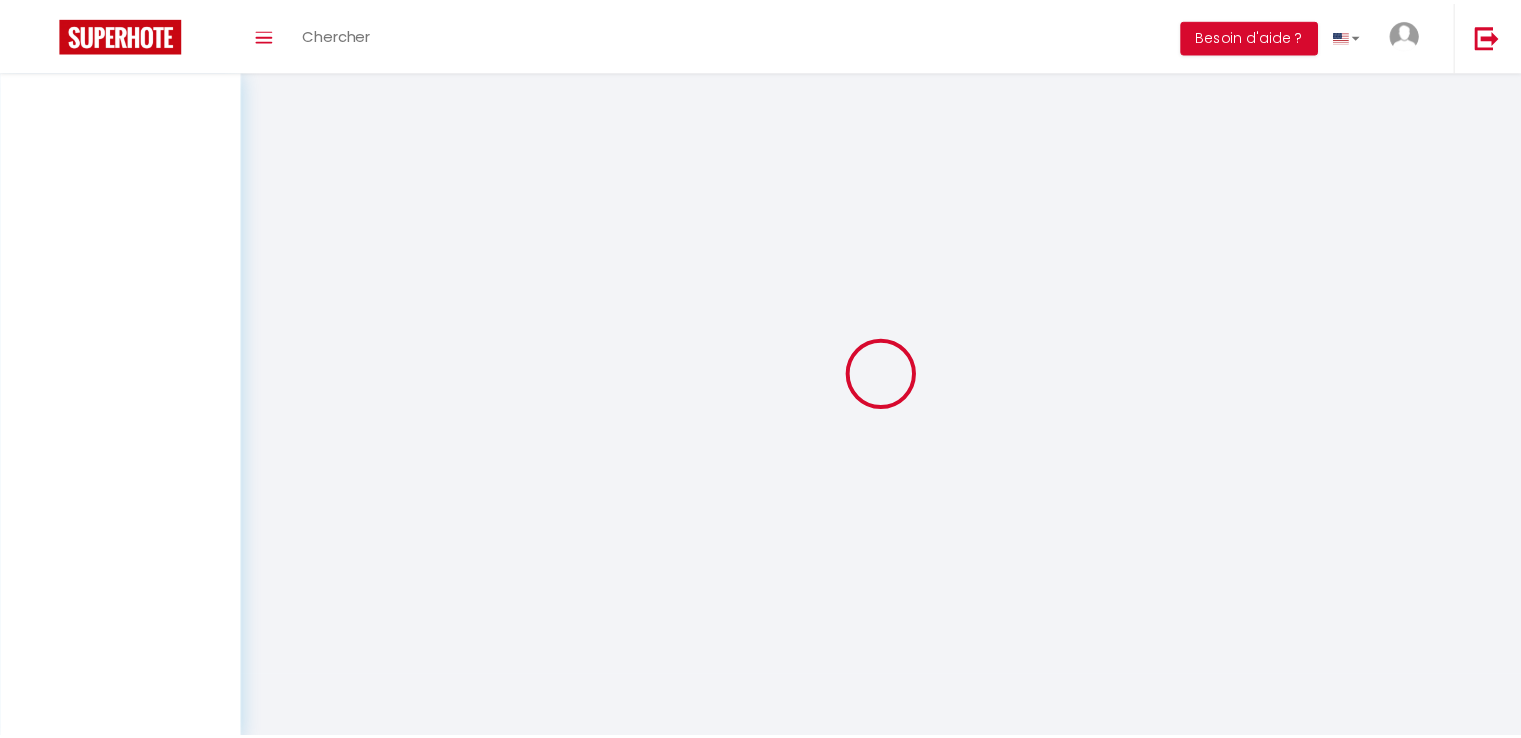 scroll, scrollTop: 0, scrollLeft: 0, axis: both 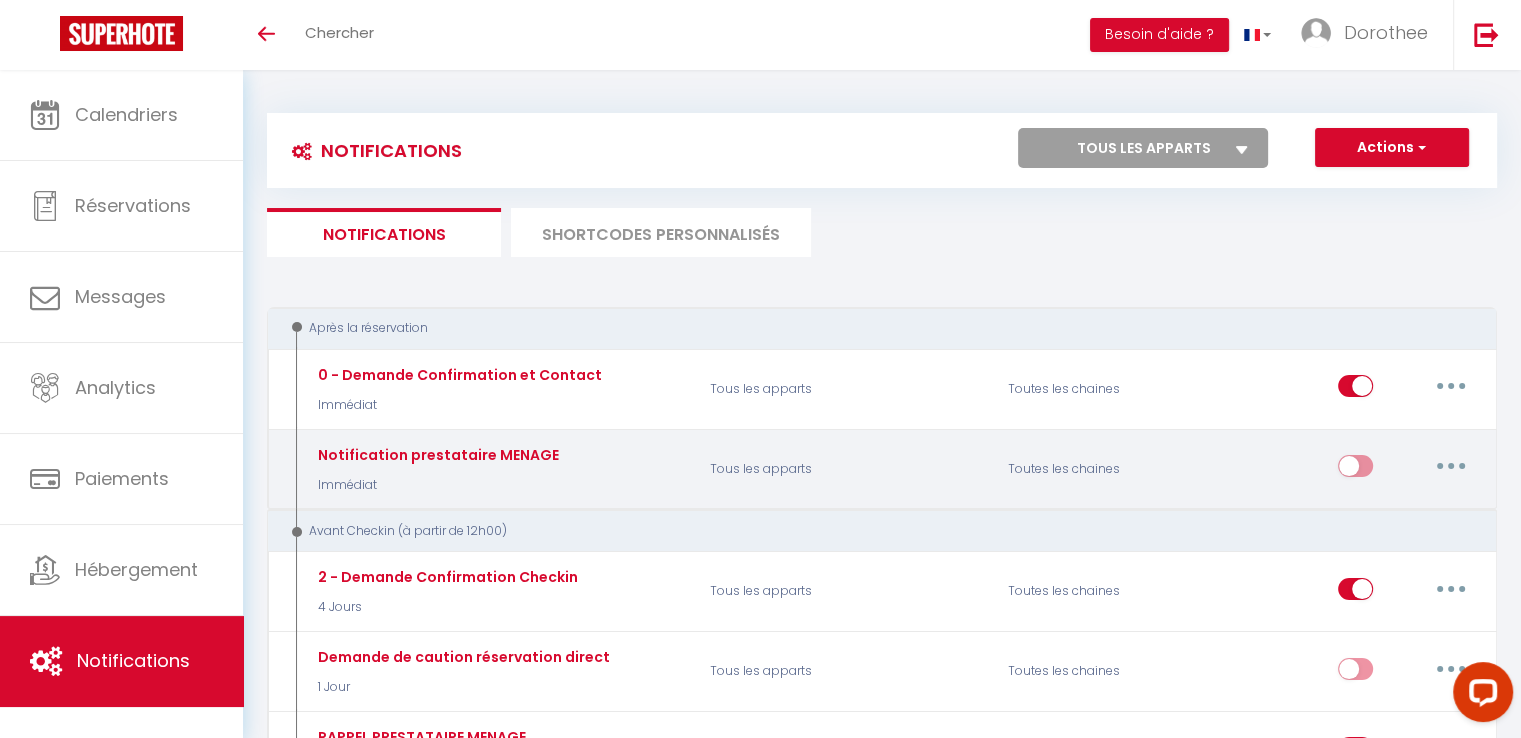 click at bounding box center (1355, 470) 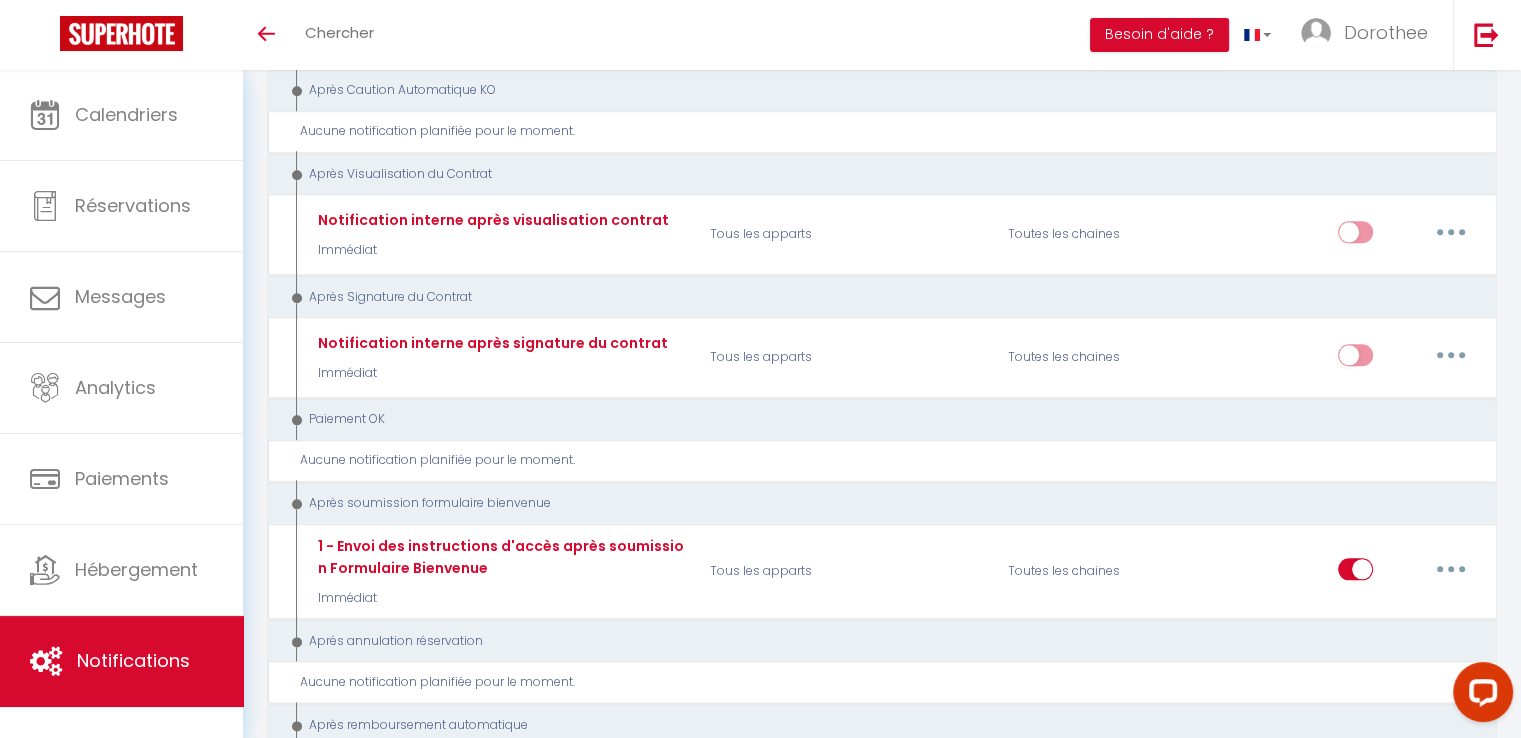 scroll, scrollTop: 2256, scrollLeft: 0, axis: vertical 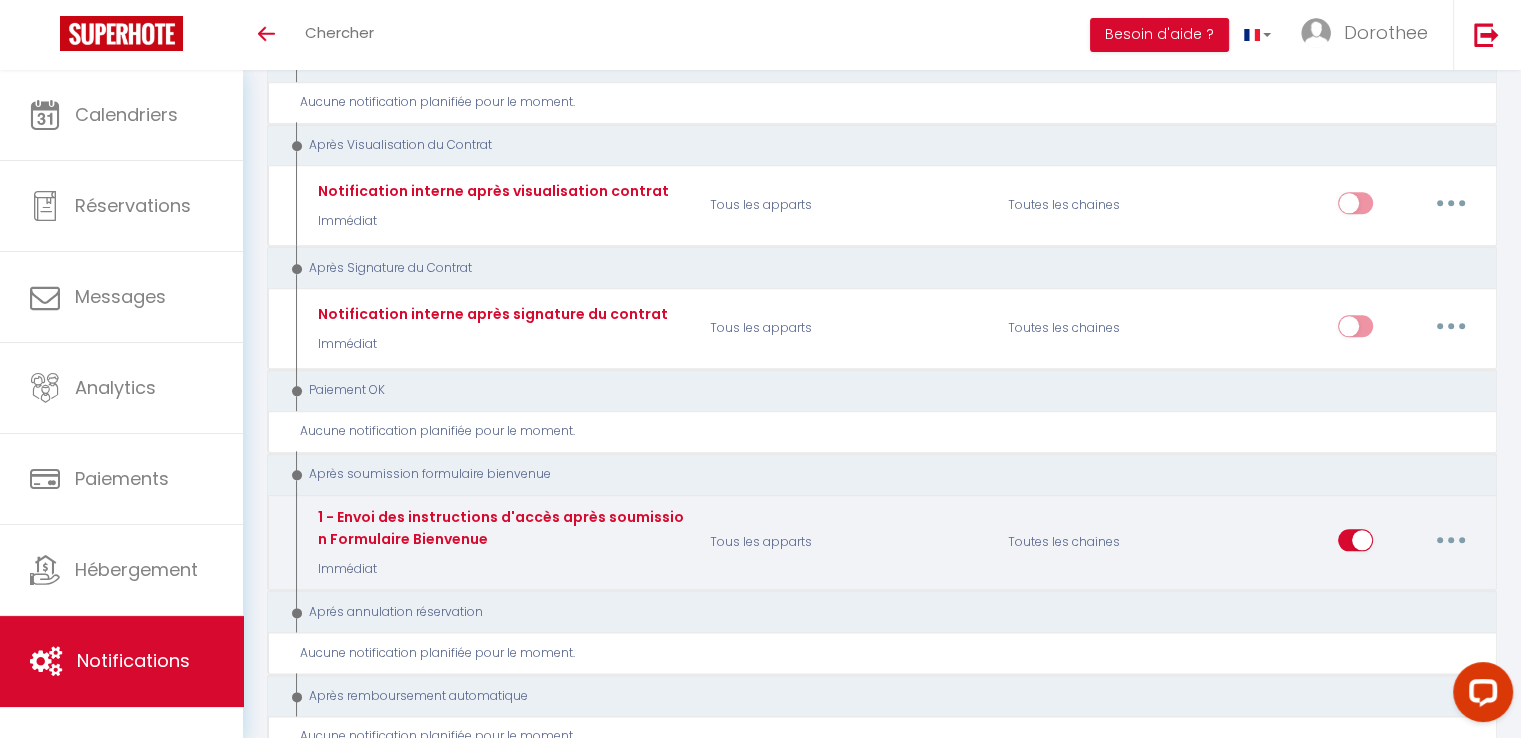 click at bounding box center [1355, 544] 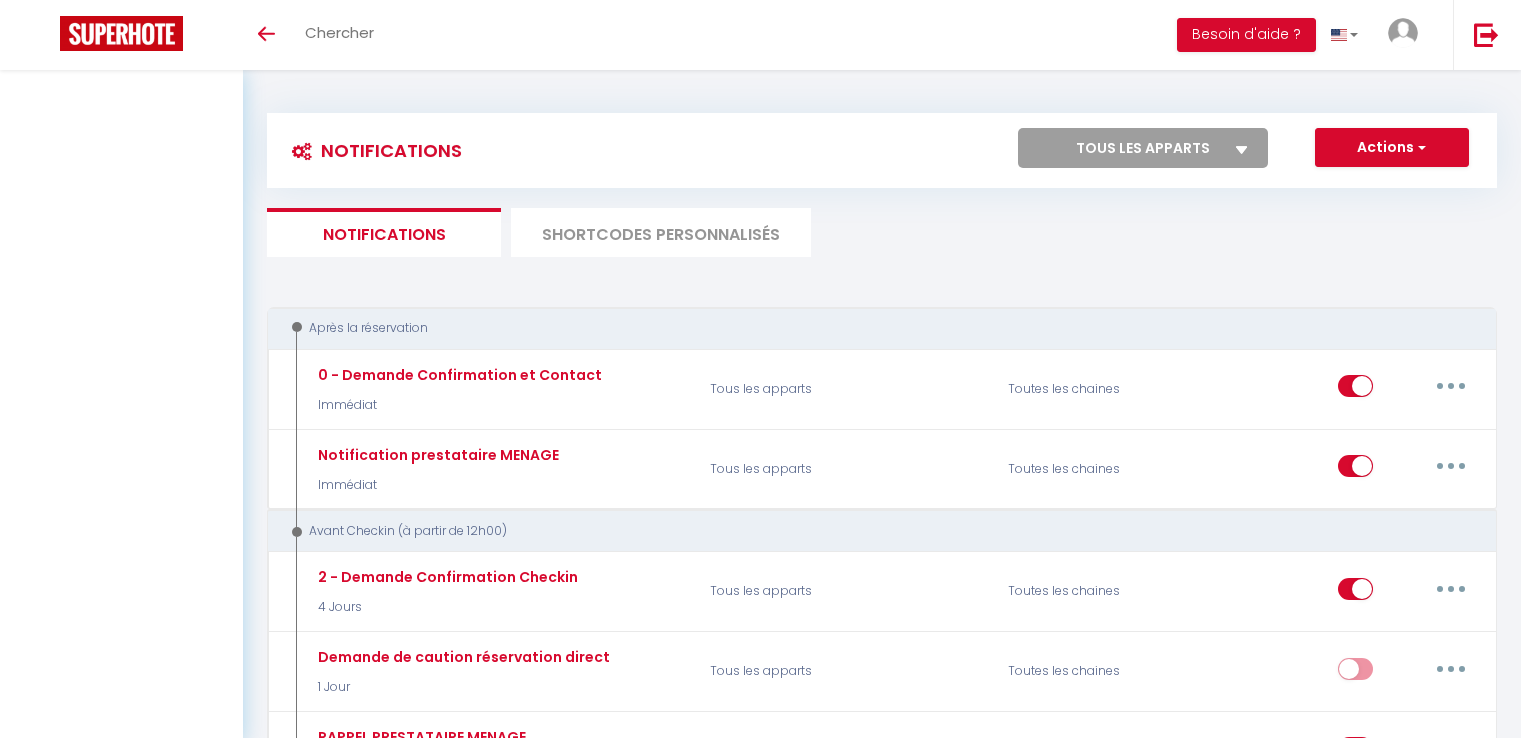 scroll, scrollTop: 2257, scrollLeft: 0, axis: vertical 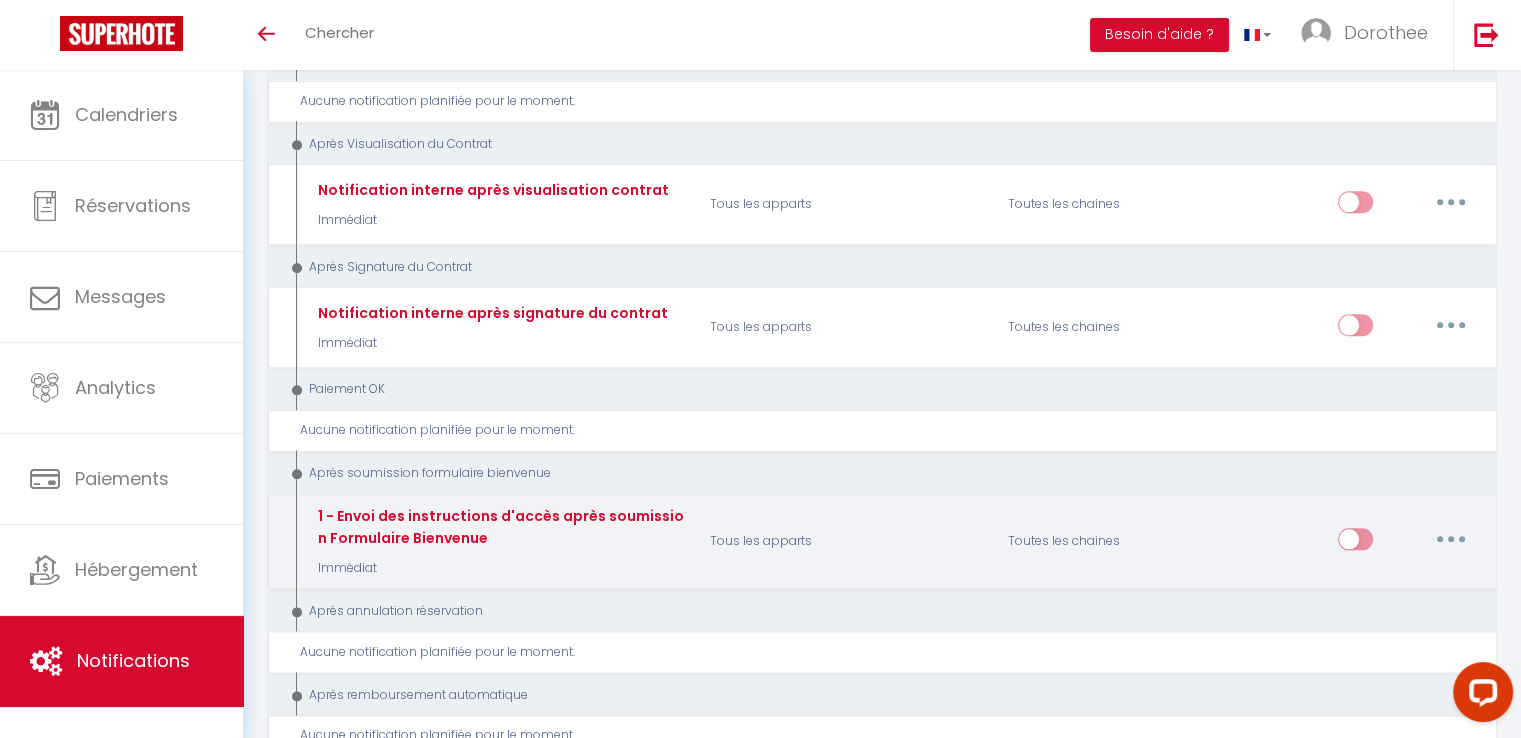 click at bounding box center (1355, 543) 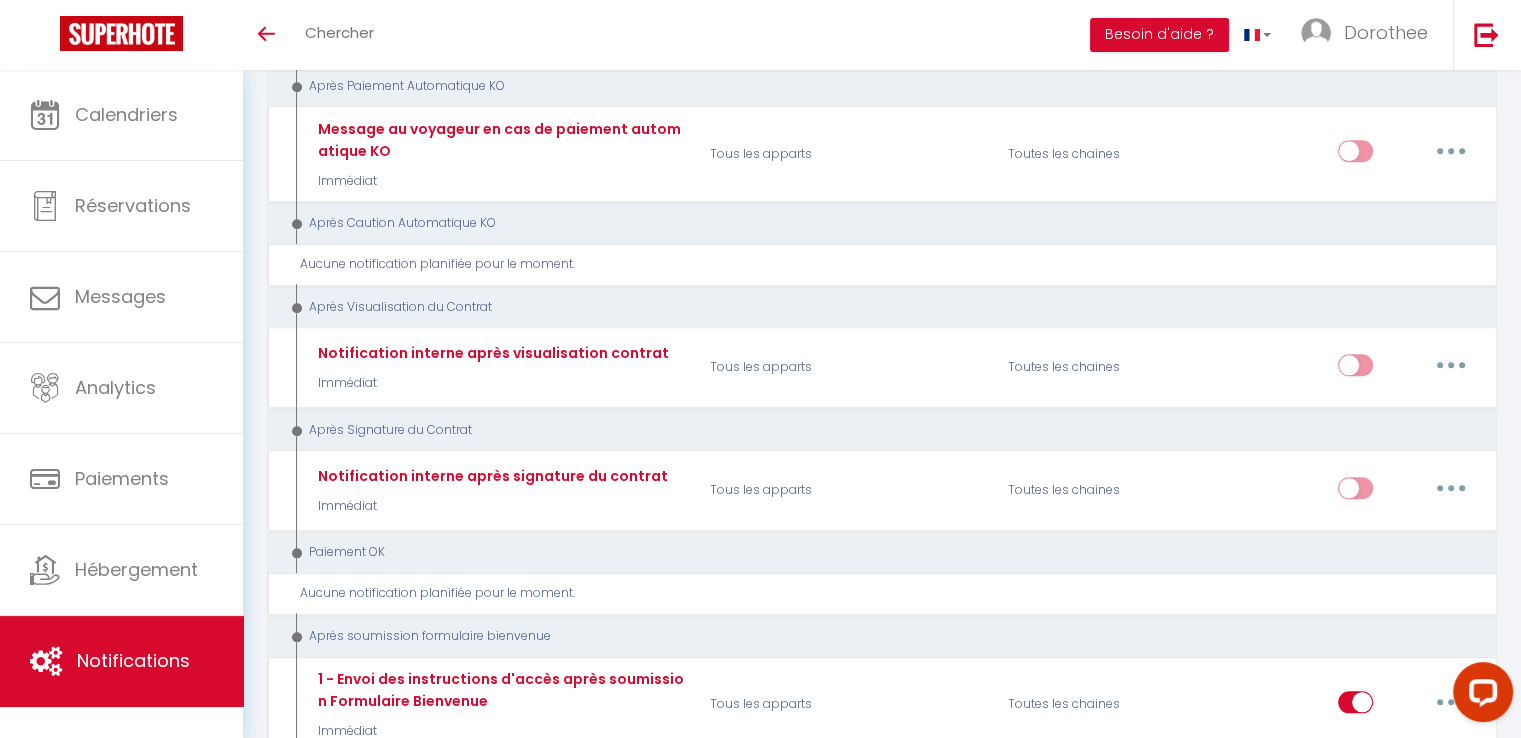 scroll, scrollTop: 2073, scrollLeft: 0, axis: vertical 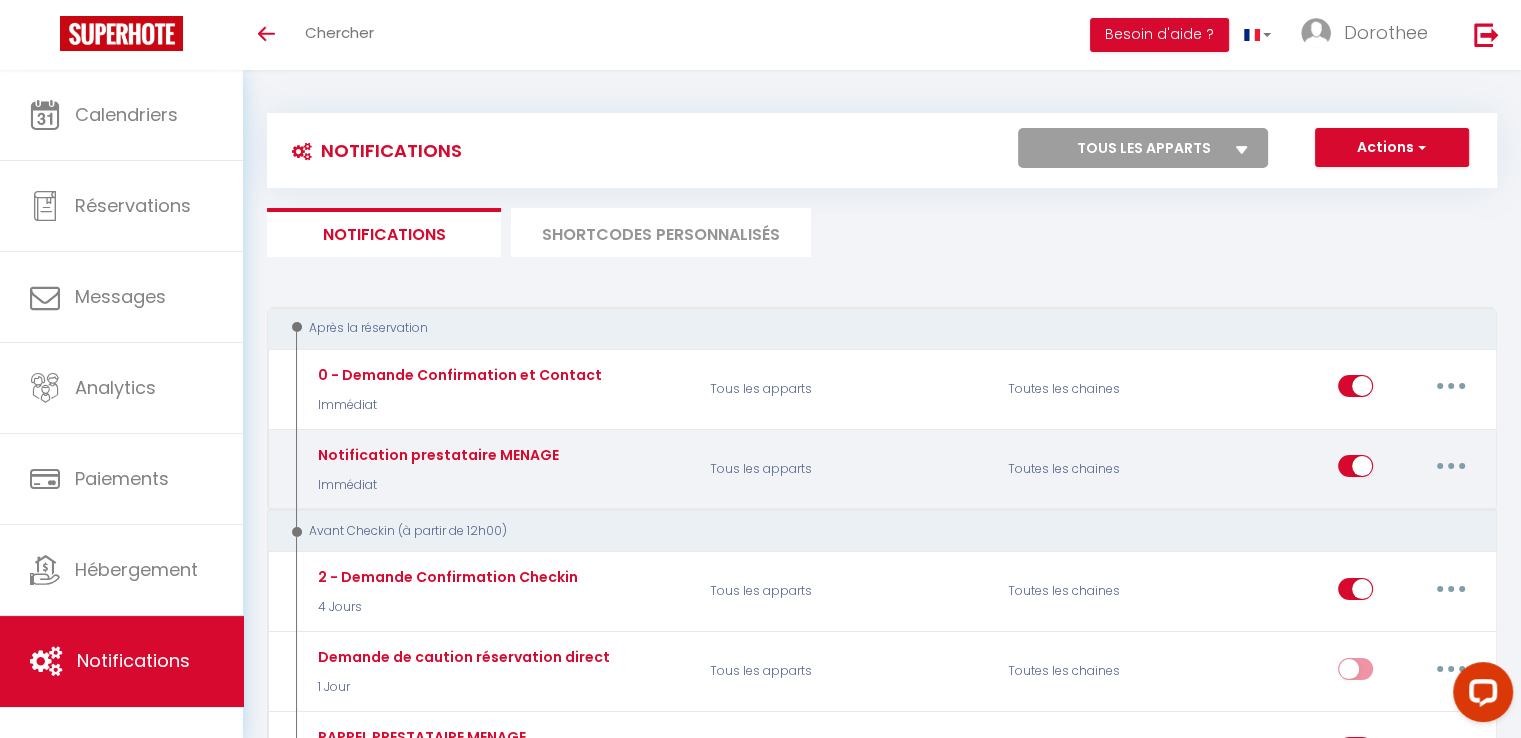 click at bounding box center (1451, 466) 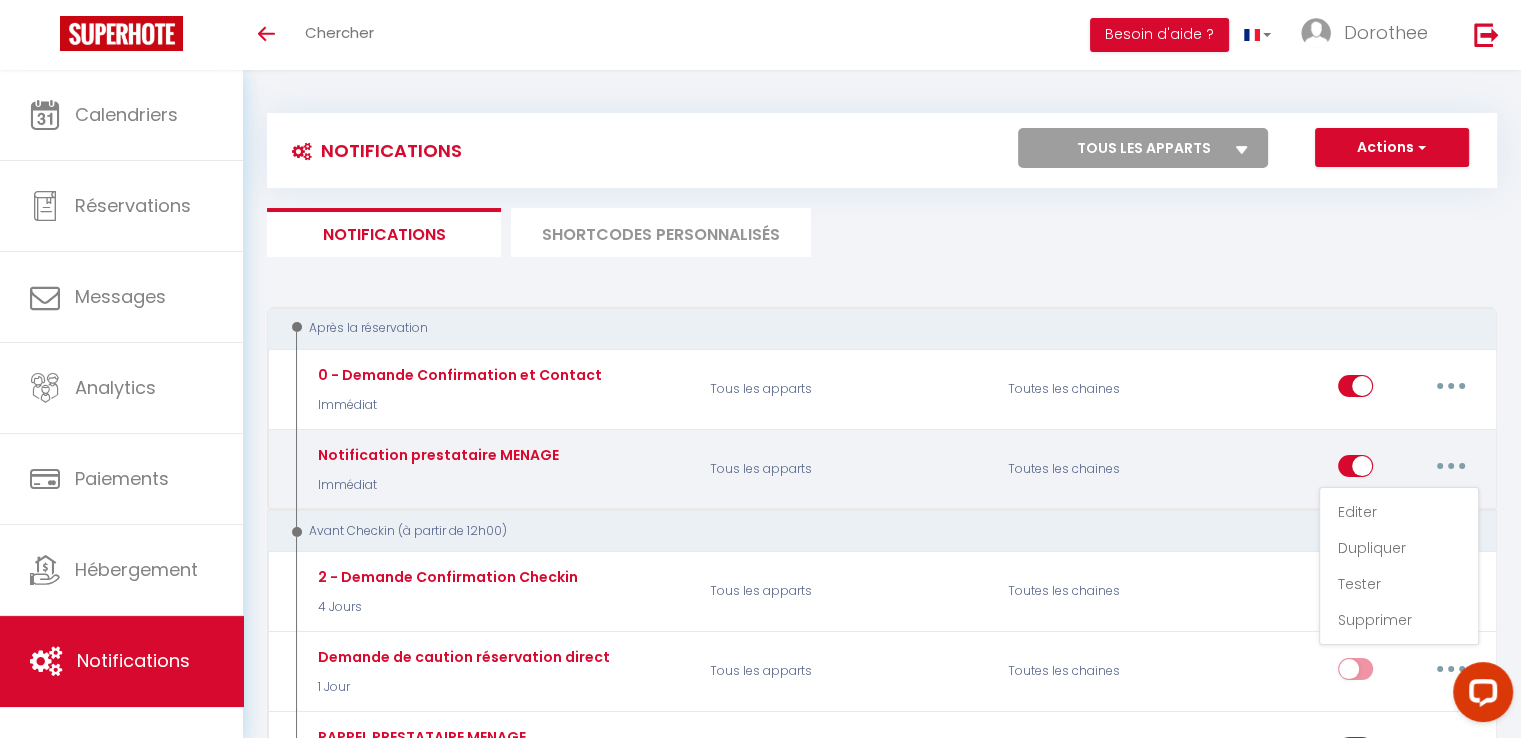 click on "Editer   Dupliquer   Tester   Supprimer" at bounding box center [1343, 469] 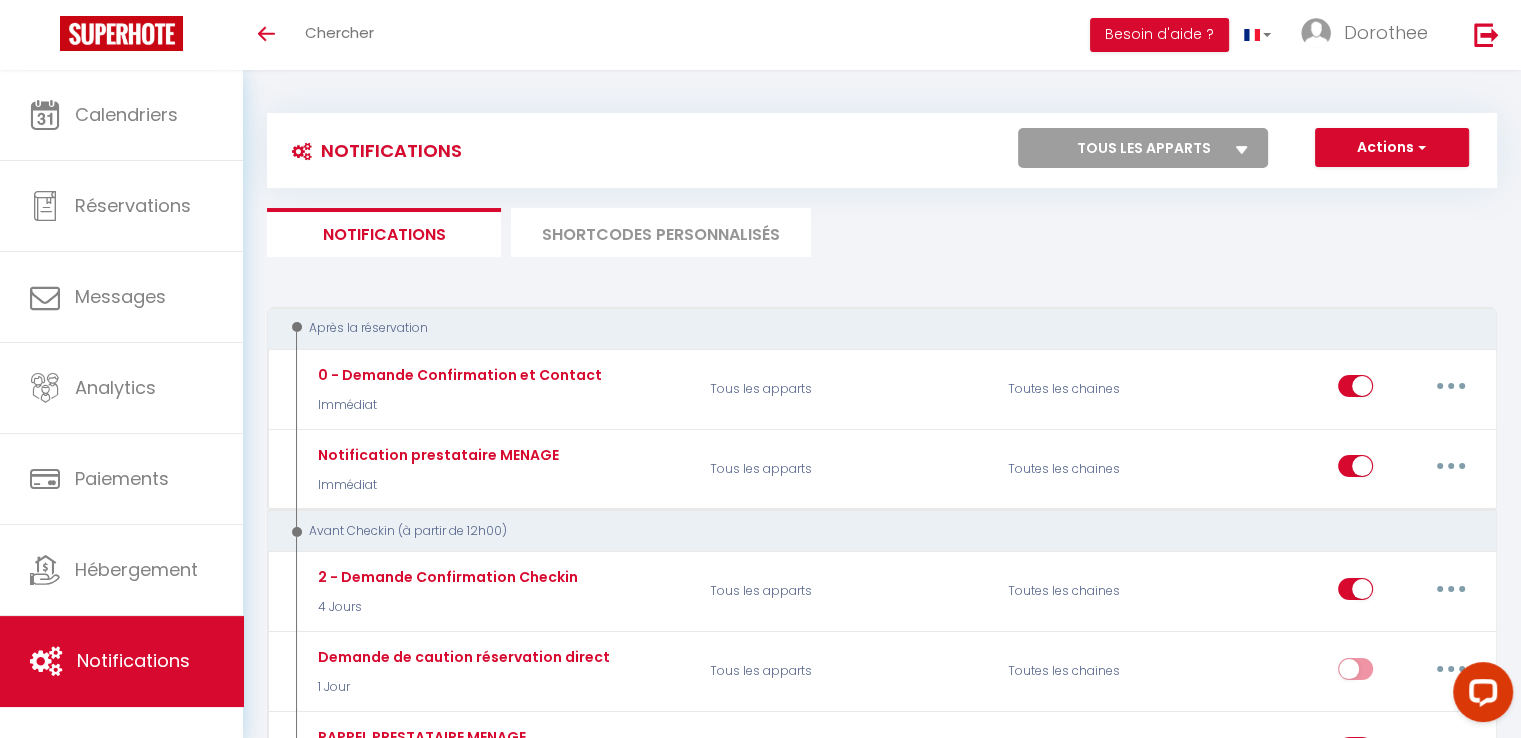 click on "Tous les apparts    LE COTTAGE DU RIED · Charmant Cottage de village" at bounding box center [1143, 148] 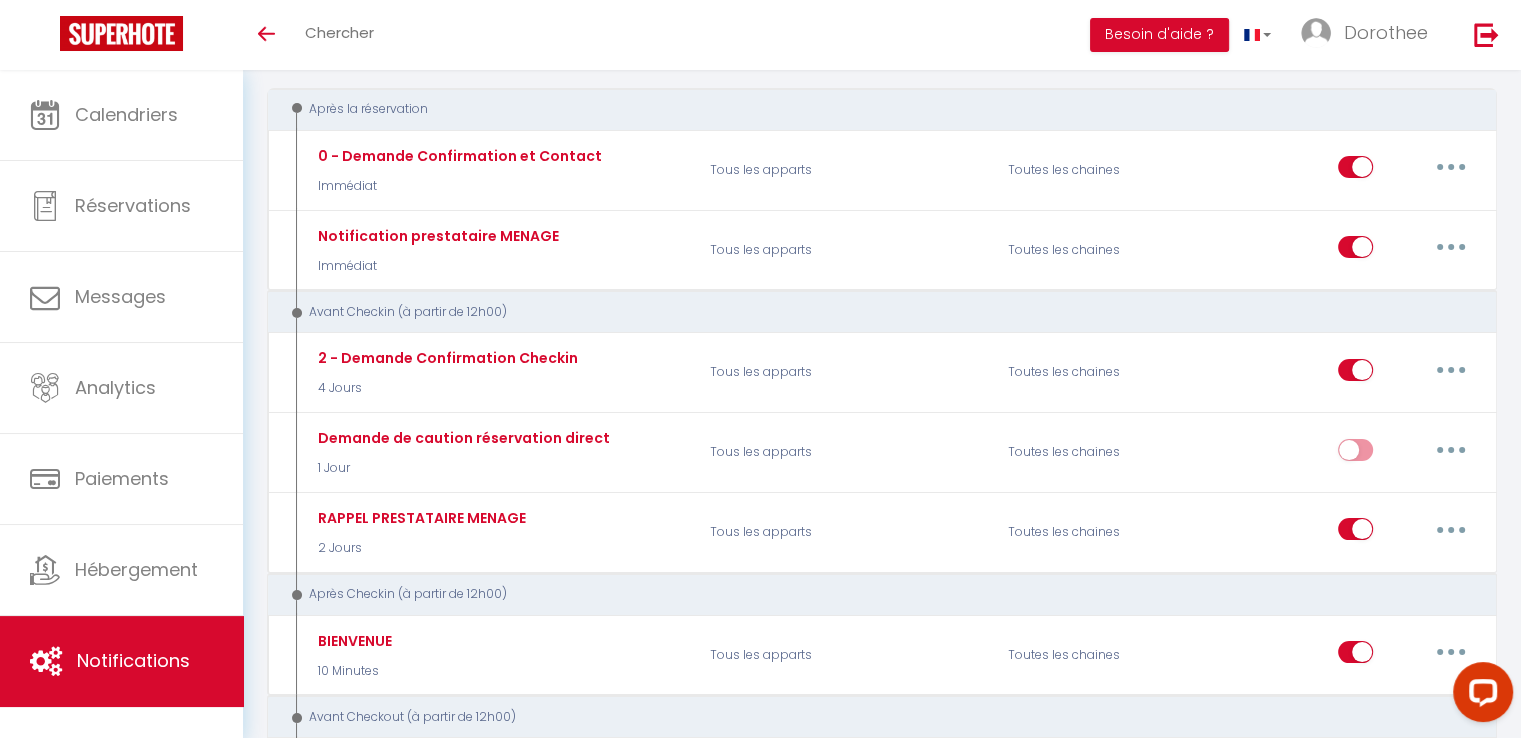 scroll, scrollTop: 244, scrollLeft: 0, axis: vertical 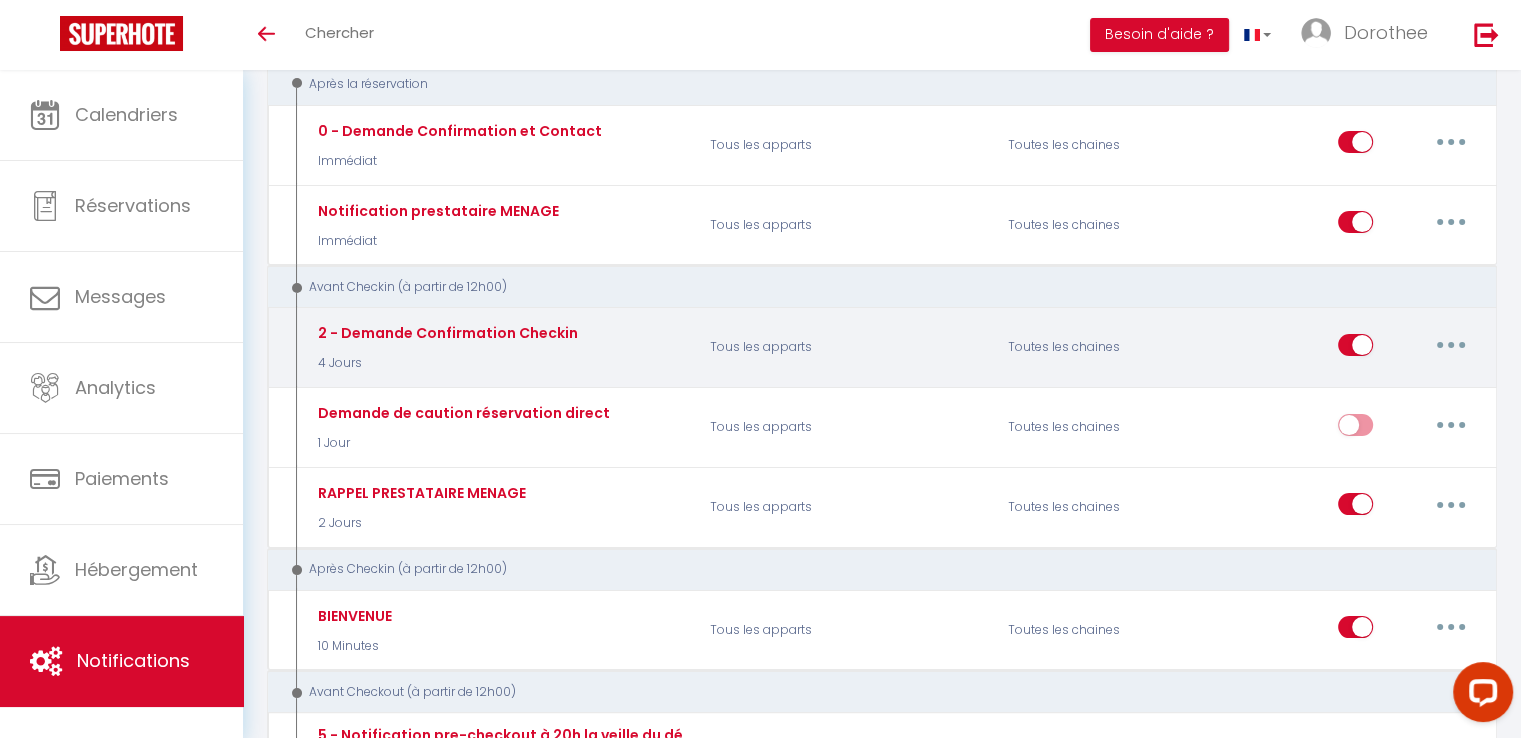 click at bounding box center (1355, 349) 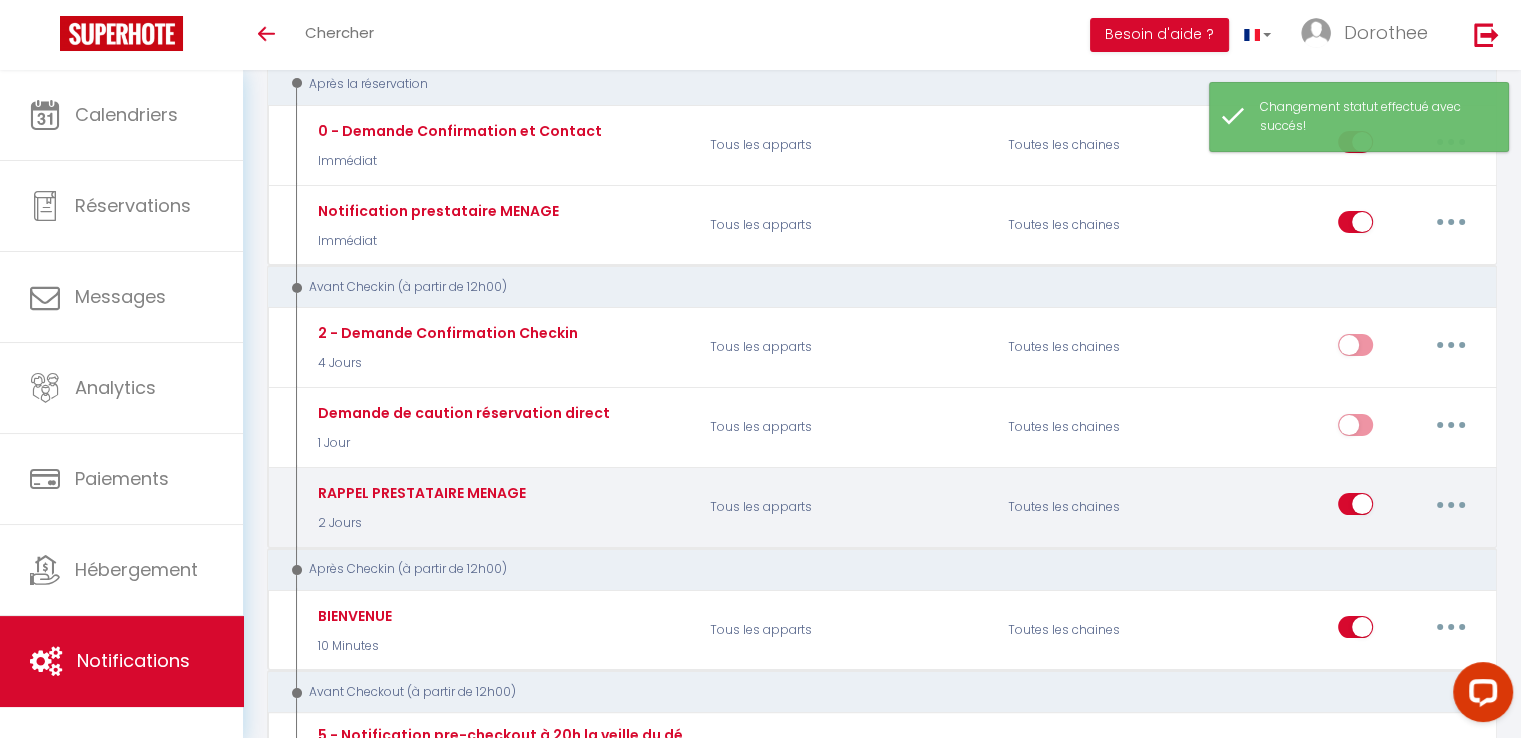 click at bounding box center (1355, 508) 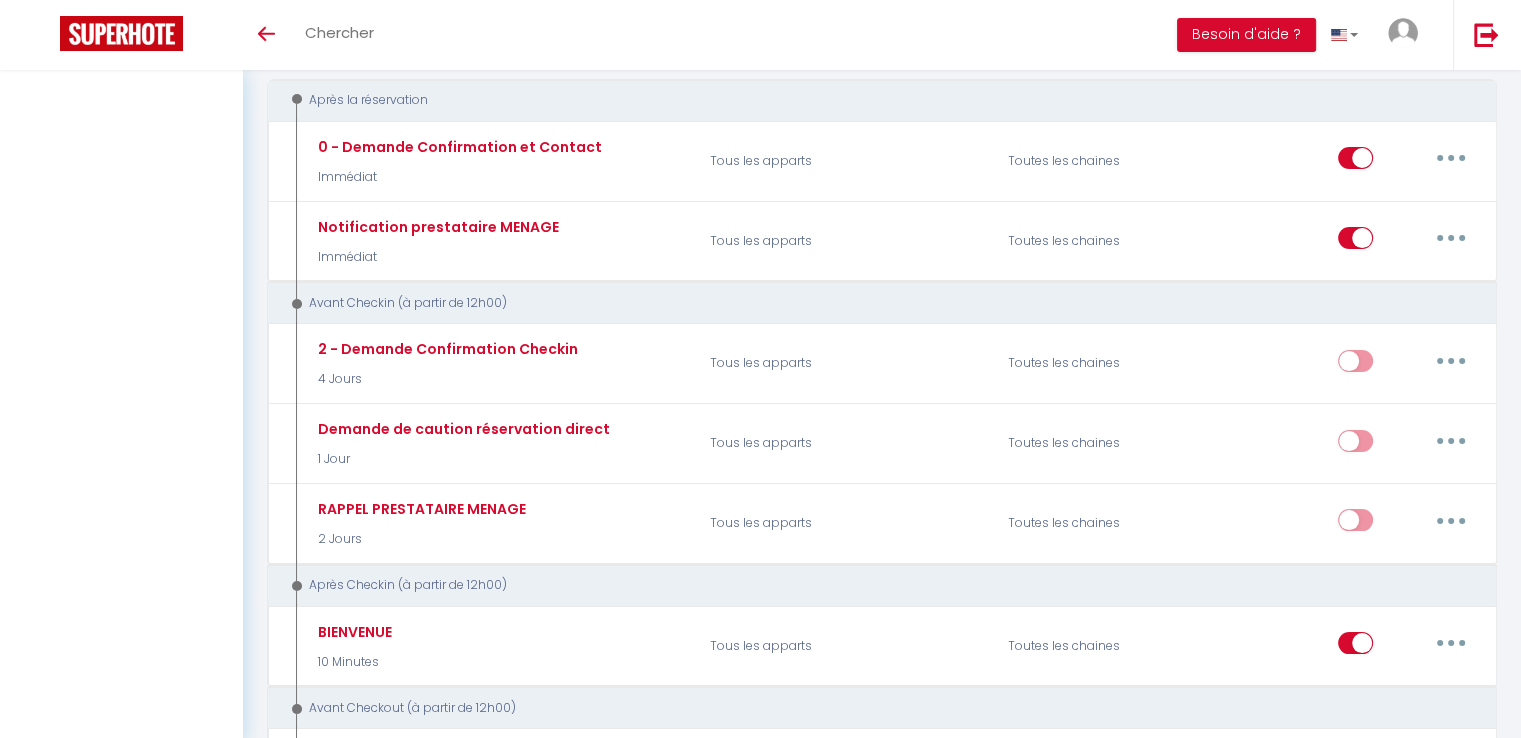scroll, scrollTop: 228, scrollLeft: 0, axis: vertical 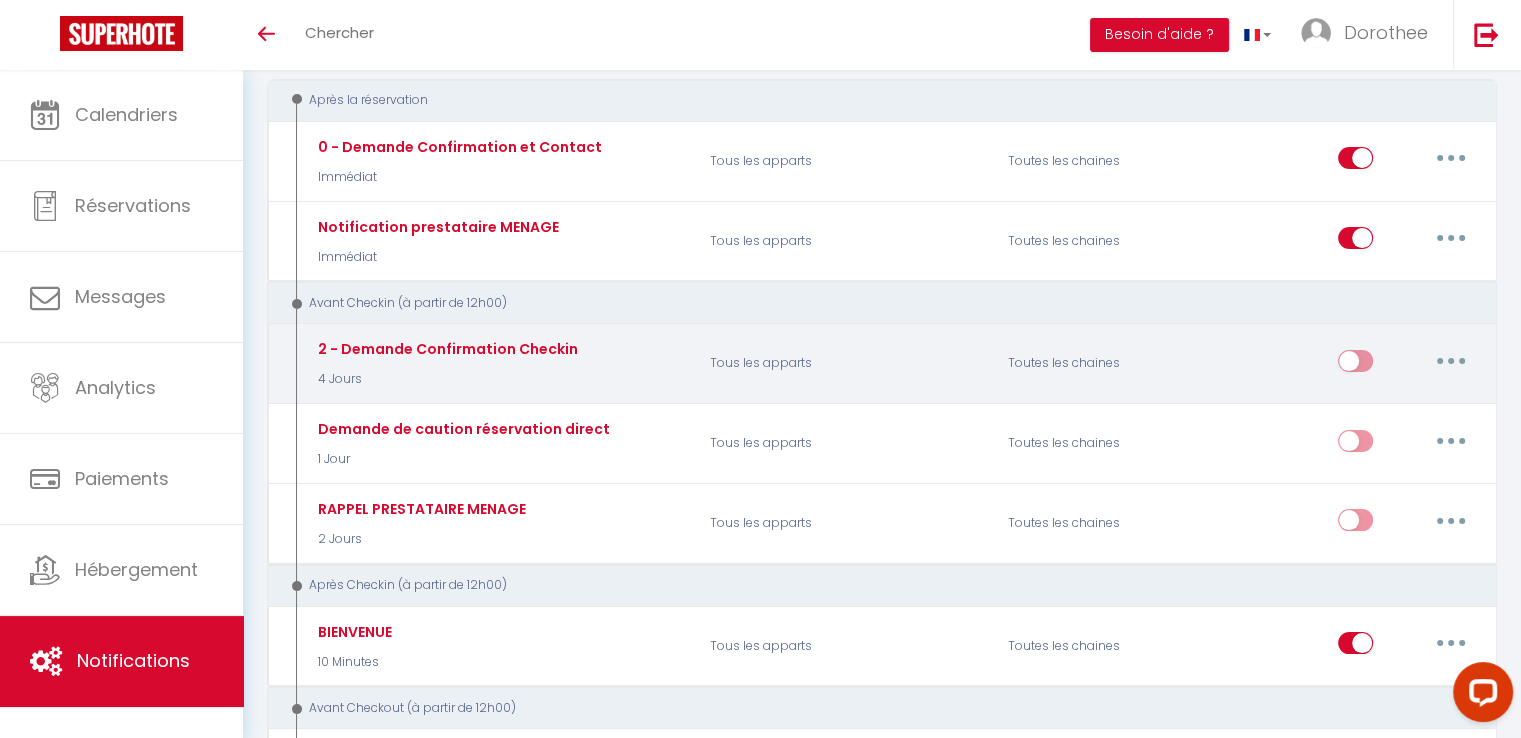 click at bounding box center (1355, 365) 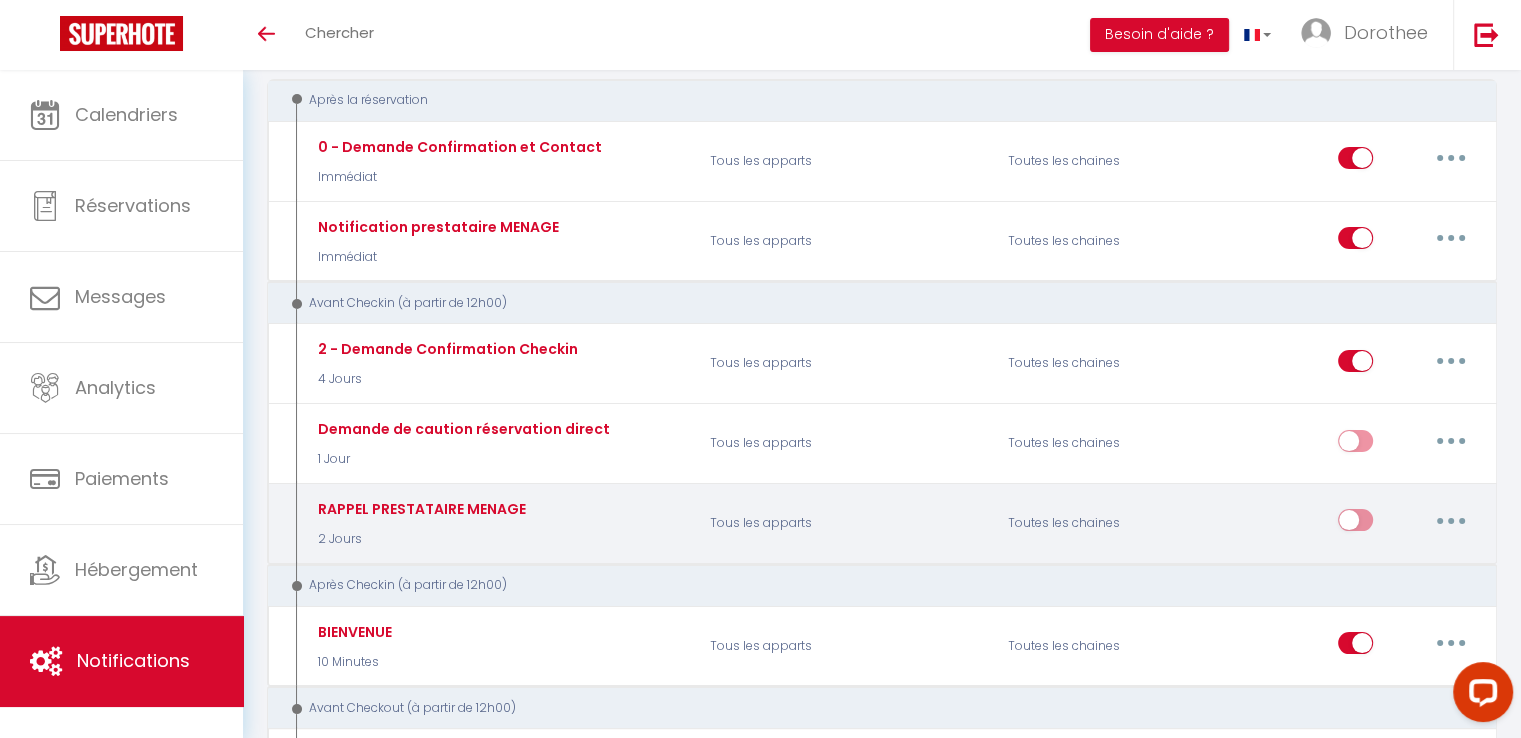 click at bounding box center [1355, 524] 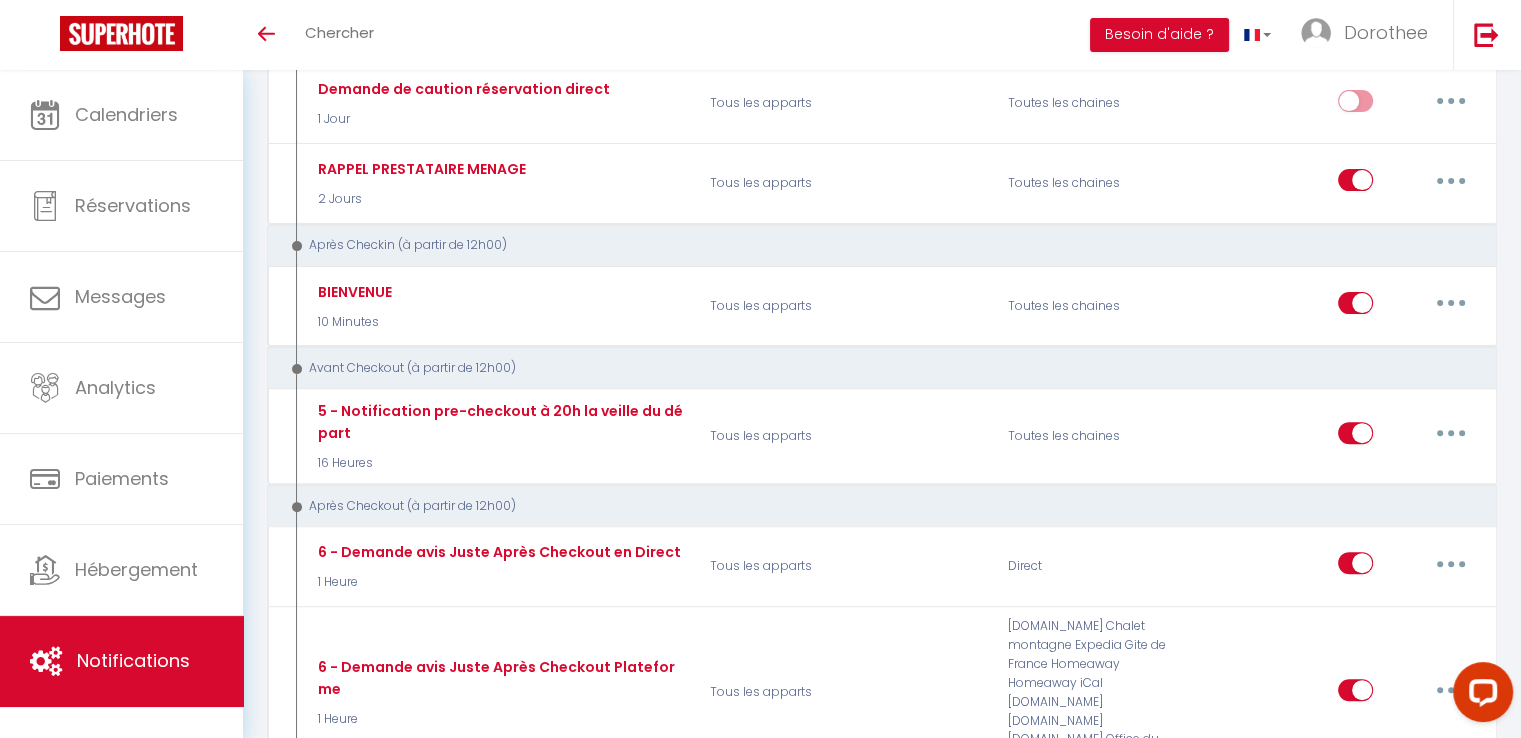 scroll, scrollTop: 0, scrollLeft: 0, axis: both 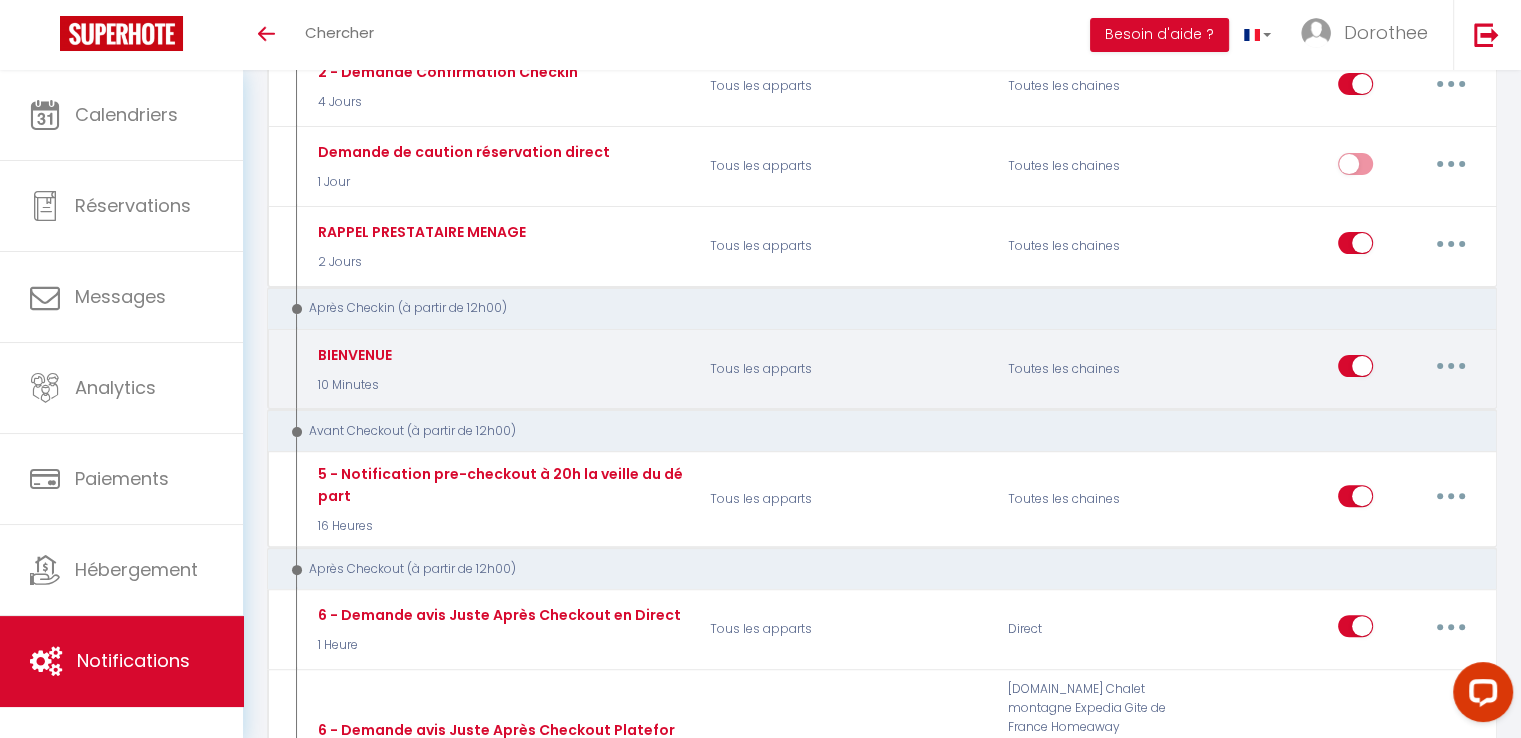 click at bounding box center [1355, 370] 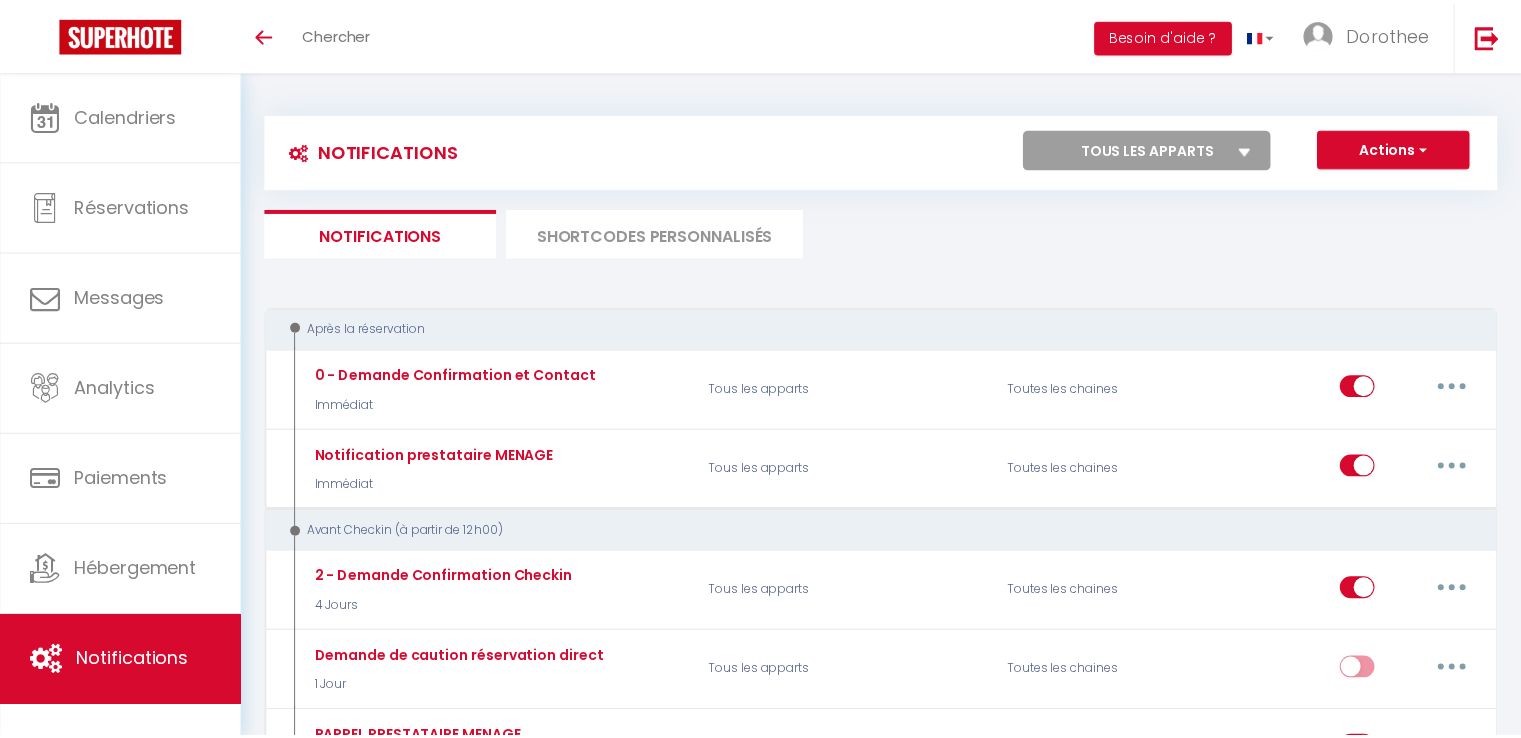 scroll, scrollTop: 505, scrollLeft: 0, axis: vertical 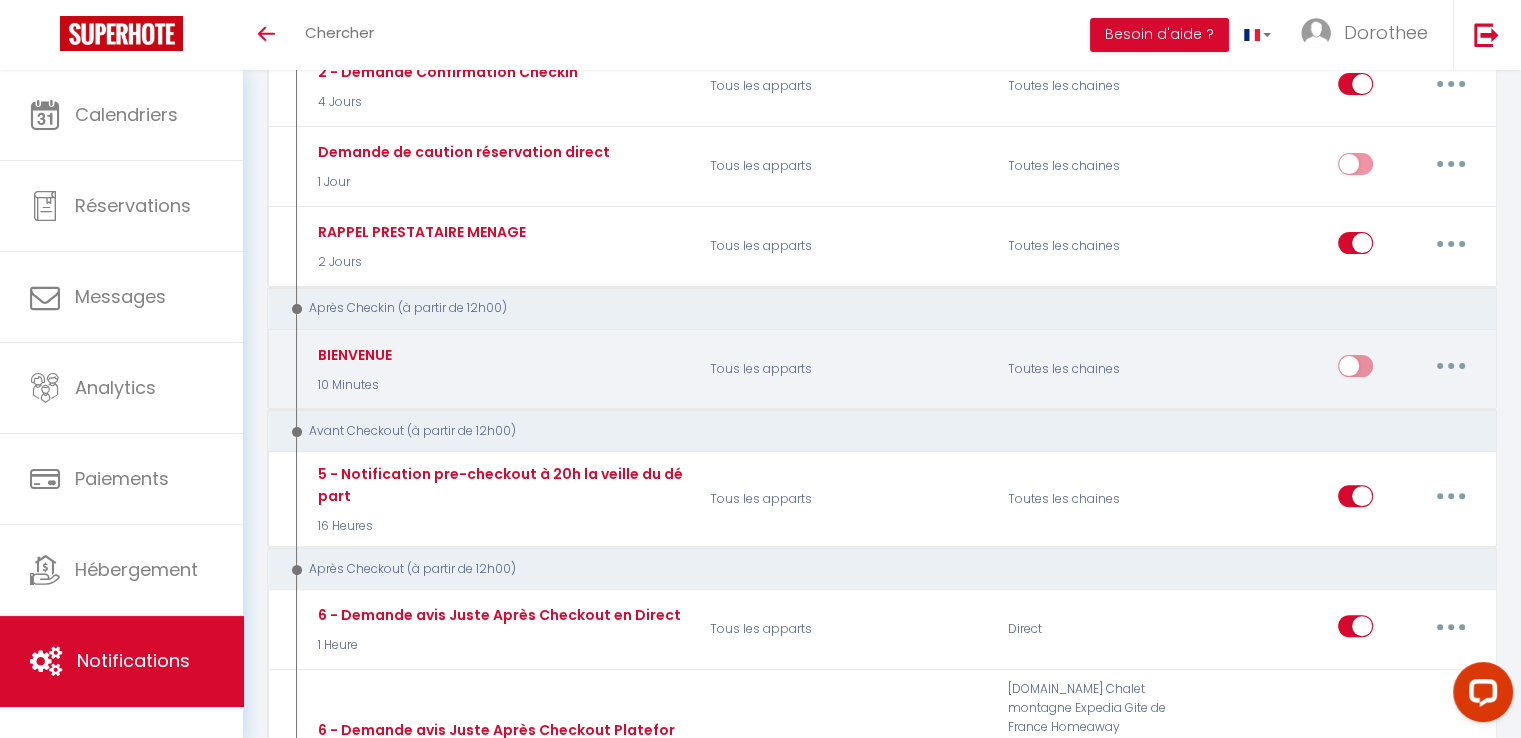 click at bounding box center (1355, 370) 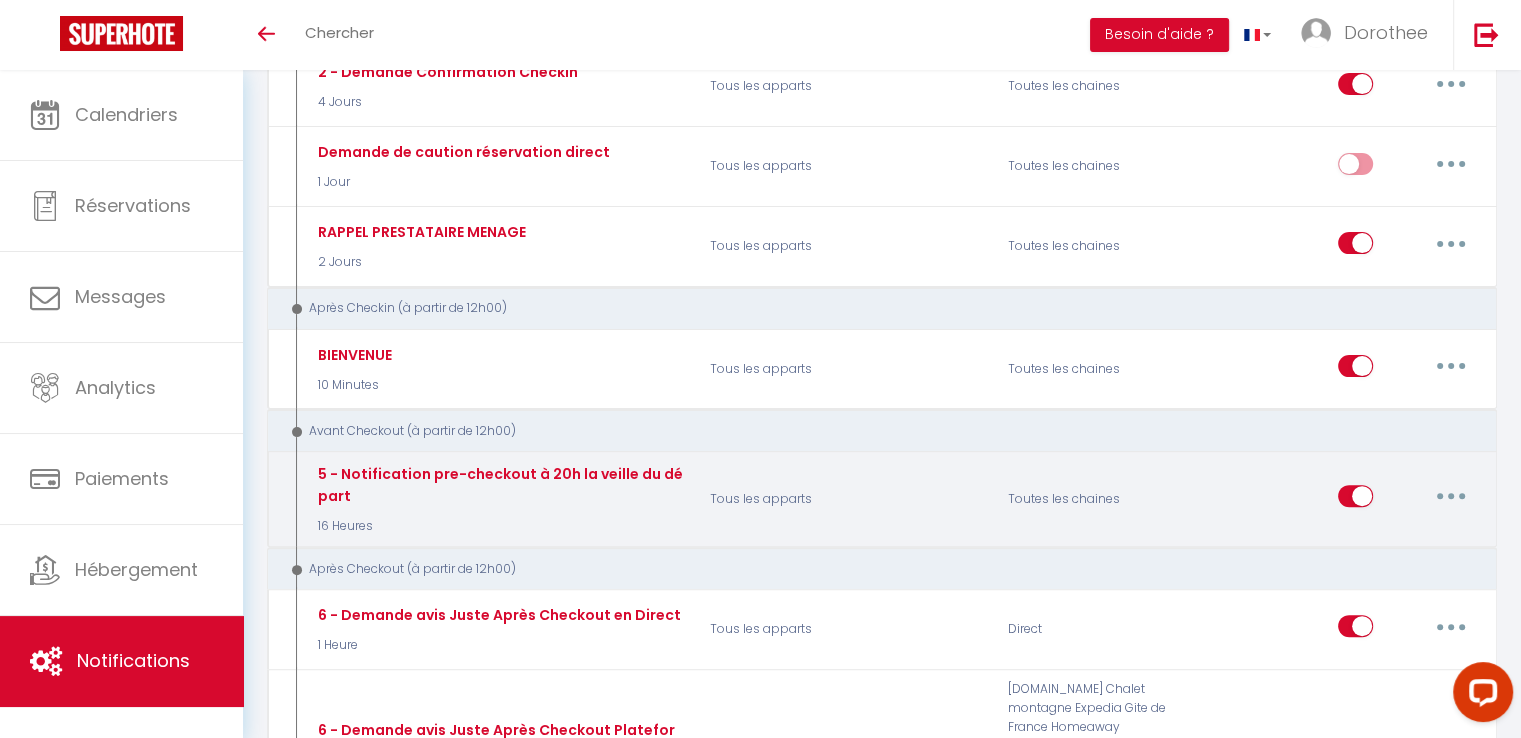 click at bounding box center (1355, 500) 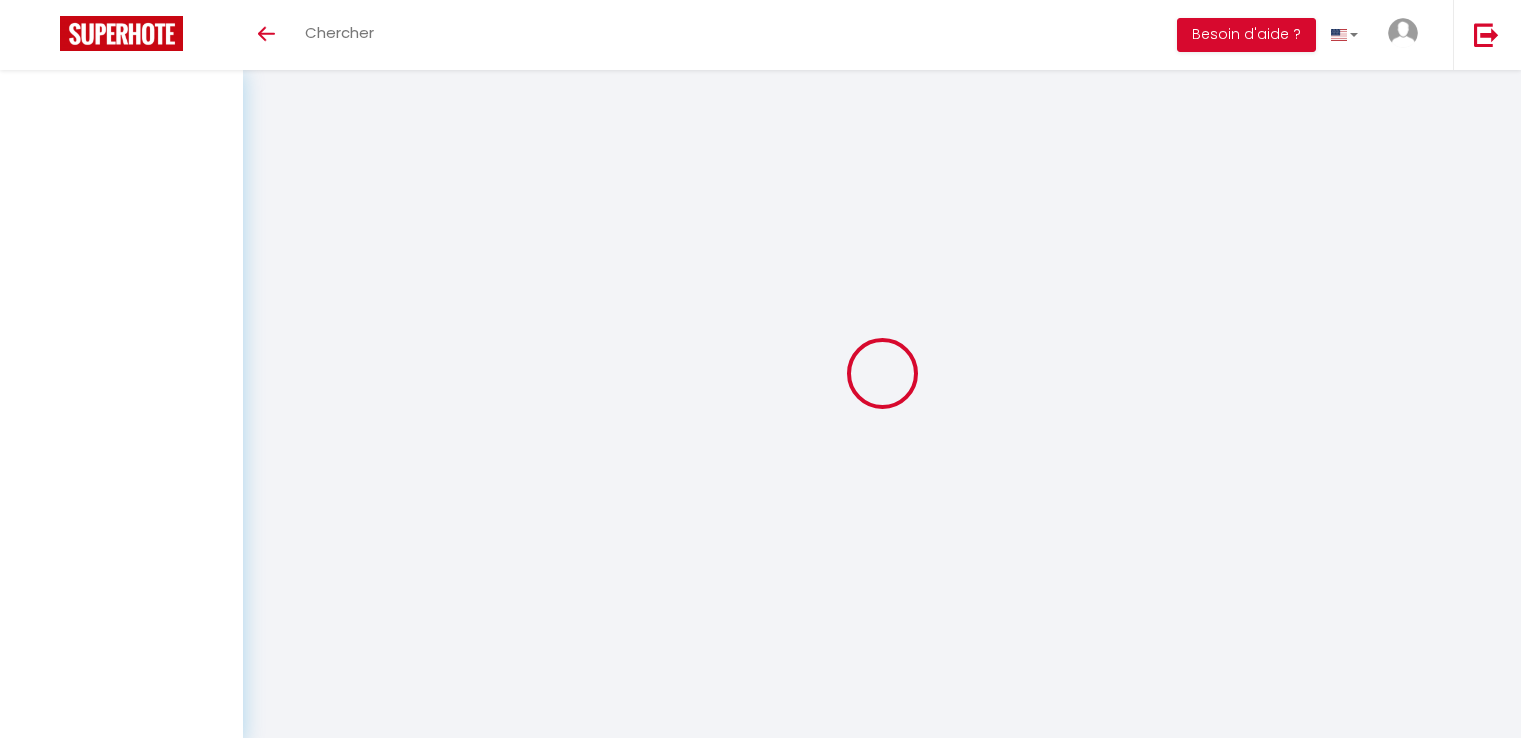 scroll, scrollTop: 505, scrollLeft: 0, axis: vertical 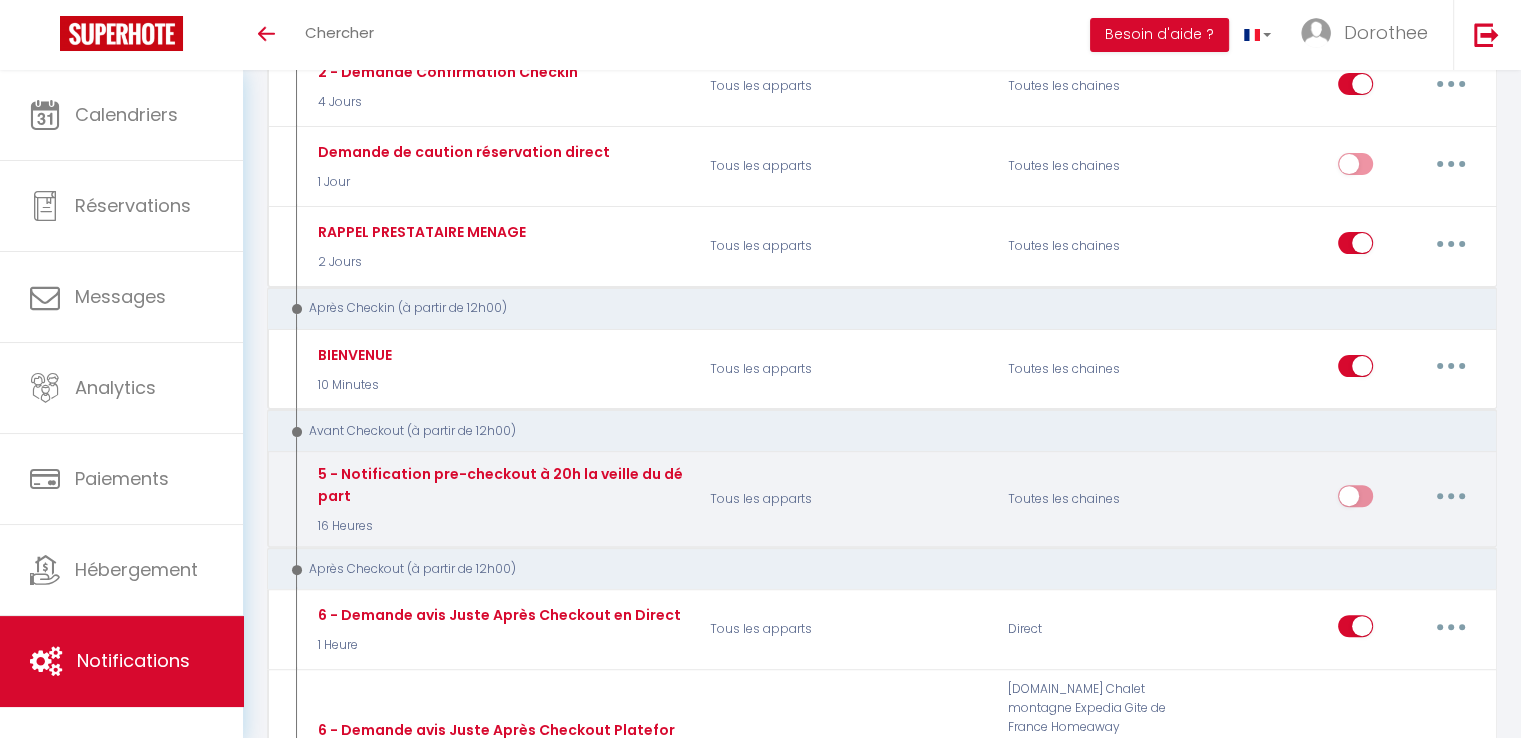 click at bounding box center (1355, 500) 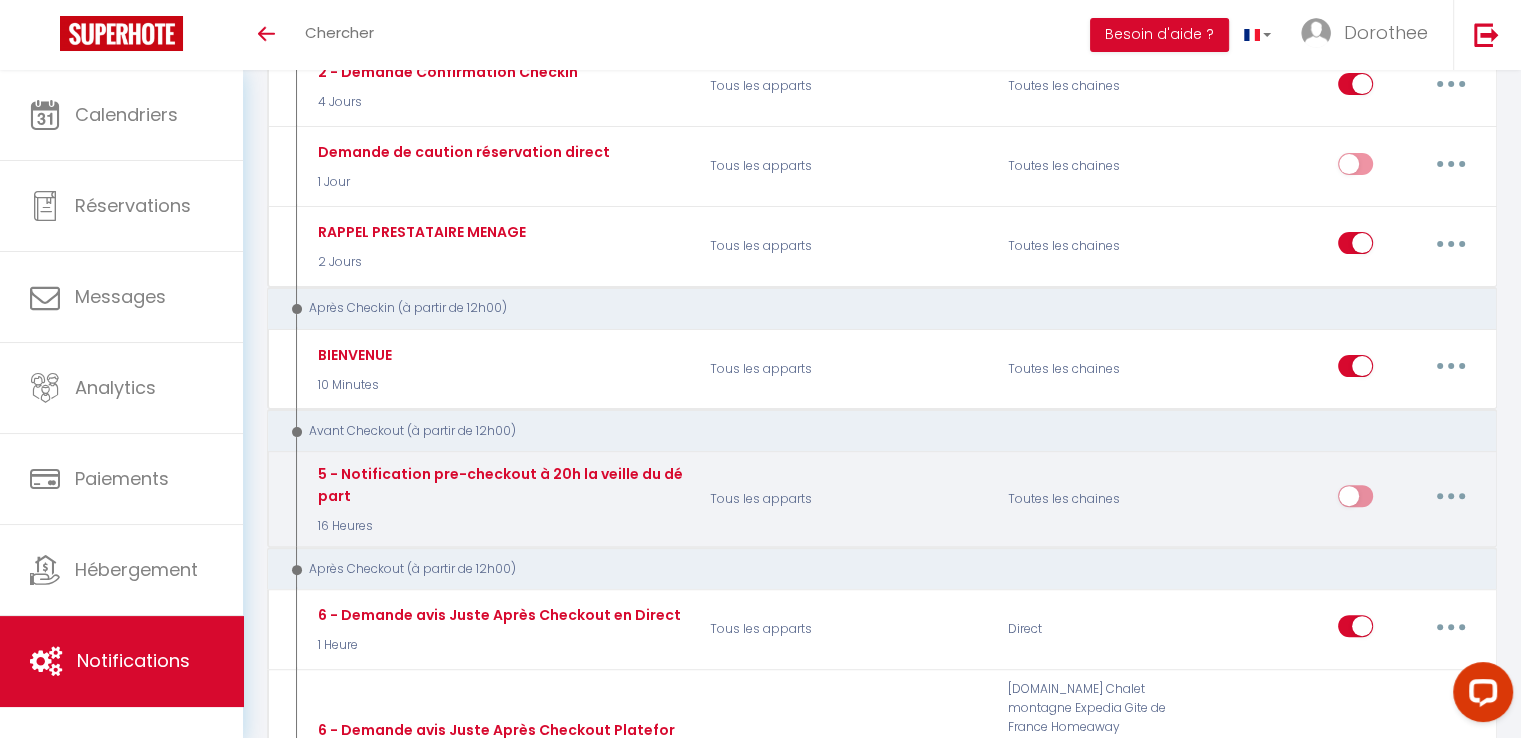 scroll, scrollTop: 0, scrollLeft: 0, axis: both 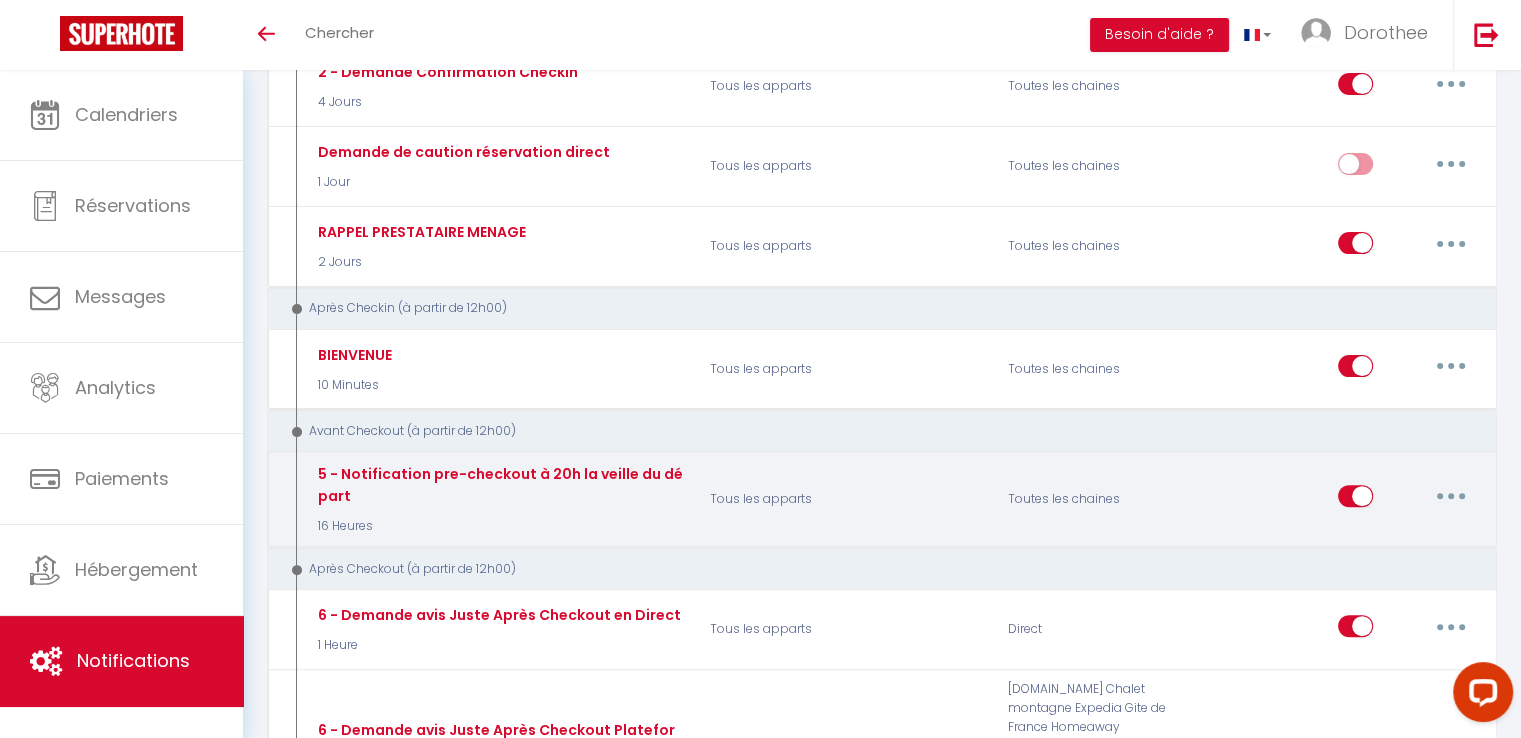 click at bounding box center [1355, 500] 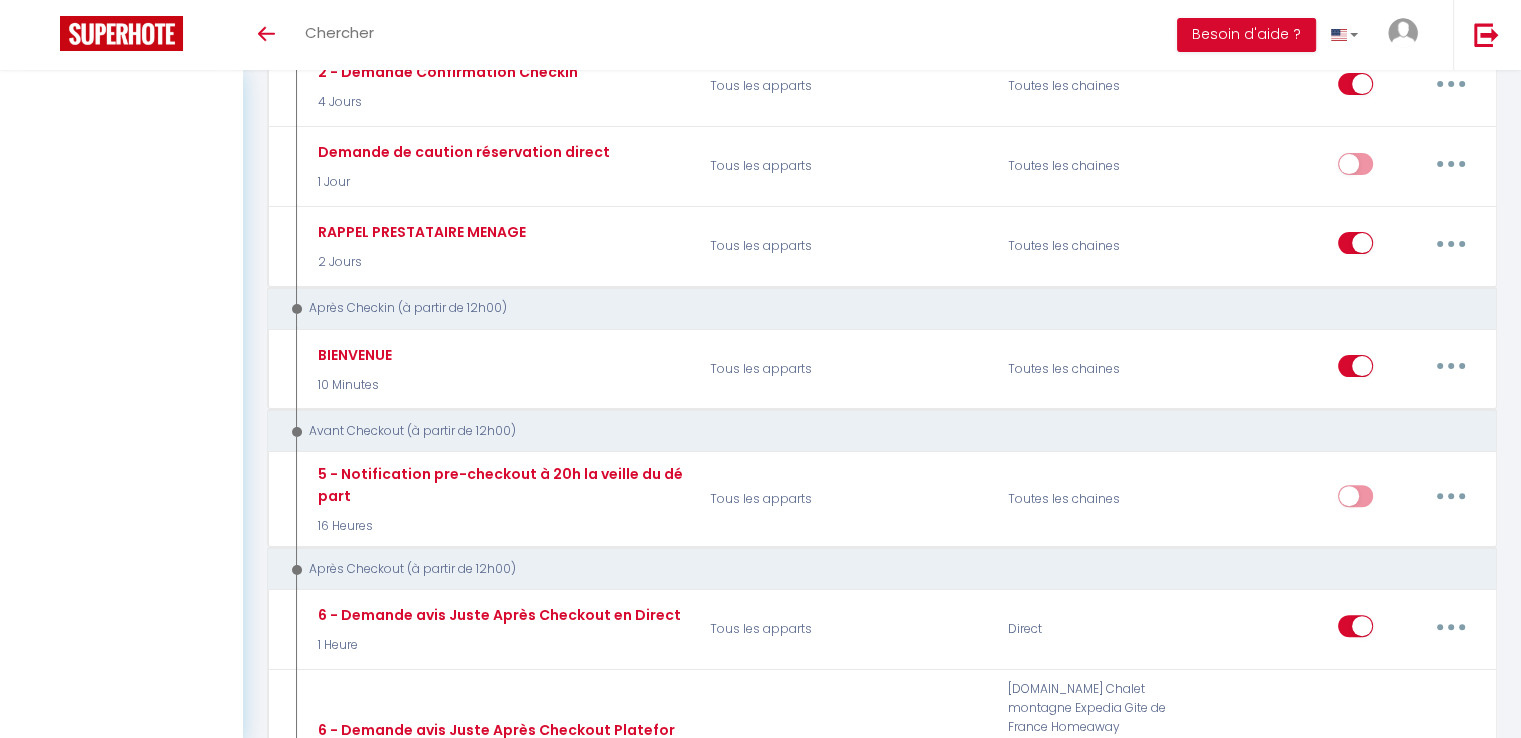 scroll, scrollTop: 505, scrollLeft: 0, axis: vertical 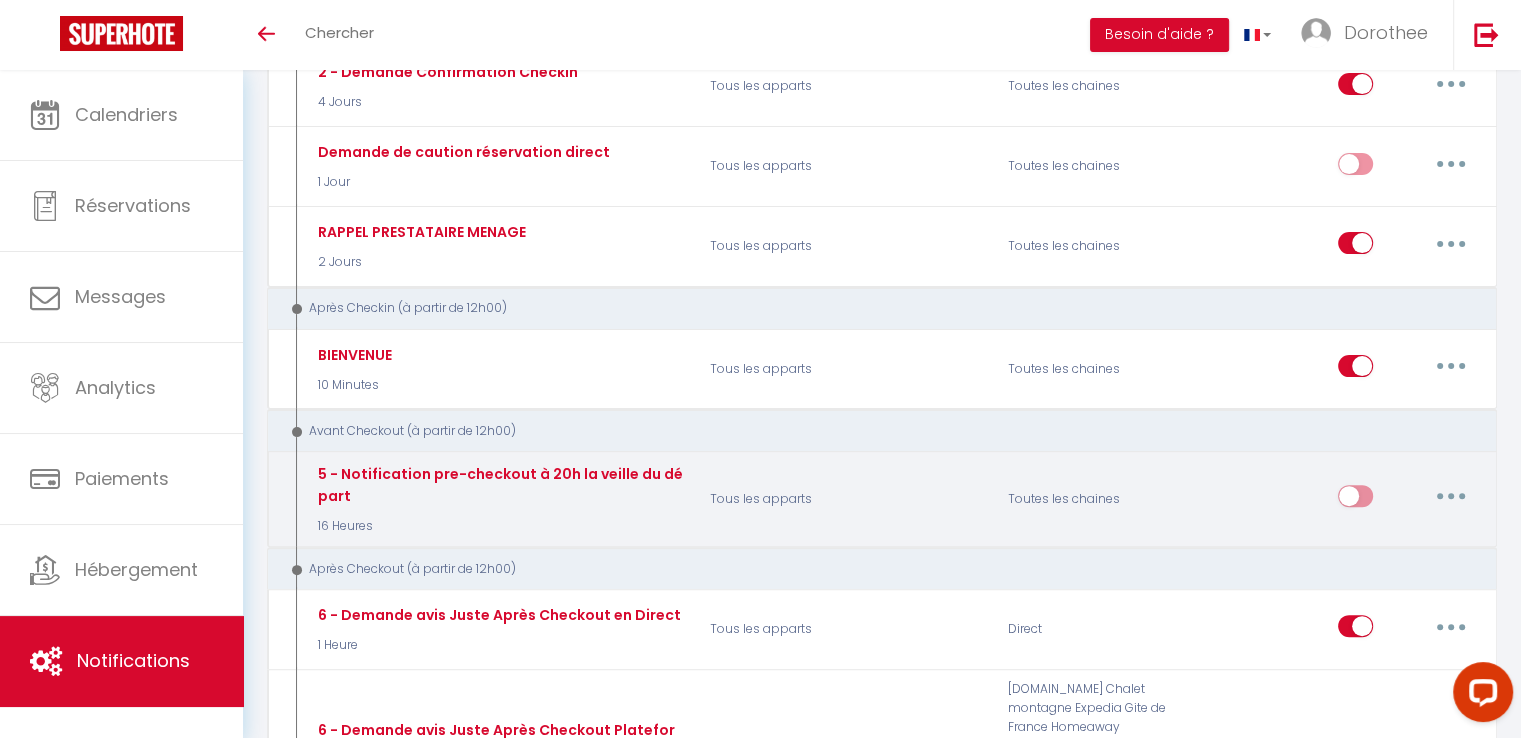 click at bounding box center [1355, 500] 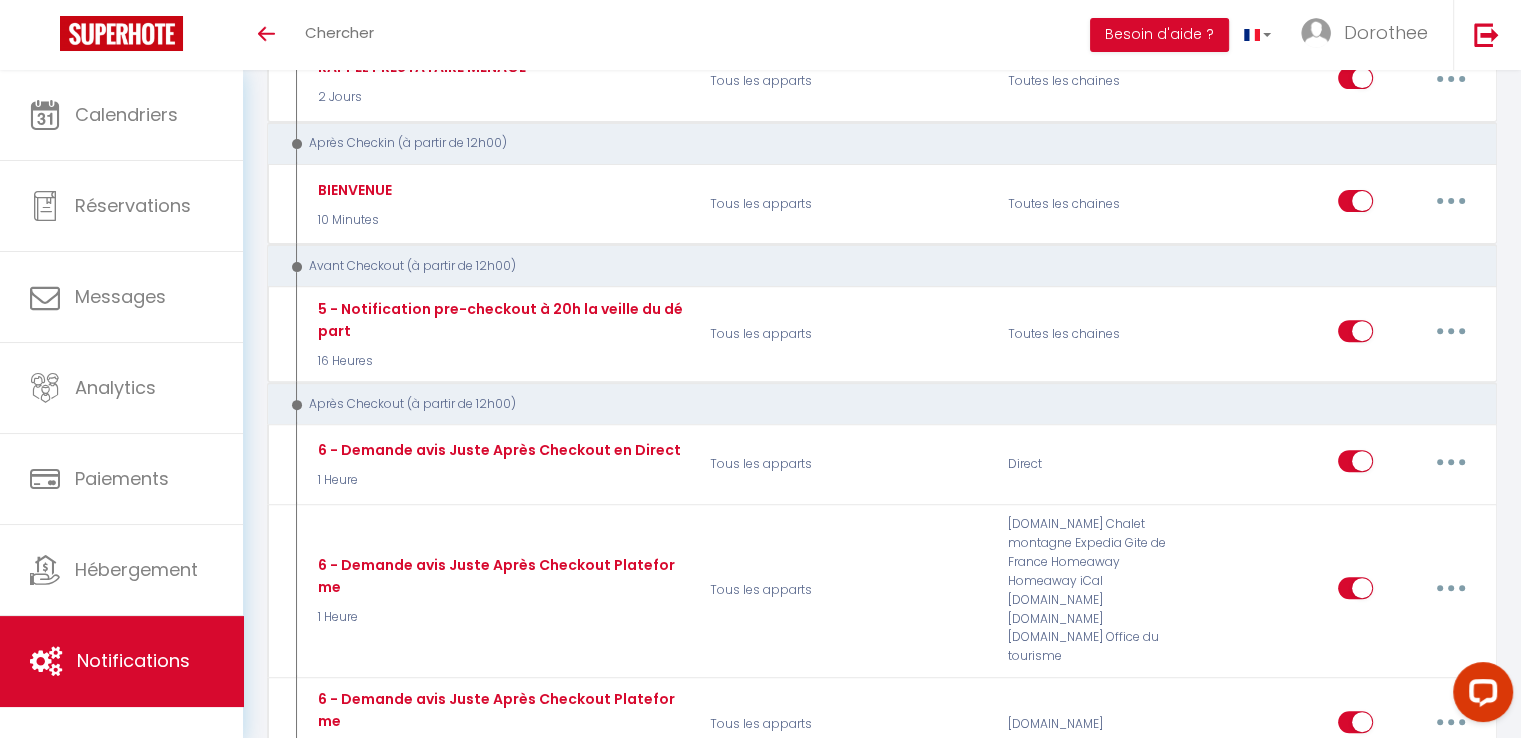 scroll, scrollTop: 674, scrollLeft: 0, axis: vertical 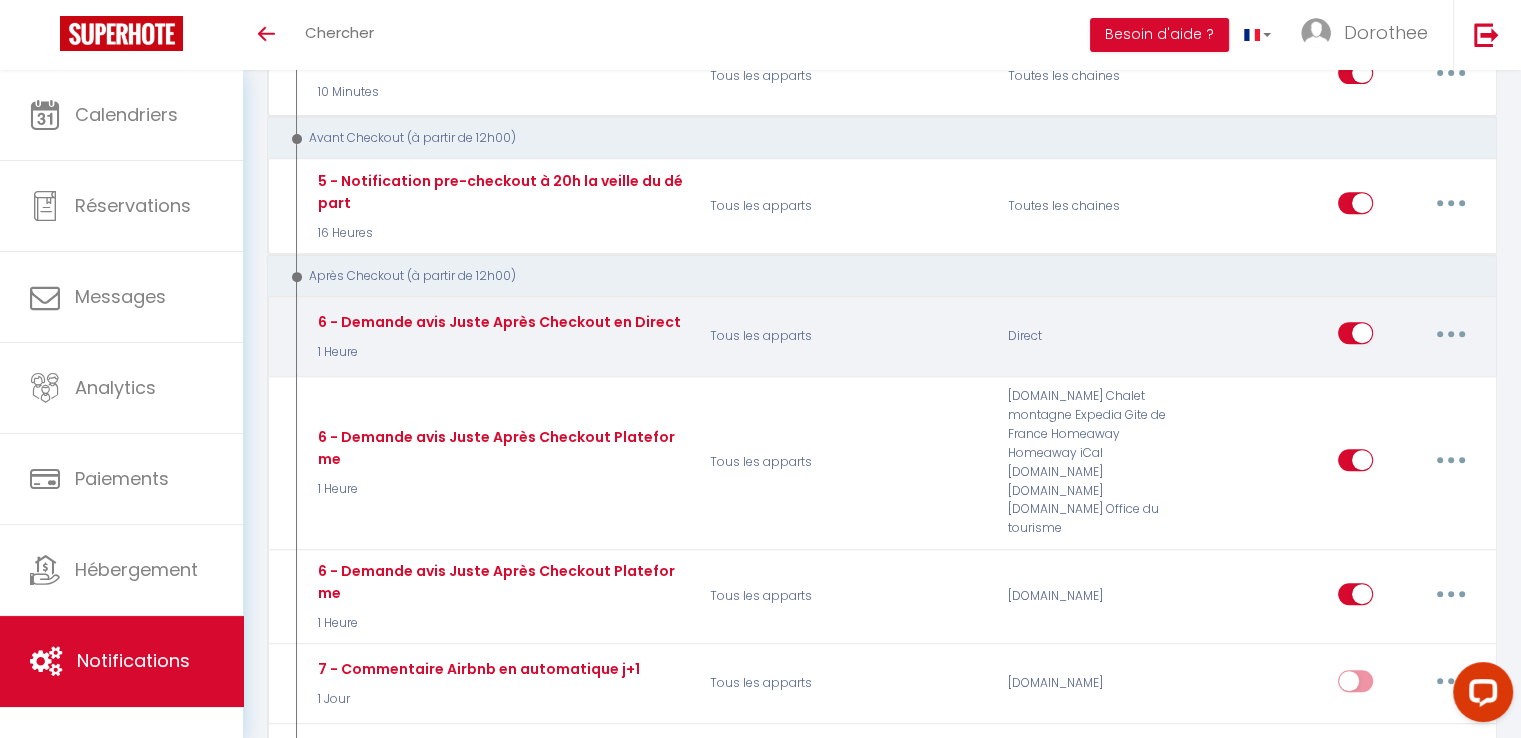 click at bounding box center [1355, 337] 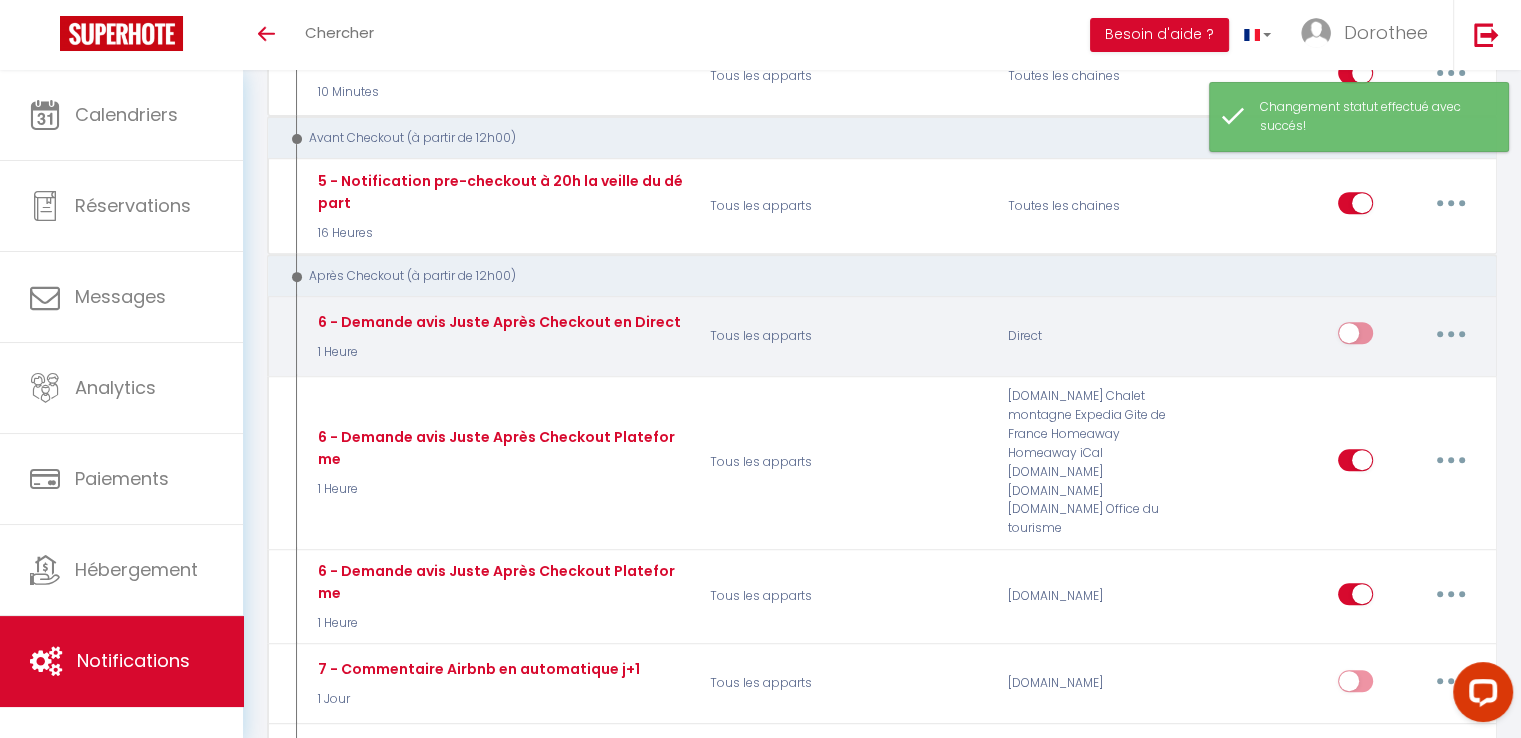 click at bounding box center (1355, 337) 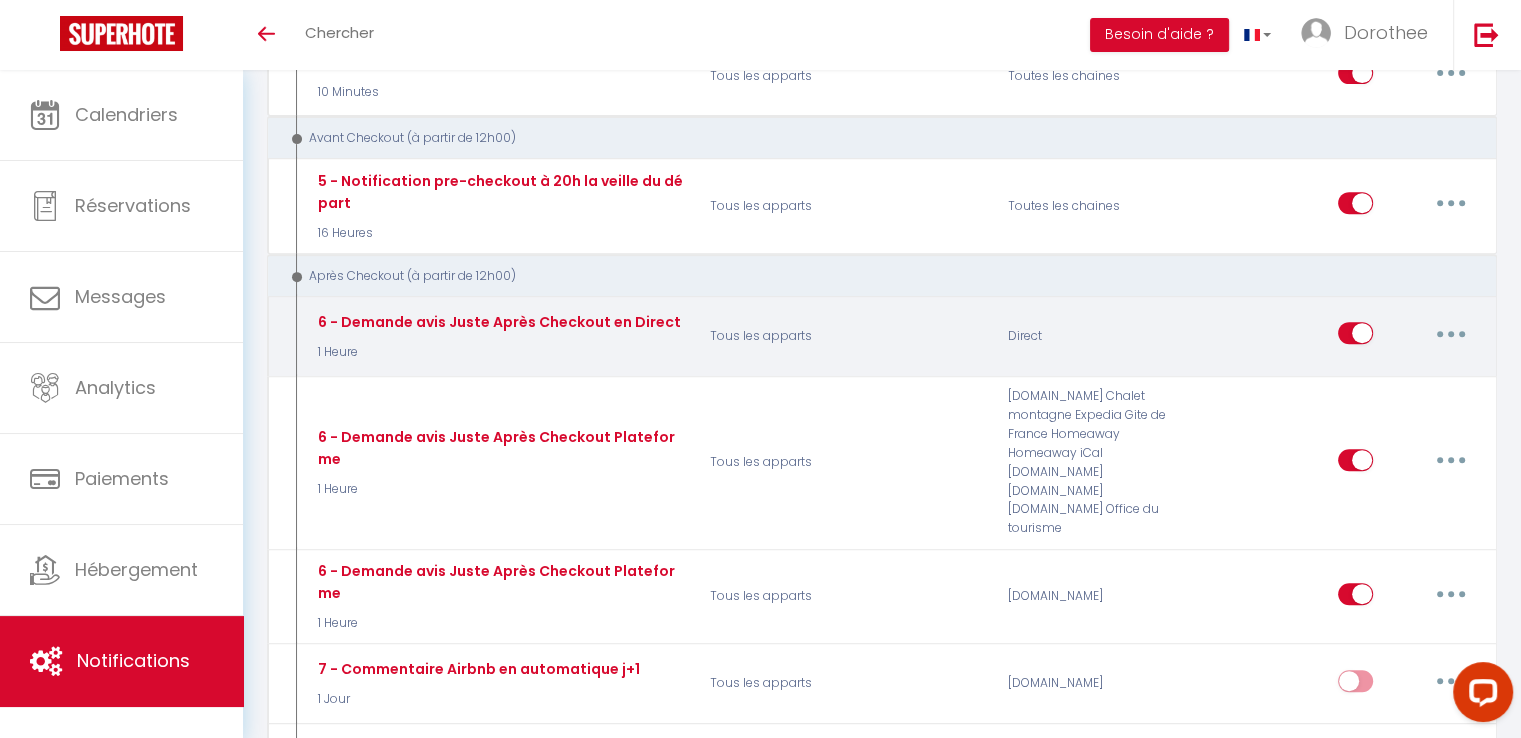 click at bounding box center [1355, 337] 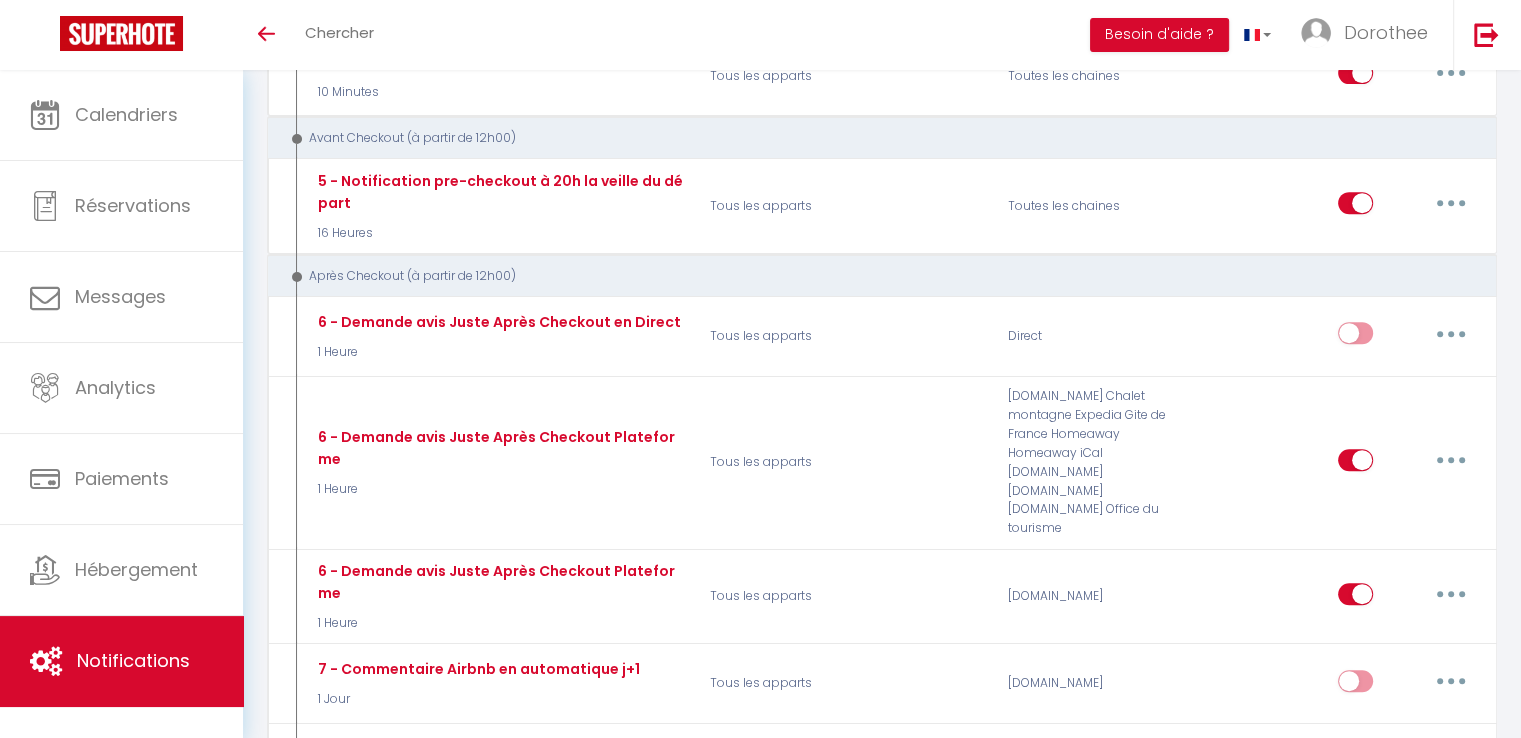 scroll, scrollTop: 798, scrollLeft: 0, axis: vertical 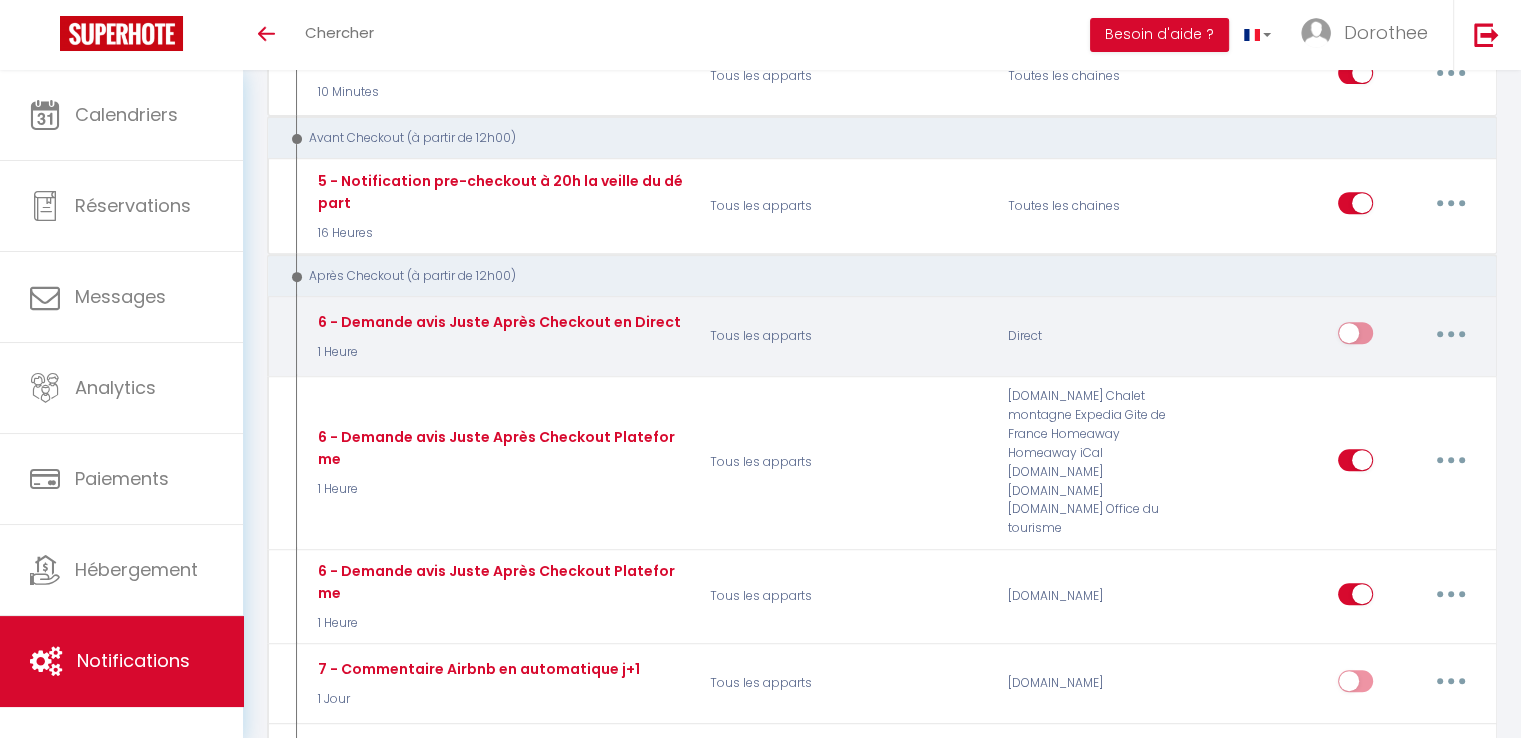 click at bounding box center [1355, 337] 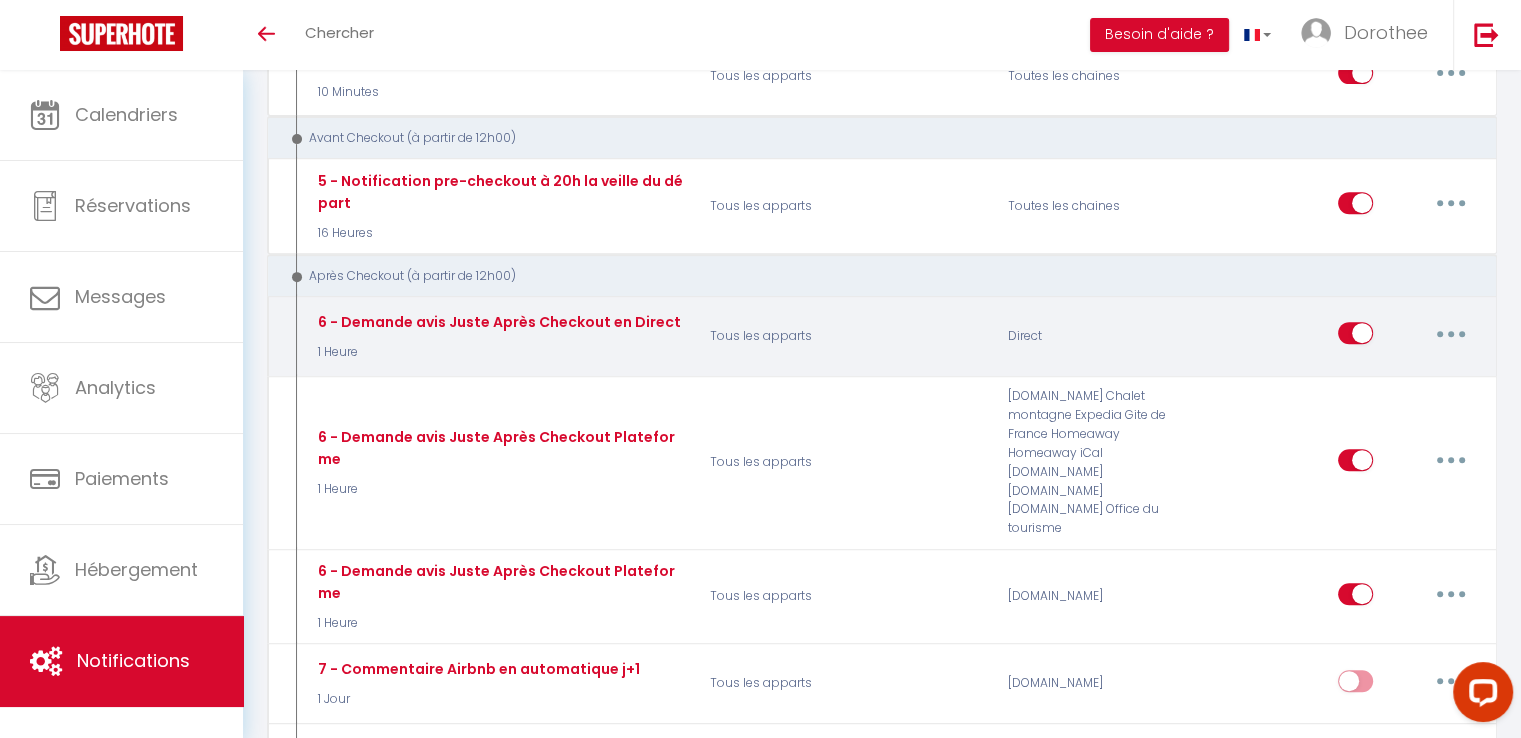 scroll, scrollTop: 0, scrollLeft: 0, axis: both 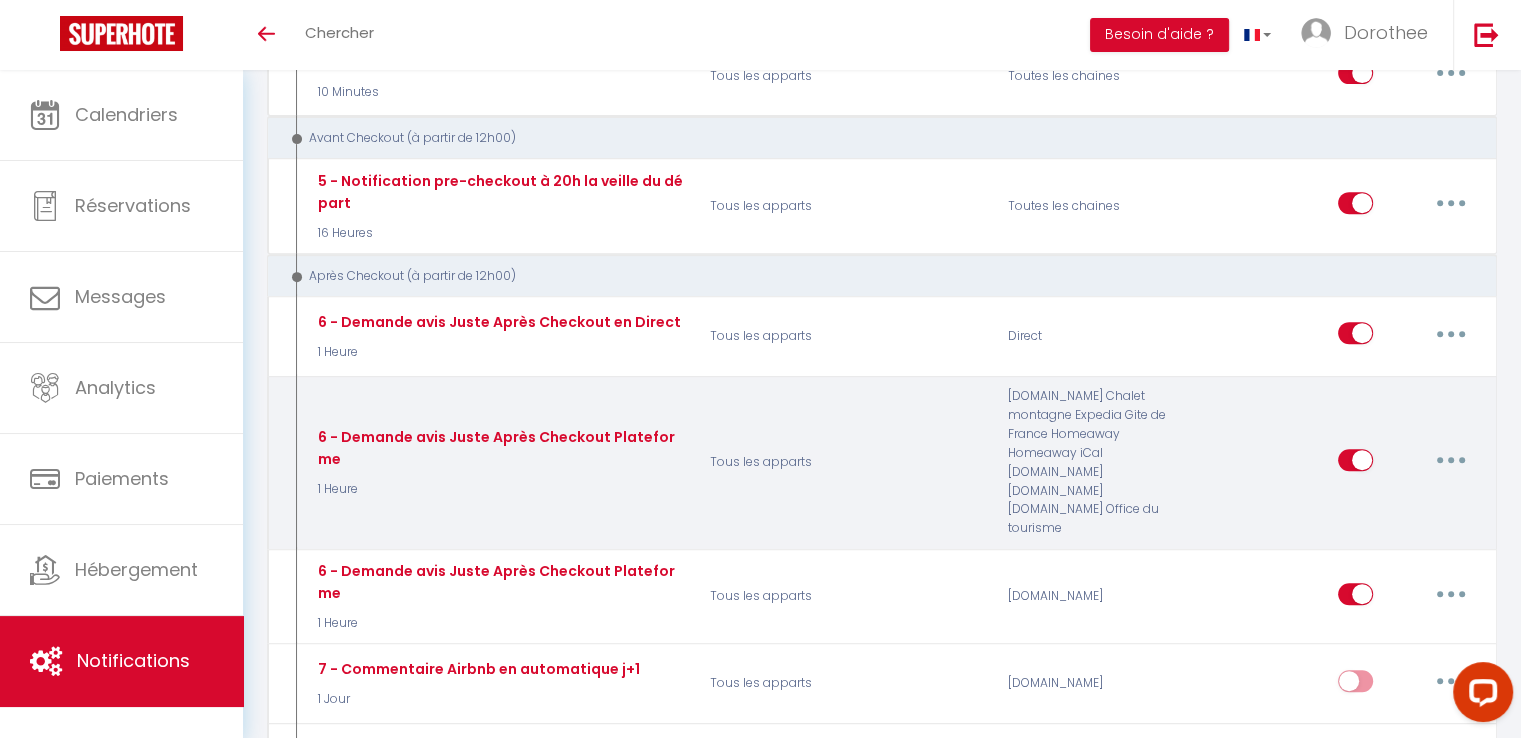 click at bounding box center (1355, 464) 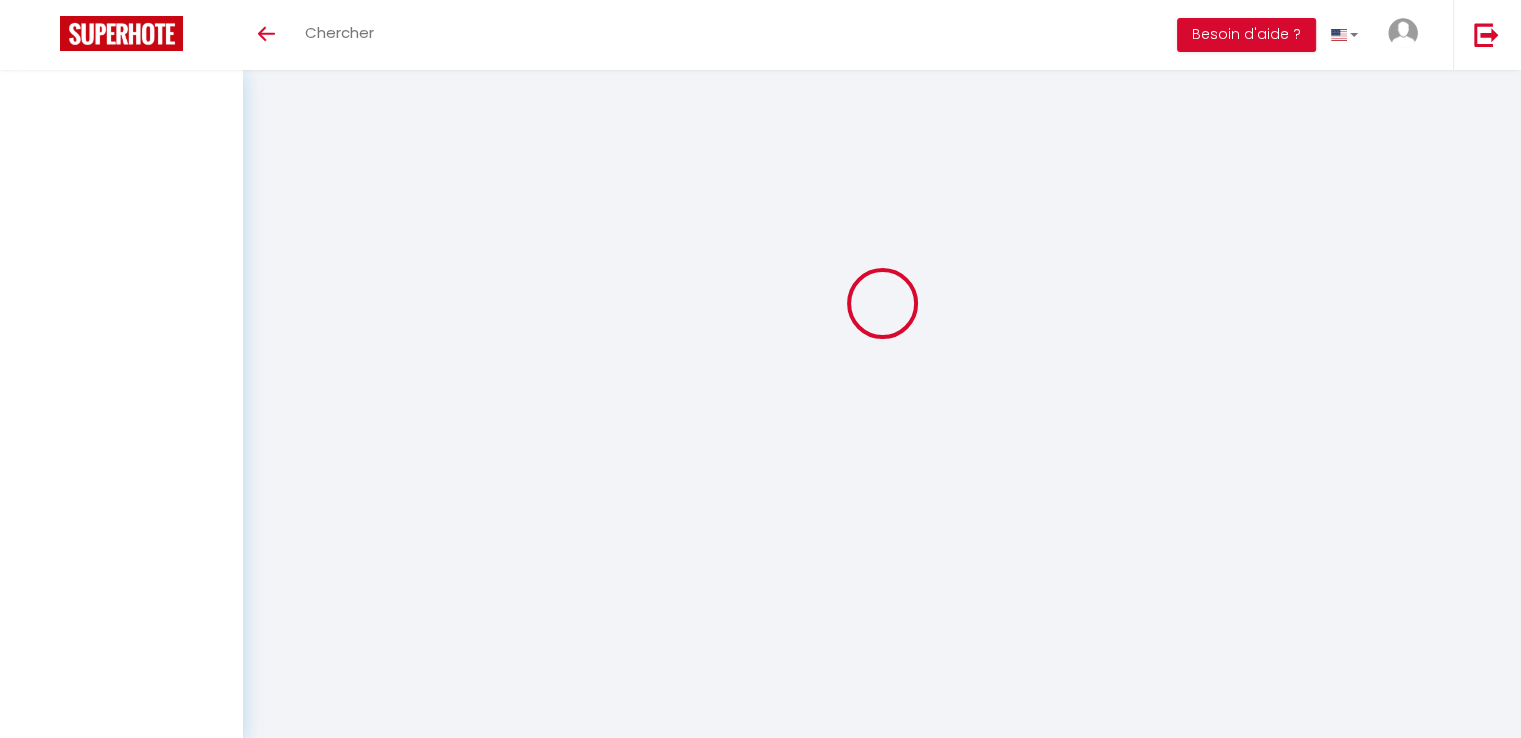 scroll, scrollTop: 798, scrollLeft: 0, axis: vertical 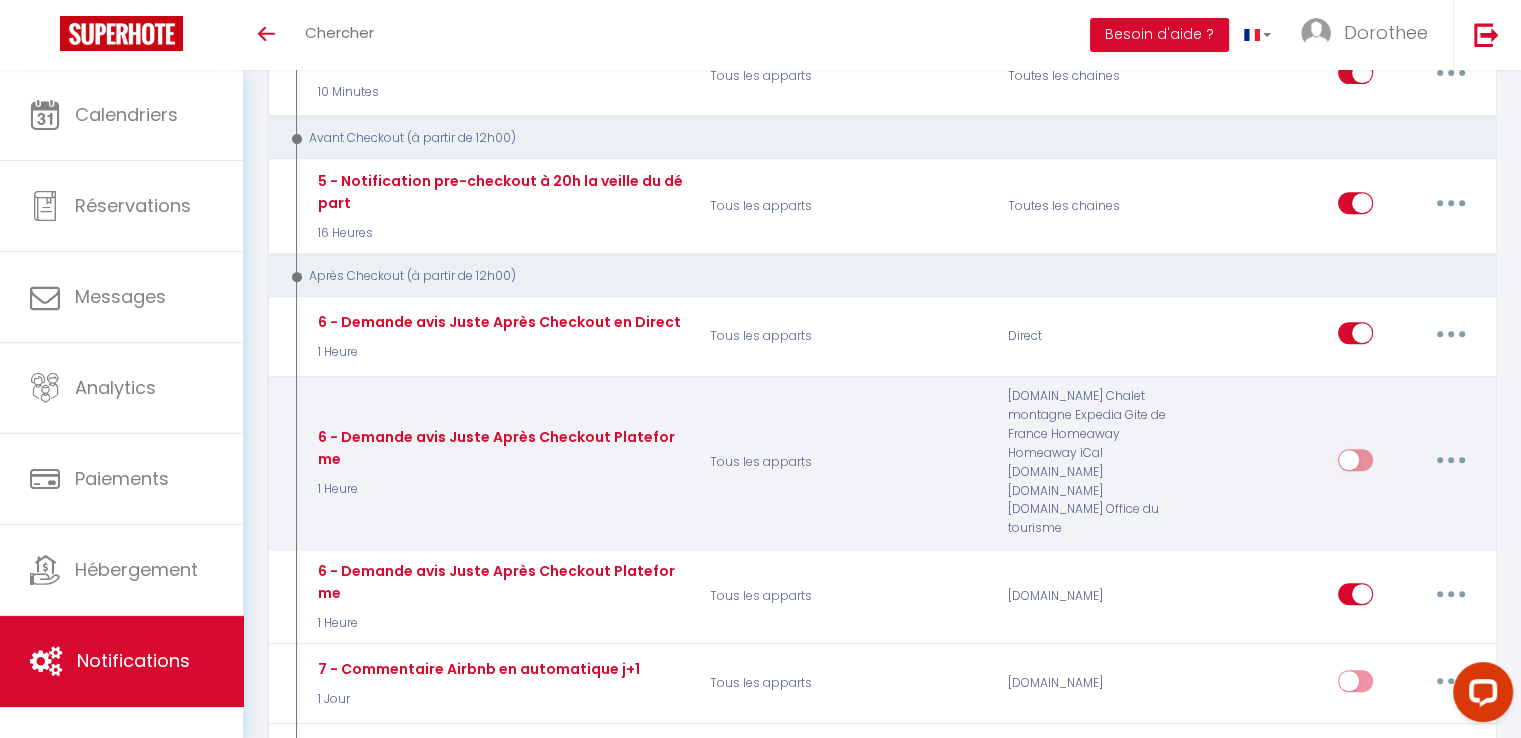 click at bounding box center [1355, 464] 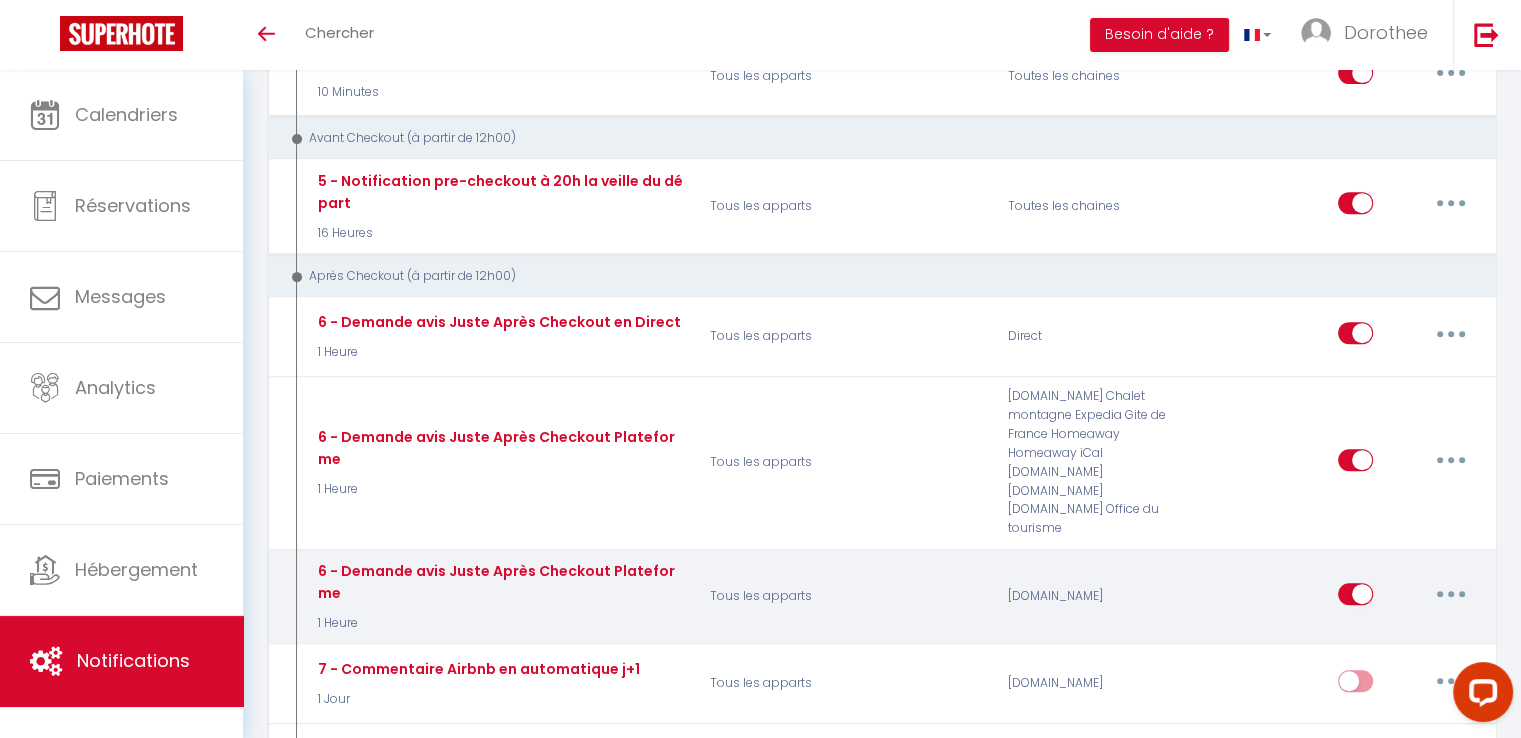 click at bounding box center (1355, 598) 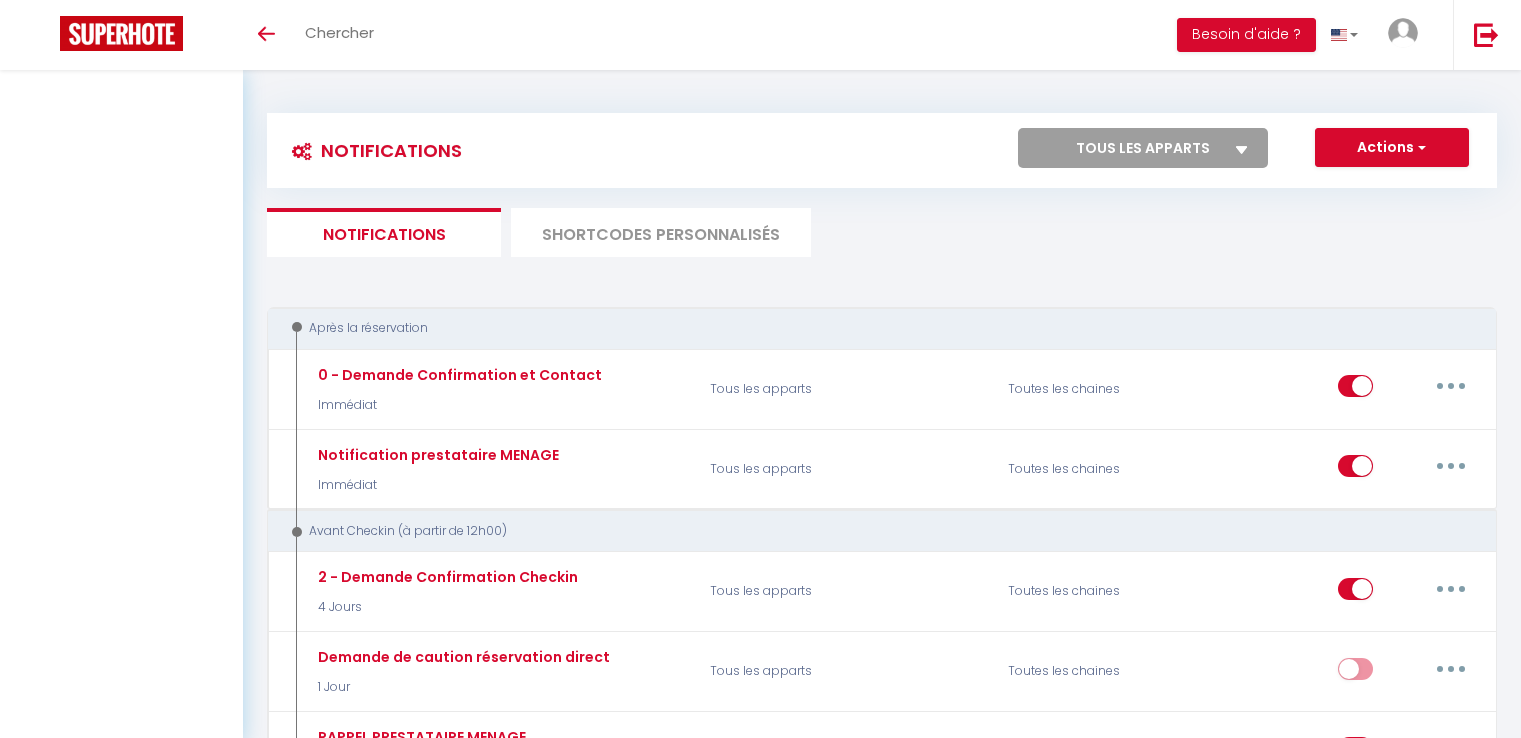 scroll, scrollTop: 798, scrollLeft: 0, axis: vertical 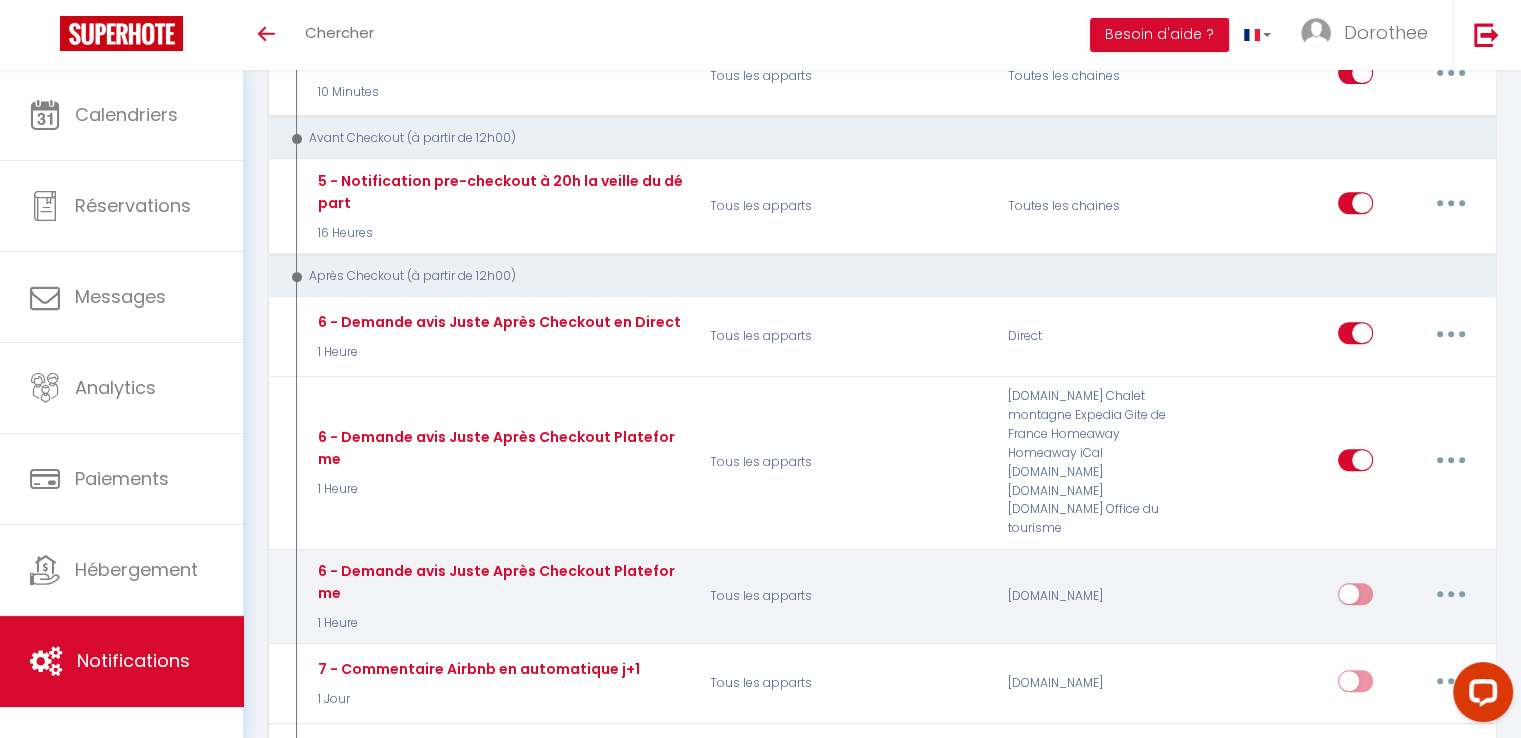 click at bounding box center [1355, 598] 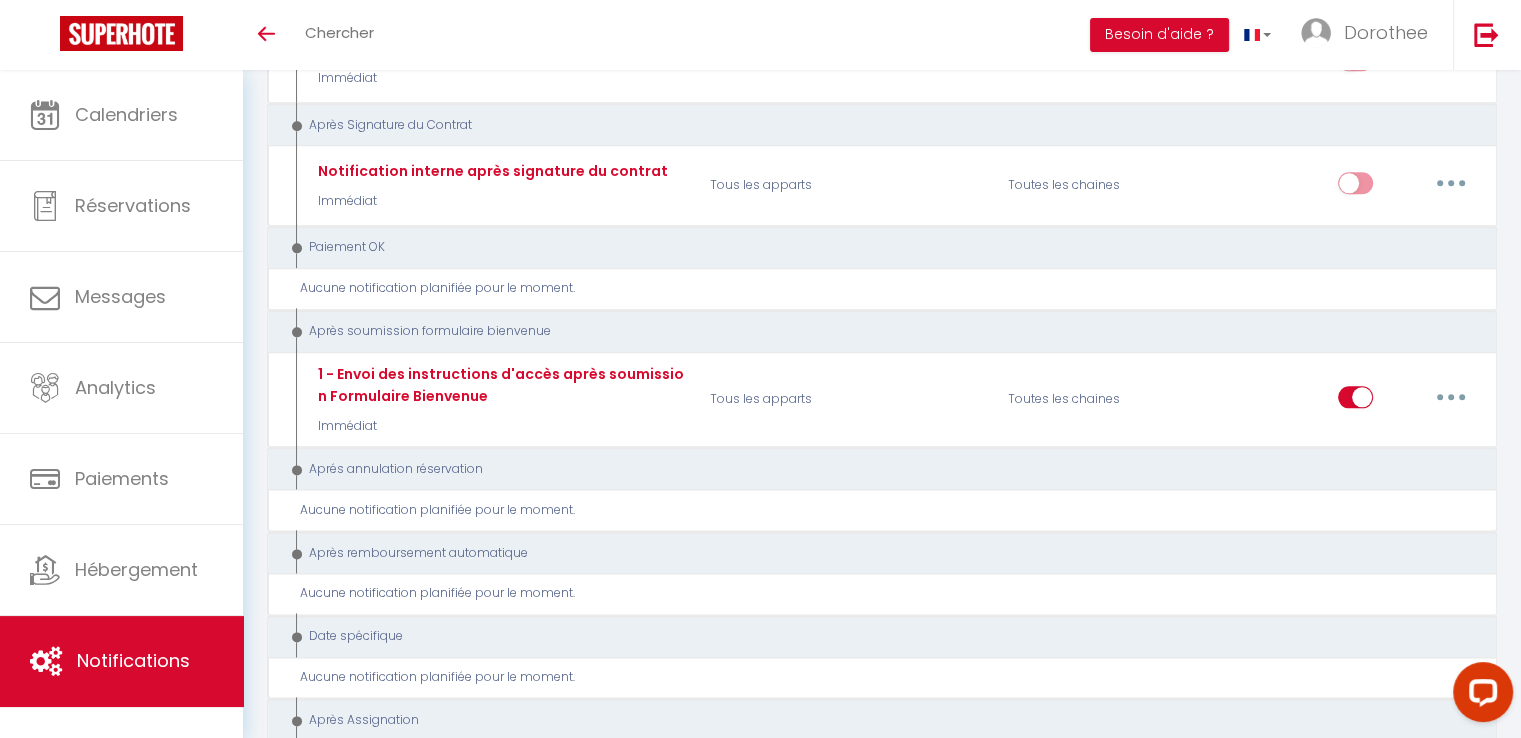 scroll, scrollTop: 2395, scrollLeft: 0, axis: vertical 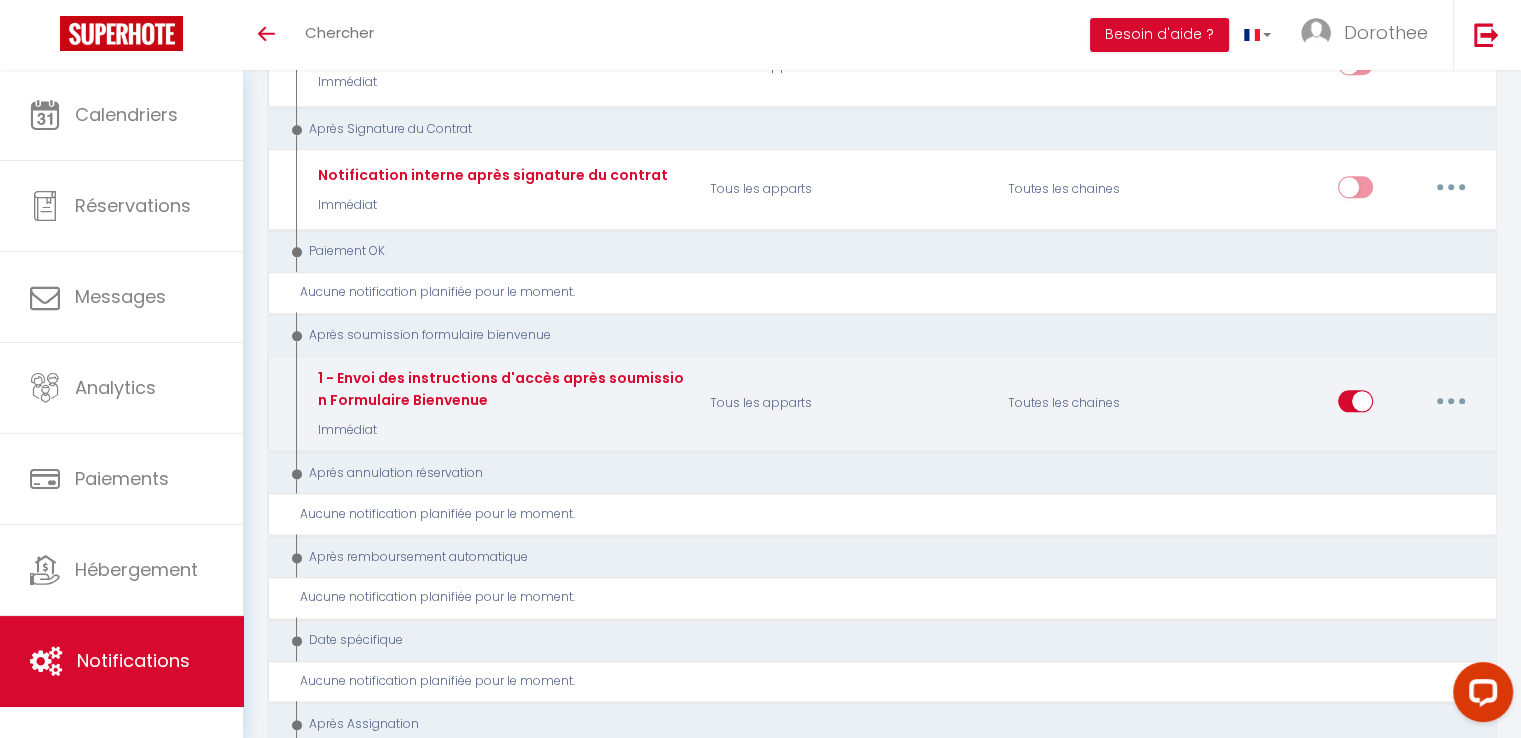 click at bounding box center (1355, 405) 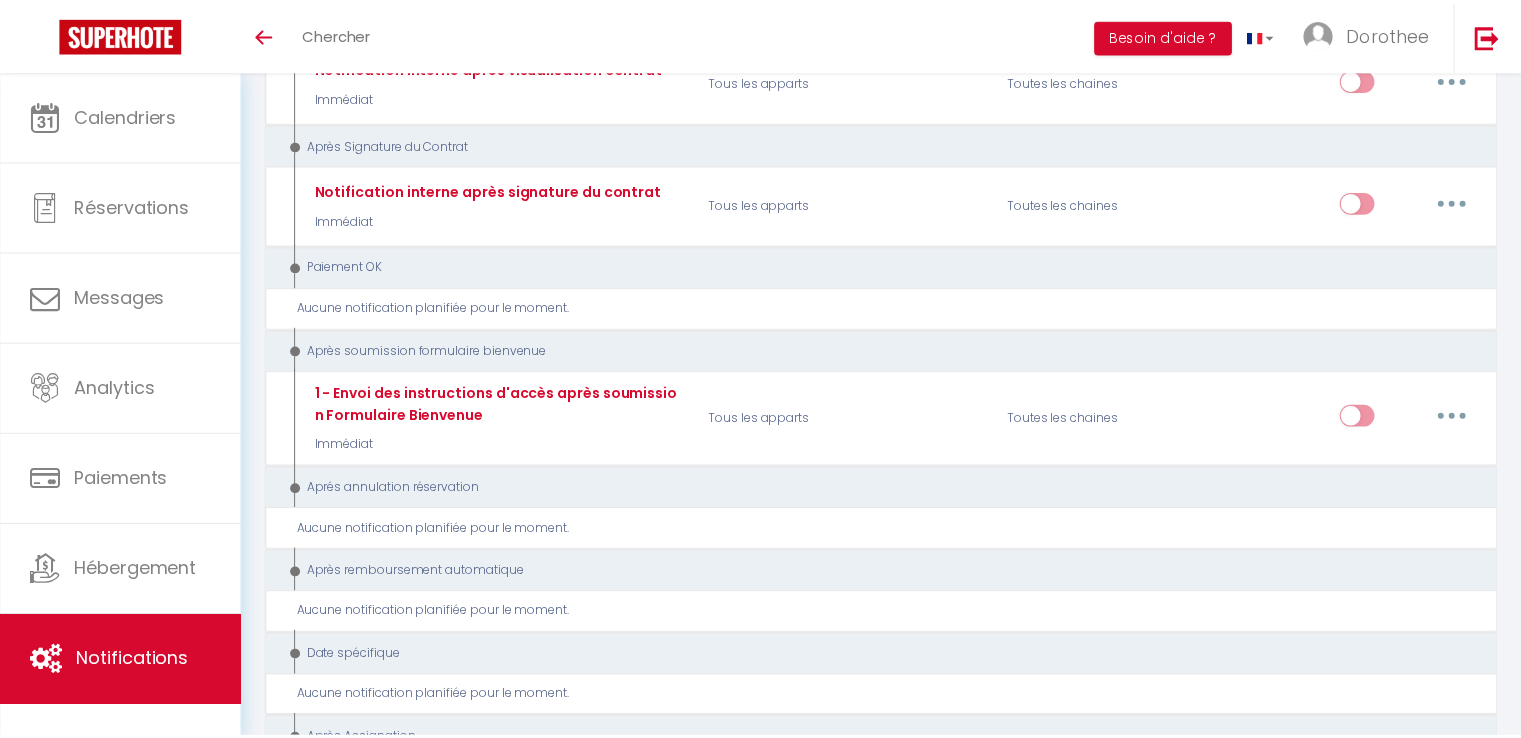 scroll, scrollTop: 2395, scrollLeft: 0, axis: vertical 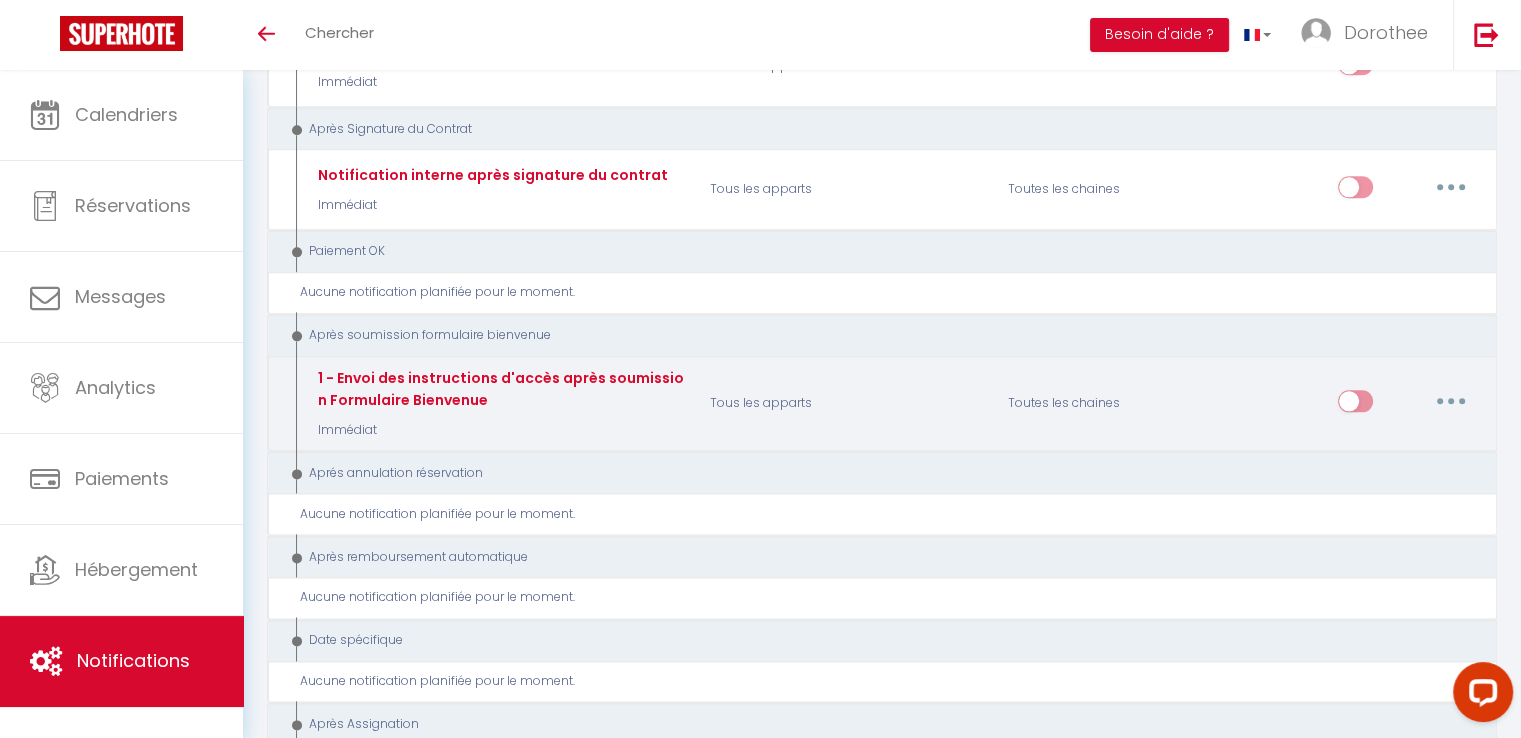 click at bounding box center [1355, 405] 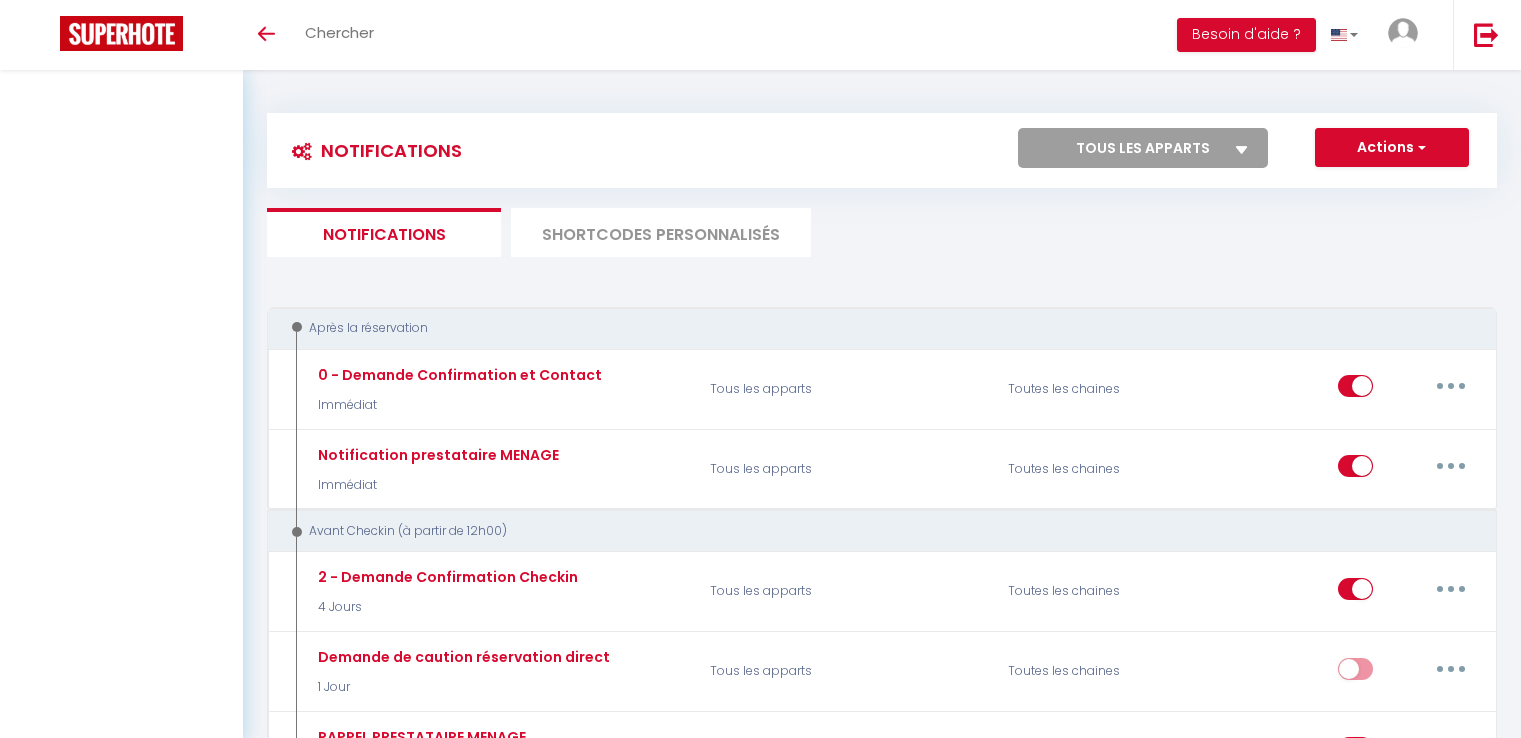 scroll, scrollTop: 2395, scrollLeft: 0, axis: vertical 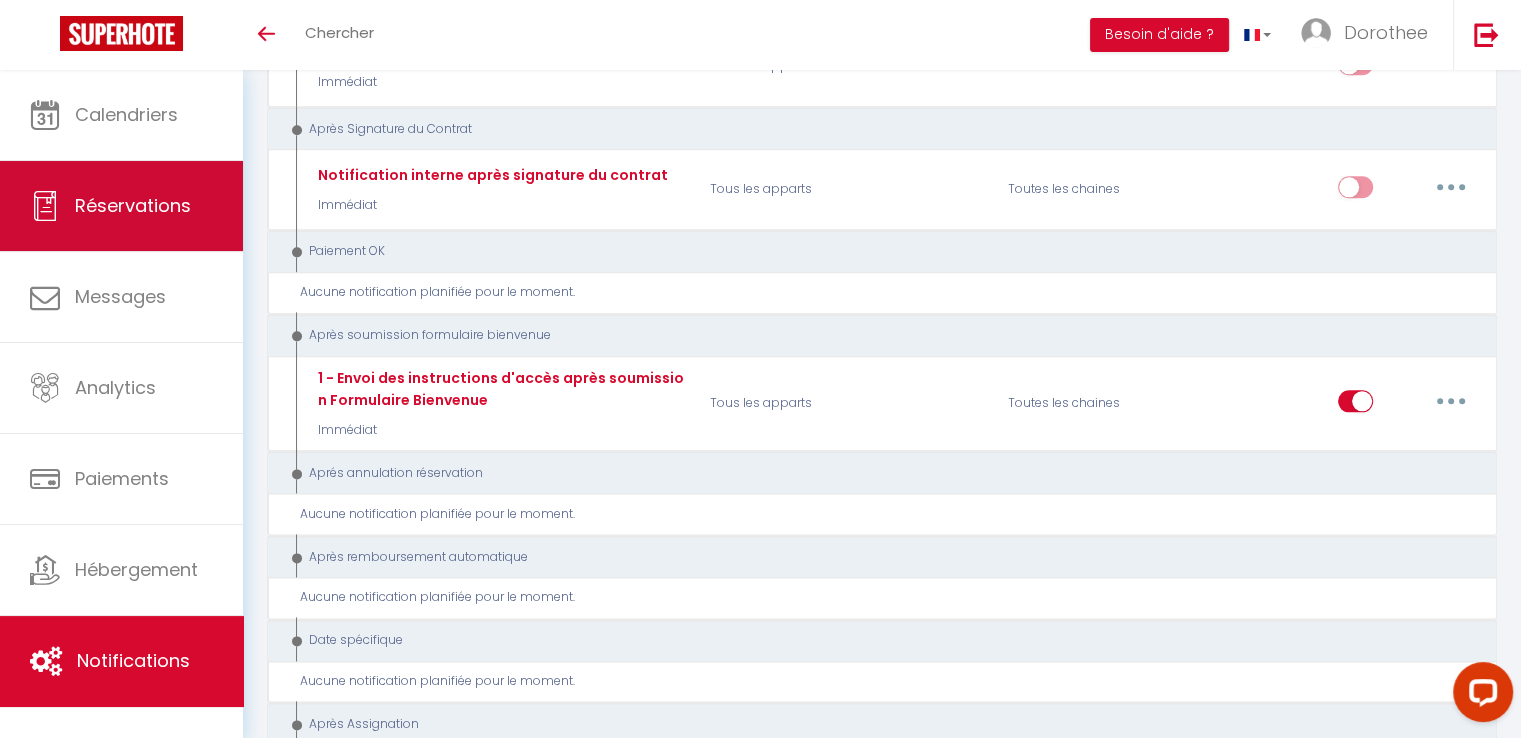 click on "Réservations" at bounding box center [133, 205] 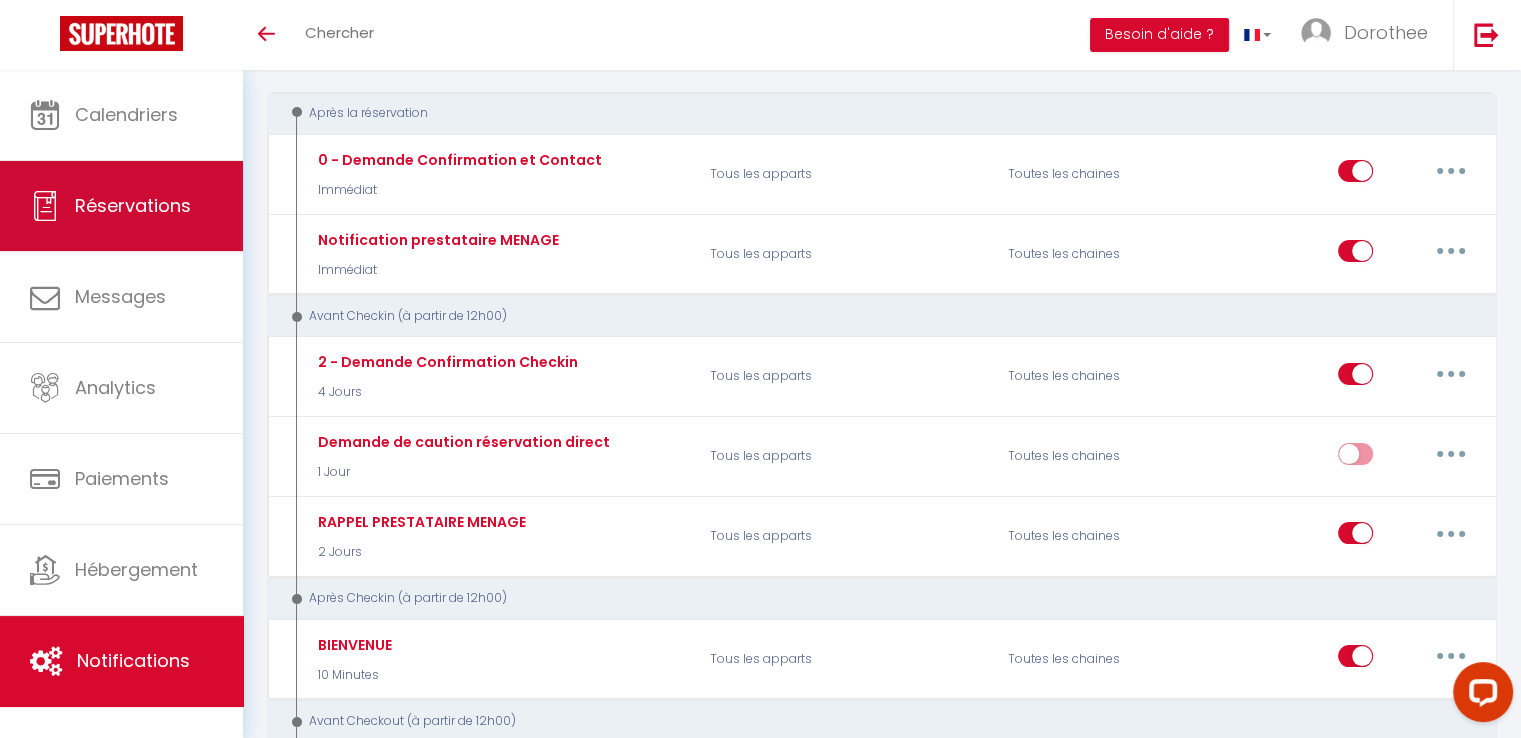 select on "not_cancelled" 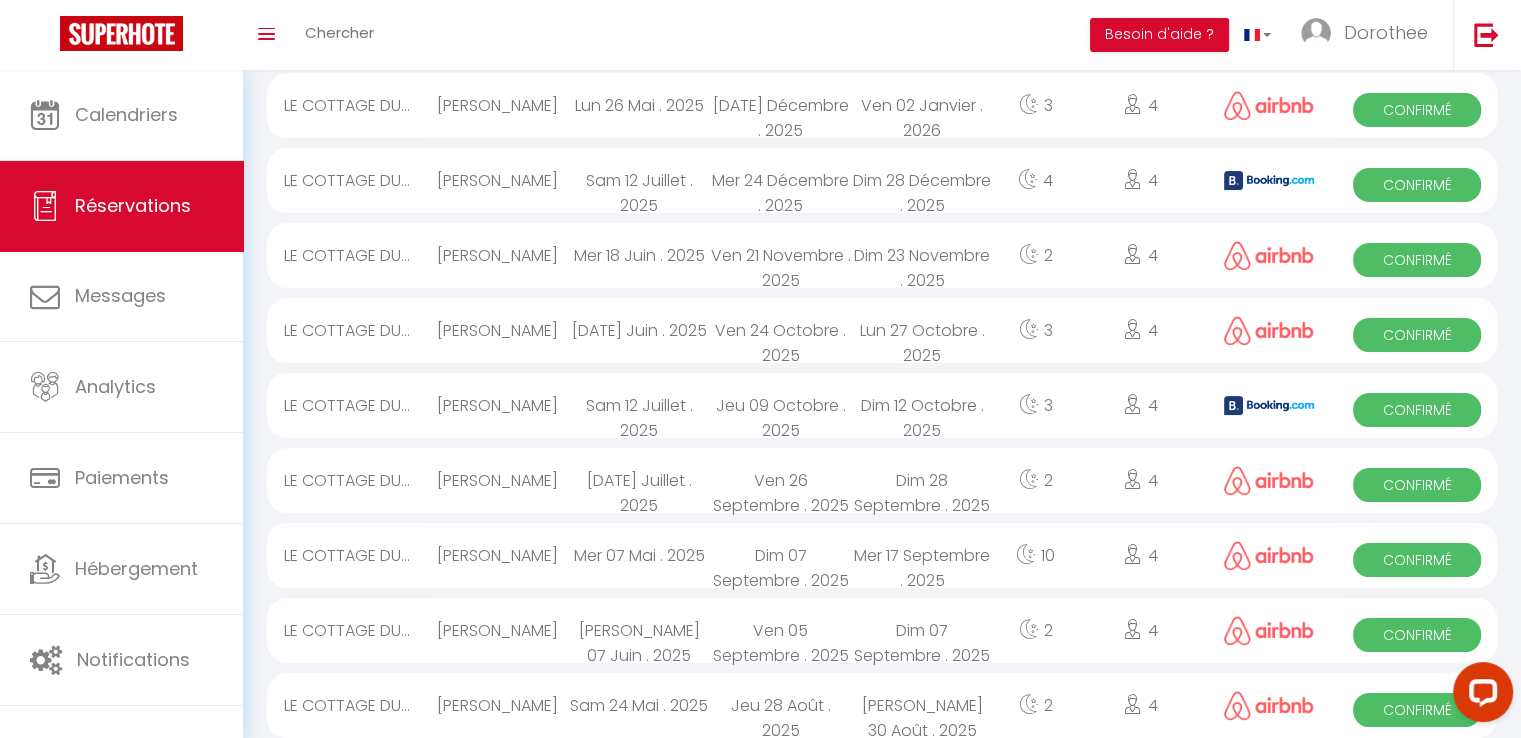 scroll, scrollTop: 324, scrollLeft: 0, axis: vertical 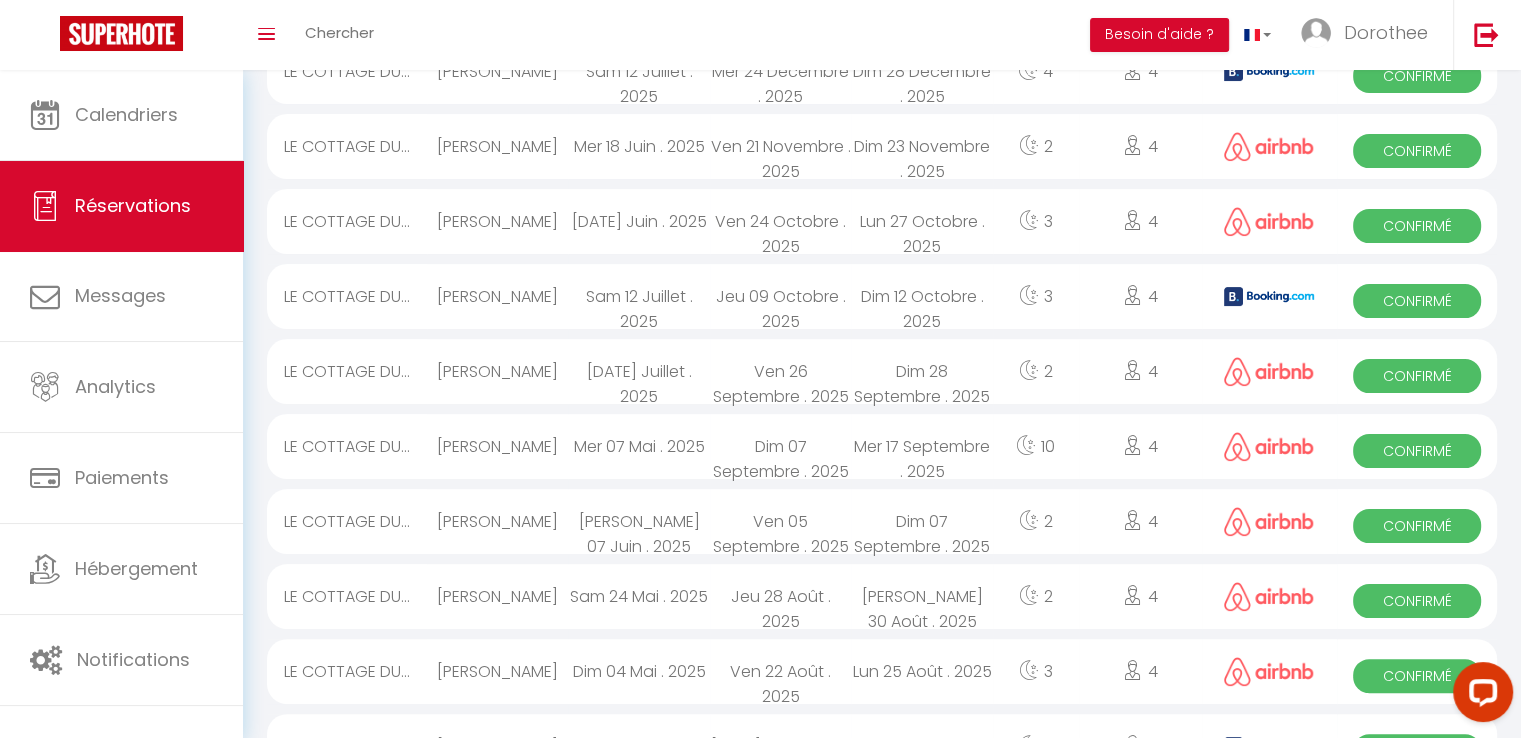 click on "Arkadi Matusevich" at bounding box center (497, 296) 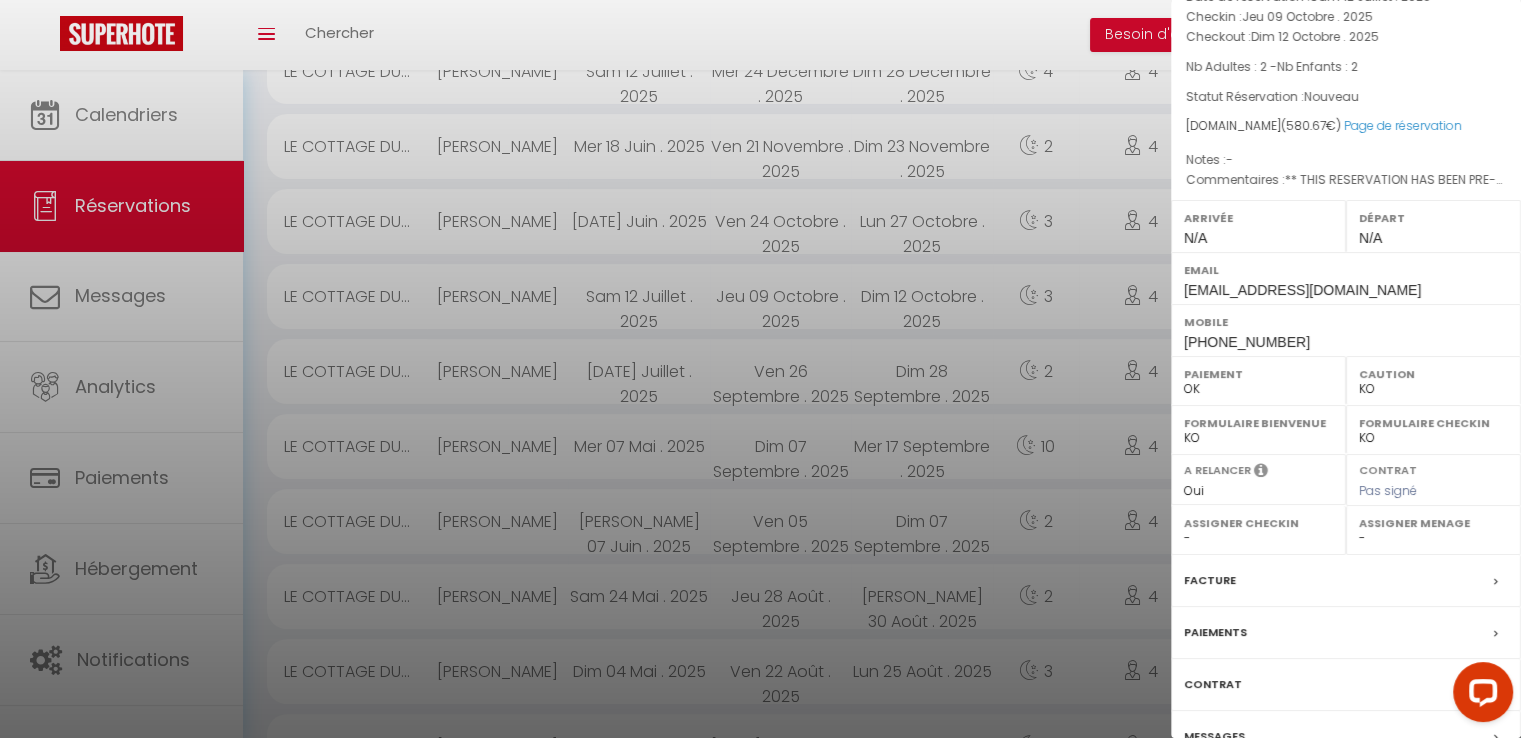 scroll, scrollTop: 242, scrollLeft: 0, axis: vertical 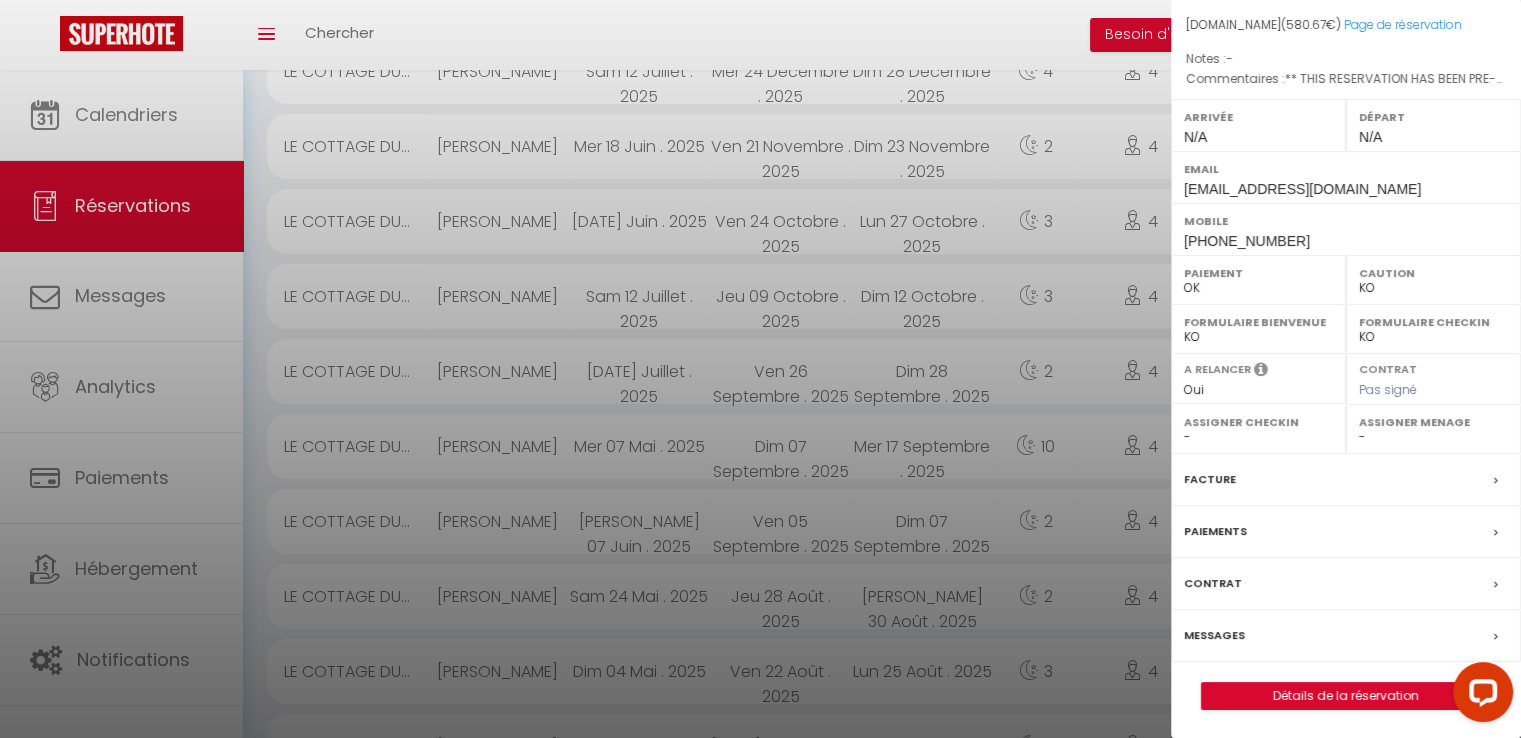 click on "Messages" at bounding box center (1214, 635) 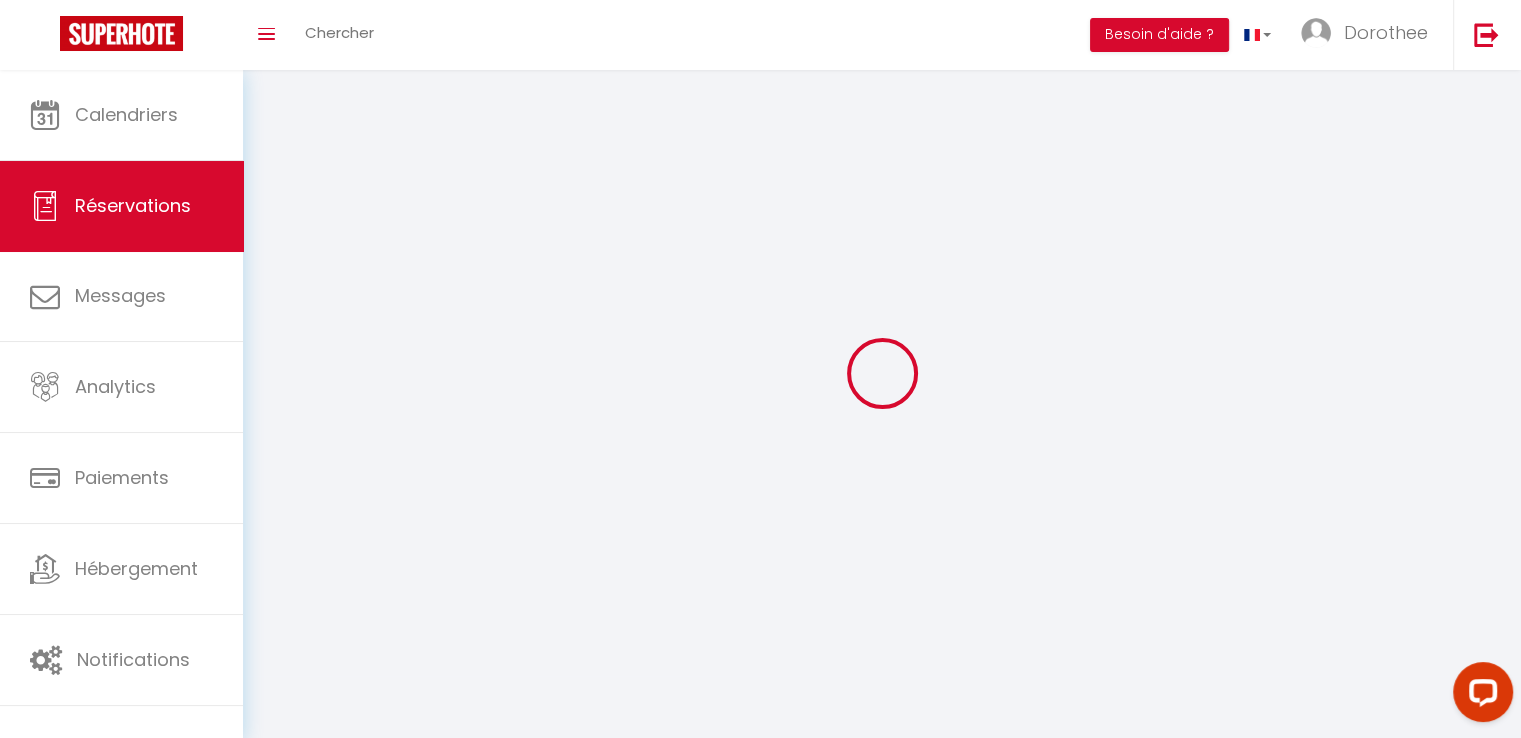 type on "Arkadi" 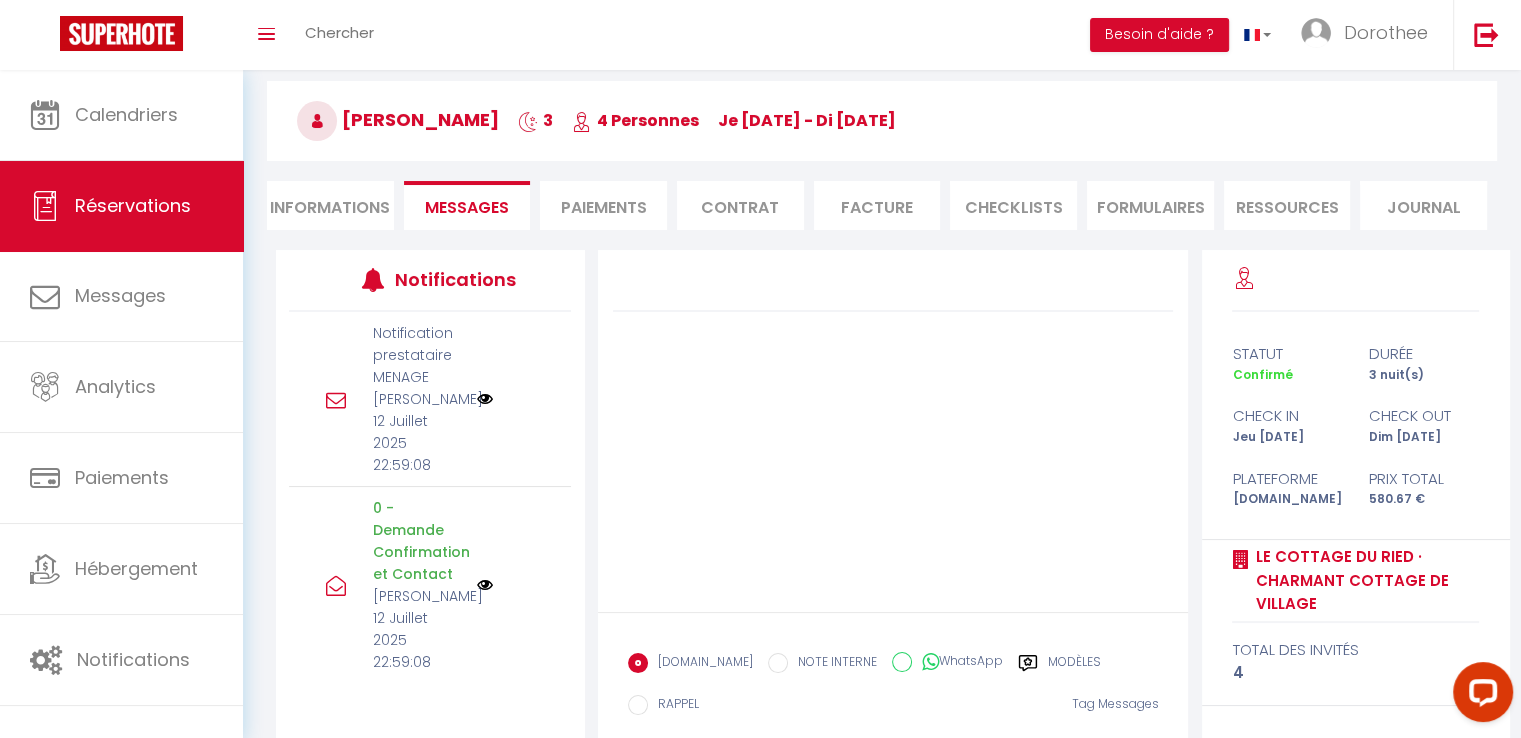 scroll, scrollTop: 197, scrollLeft: 0, axis: vertical 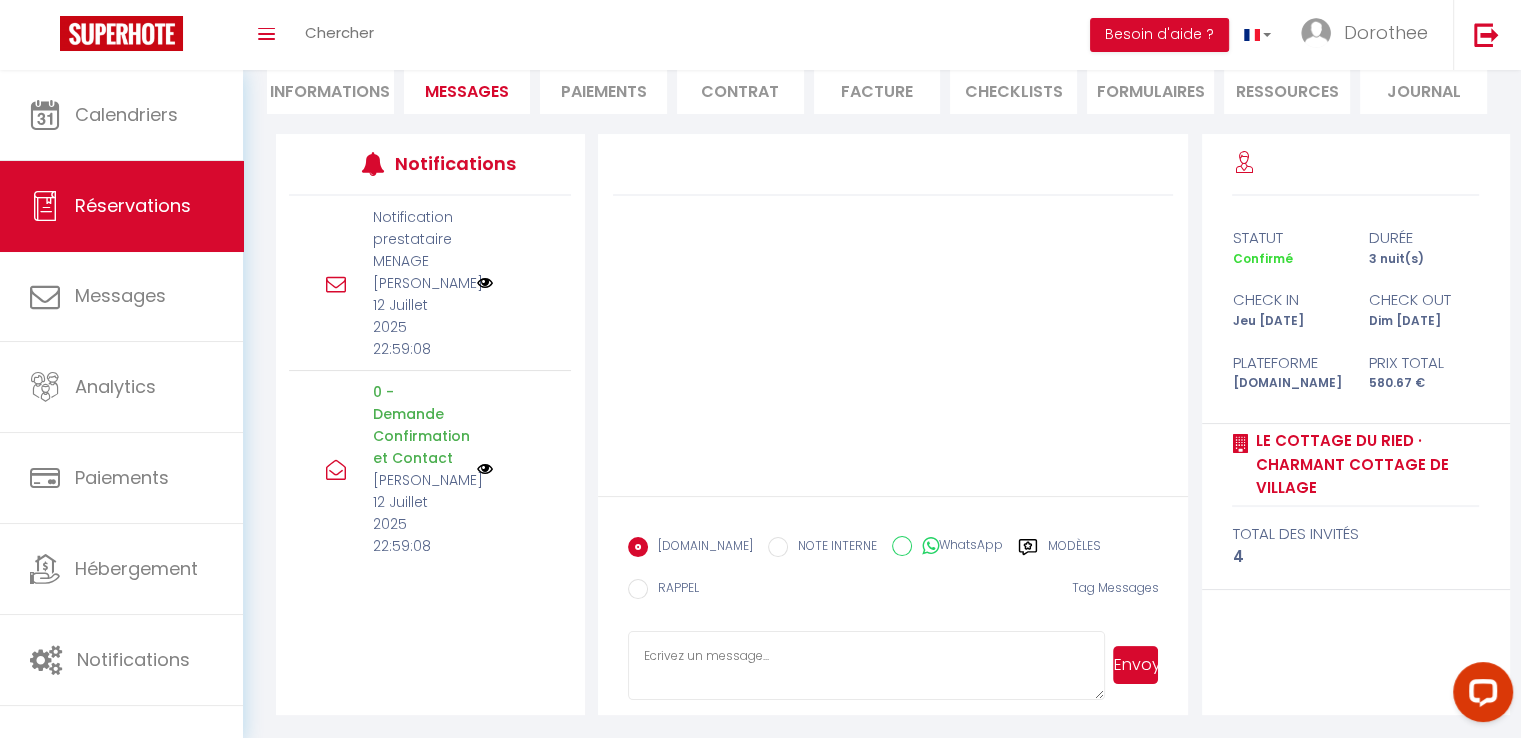 drag, startPoint x: 584, startPoint y: 365, endPoint x: 597, endPoint y: 496, distance: 131.64346 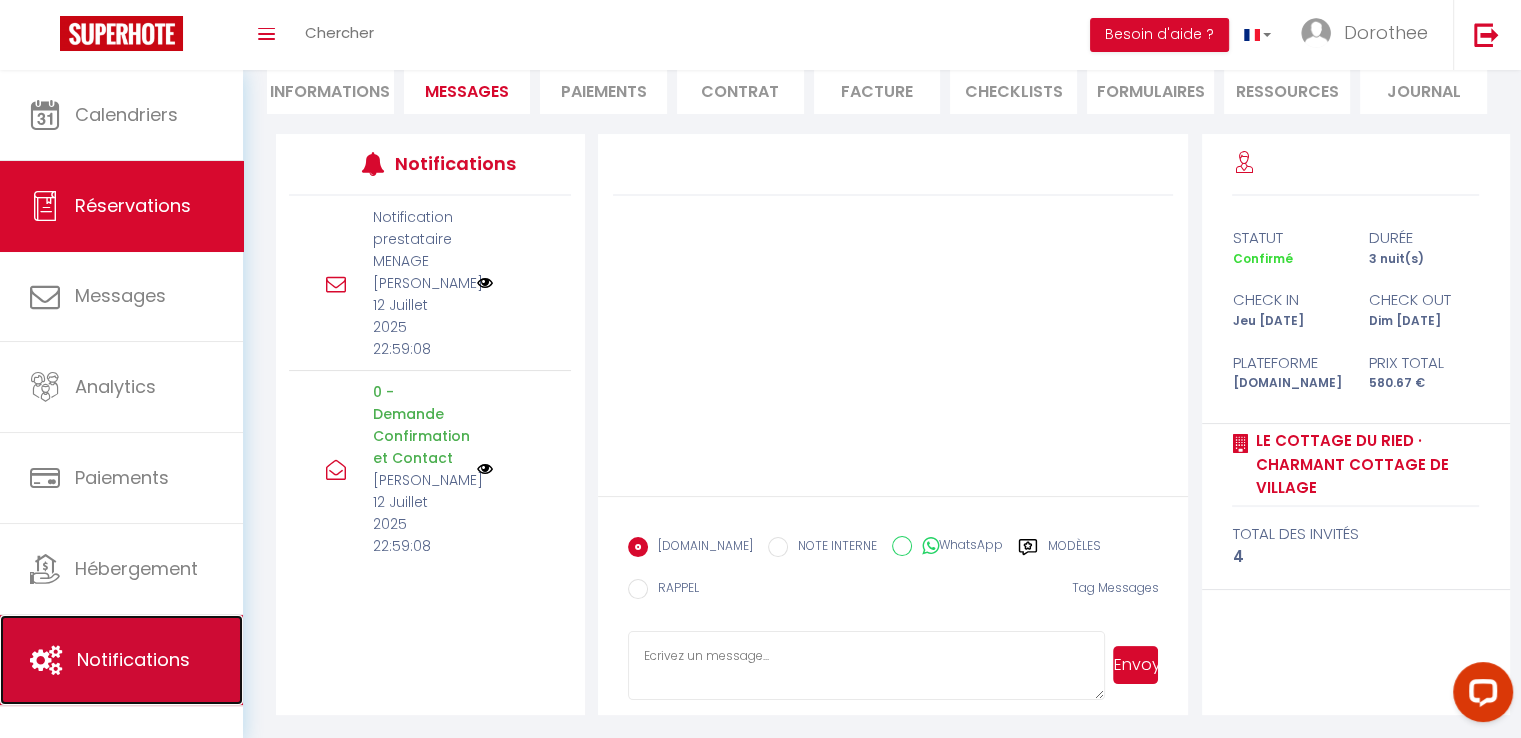 click on "Notifications" at bounding box center [133, 659] 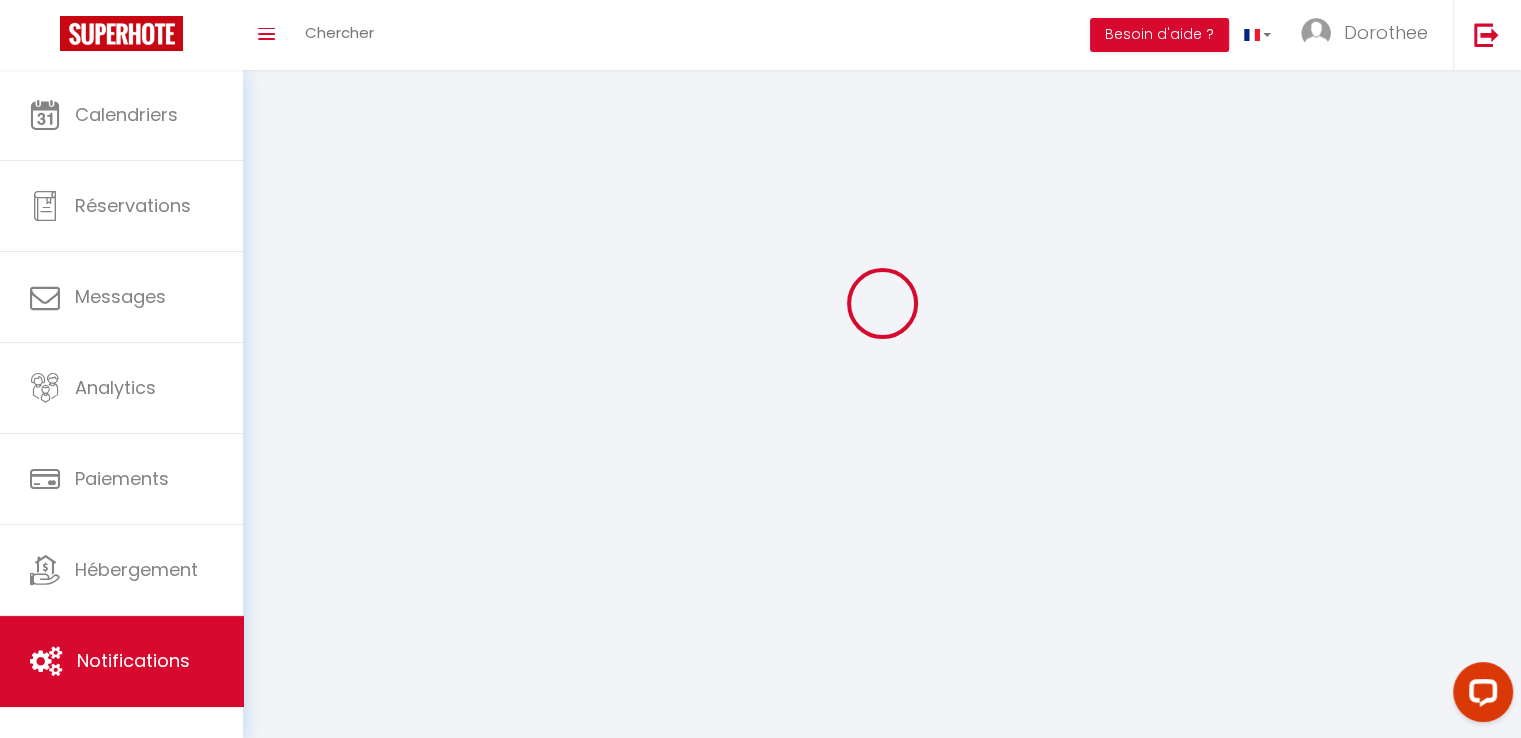 scroll, scrollTop: 0, scrollLeft: 0, axis: both 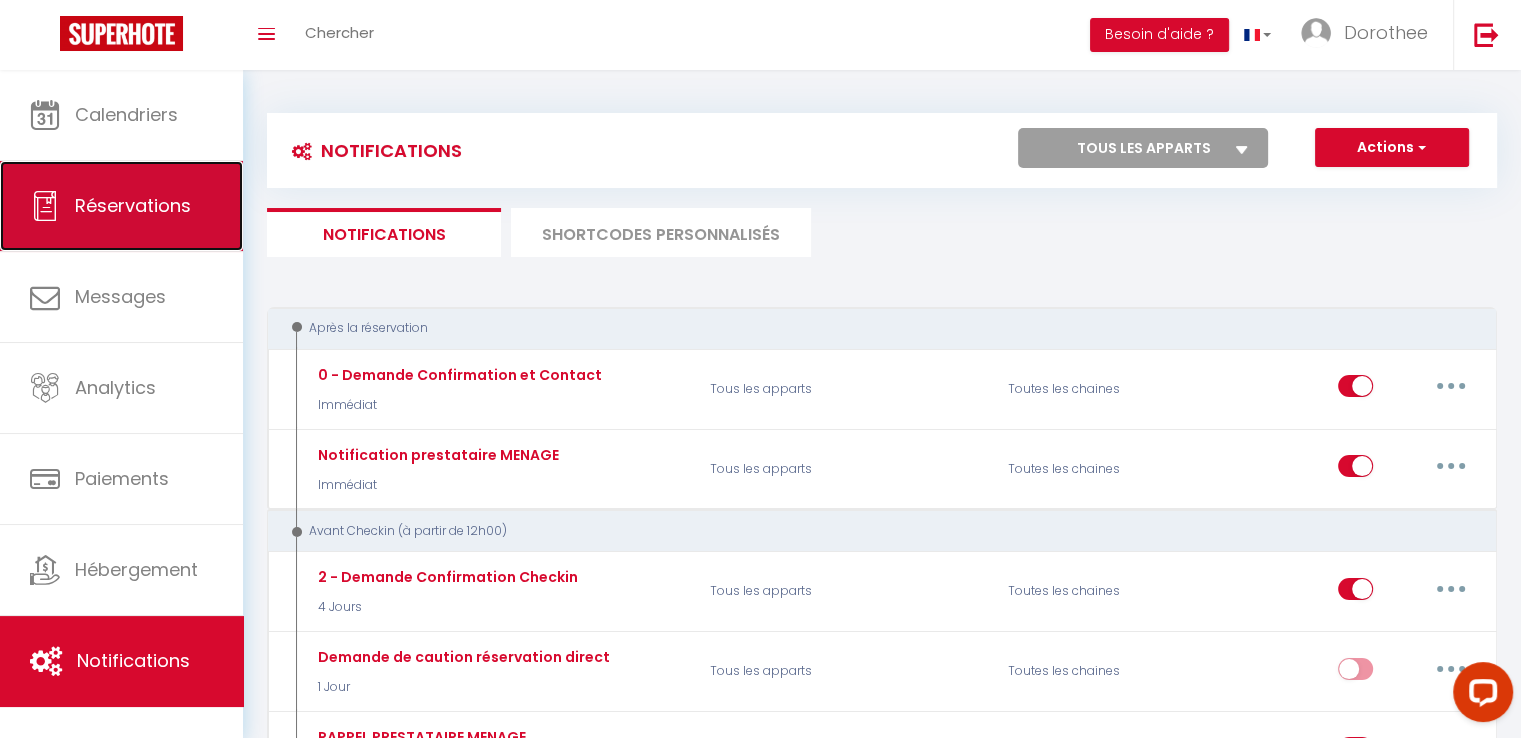 click on "Réservations" at bounding box center [133, 205] 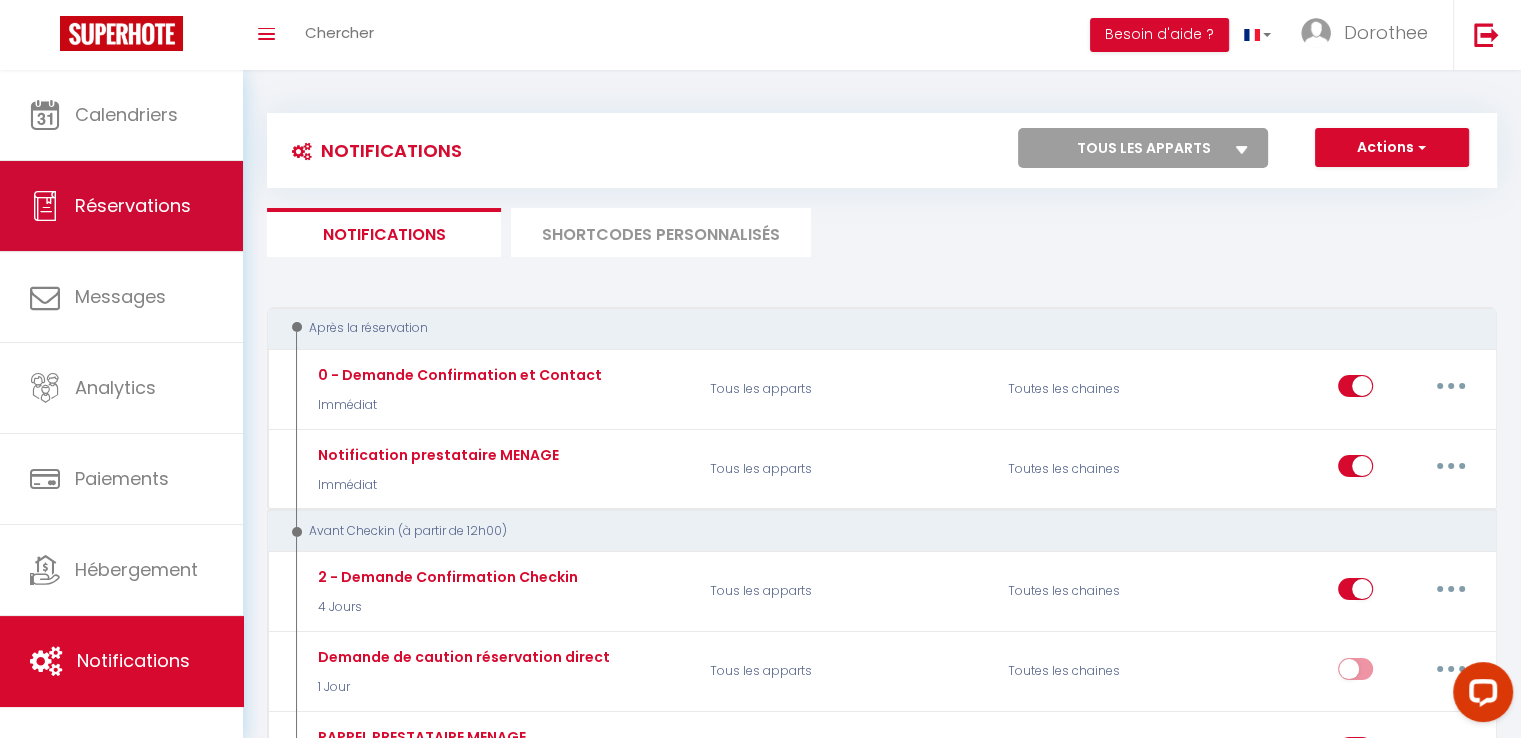 select on "not_cancelled" 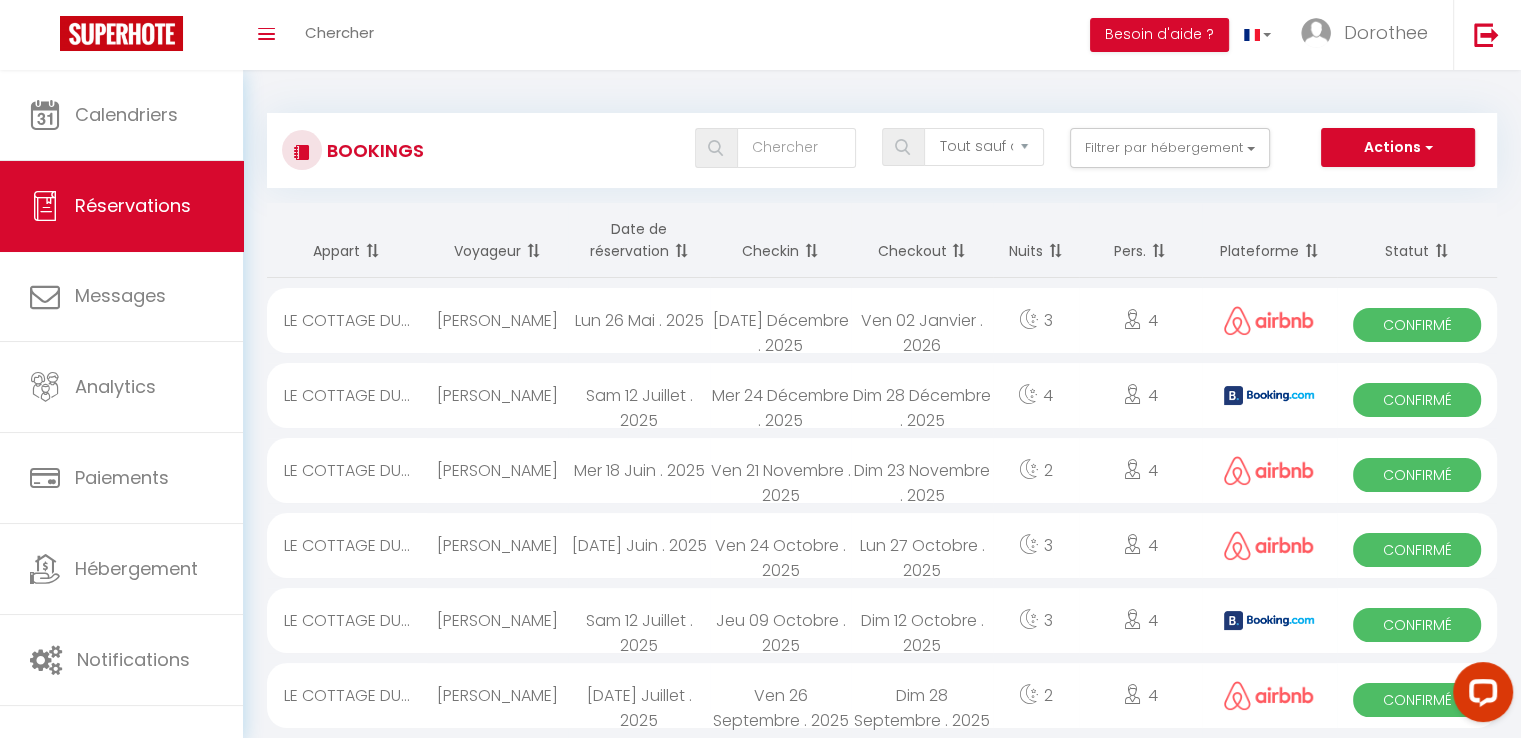 click on "[PERSON_NAME]" at bounding box center (497, 620) 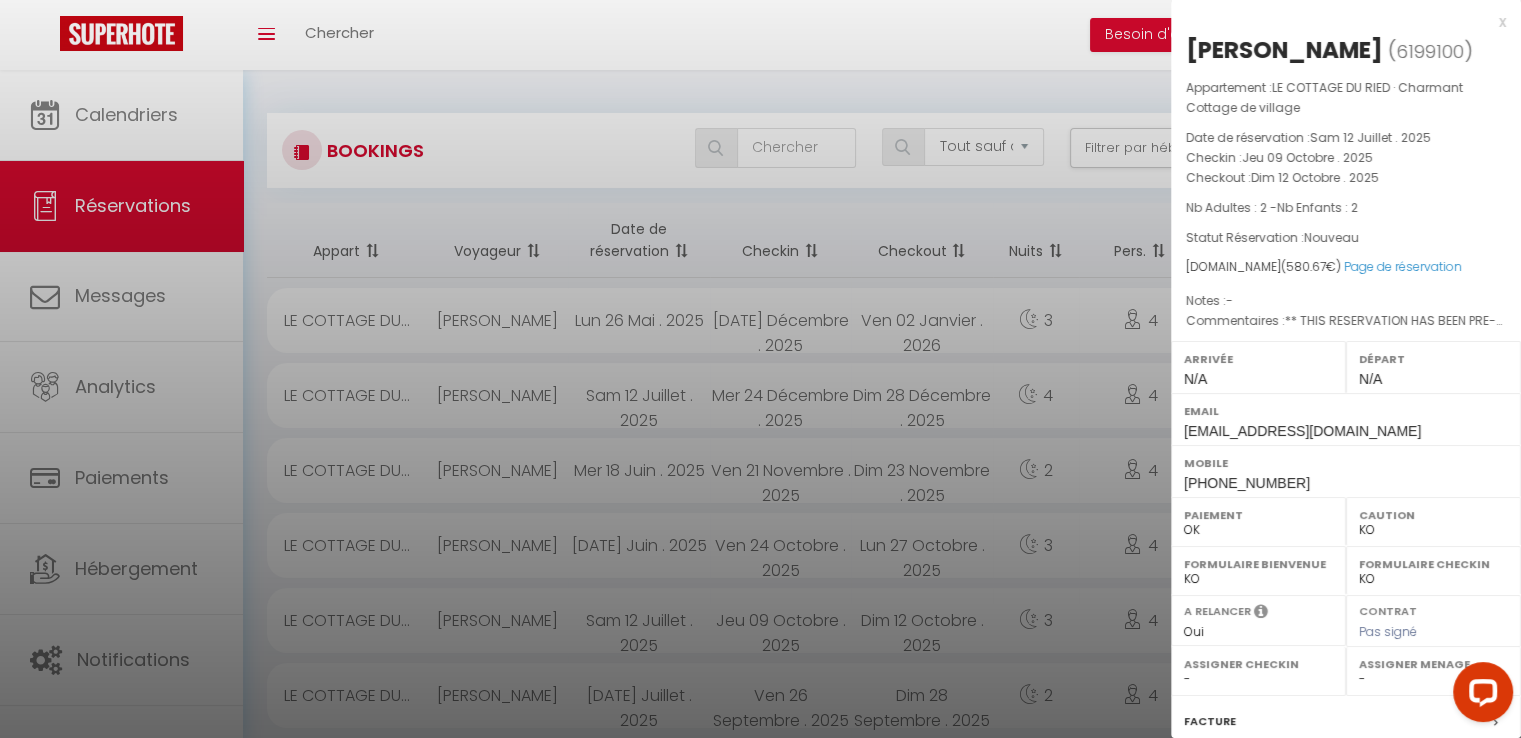 scroll, scrollTop: 272, scrollLeft: 0, axis: vertical 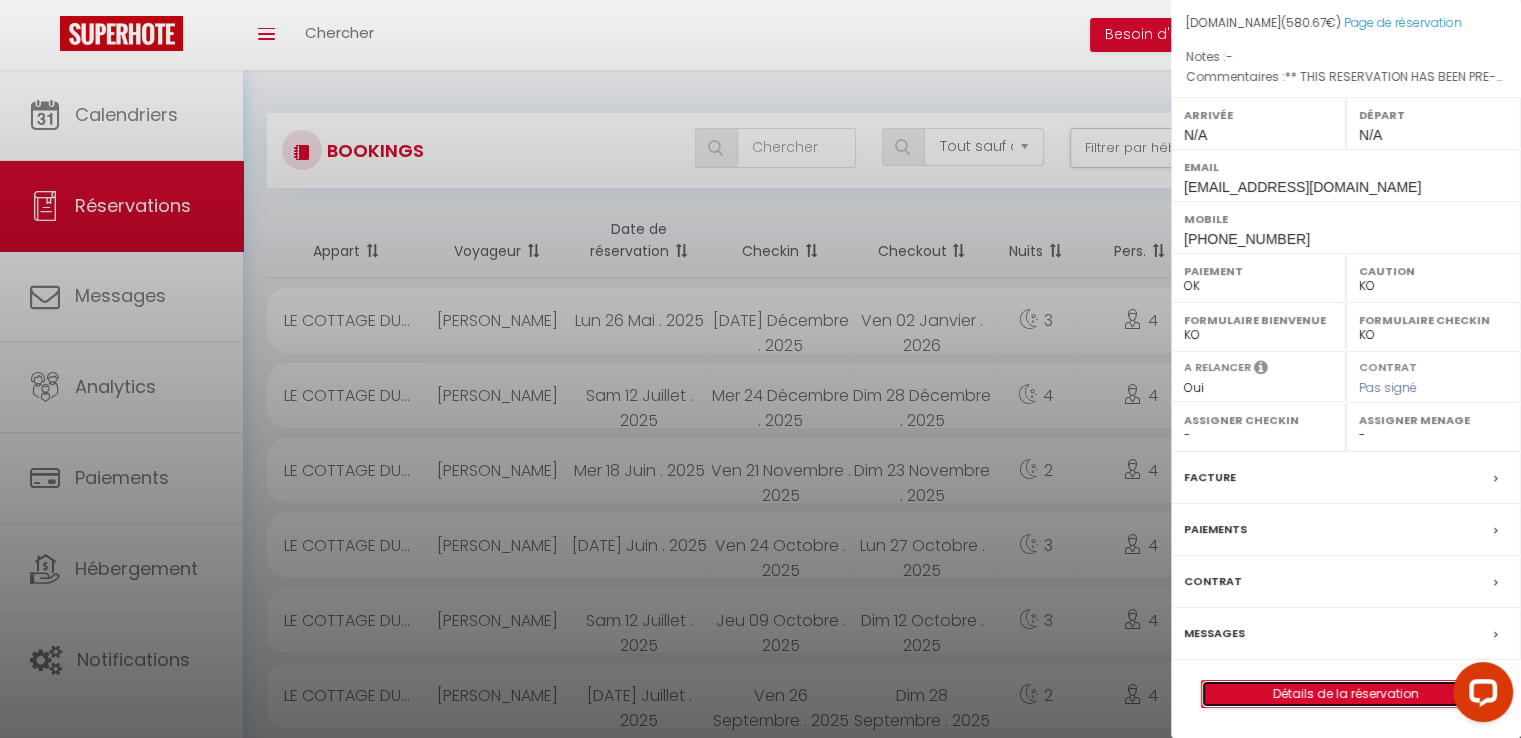 click on "Détails de la réservation" at bounding box center (1346, 694) 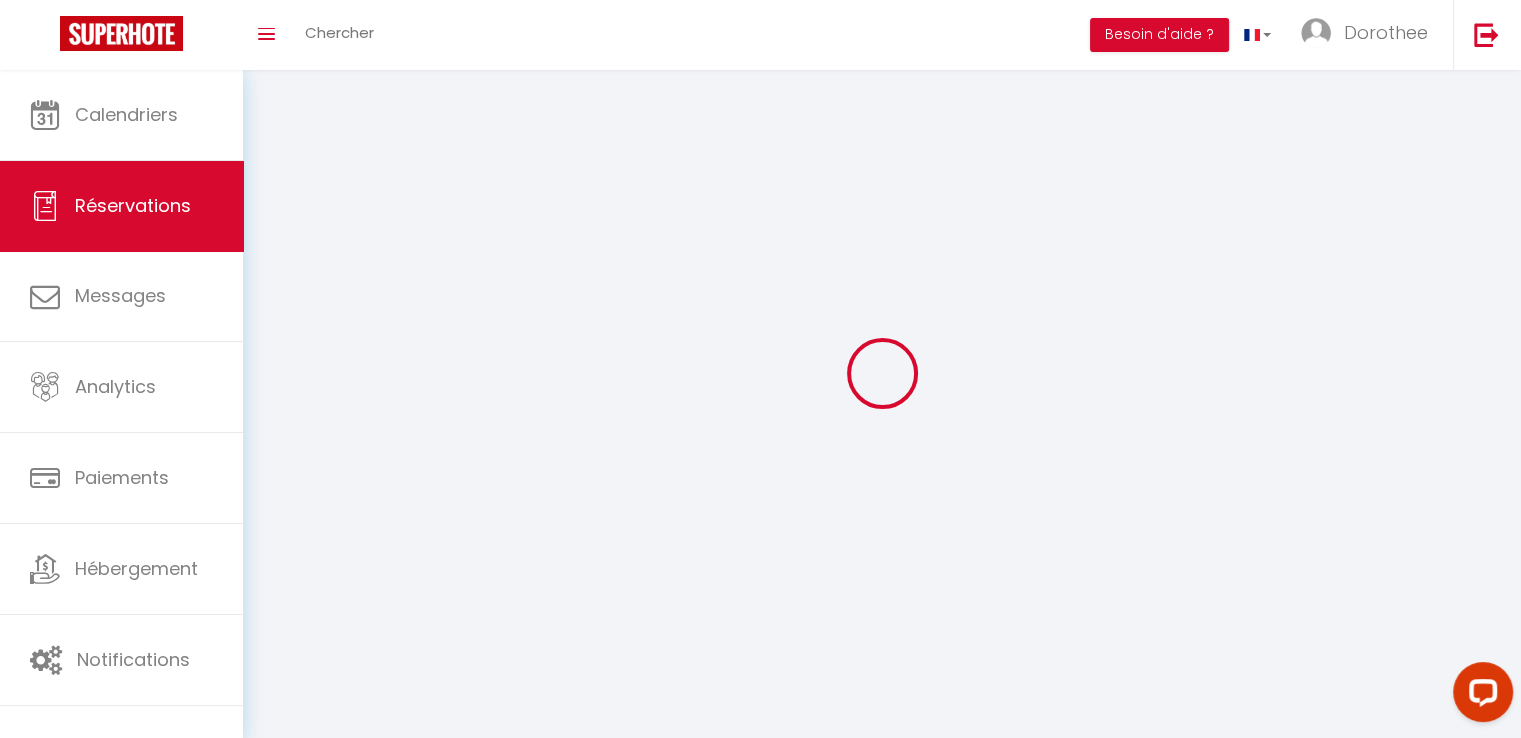 select 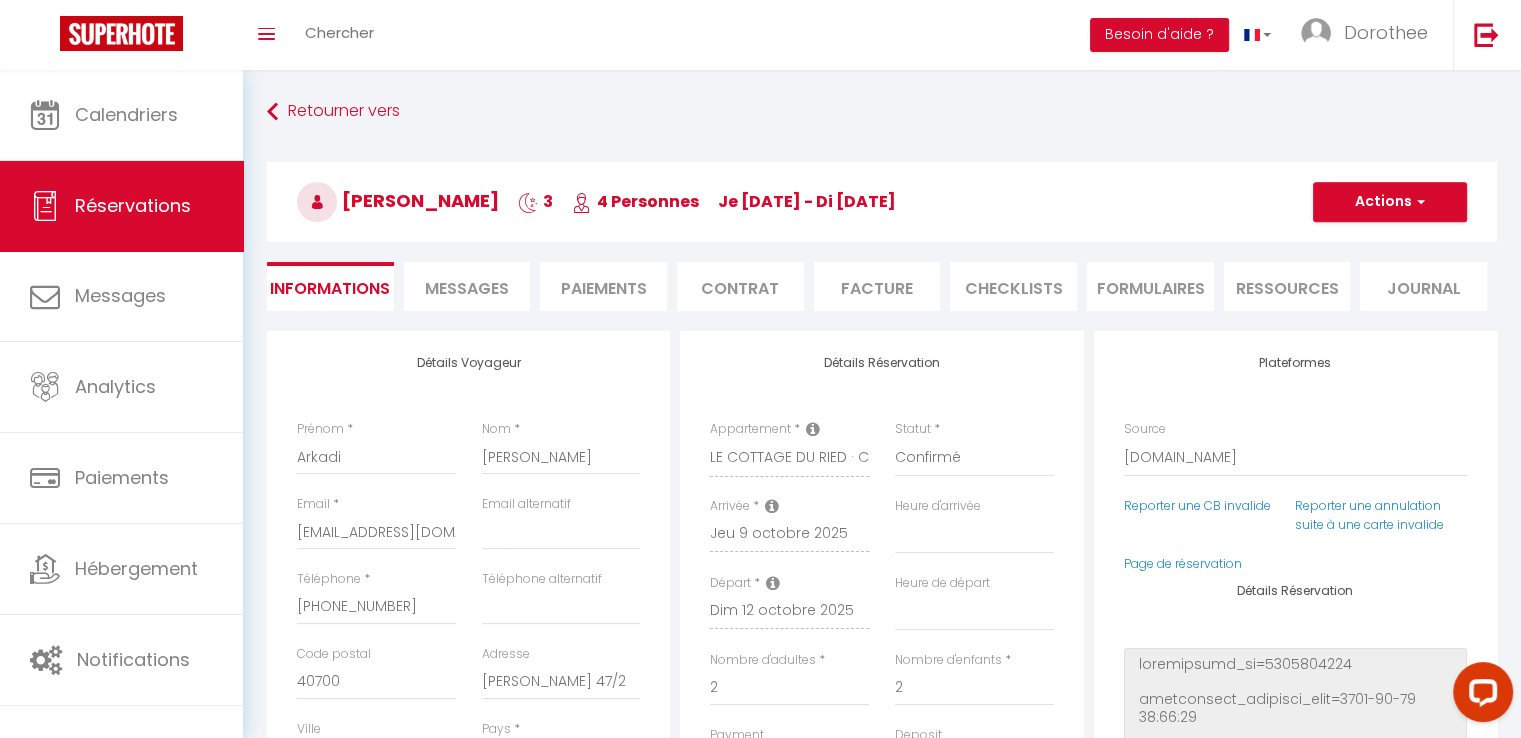 type on "82" 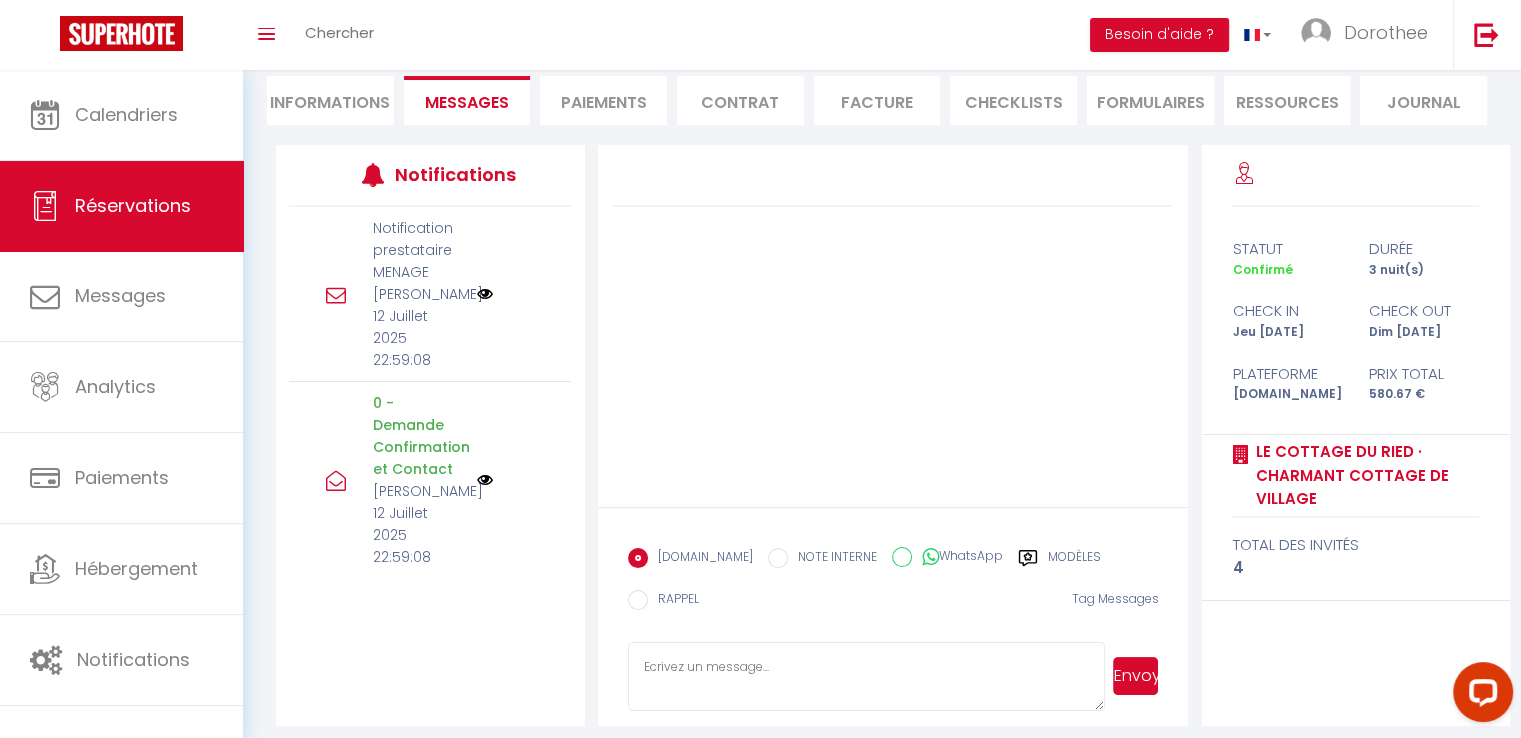 scroll, scrollTop: 197, scrollLeft: 0, axis: vertical 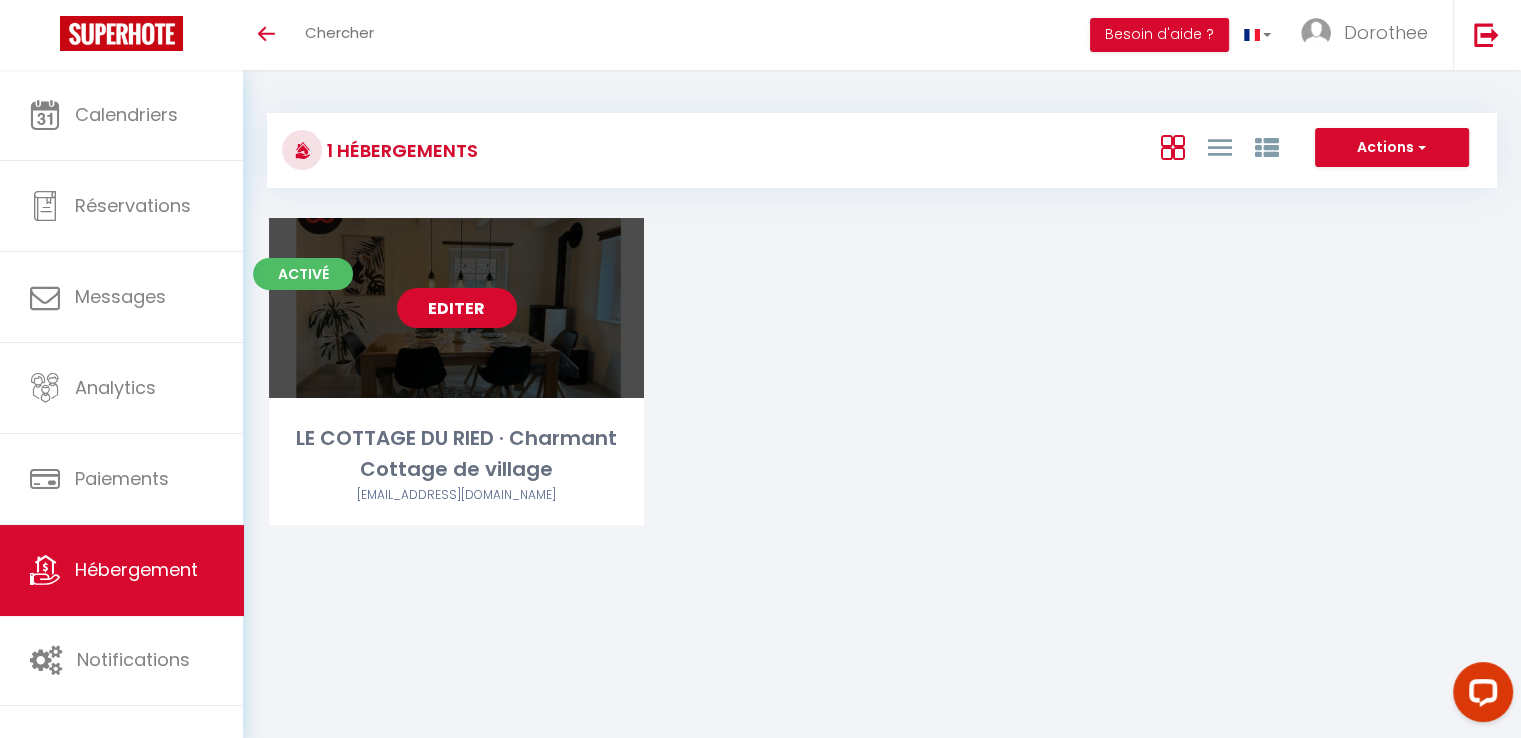 click on "Editer" at bounding box center (457, 308) 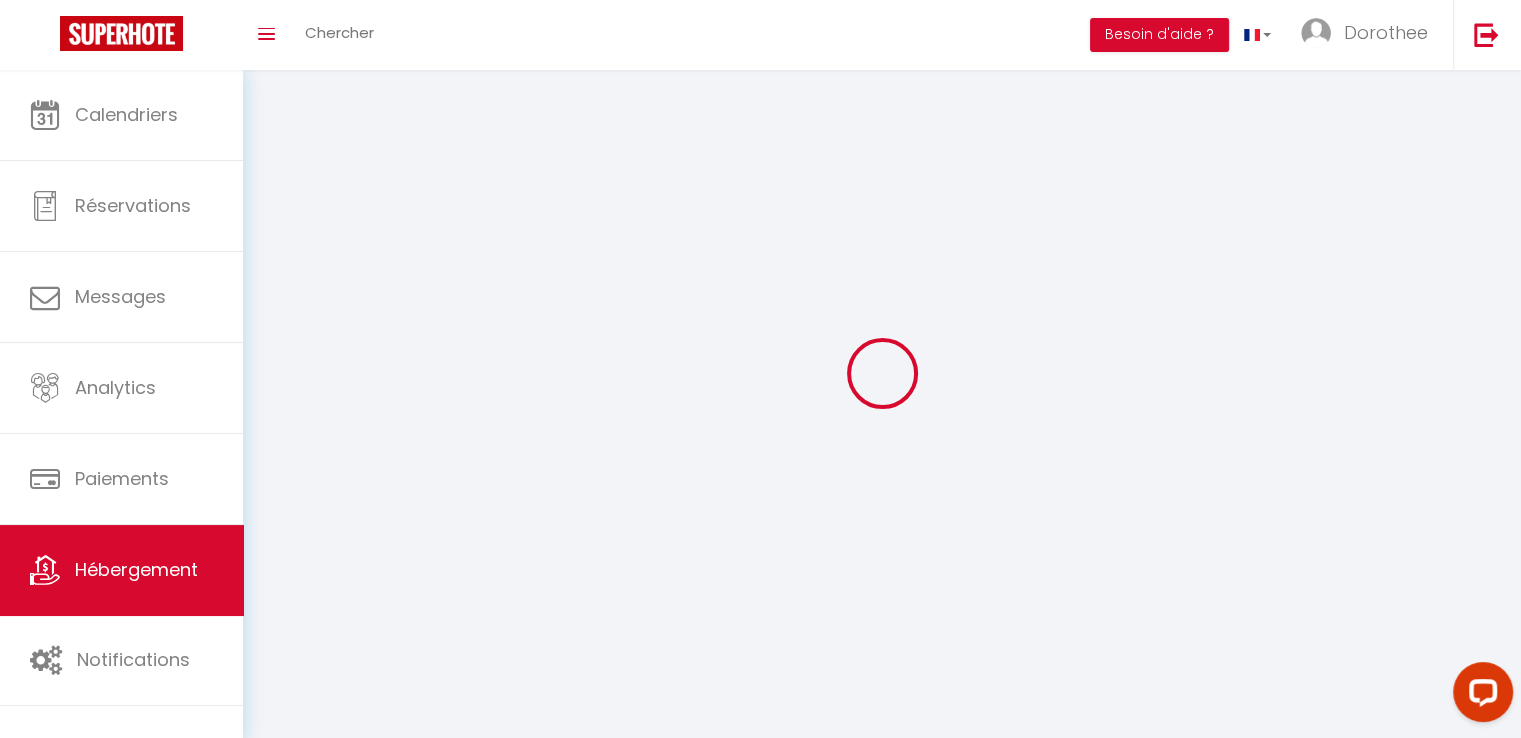 select 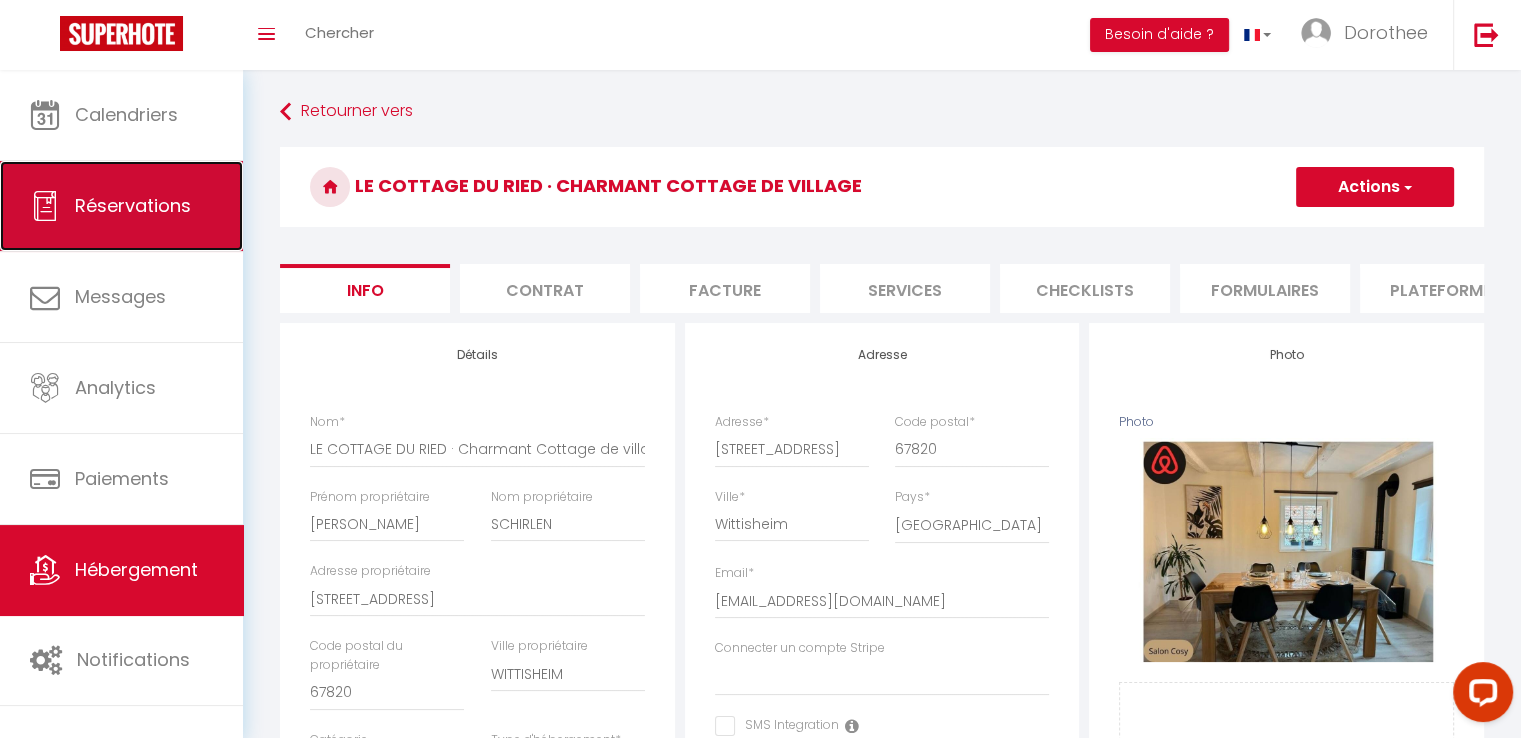 click on "Réservations" at bounding box center [133, 205] 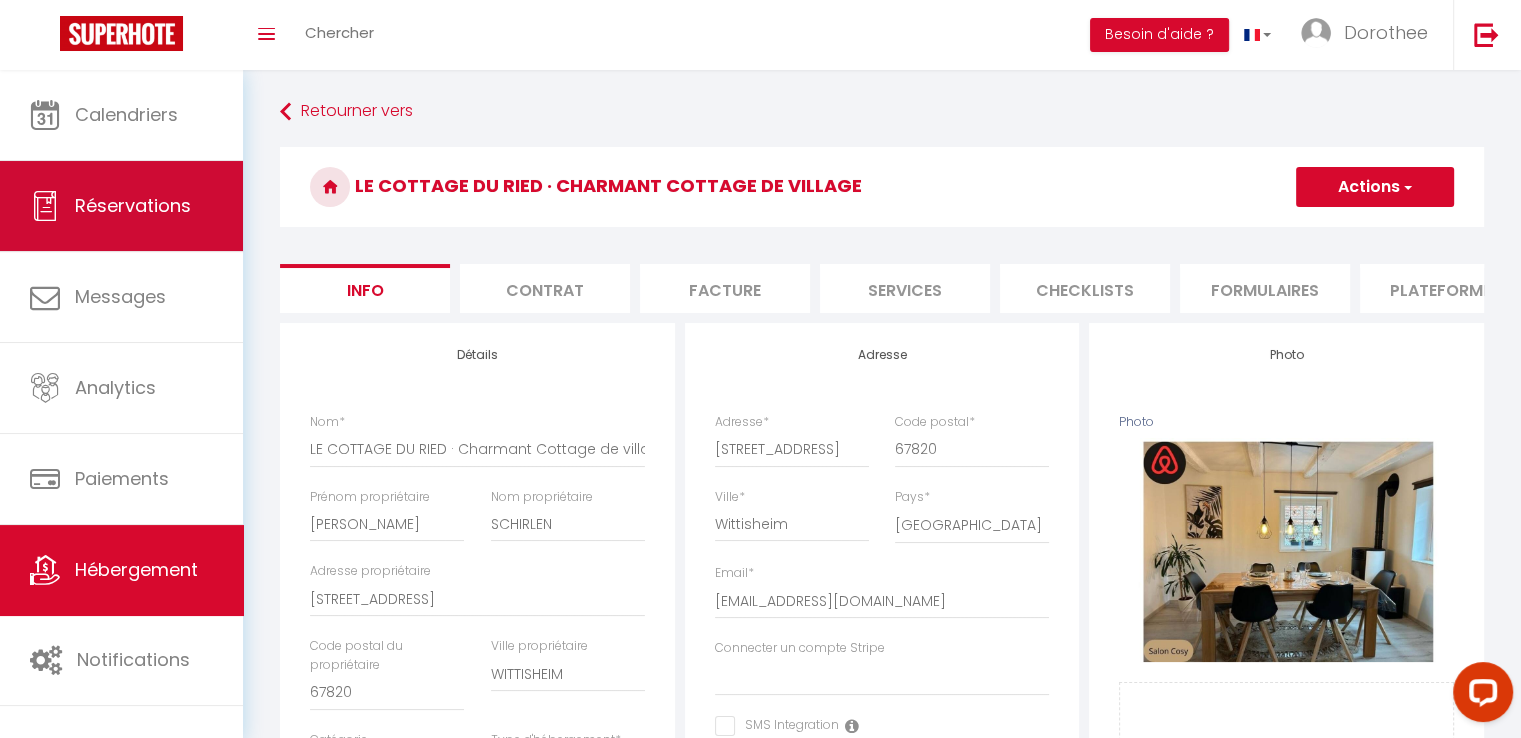 select on "not_cancelled" 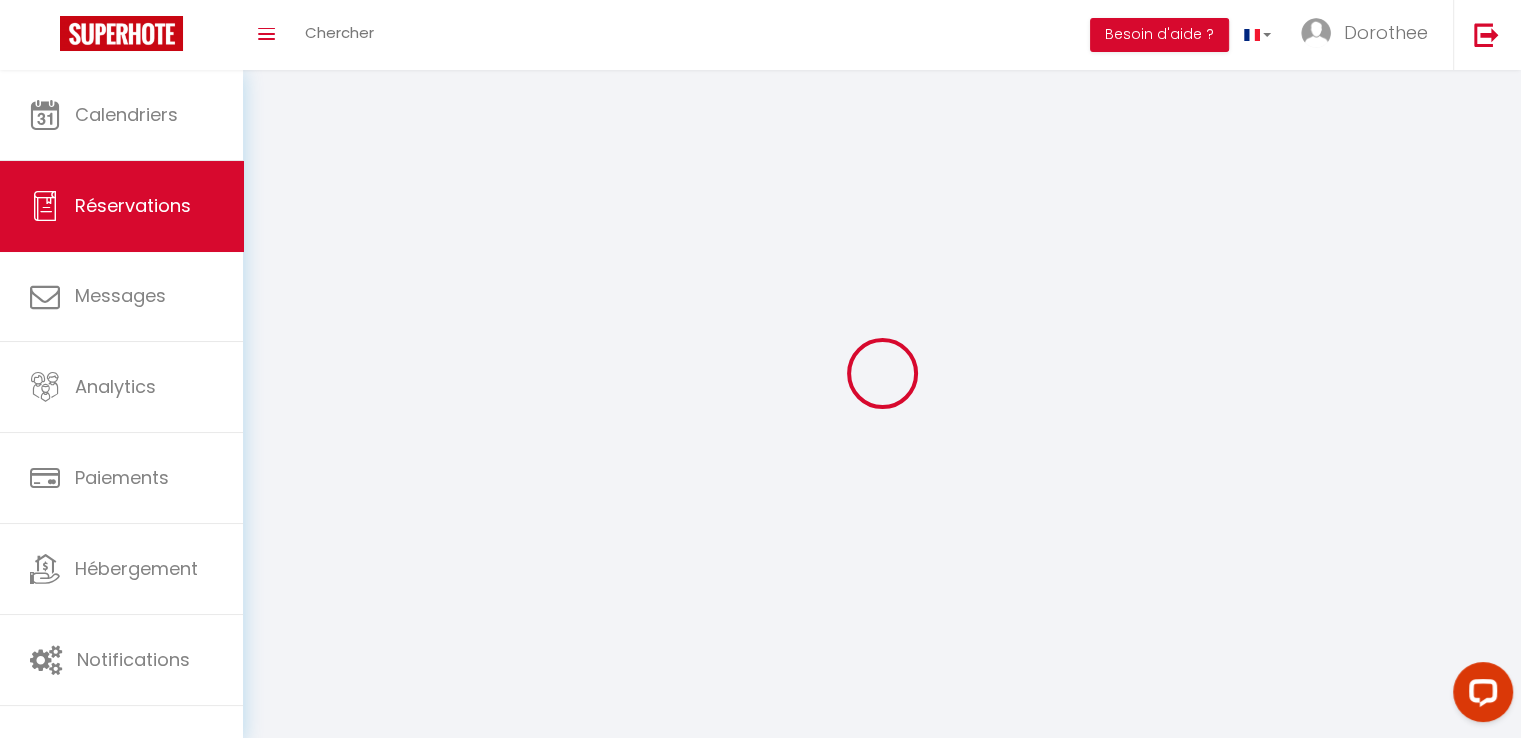 select 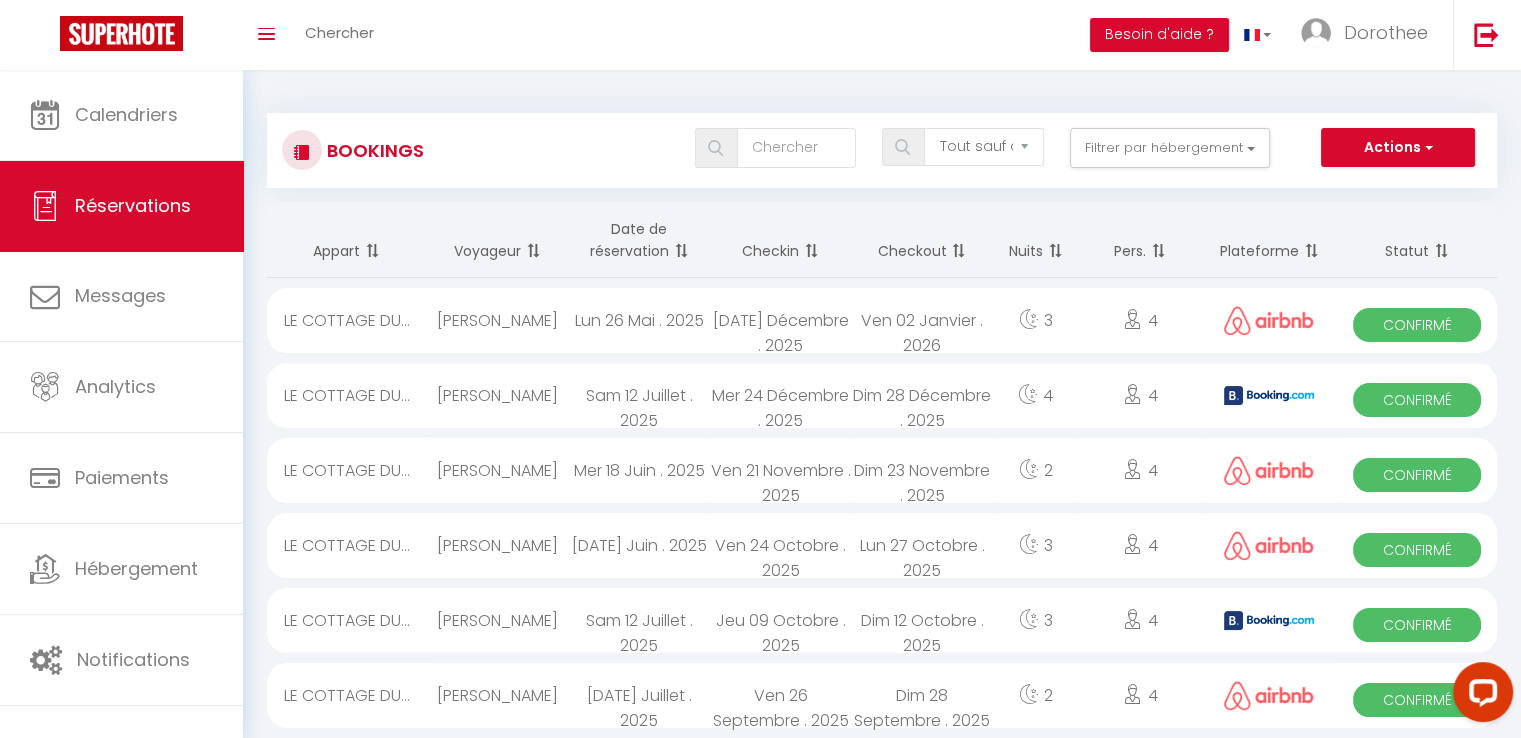 click on "[PERSON_NAME]" at bounding box center (497, 320) 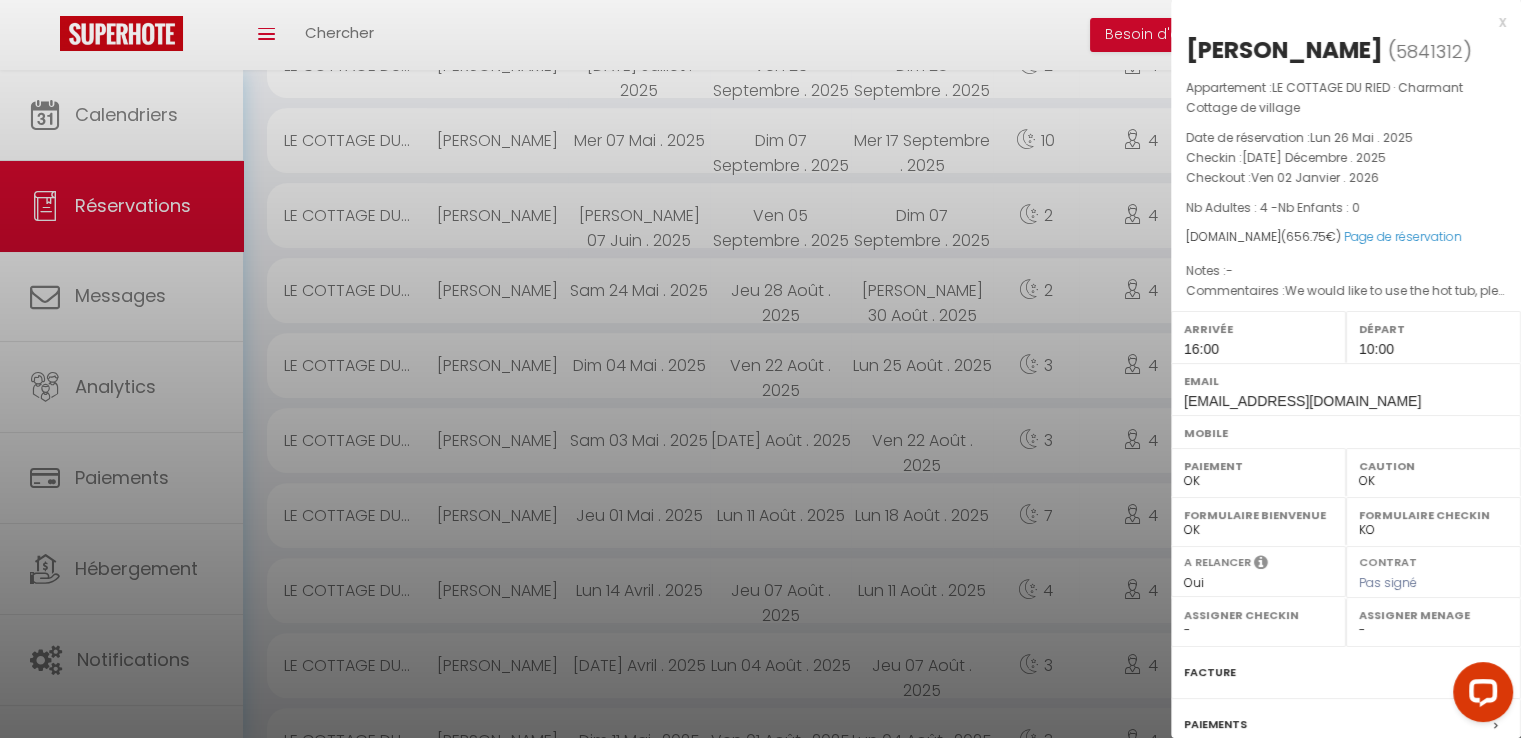 scroll, scrollTop: 672, scrollLeft: 0, axis: vertical 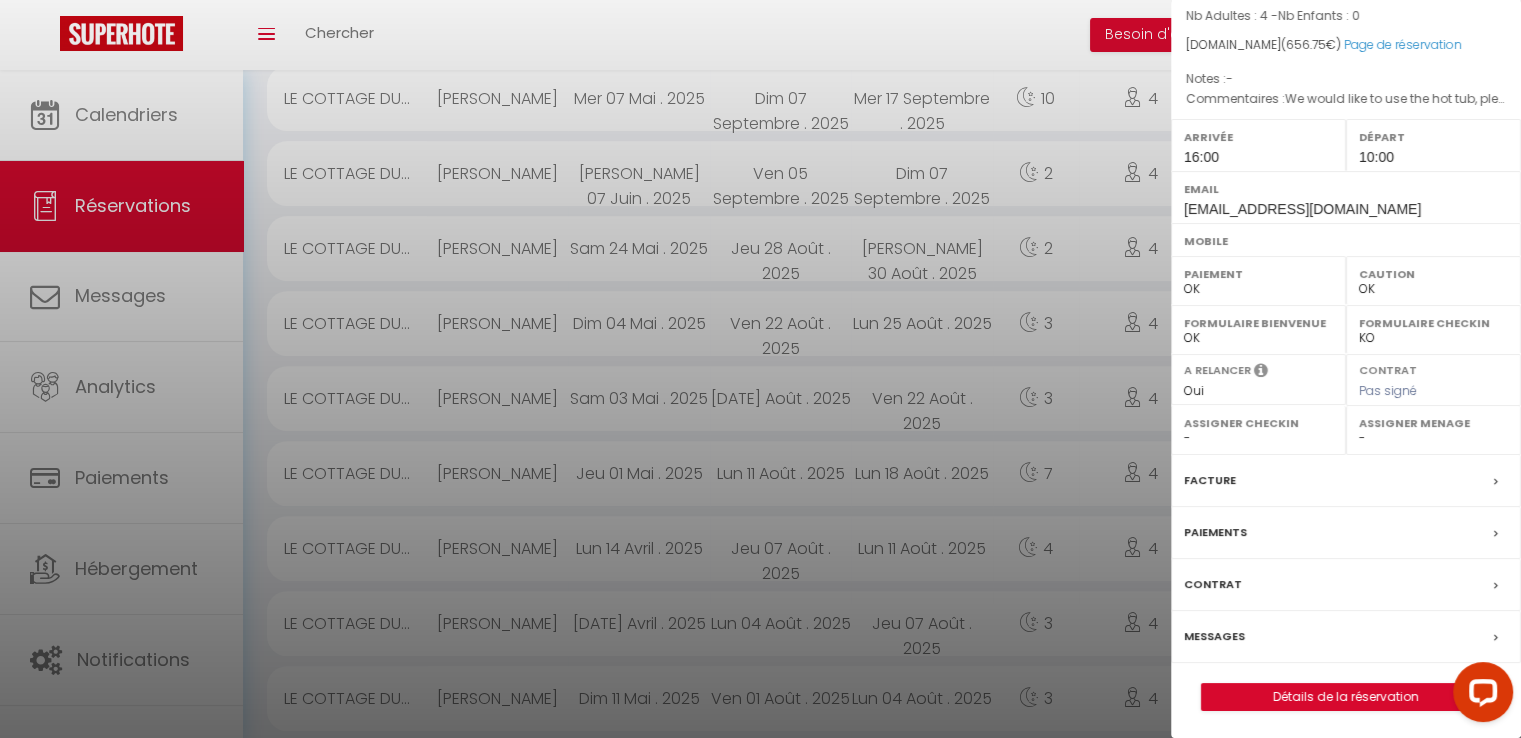 click on "Messages" at bounding box center [1214, 636] 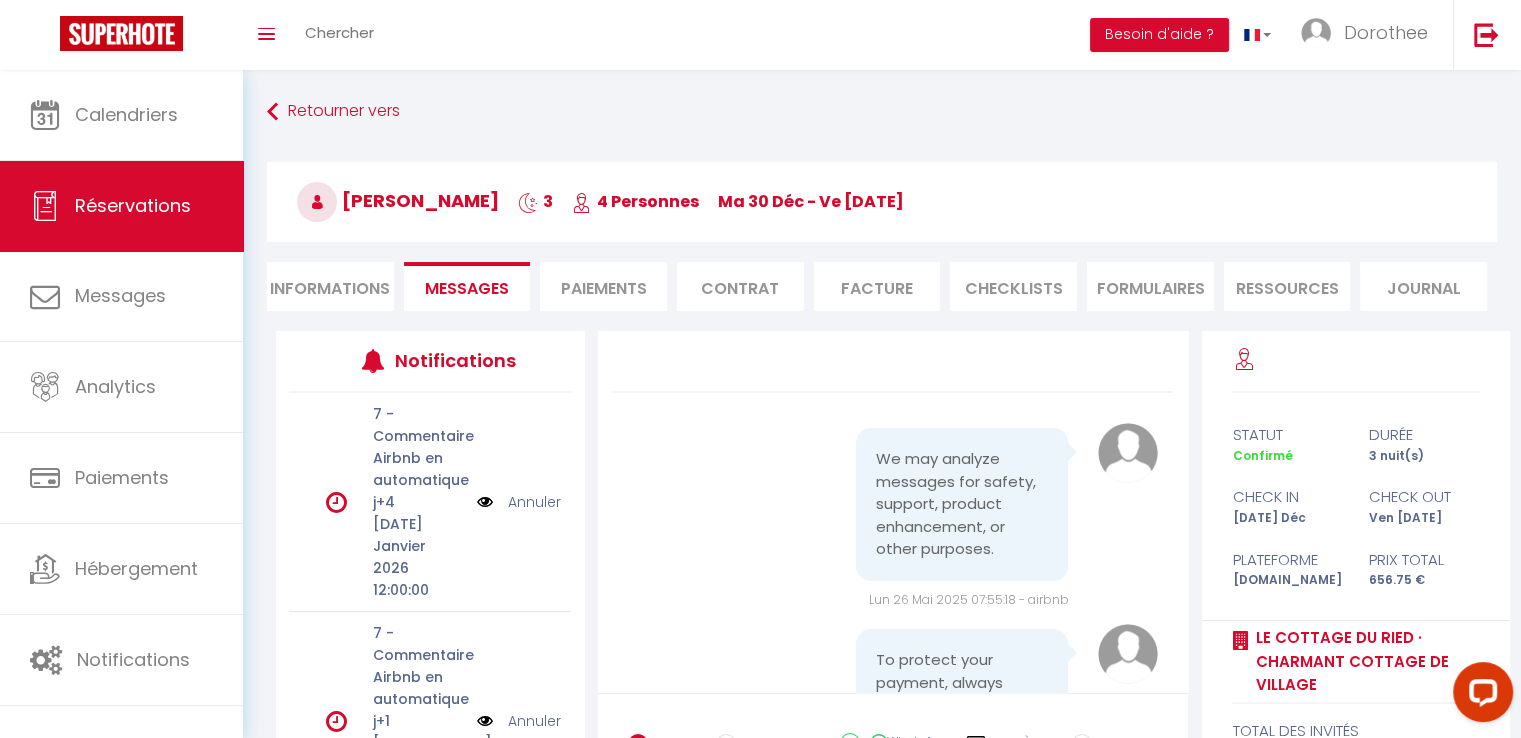 scroll, scrollTop: 3351, scrollLeft: 0, axis: vertical 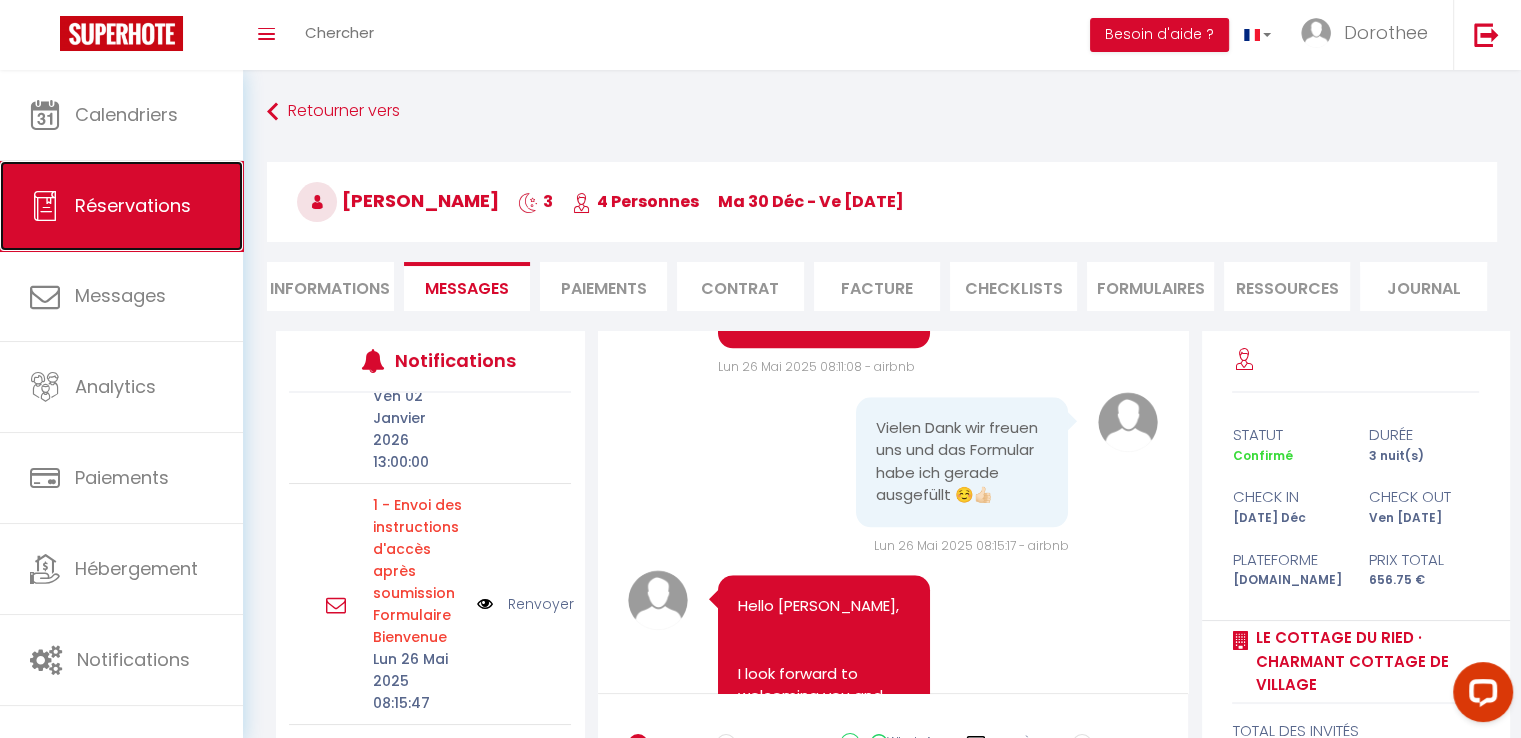 click on "Réservations" at bounding box center (133, 205) 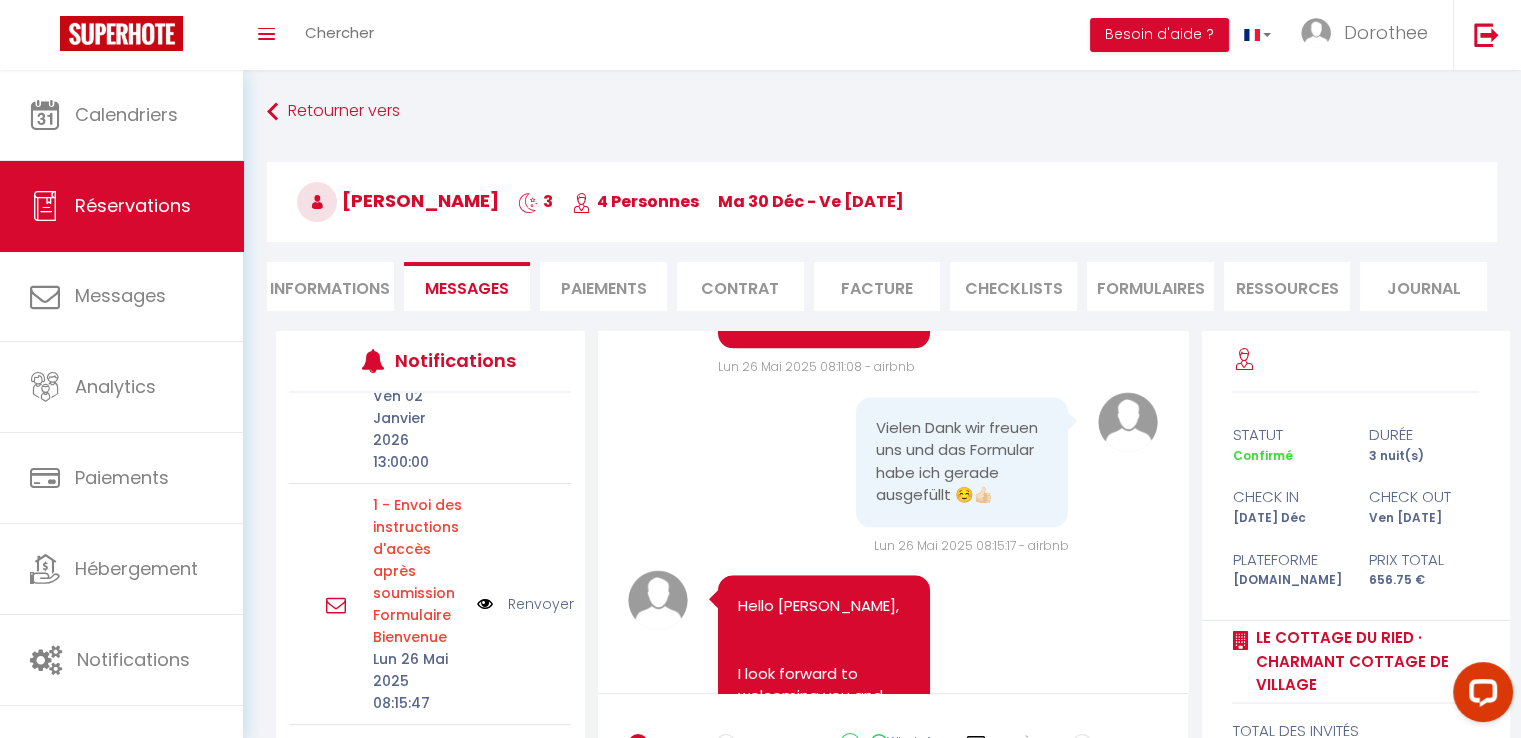select on "not_cancelled" 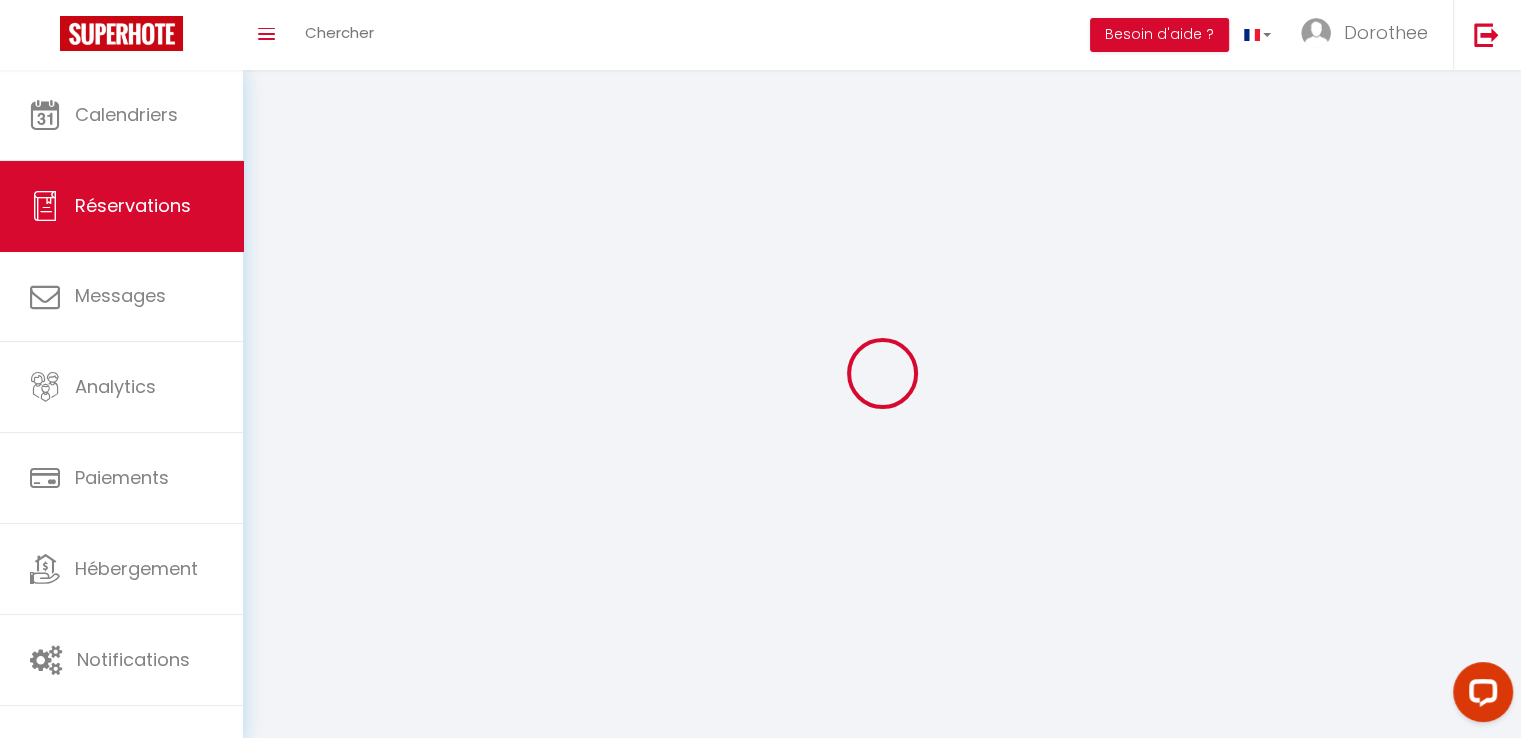 select 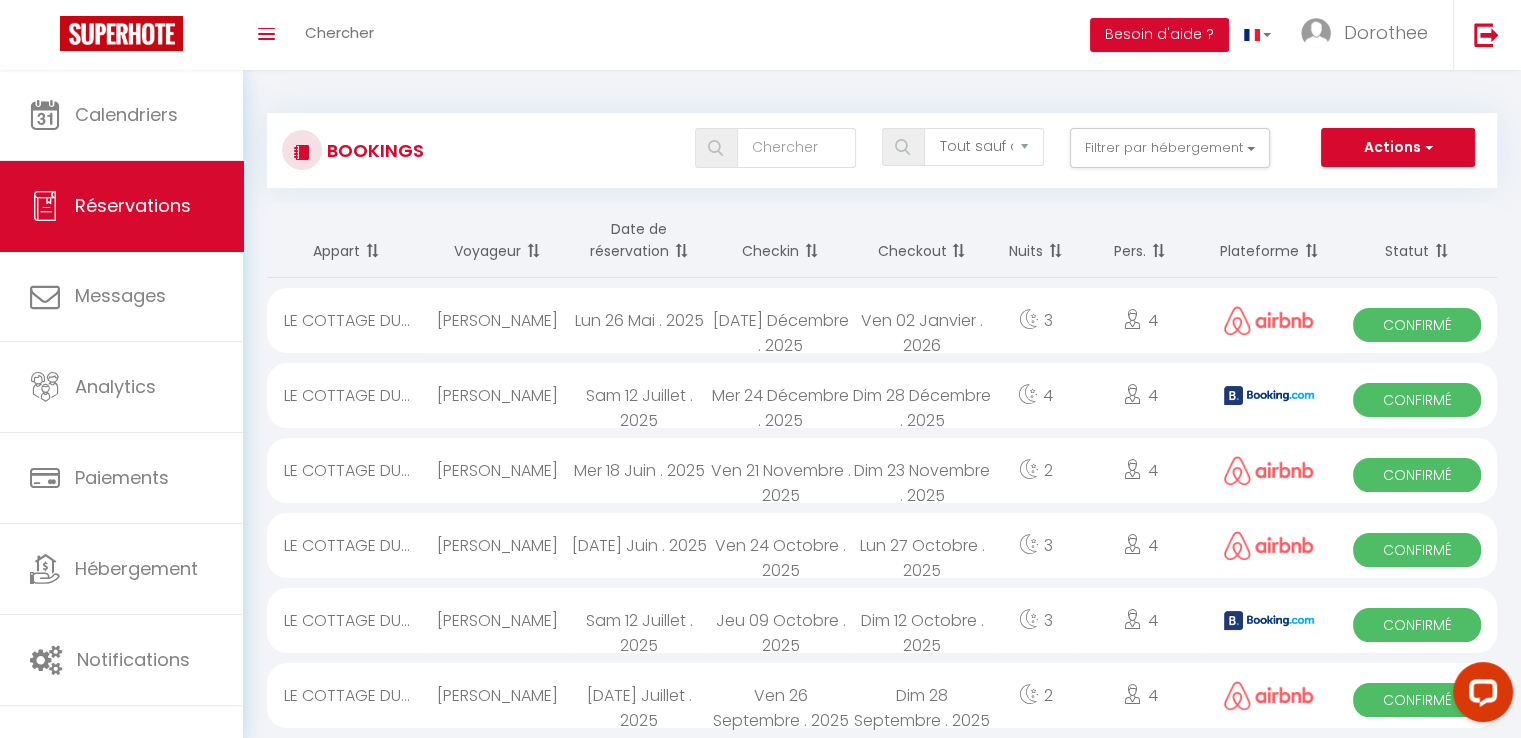 click on "[PERSON_NAME]" at bounding box center (497, 395) 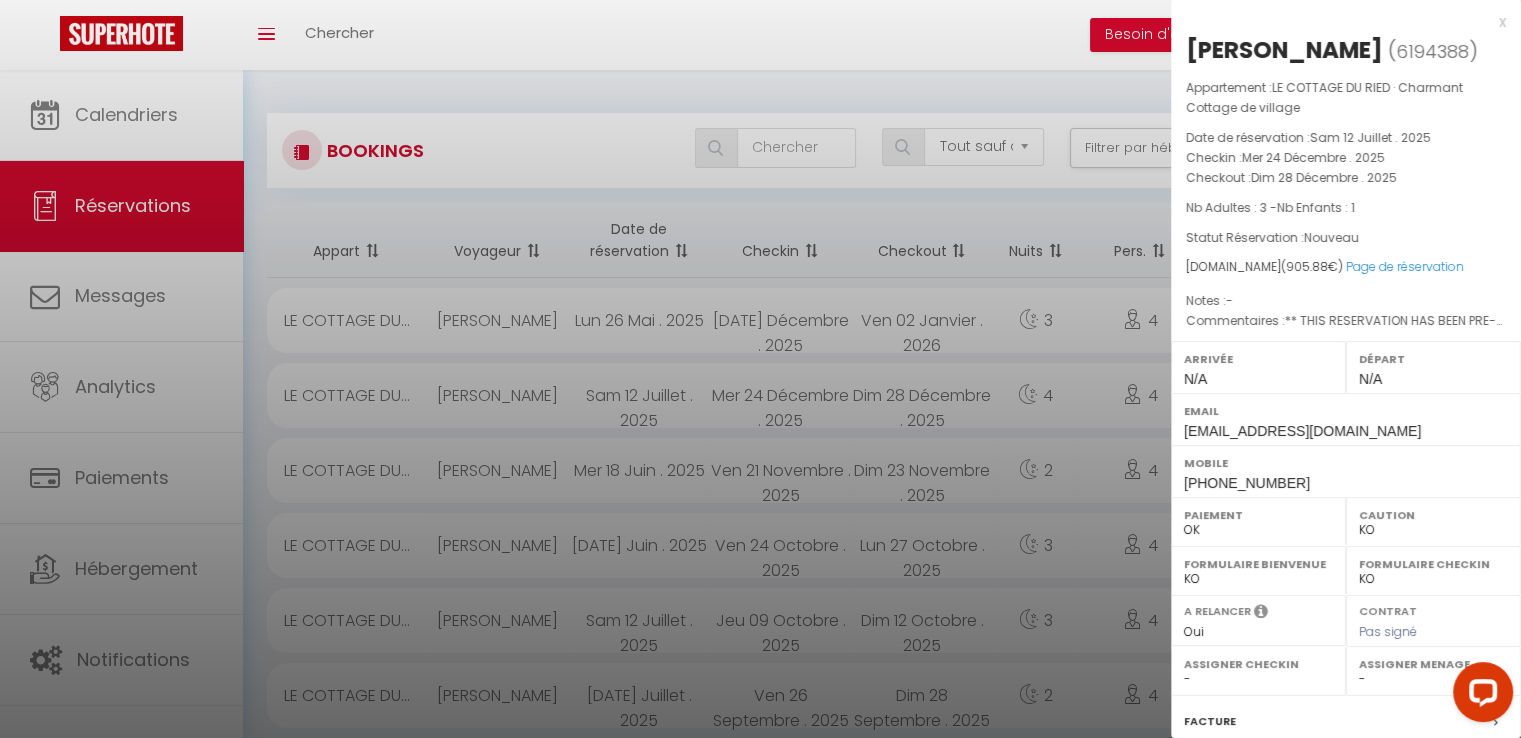 scroll, scrollTop: 240, scrollLeft: 0, axis: vertical 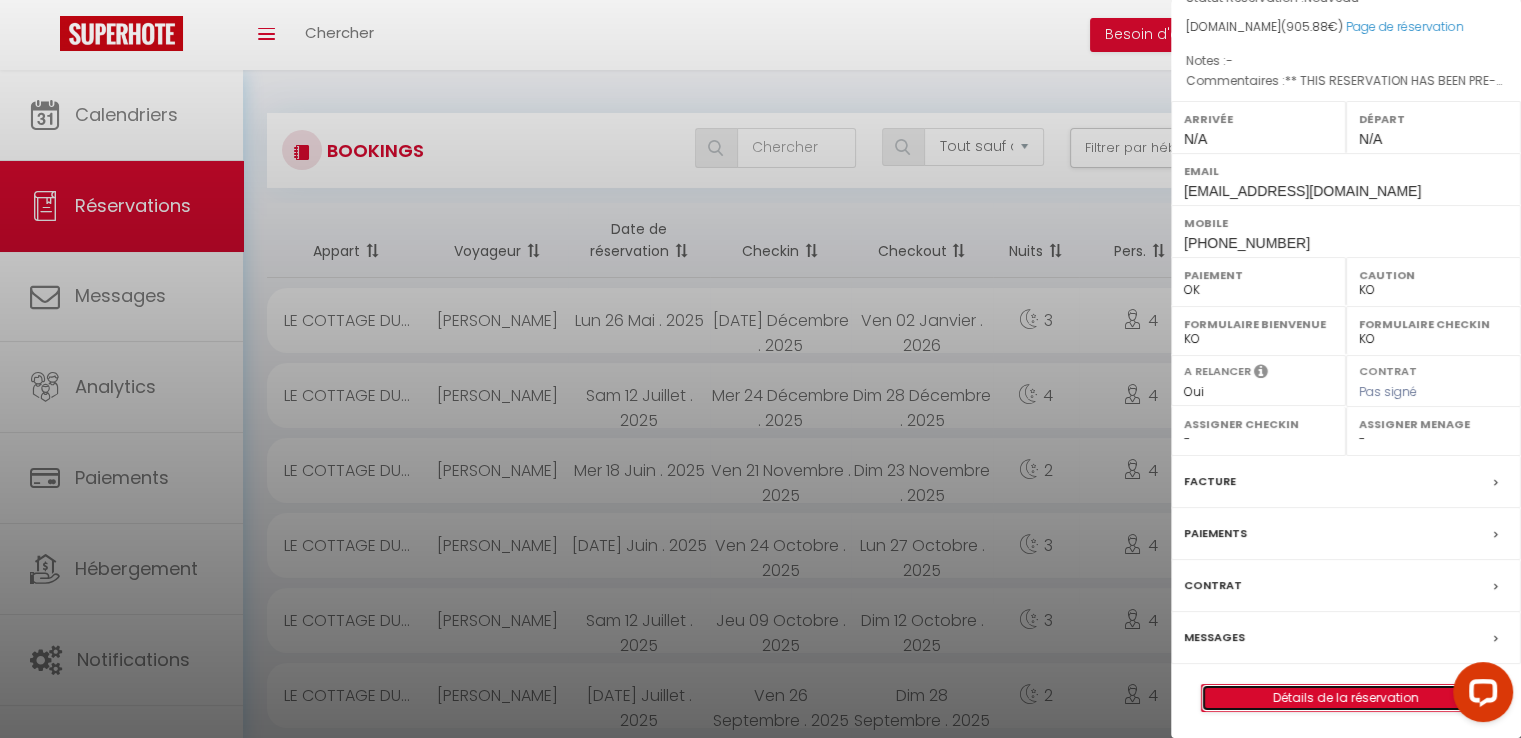 click on "Détails de la réservation" at bounding box center [1346, 698] 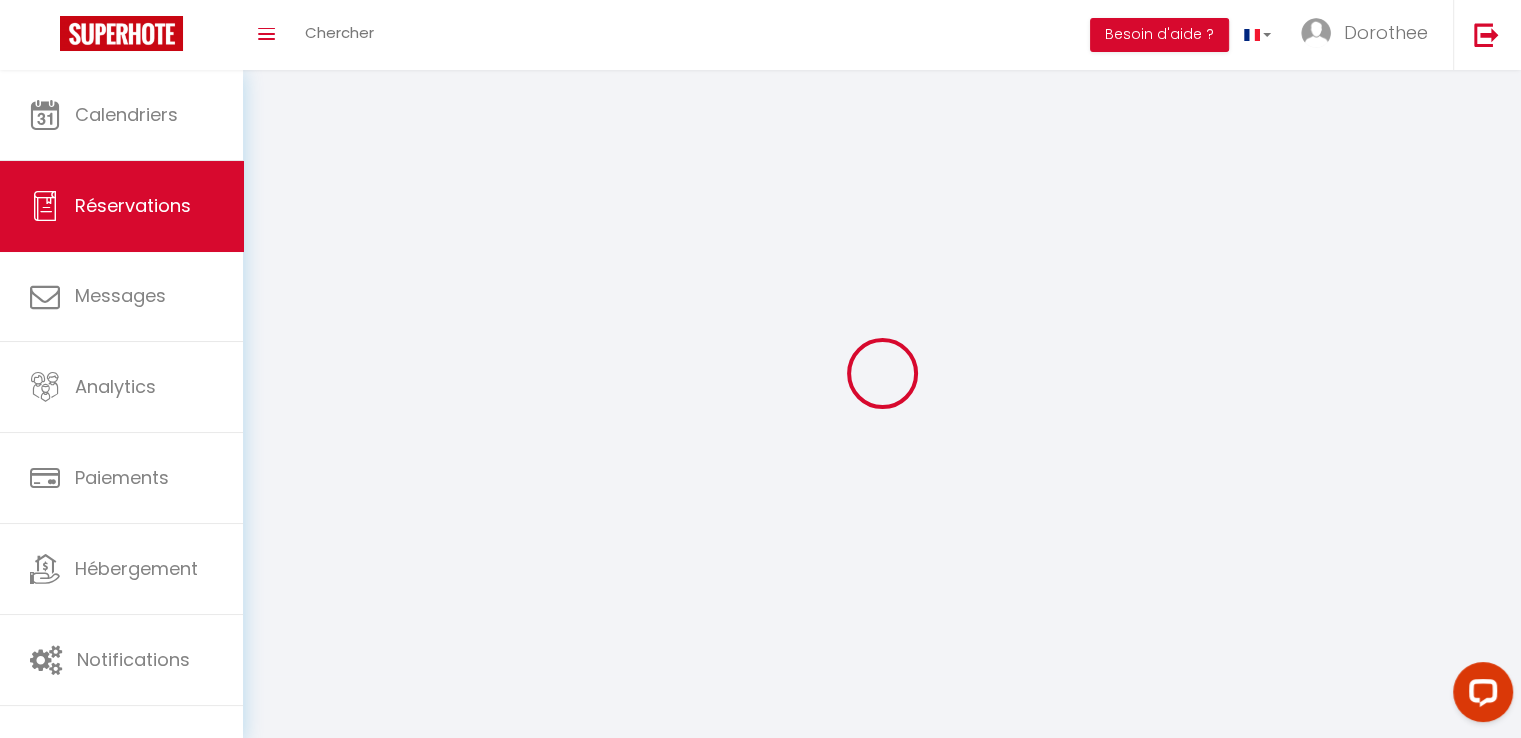 type on "[PERSON_NAME]" 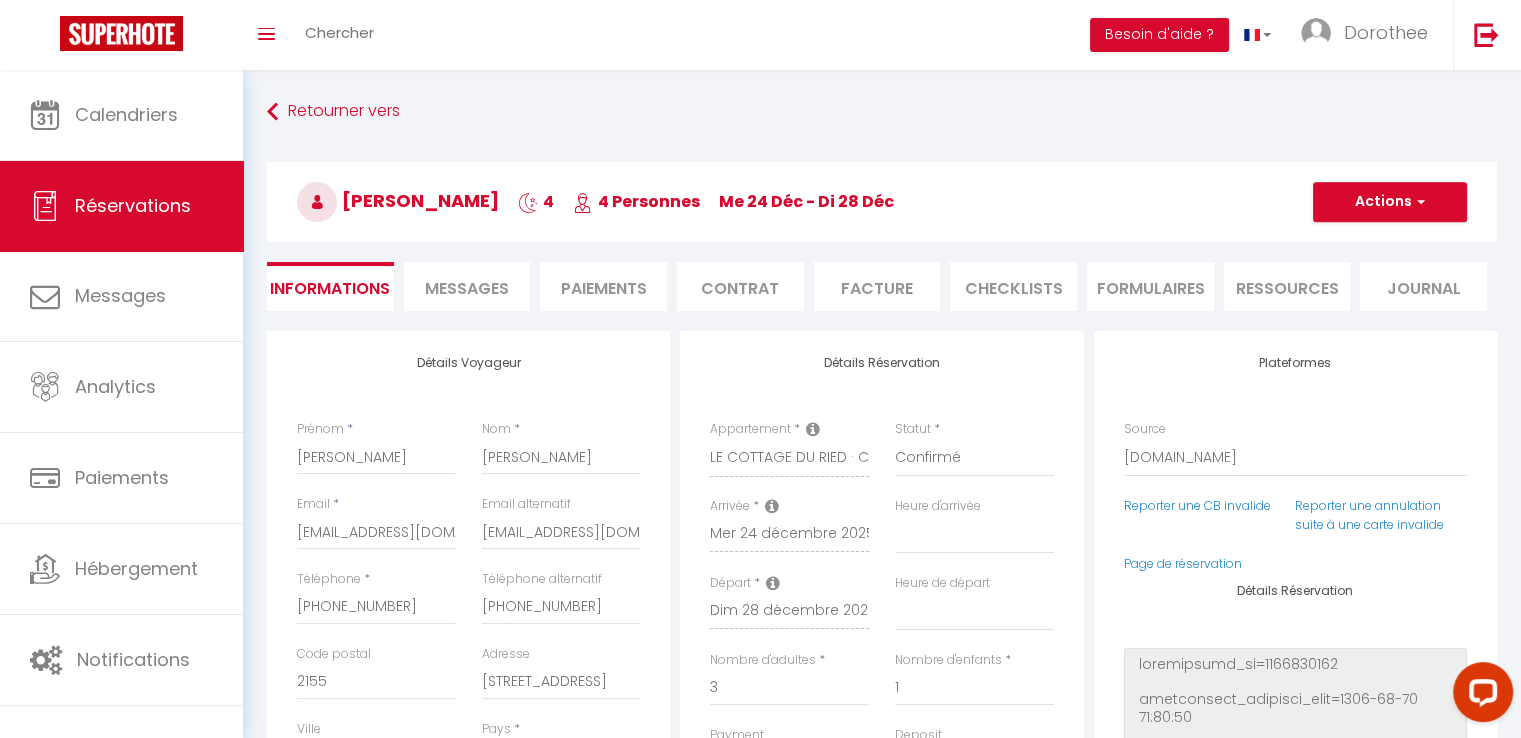 type on "82" 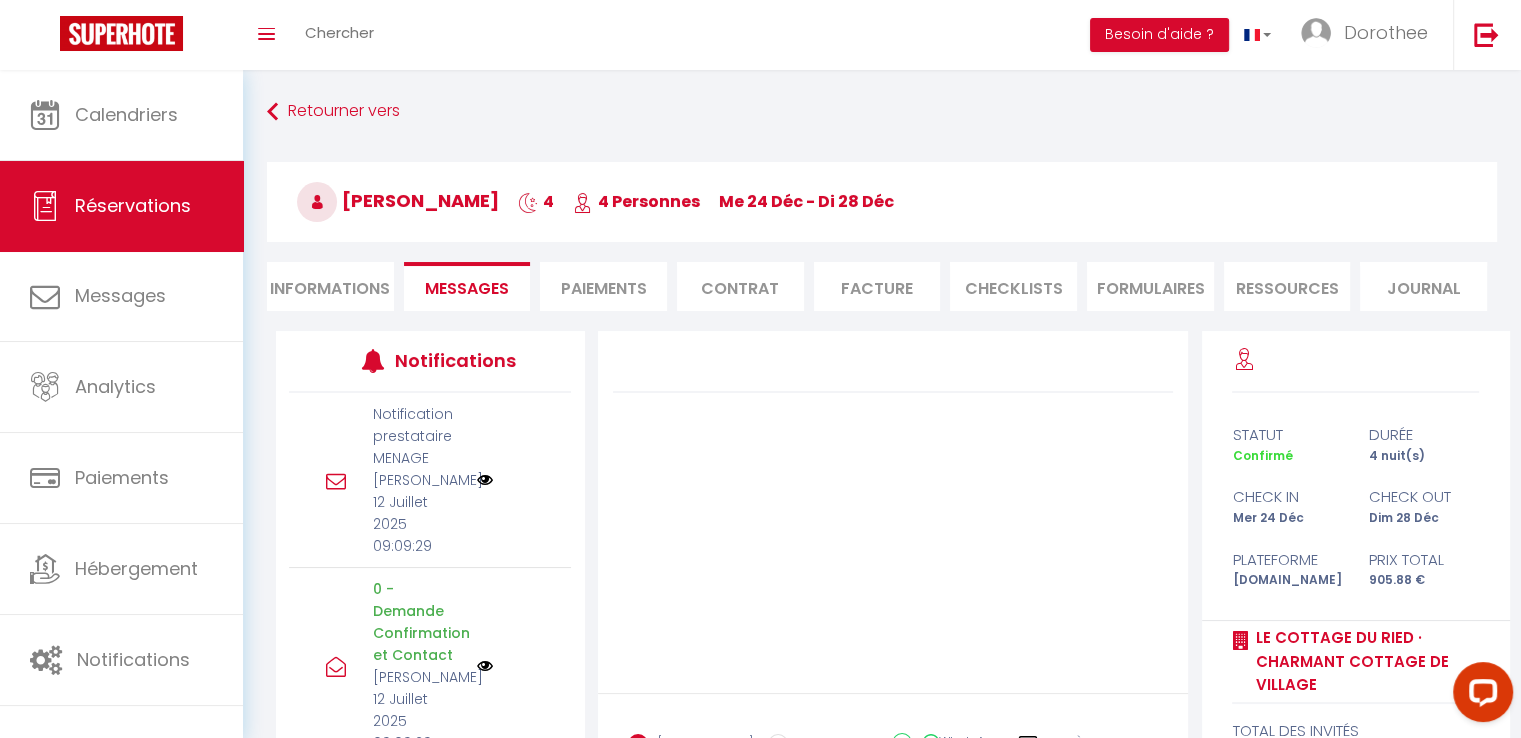 drag, startPoint x: 592, startPoint y: 438, endPoint x: 568, endPoint y: 617, distance: 180.60178 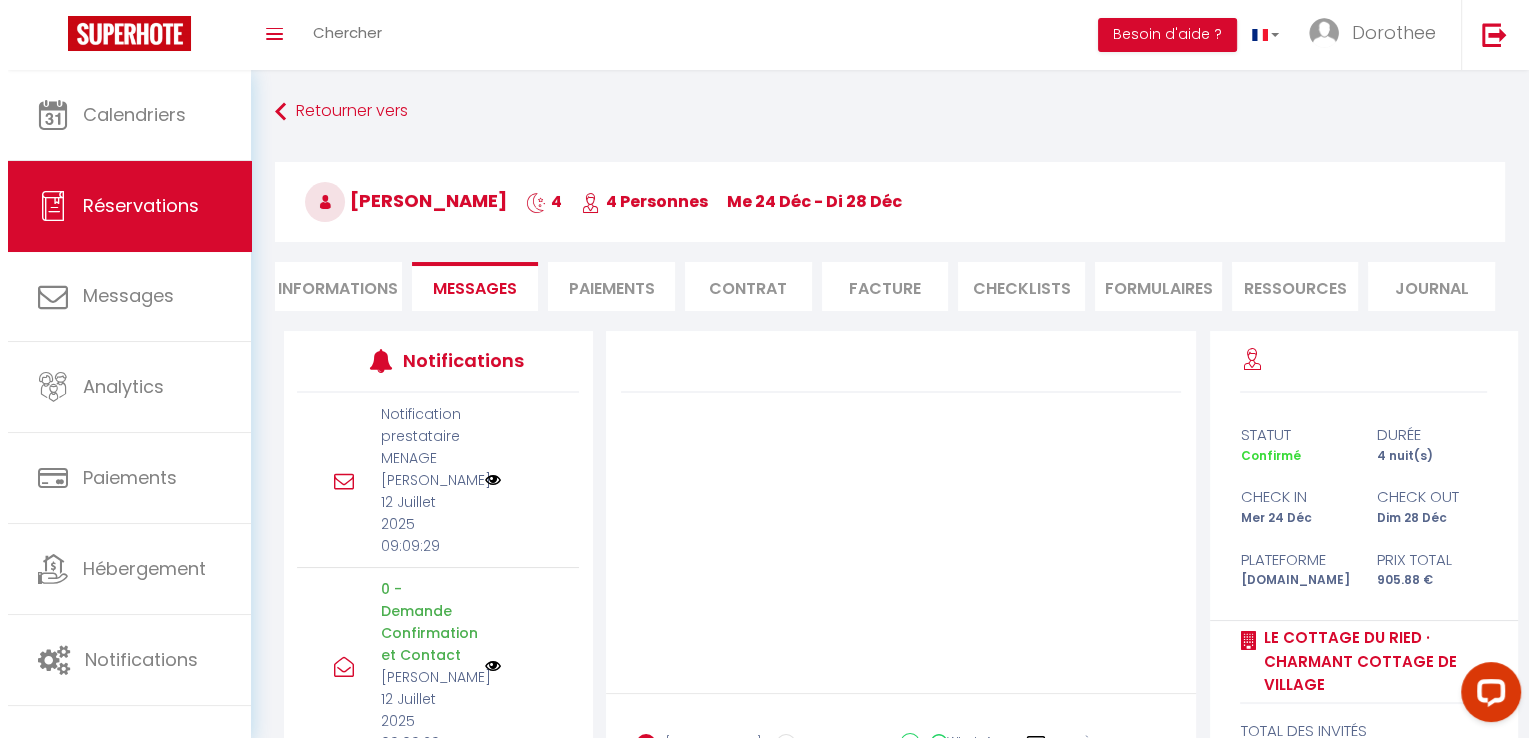 scroll, scrollTop: 197, scrollLeft: 0, axis: vertical 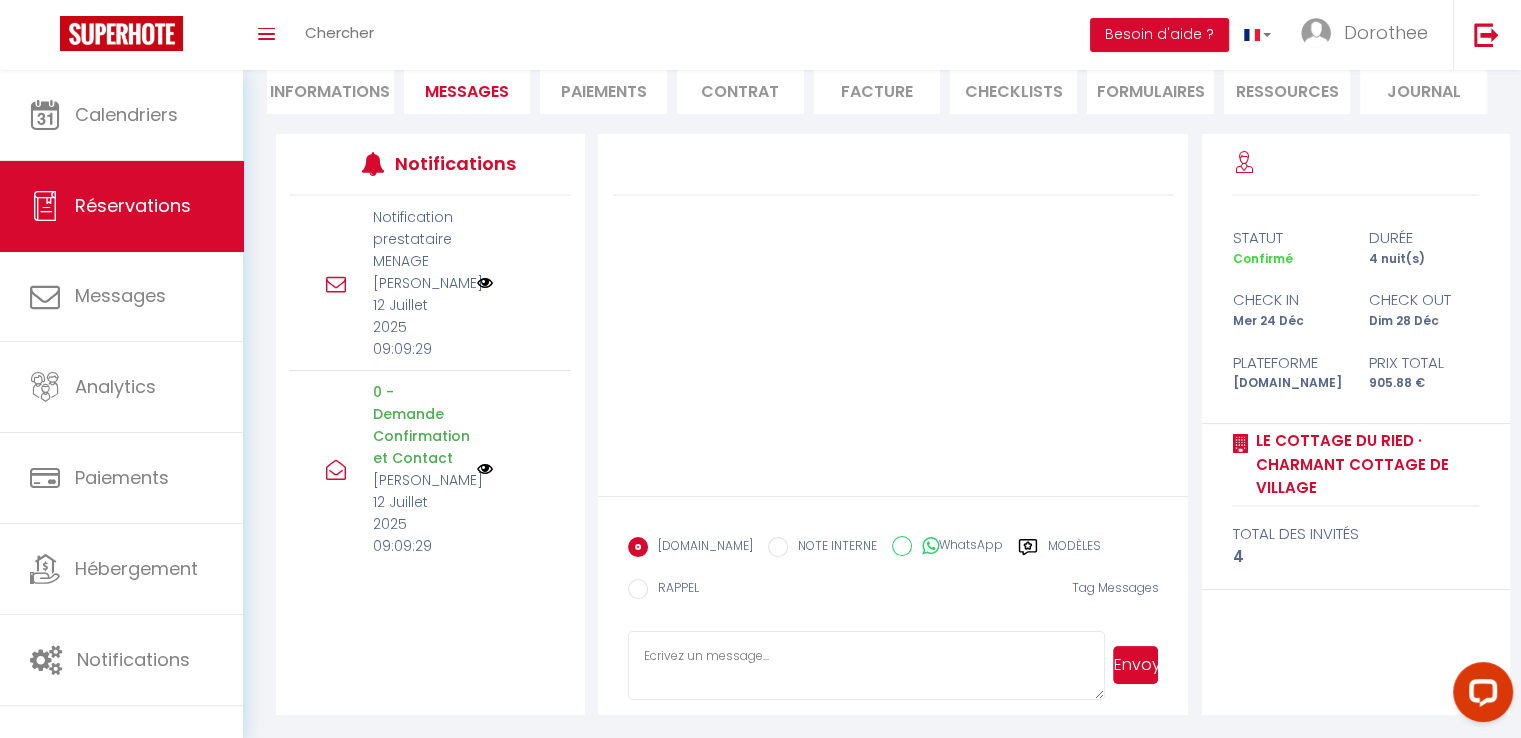click at bounding box center [485, 469] 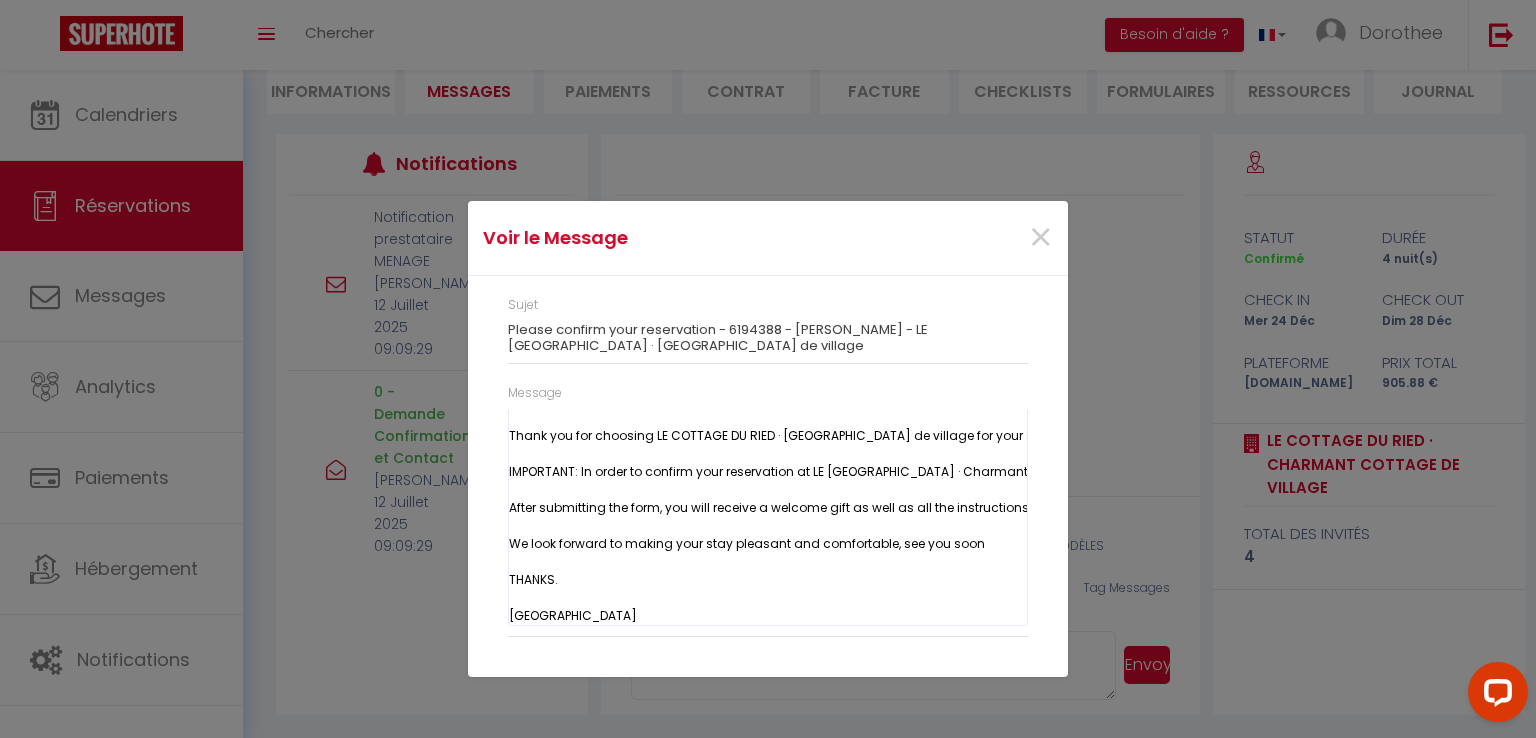 scroll, scrollTop: 0, scrollLeft: 0, axis: both 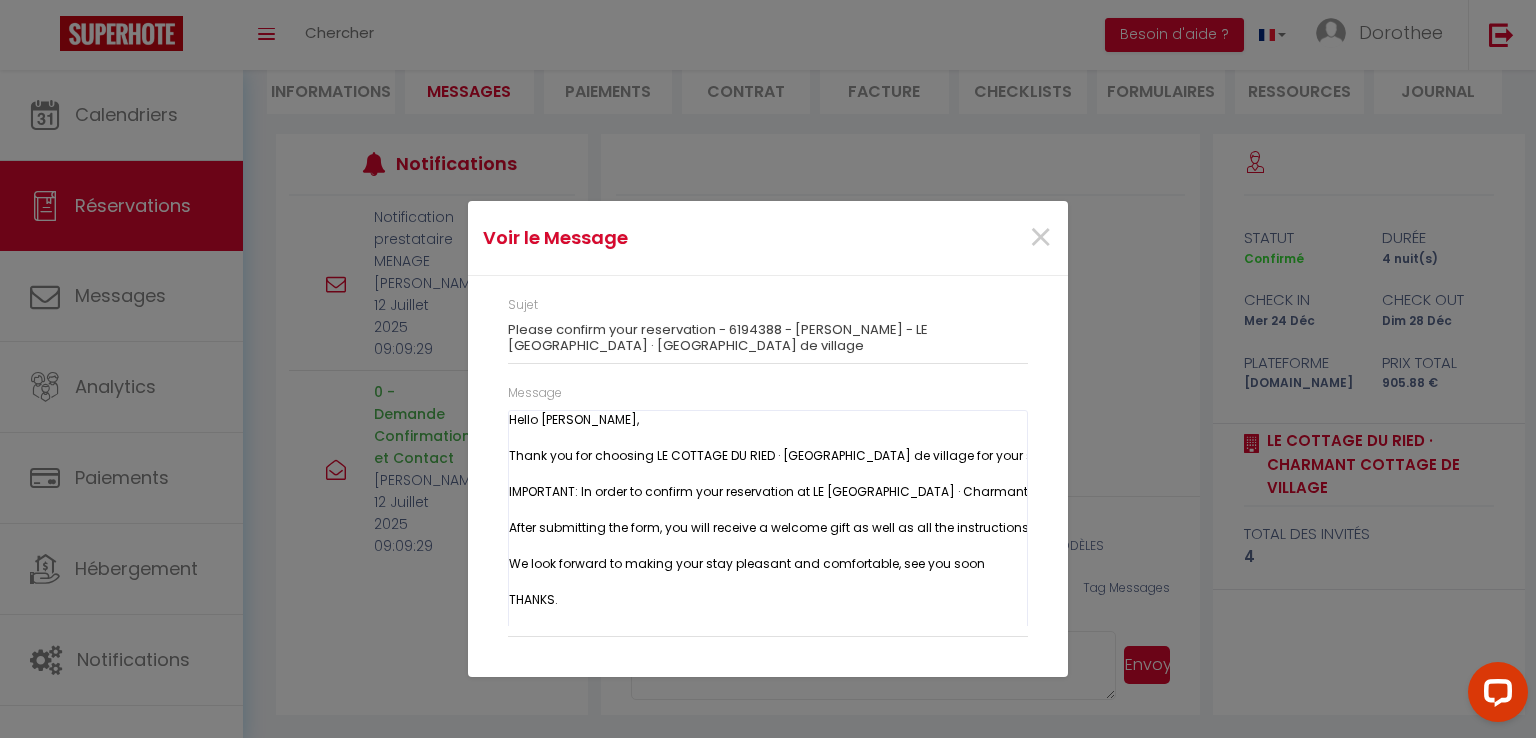 click on "Hello [PERSON_NAME],
Thank you for choosing LE COTTAGE DU RIED · [GEOGRAPHIC_DATA] de village for your stay in [GEOGRAPHIC_DATA]!
IMPORTANT: In order to confirm your reservation at LE [GEOGRAPHIC_DATA] · Charmant Cottage de village, I invite you to fill out this quick form NOW (30 seconds):  [URL][DOMAIN_NAME]
After submitting the form, you will receive a welcome gift as well as all the instructions to best prepare for your arrival.
We look forward to making your stay pleasant and comfortable, see you soon
THANKS.
[GEOGRAPHIC_DATA]" at bounding box center [768, 528] 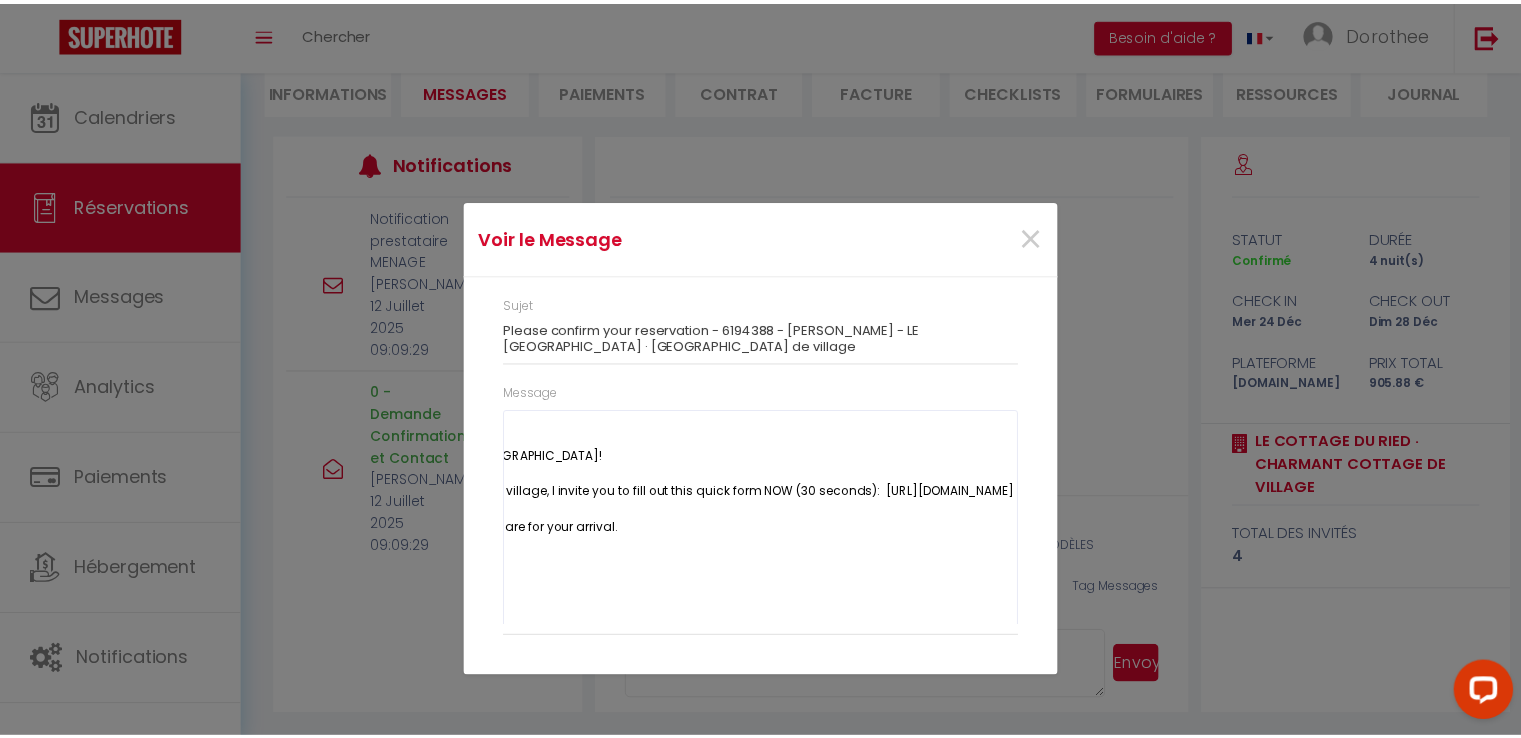 scroll, scrollTop: 0, scrollLeft: 821, axis: horizontal 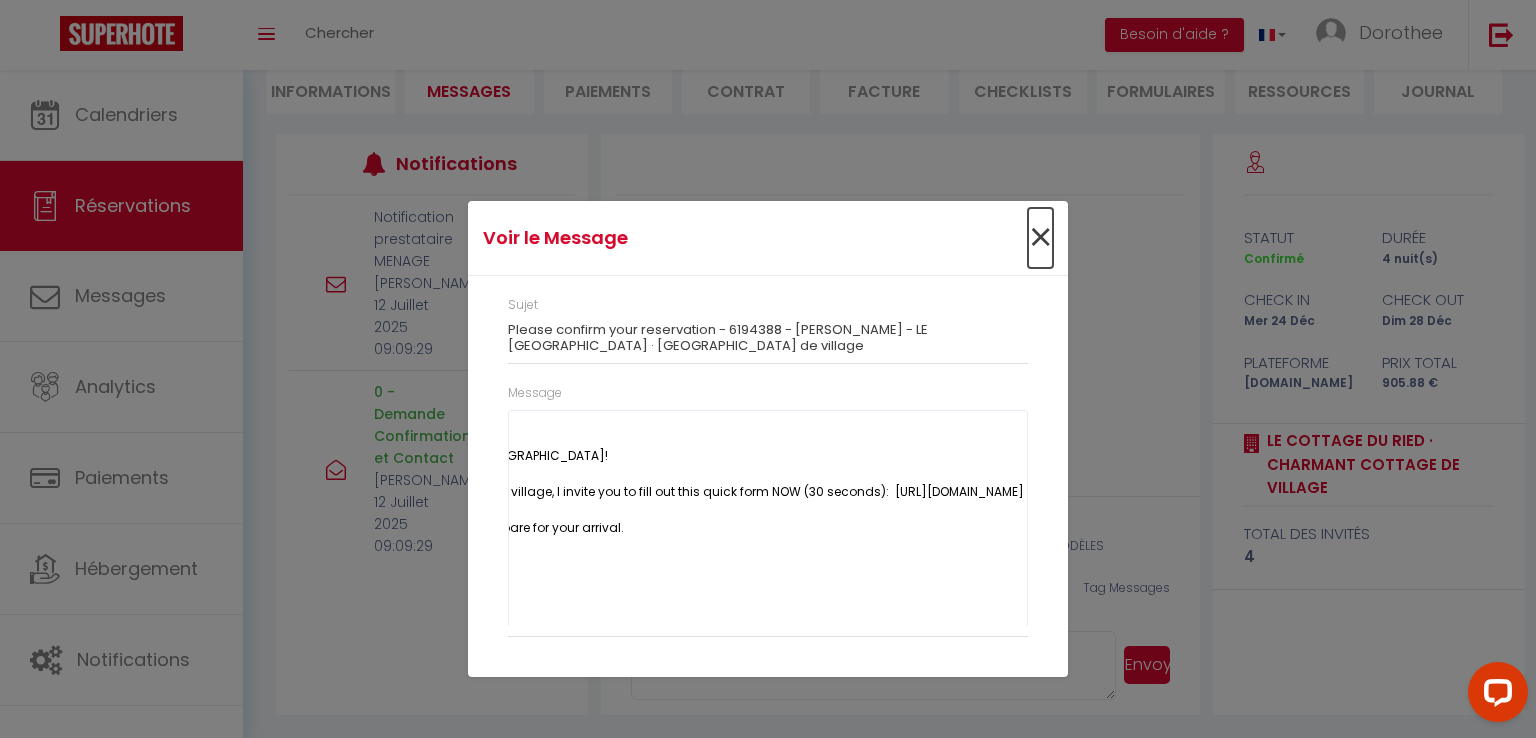 click on "×" at bounding box center [1040, 238] 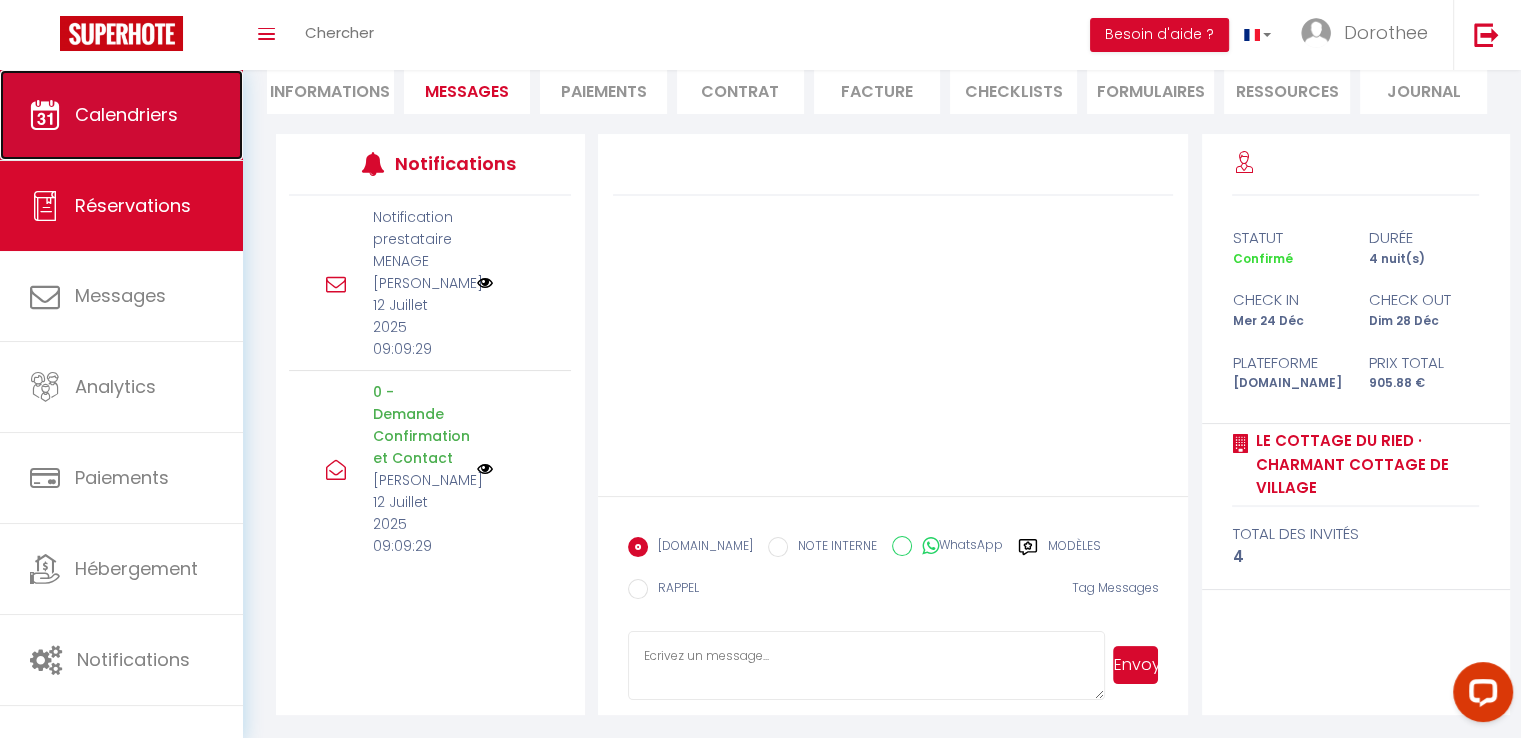 click on "Calendriers" at bounding box center (126, 114) 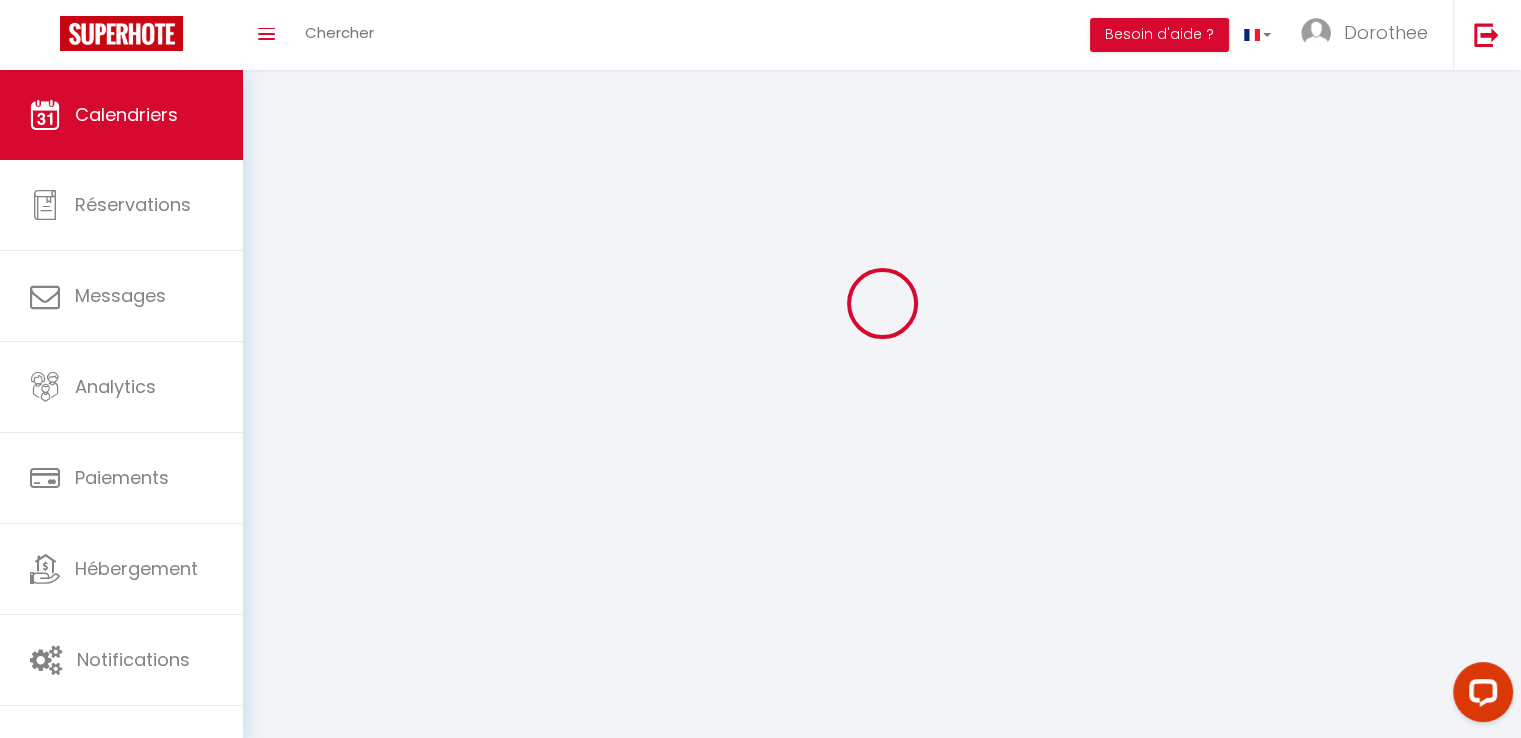 scroll, scrollTop: 0, scrollLeft: 0, axis: both 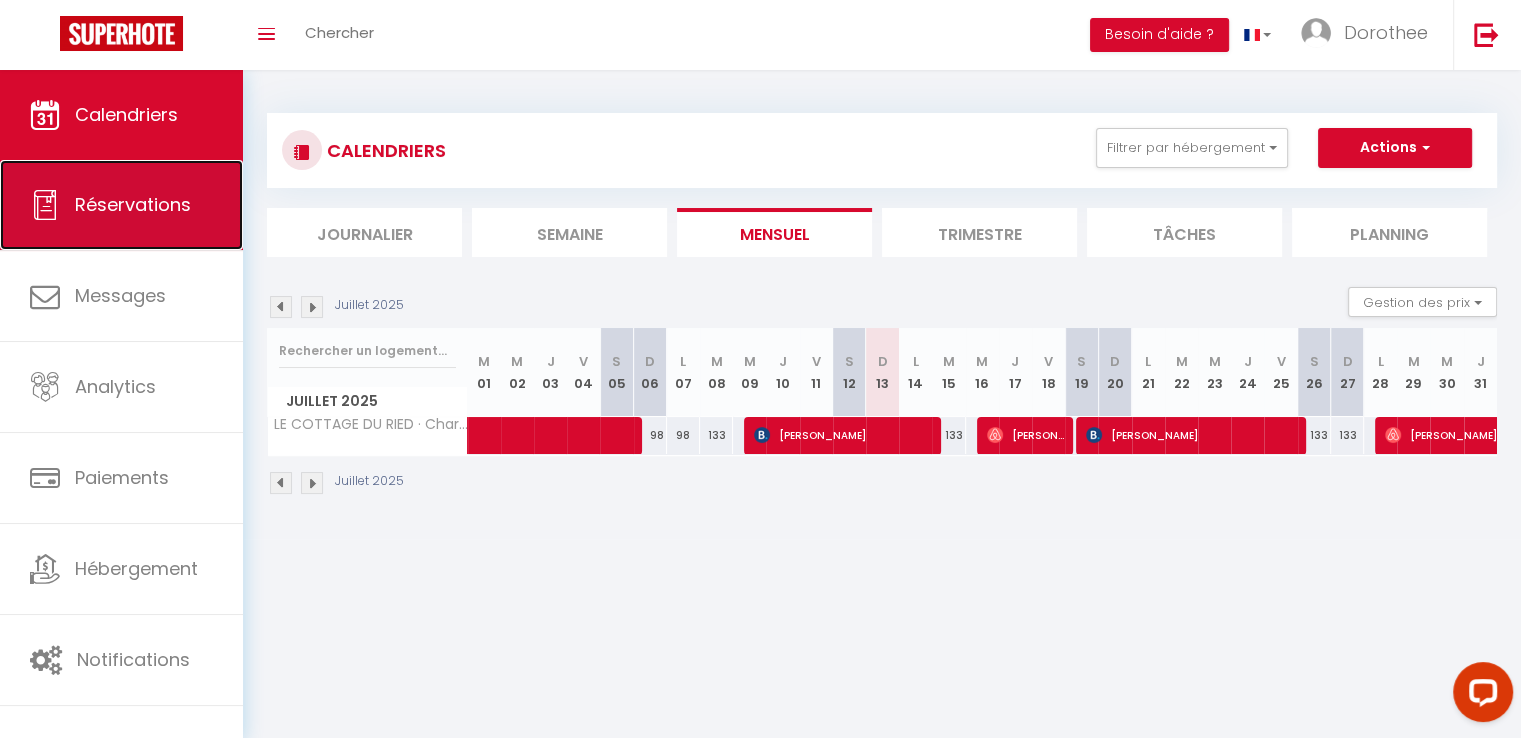 click on "Réservations" at bounding box center (133, 204) 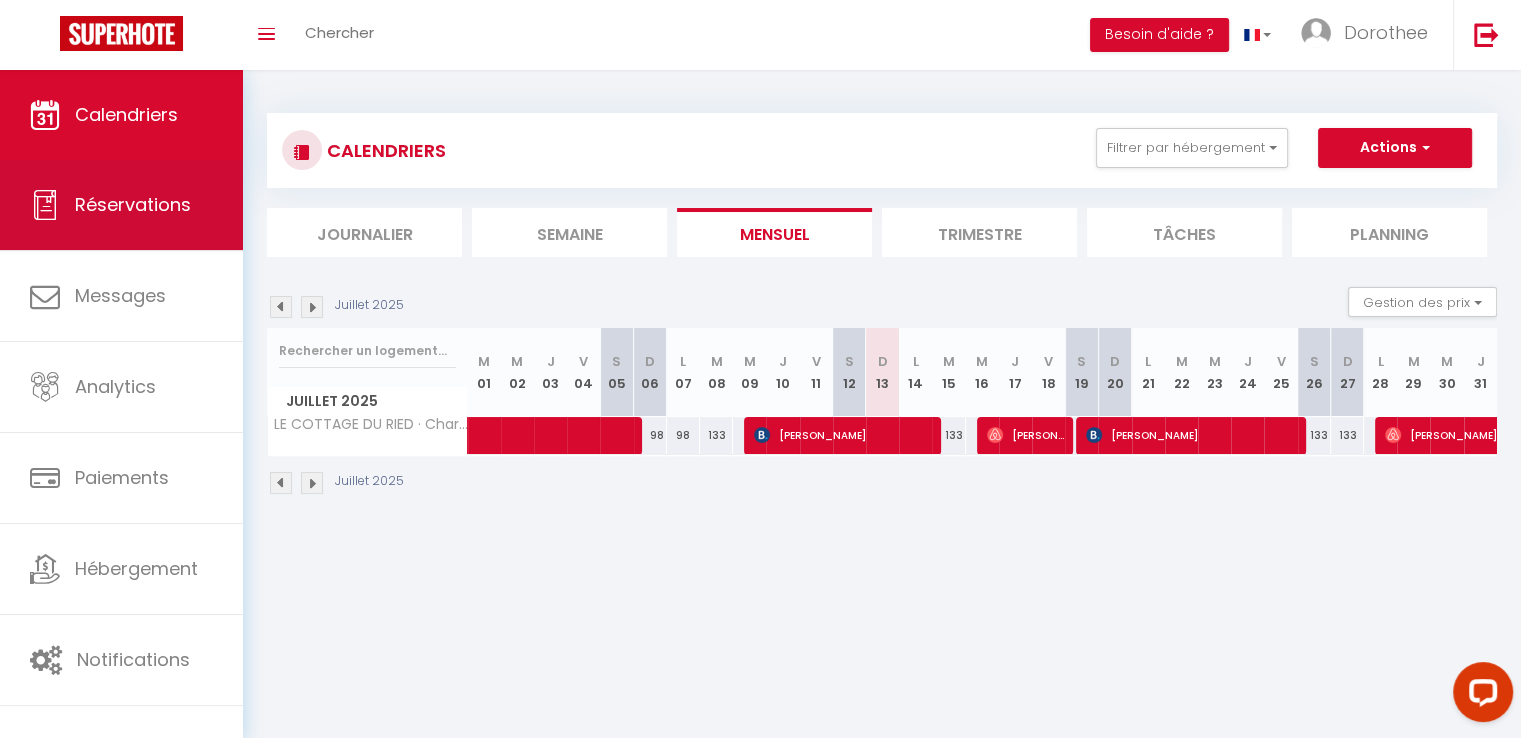 select on "not_cancelled" 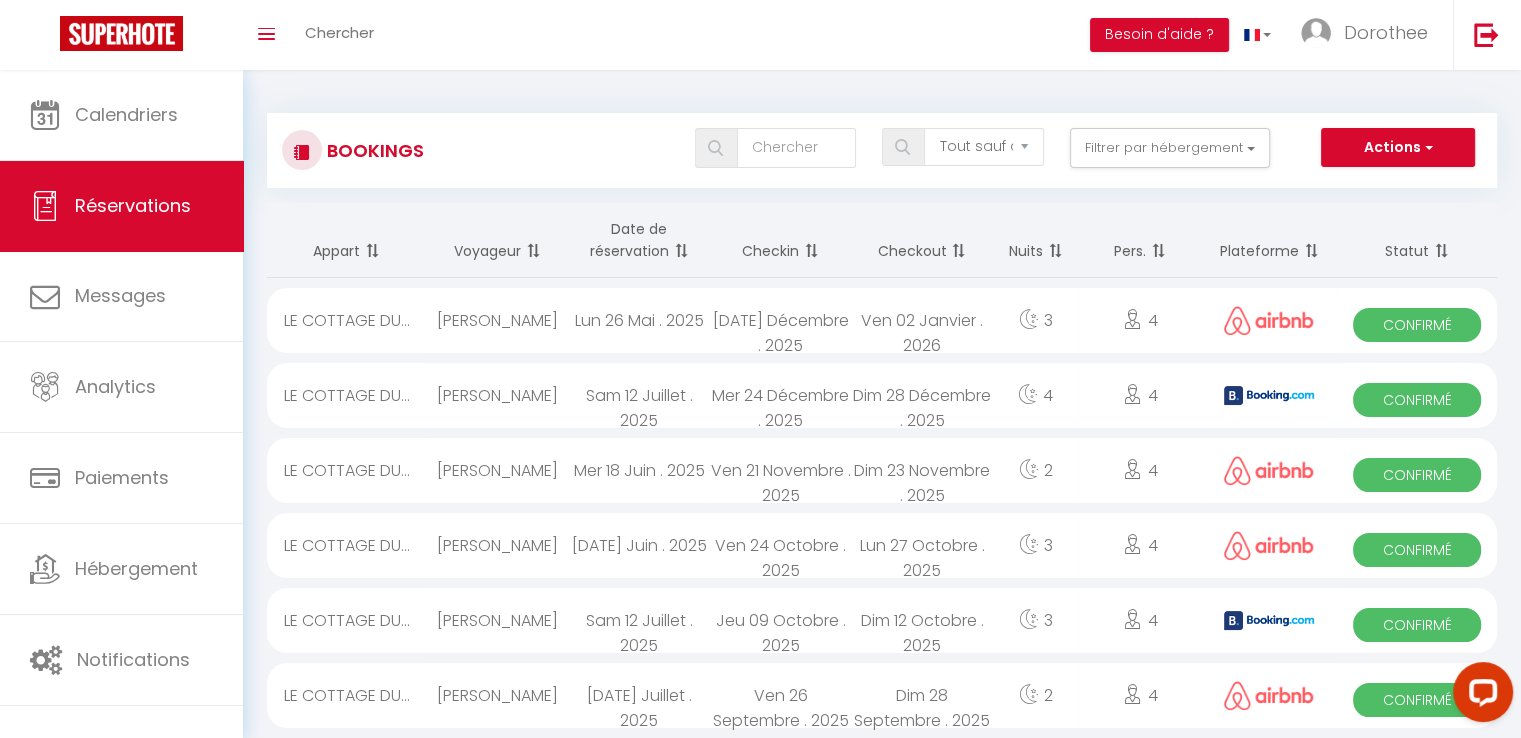 click on "[PERSON_NAME]" at bounding box center (497, 545) 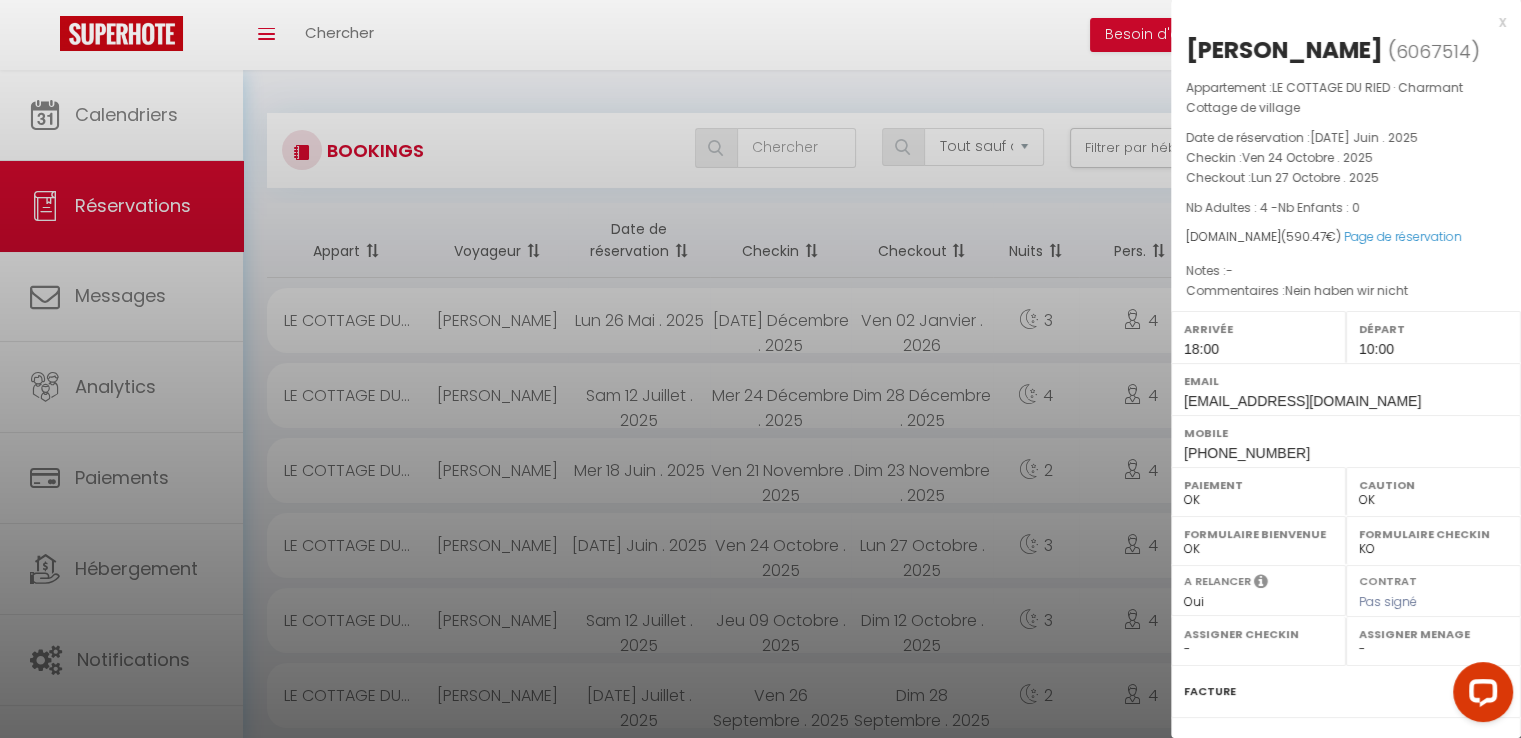 scroll, scrollTop: 243, scrollLeft: 0, axis: vertical 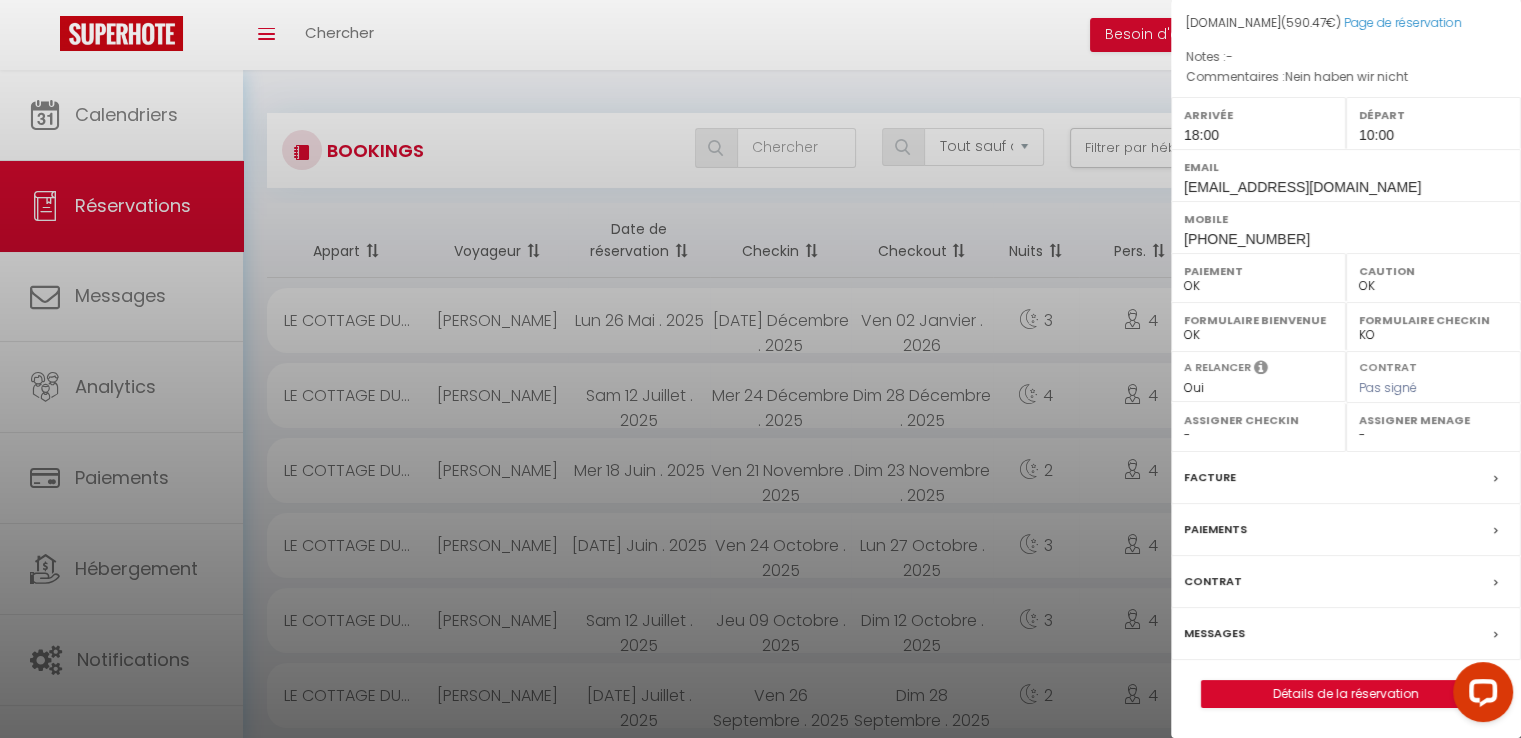 click on "Messages" at bounding box center [1214, 633] 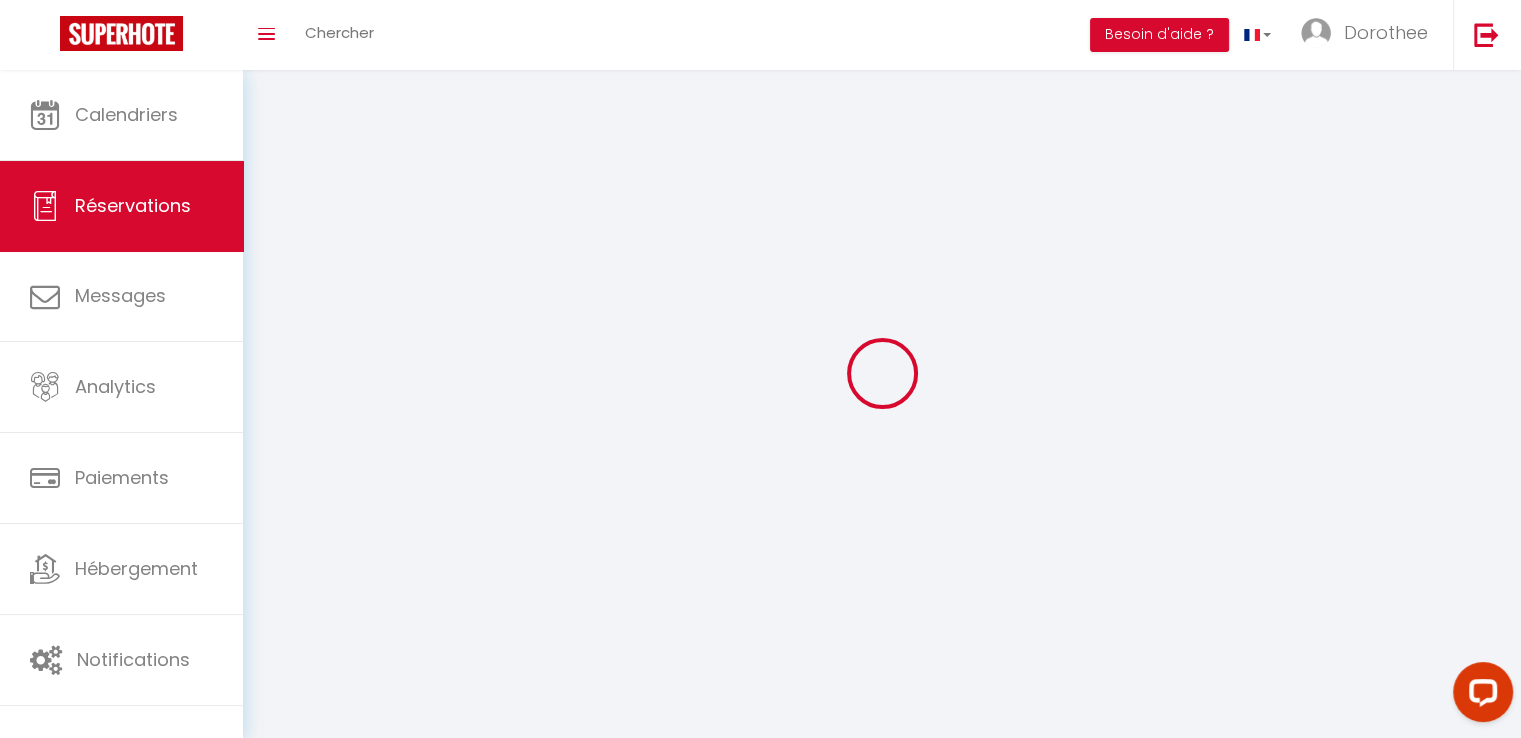 select 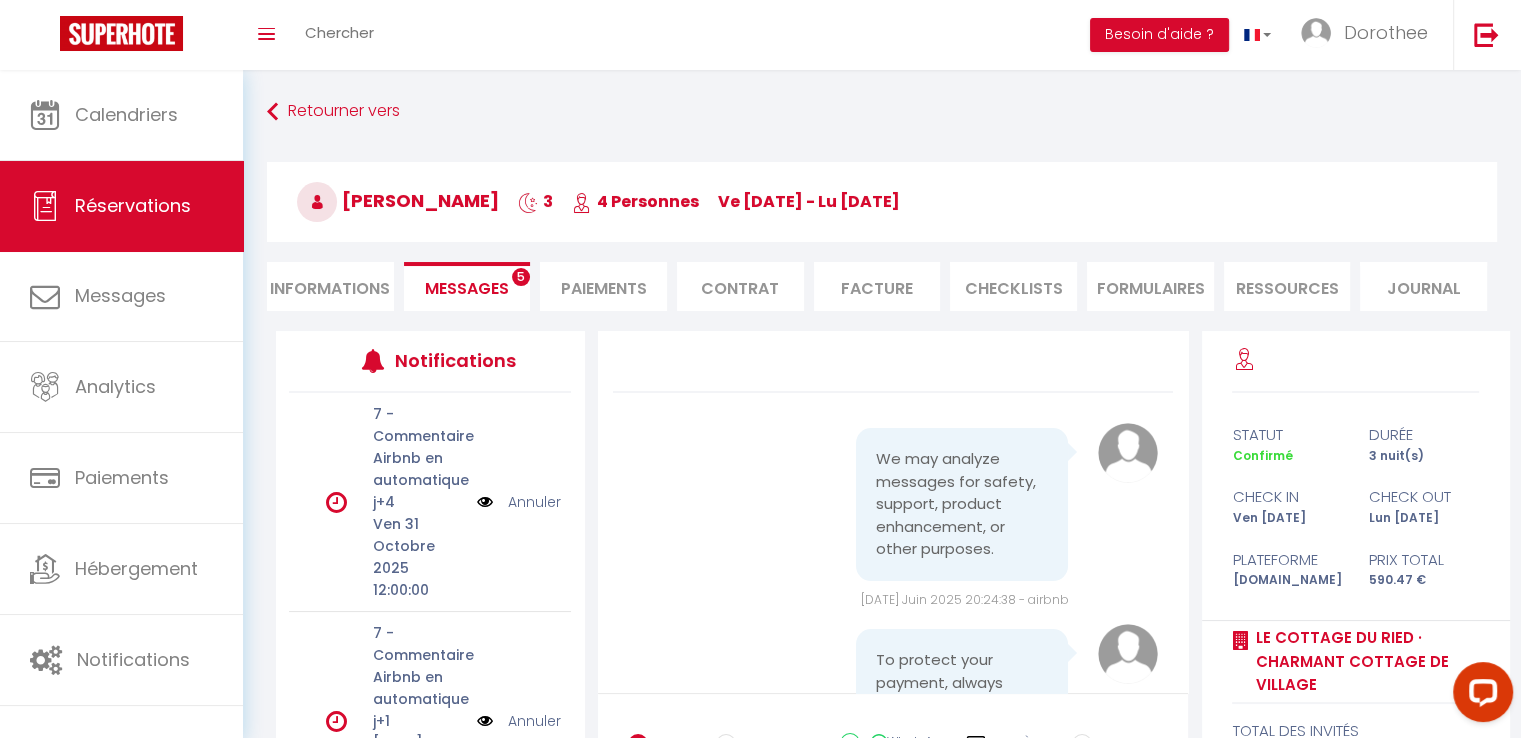 scroll, scrollTop: 2252, scrollLeft: 0, axis: vertical 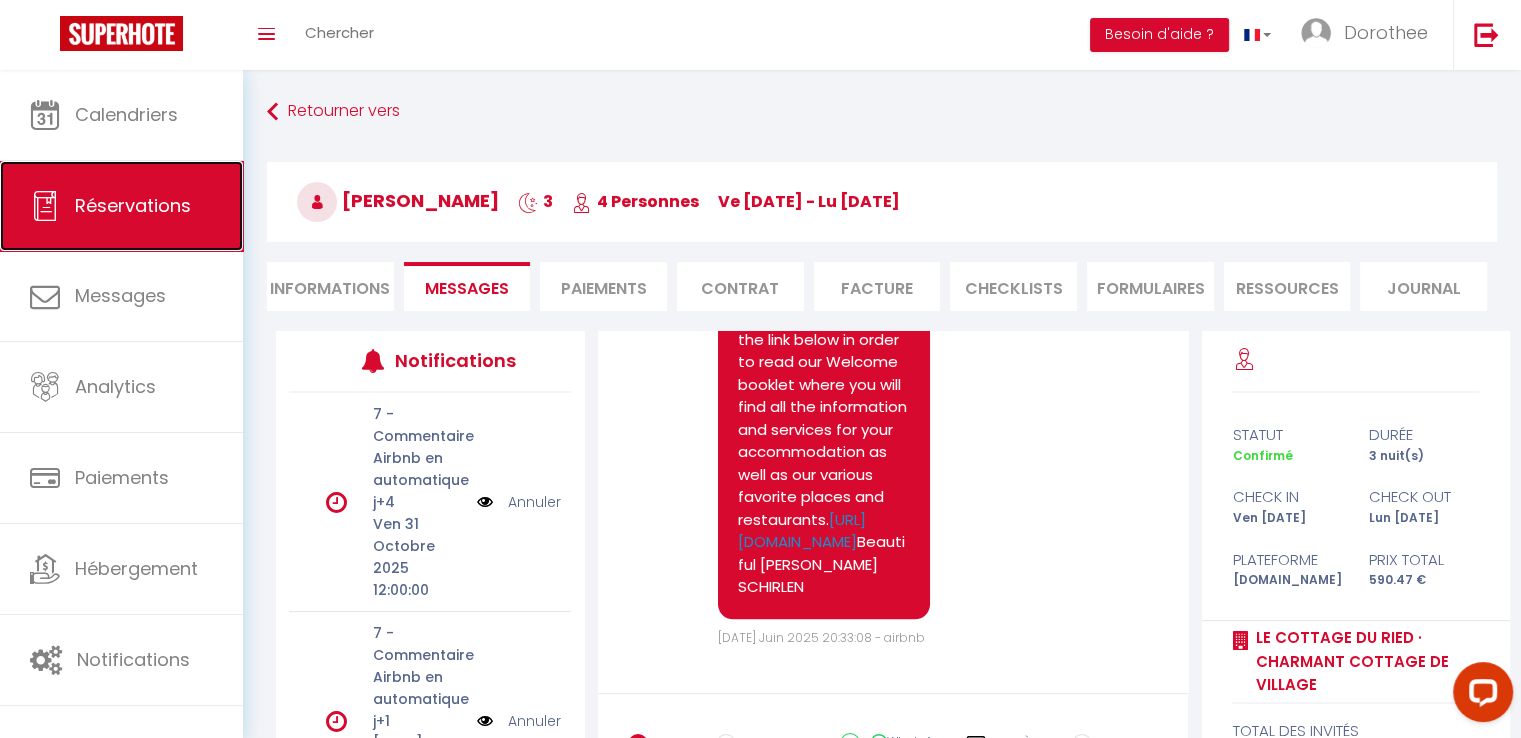 click on "Réservations" at bounding box center (133, 205) 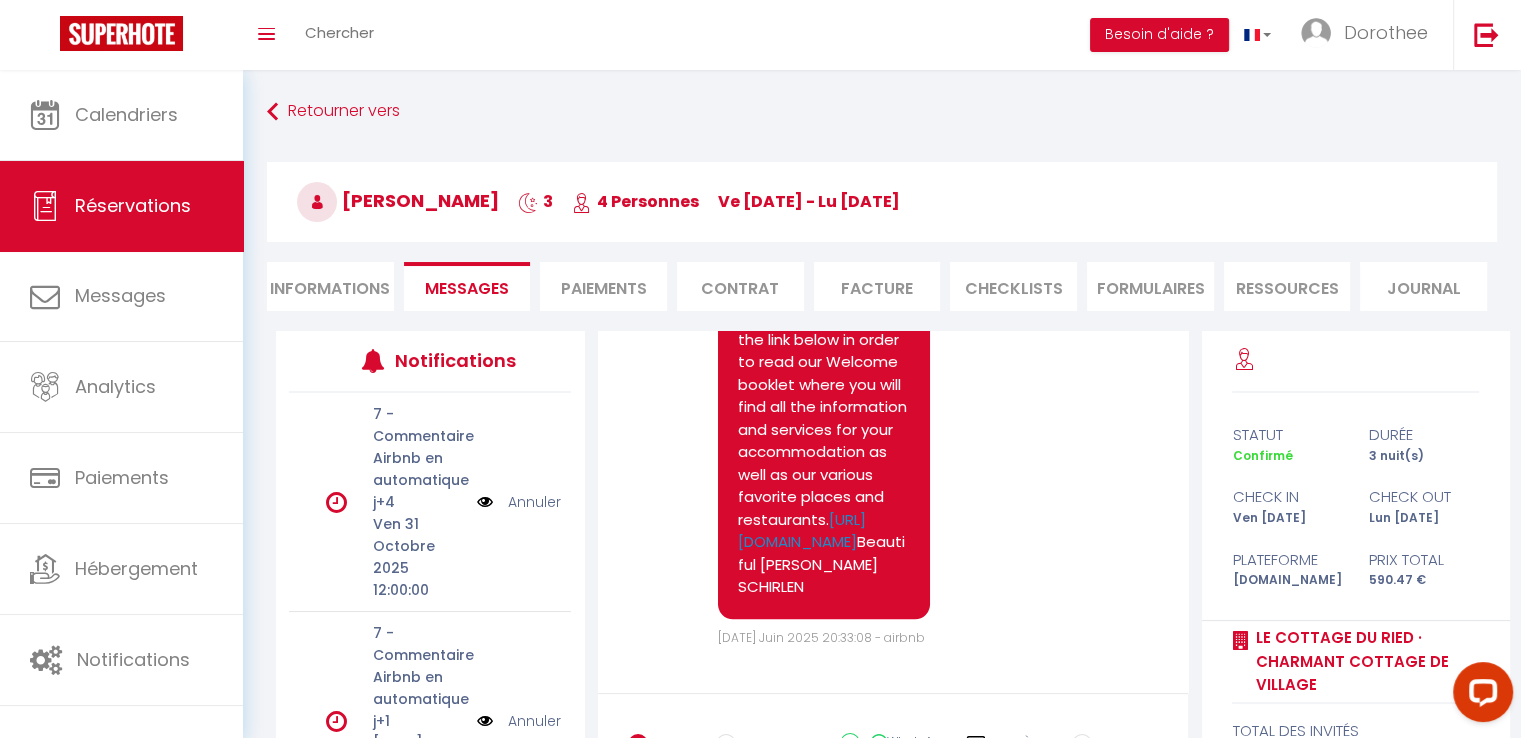 select on "not_cancelled" 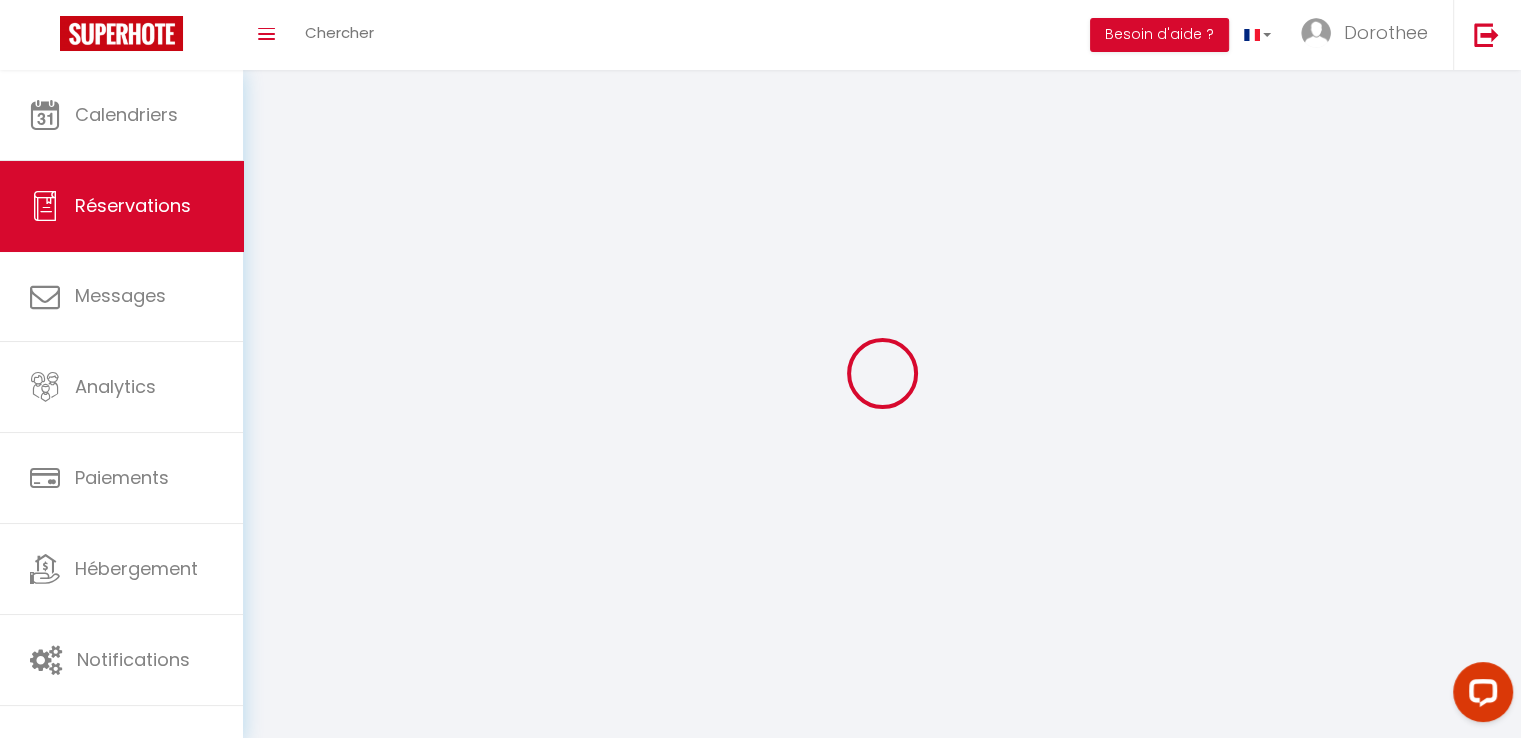 select 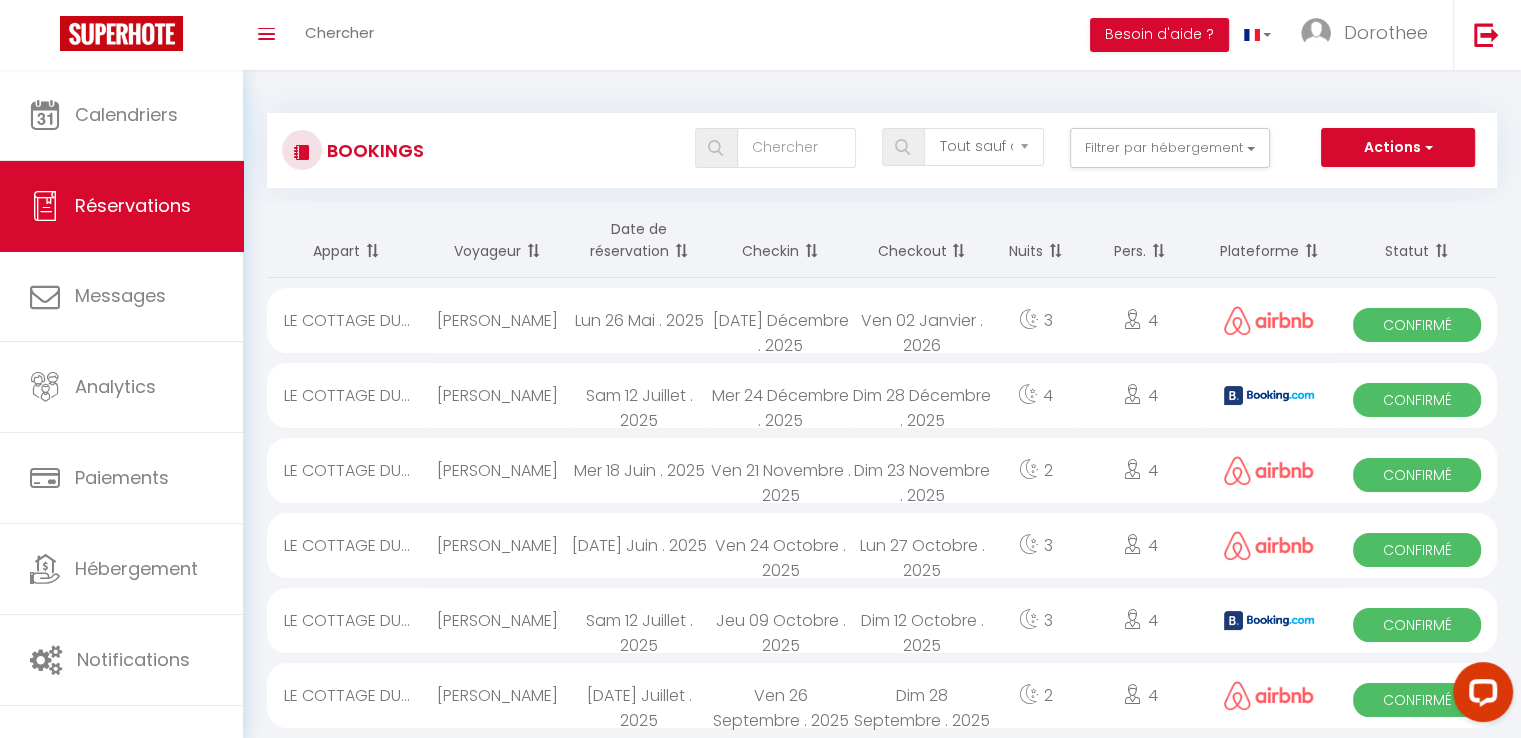 click on "[PERSON_NAME]" at bounding box center (497, 620) 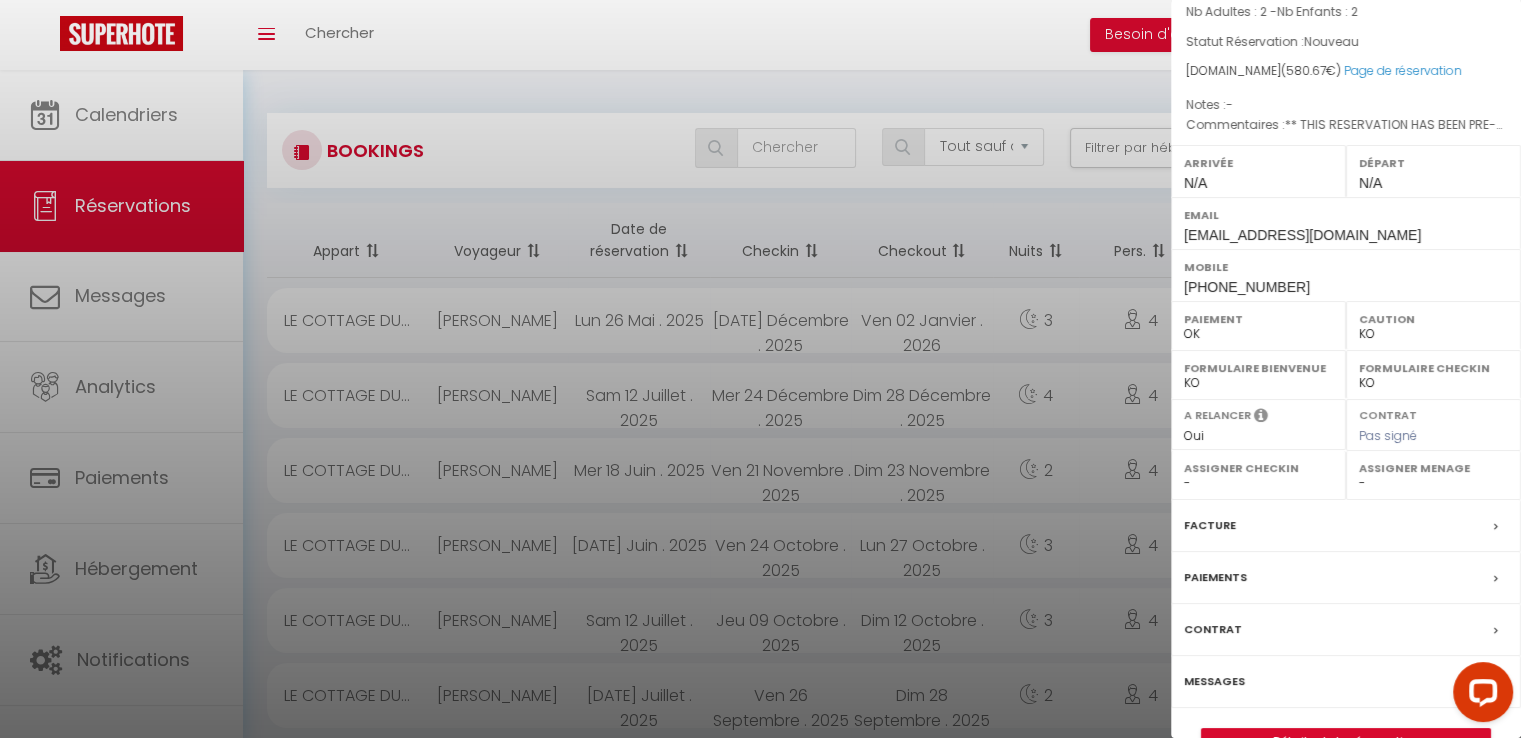 scroll, scrollTop: 272, scrollLeft: 0, axis: vertical 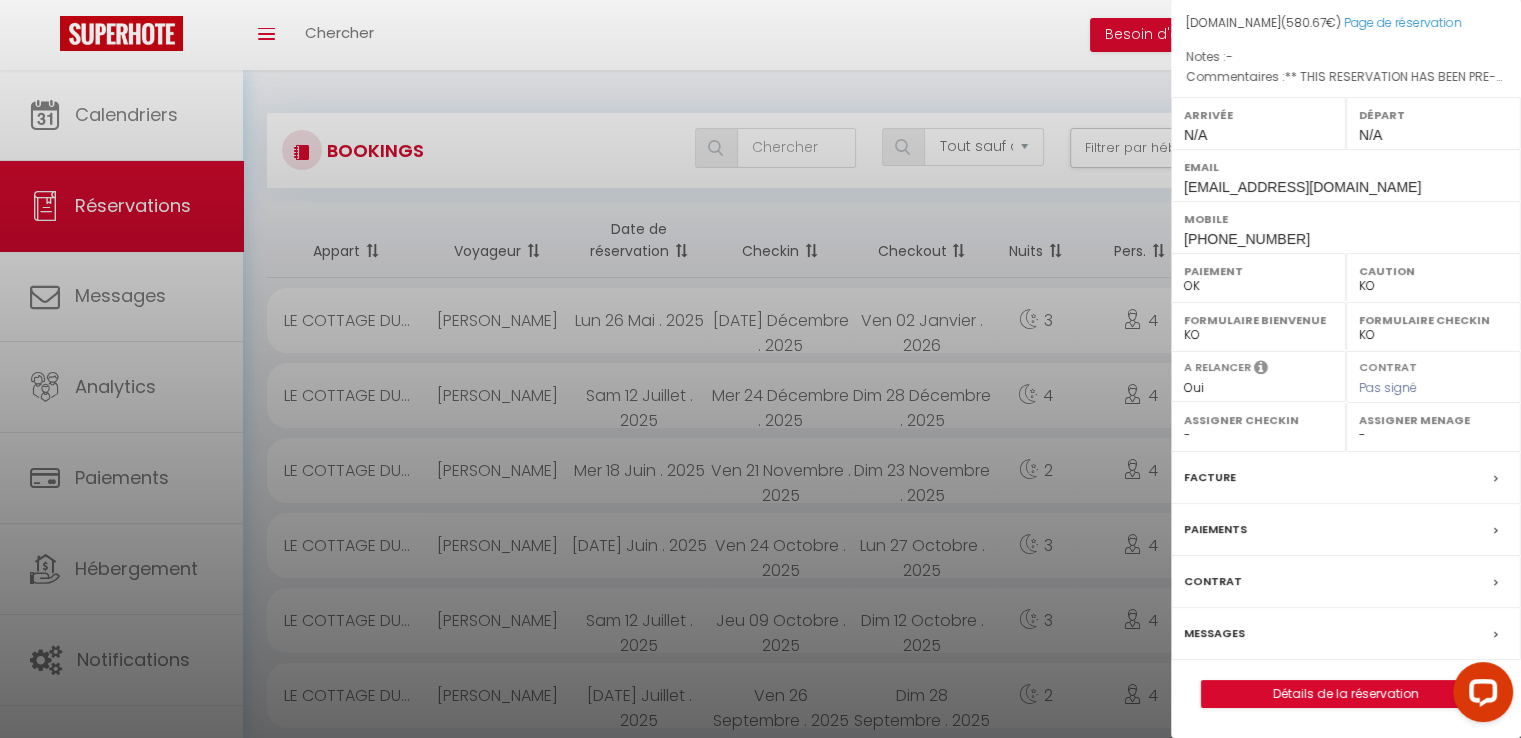 click on "Messages" at bounding box center [1214, 633] 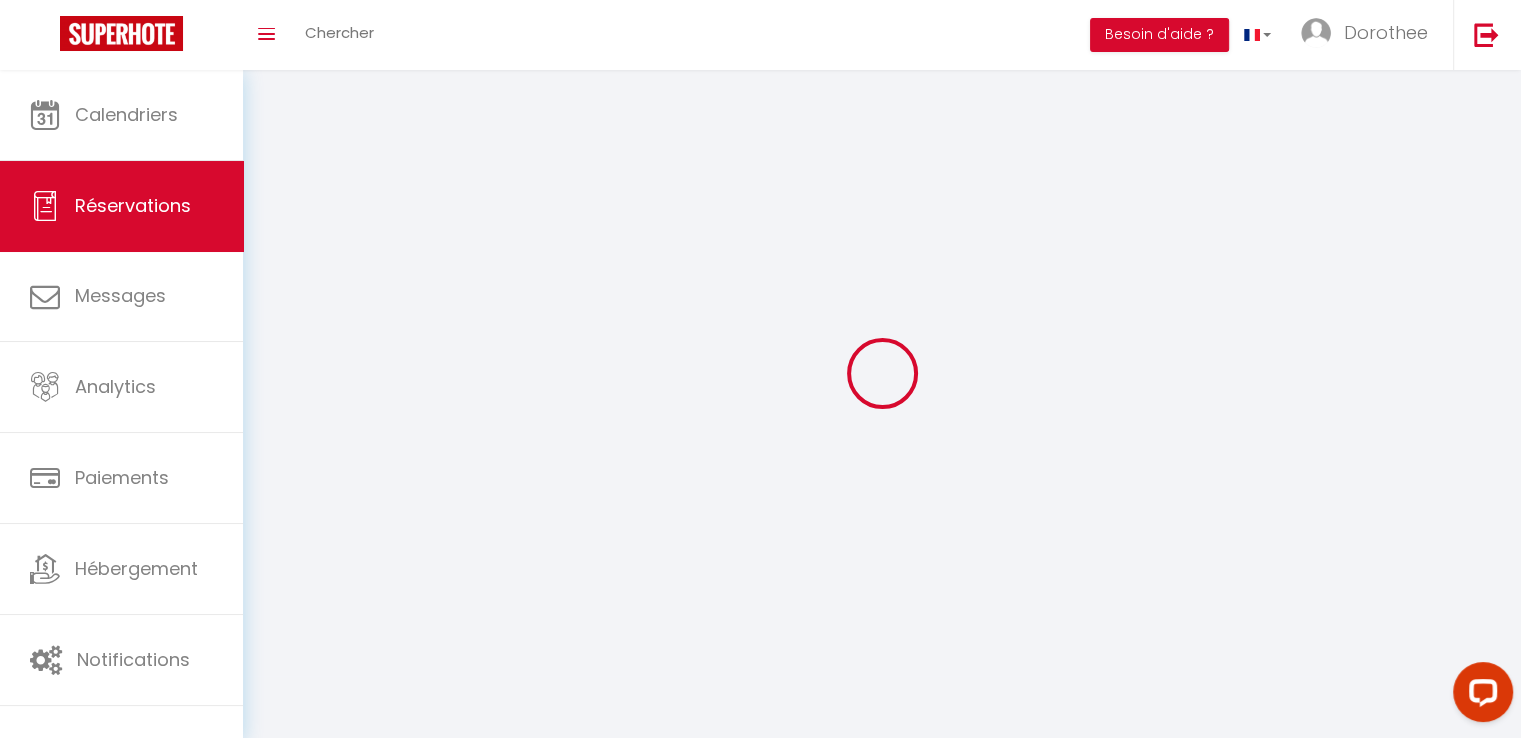 select 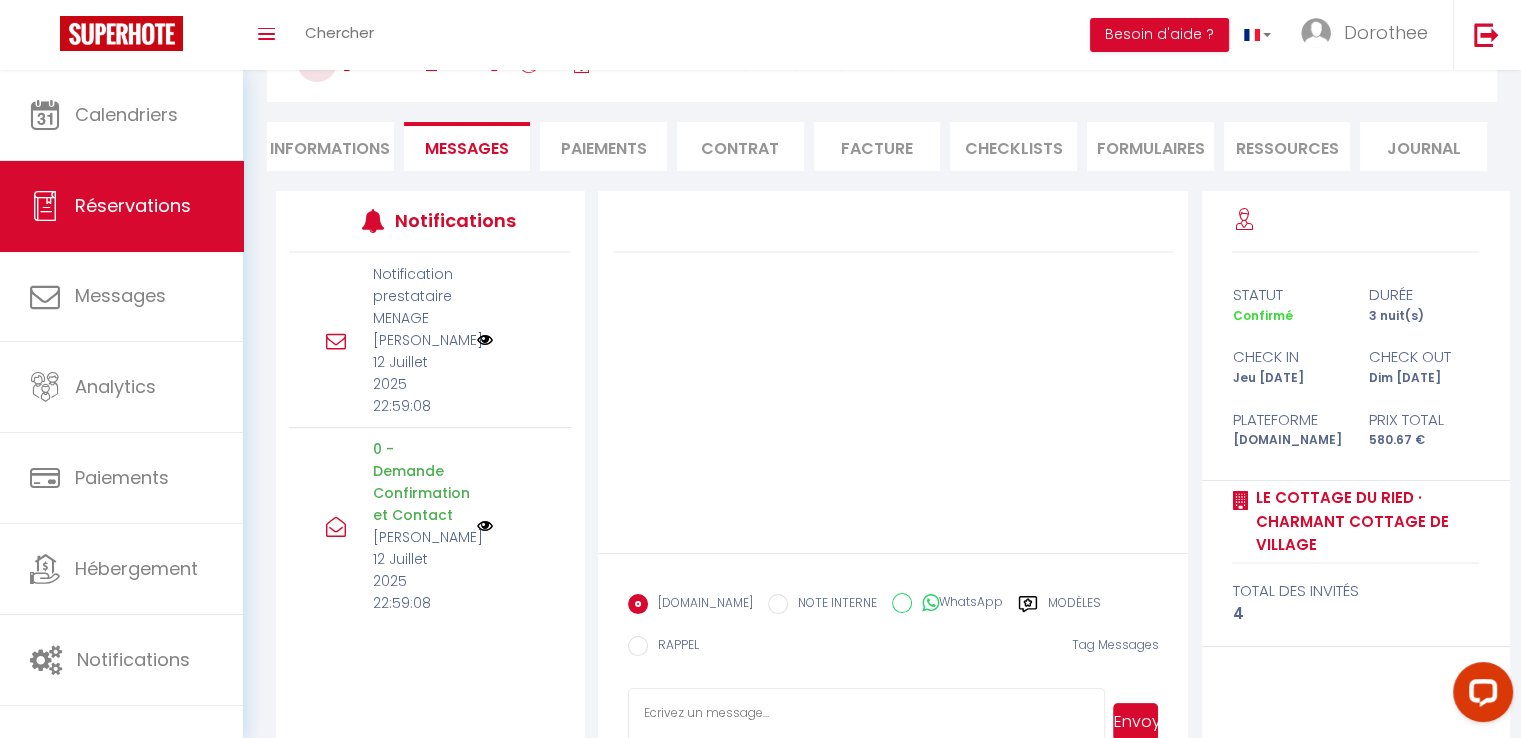scroll, scrollTop: 141, scrollLeft: 0, axis: vertical 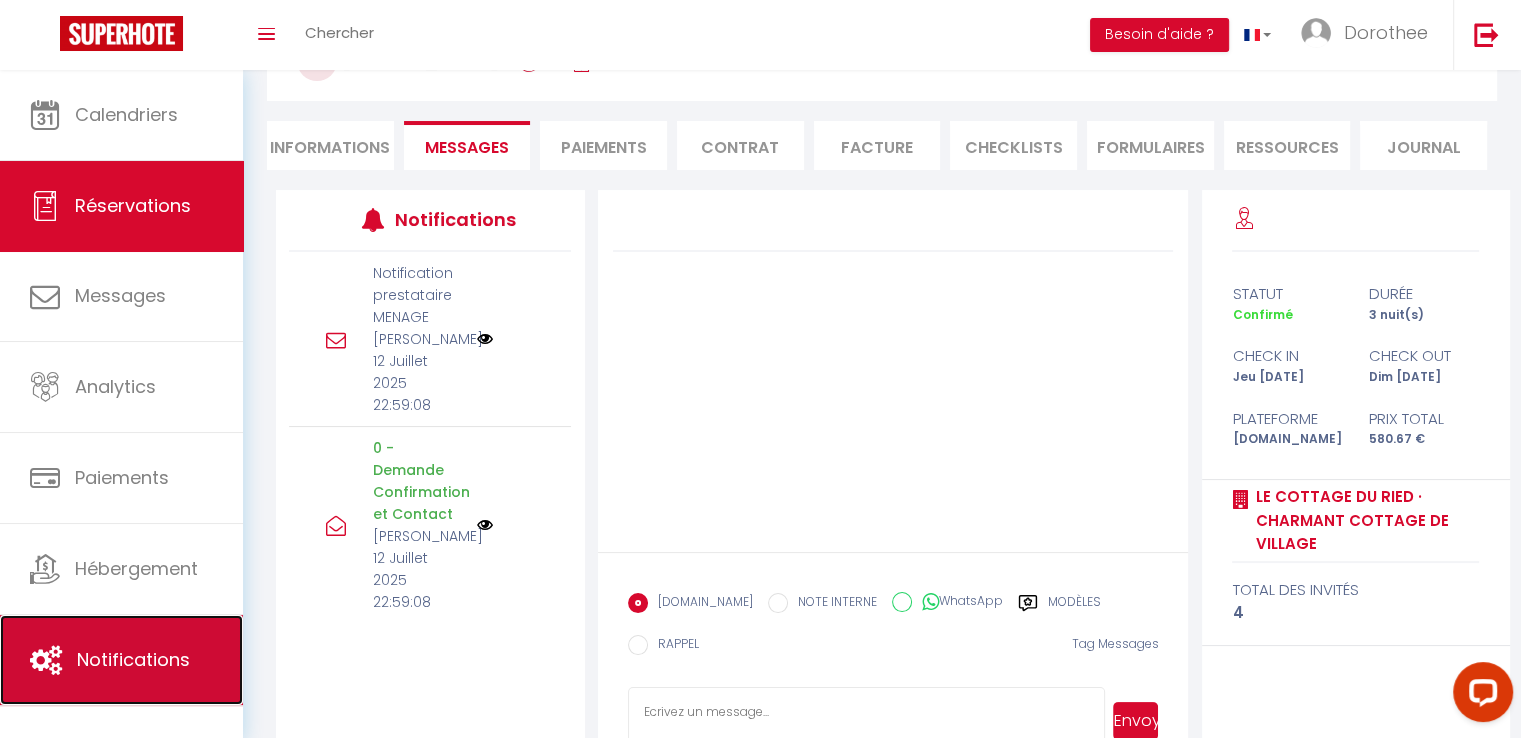 click on "Notifications" at bounding box center (133, 659) 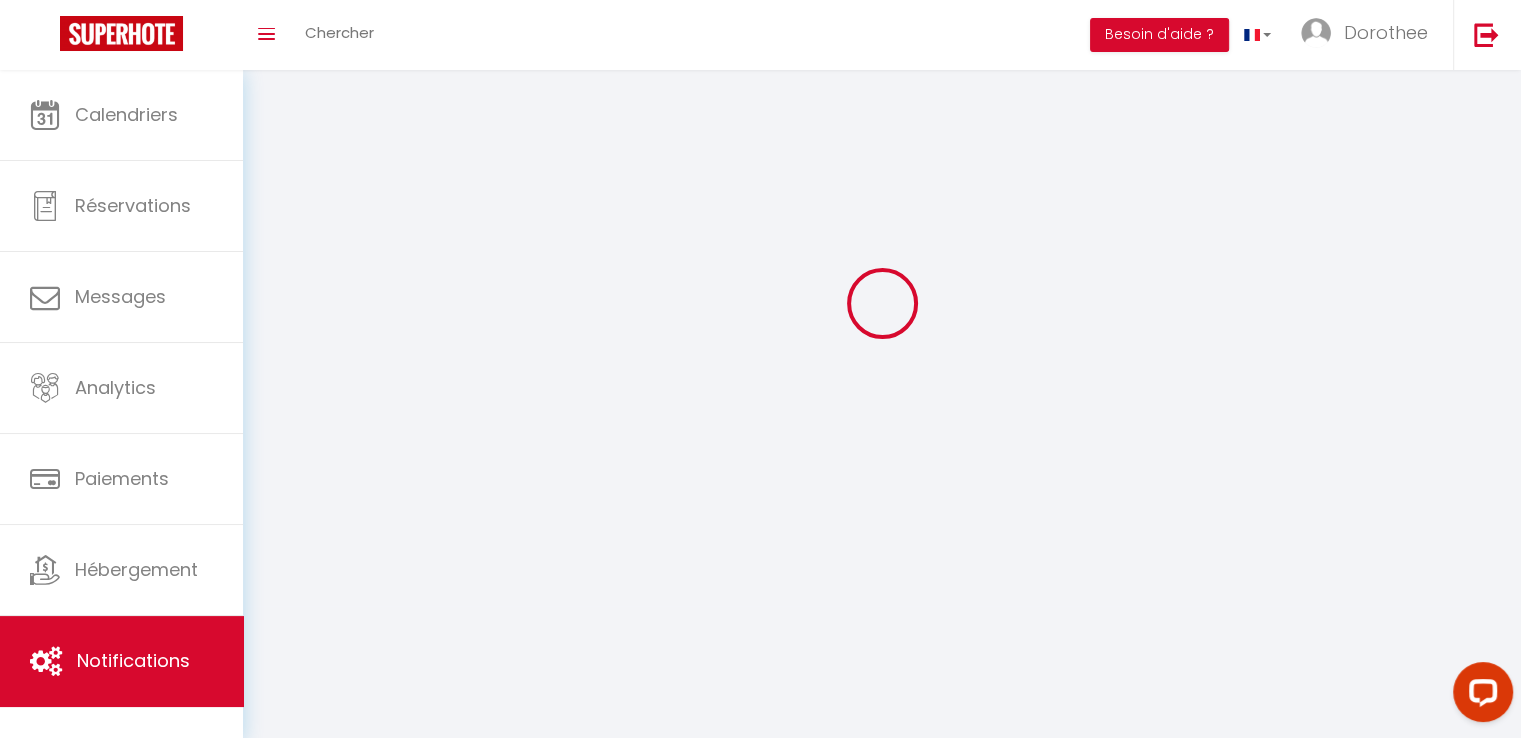 scroll, scrollTop: 0, scrollLeft: 0, axis: both 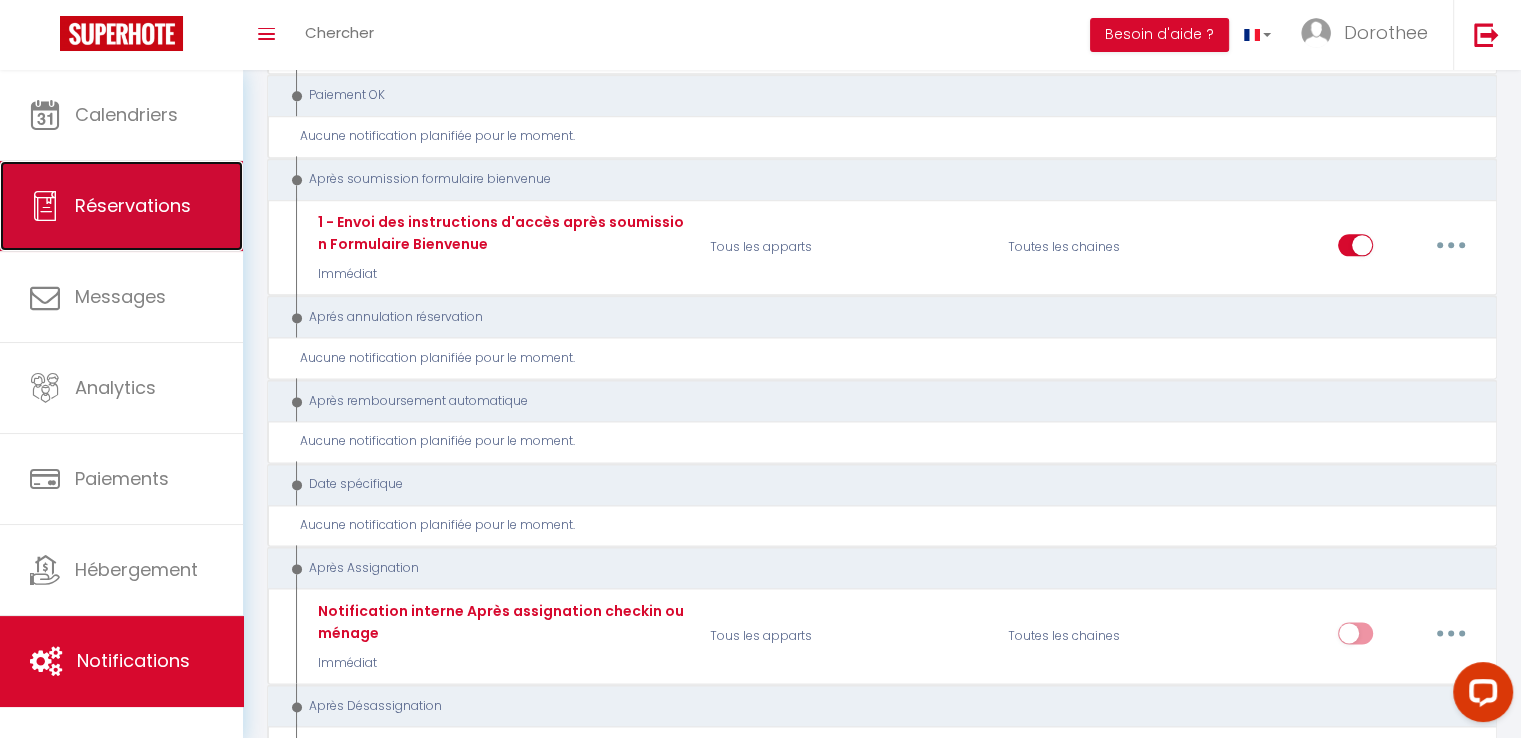 click on "Réservations" at bounding box center [133, 205] 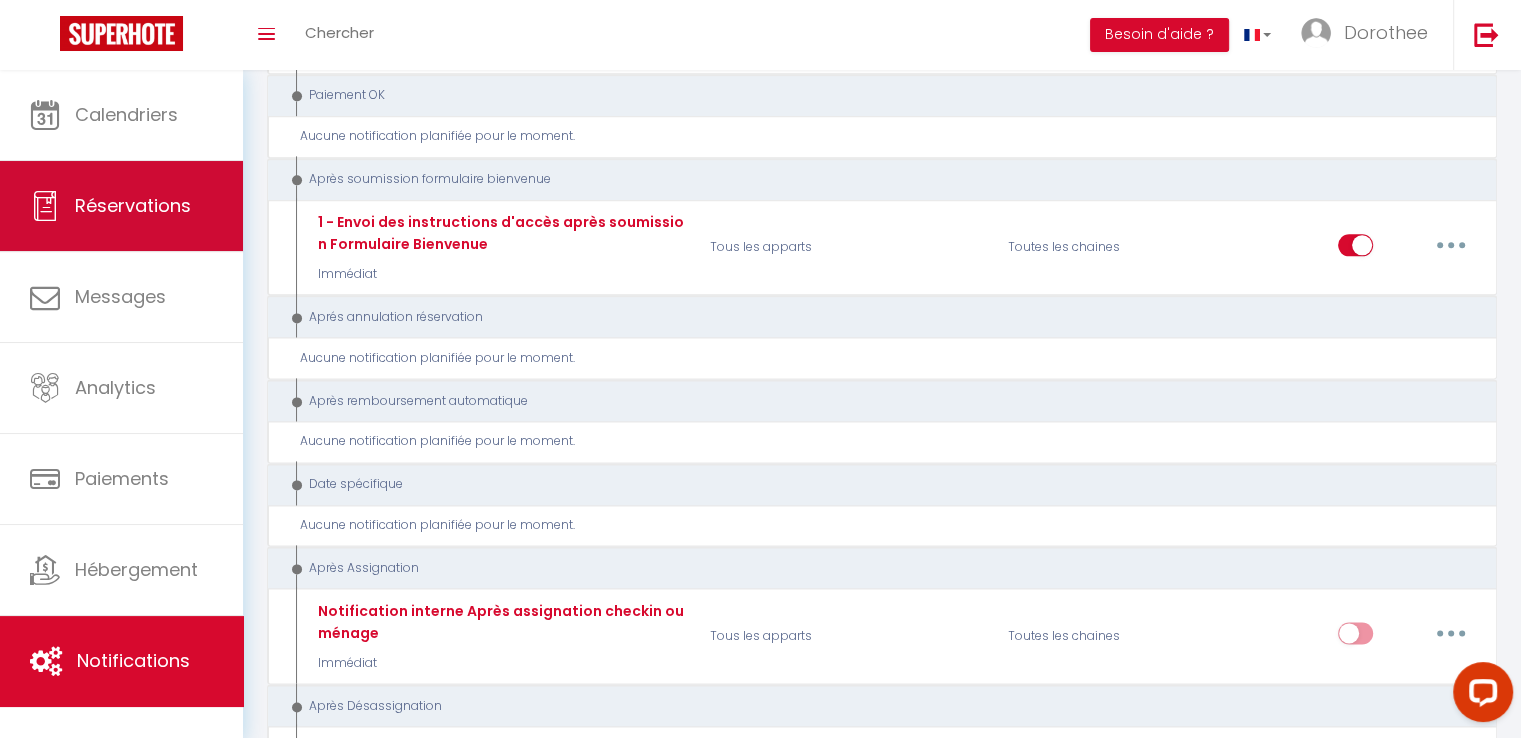 select on "not_cancelled" 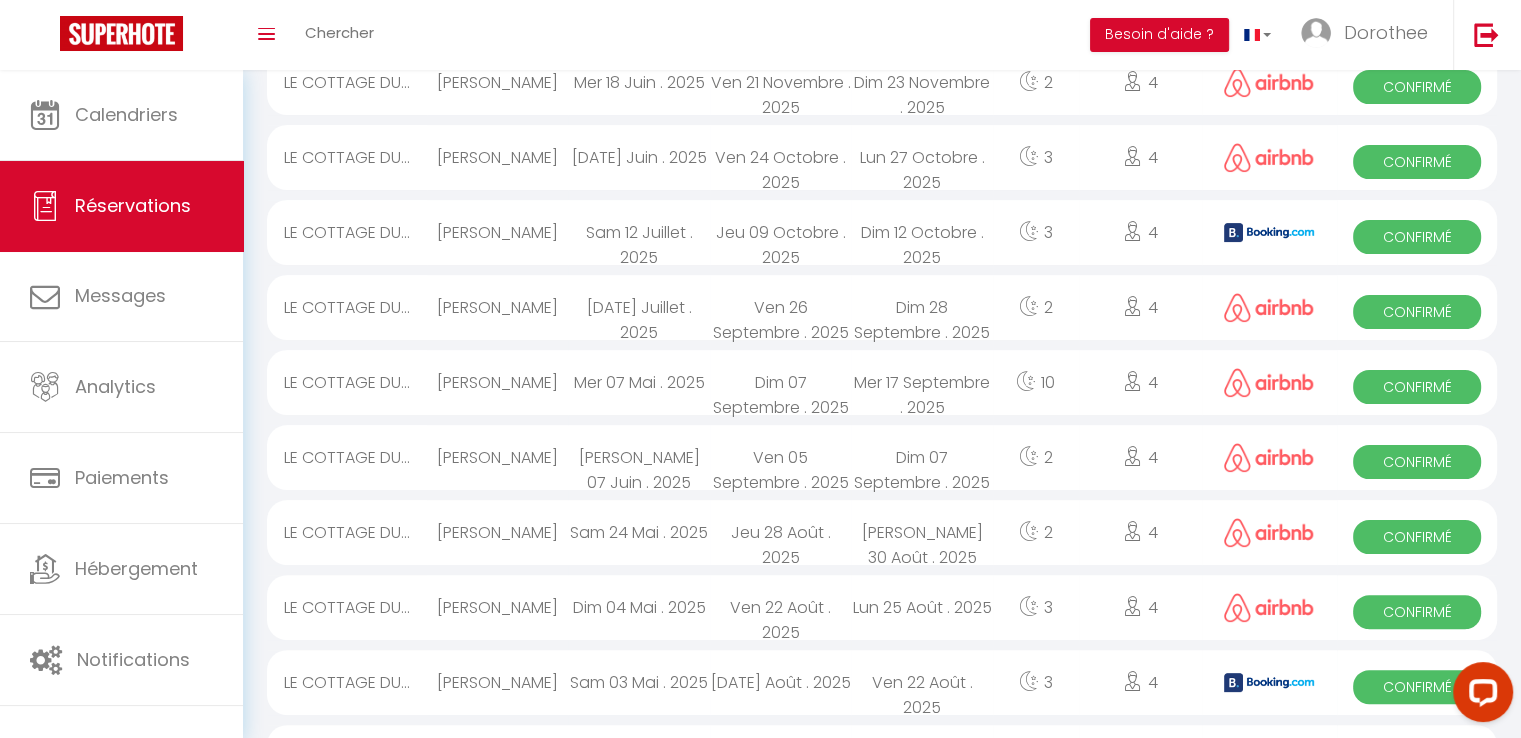 scroll, scrollTop: 3359, scrollLeft: 0, axis: vertical 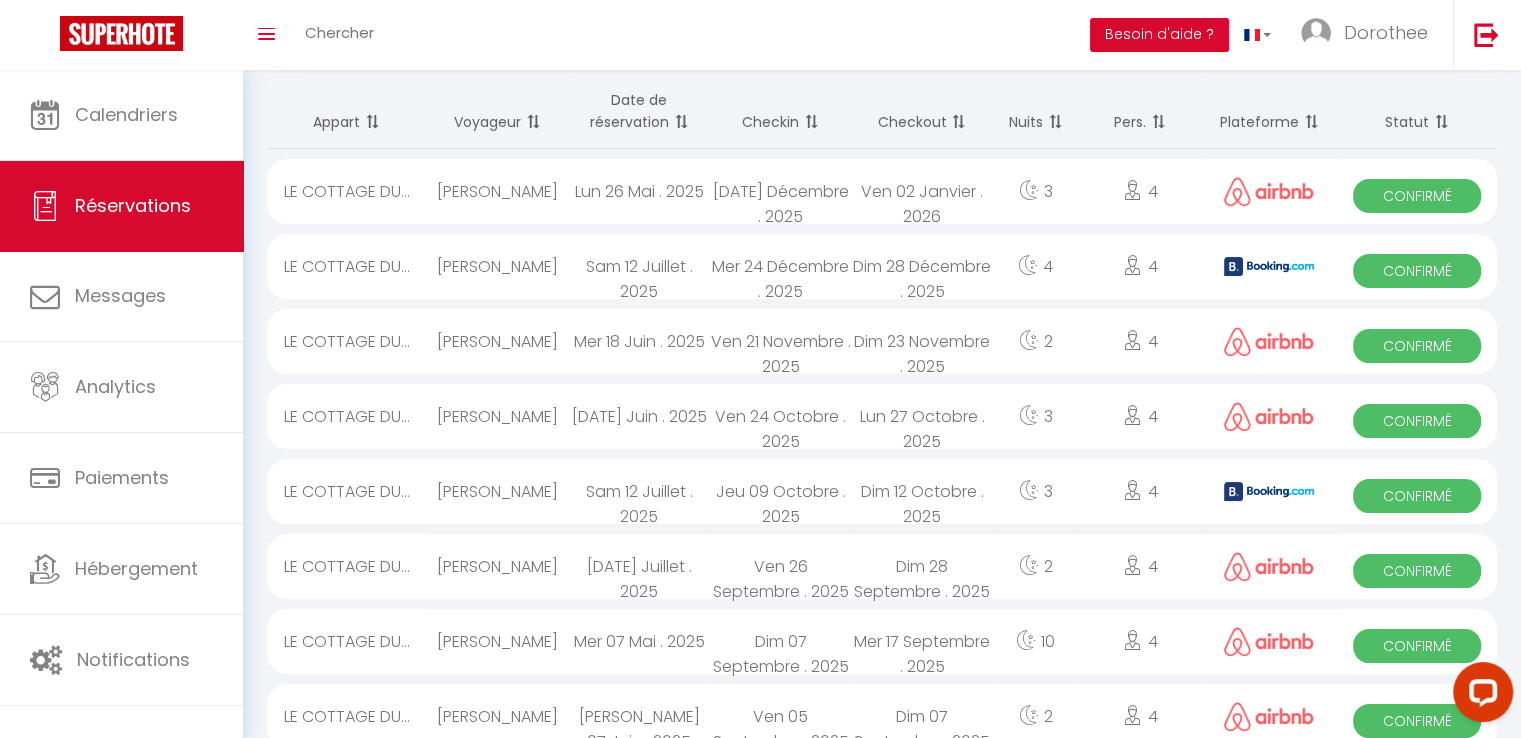 click on "[PERSON_NAME]" at bounding box center [497, 266] 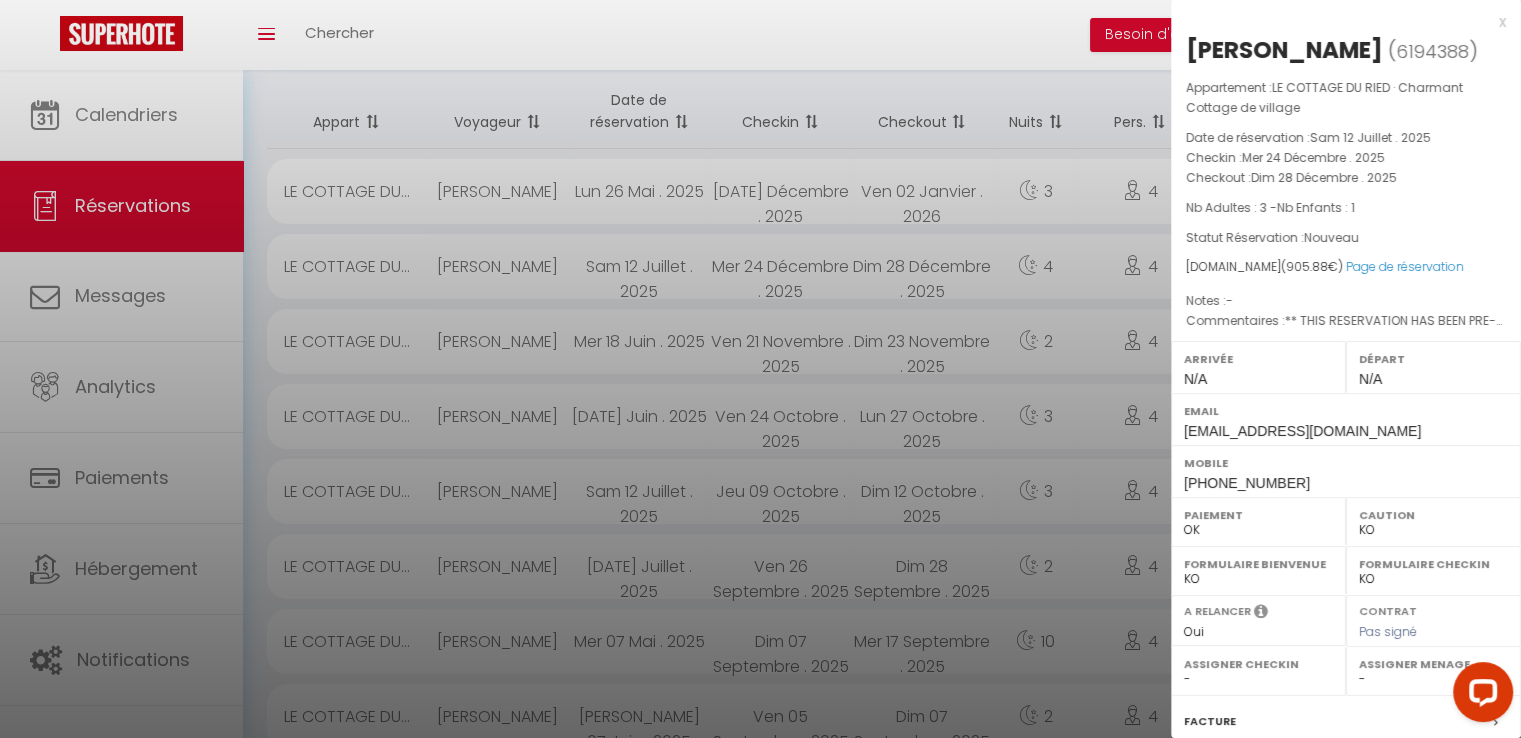 click at bounding box center [760, 369] 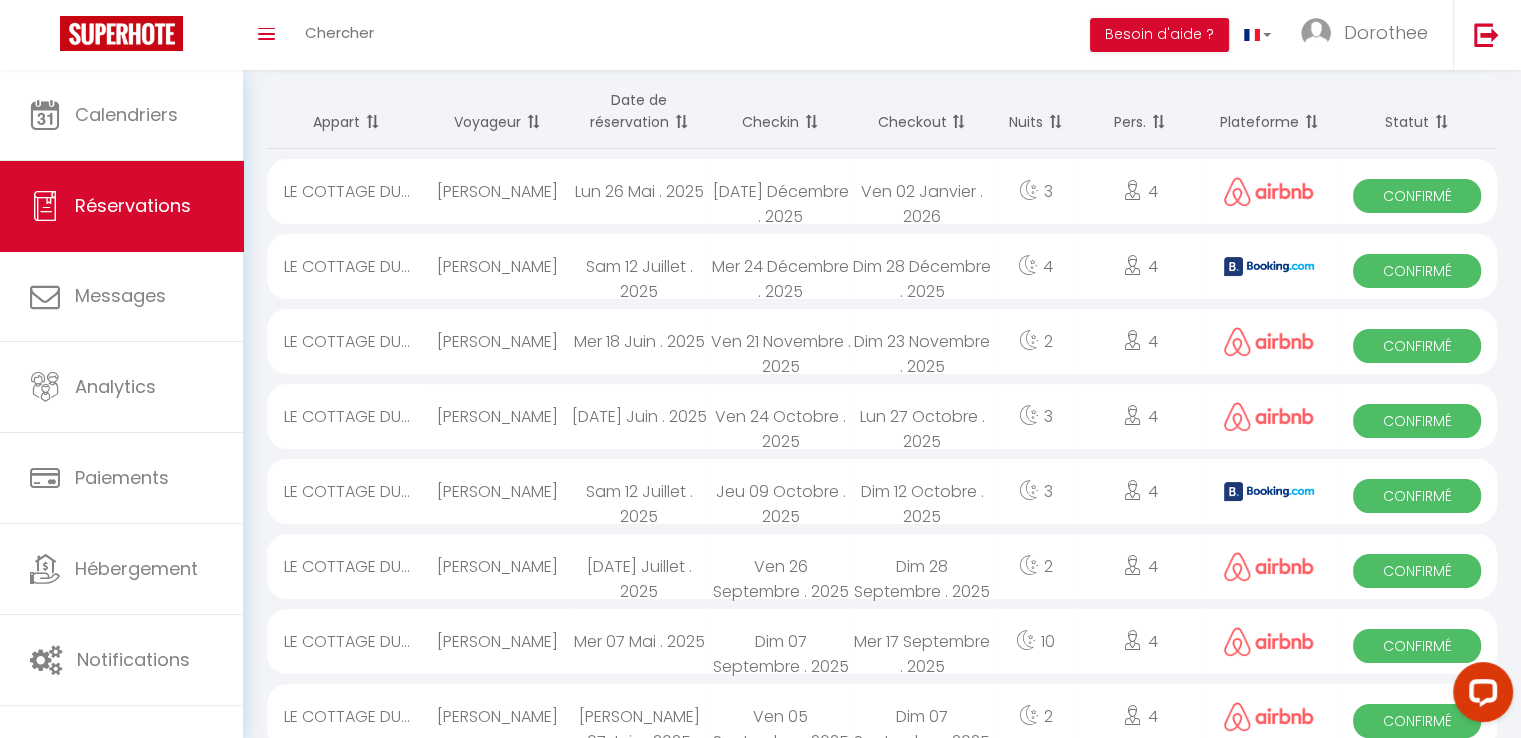 click on "Sam 12 Juillet . 2025" at bounding box center (638, 266) 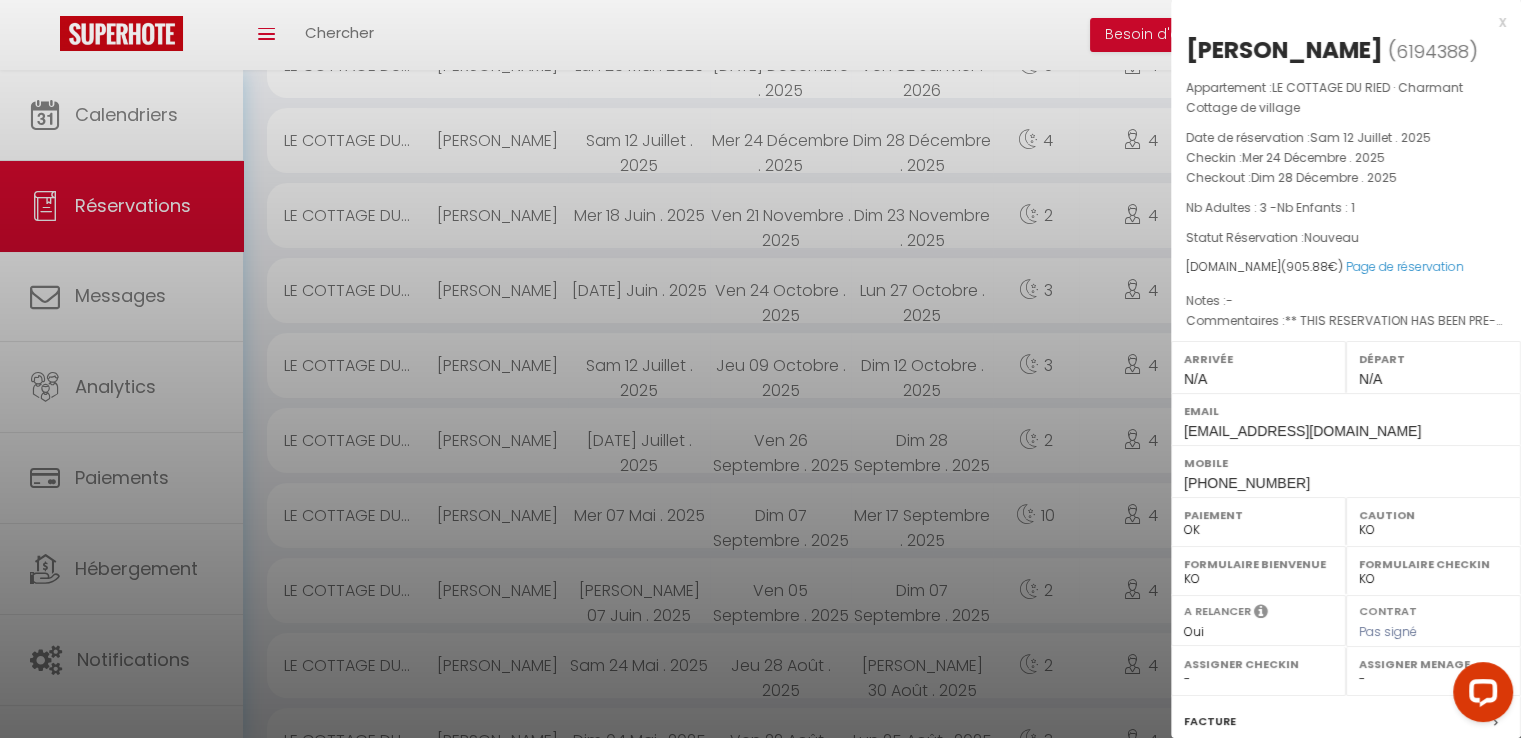 scroll, scrollTop: 264, scrollLeft: 0, axis: vertical 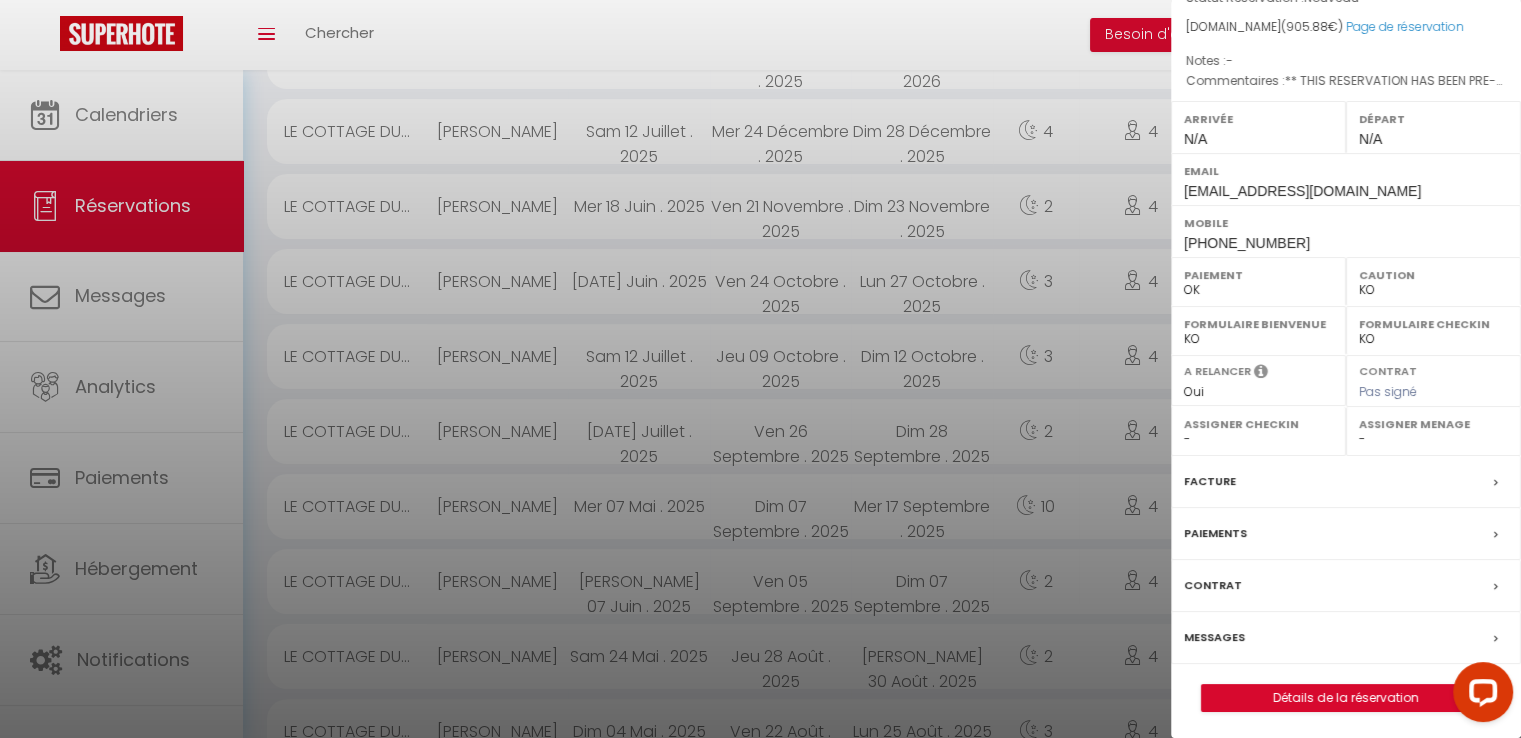 click on "Messages" at bounding box center [1346, 638] 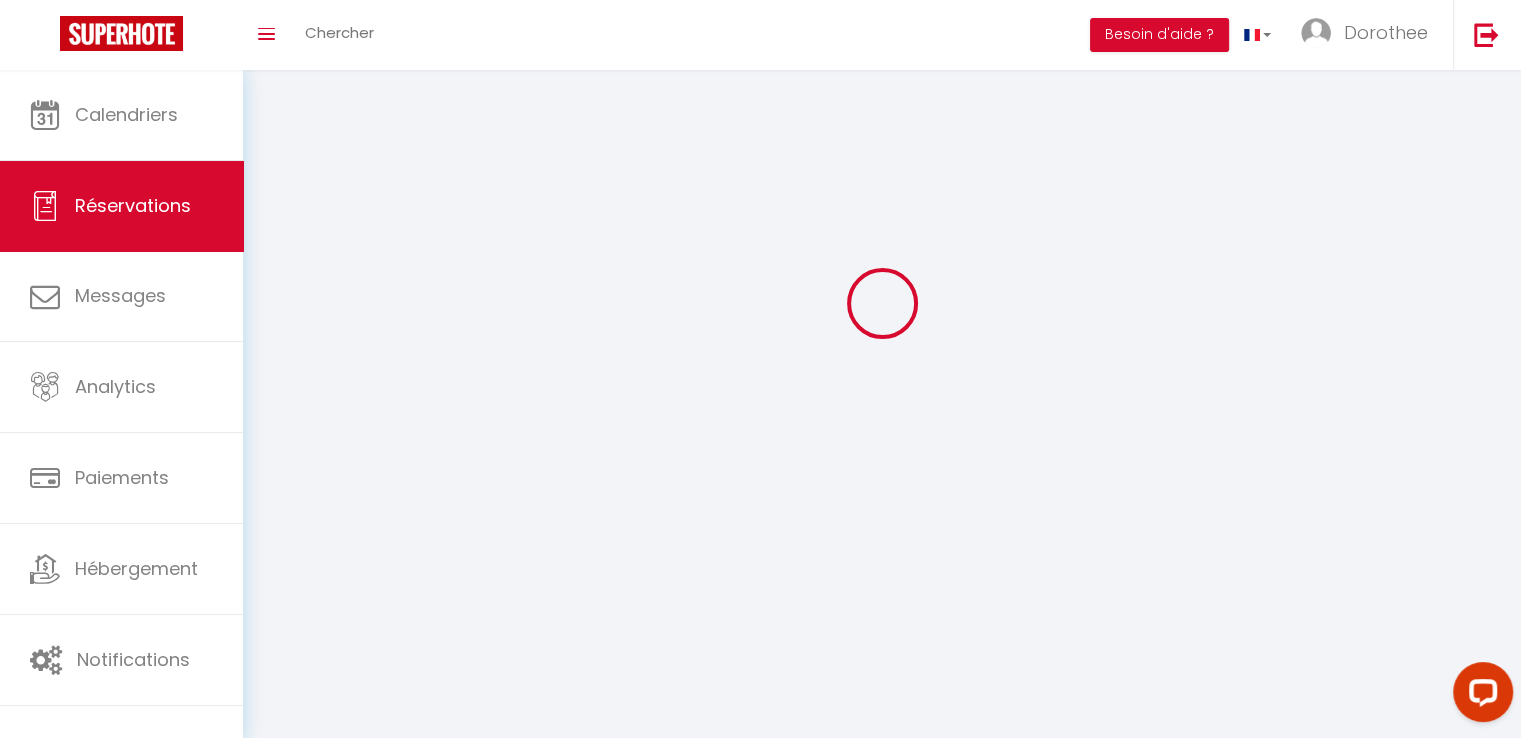 scroll, scrollTop: 0, scrollLeft: 0, axis: both 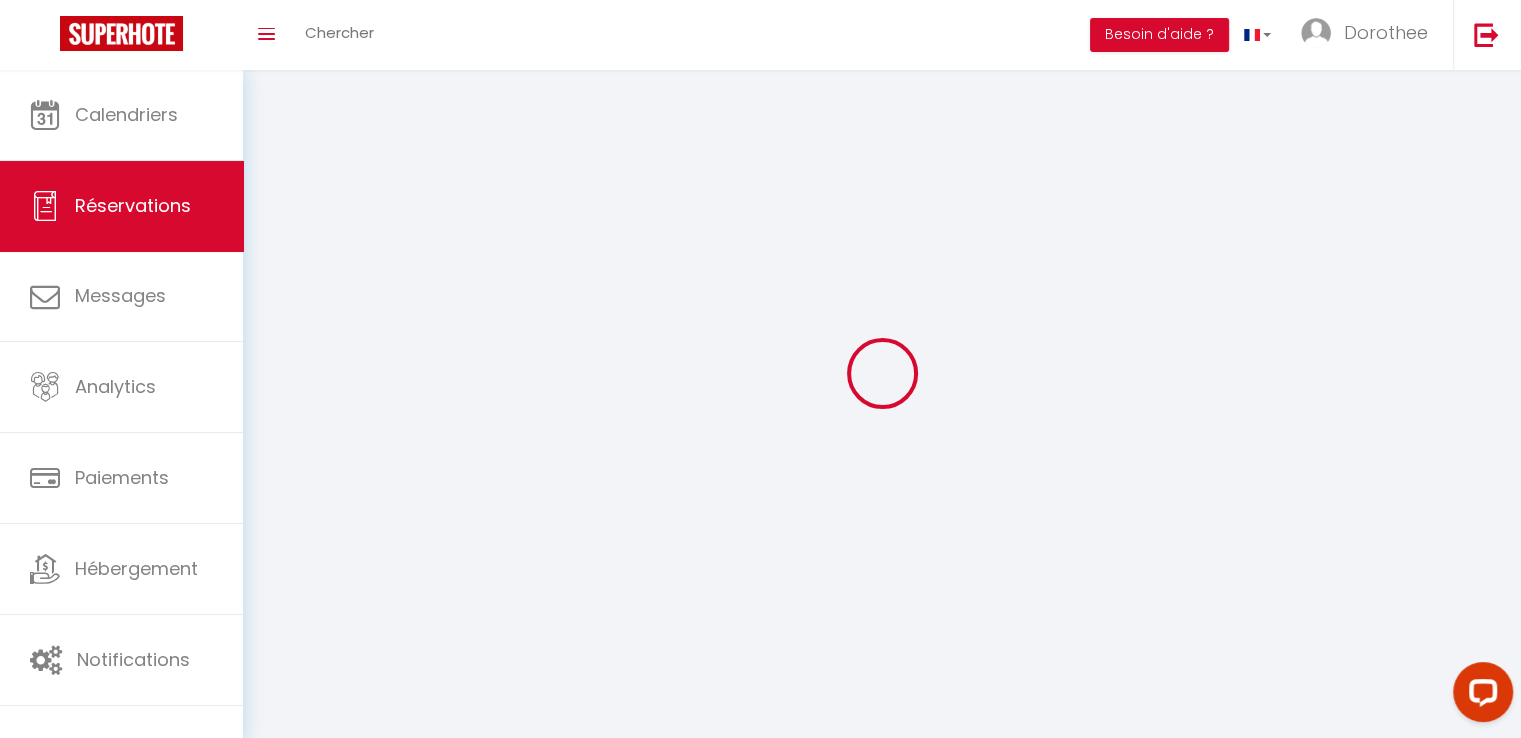 select 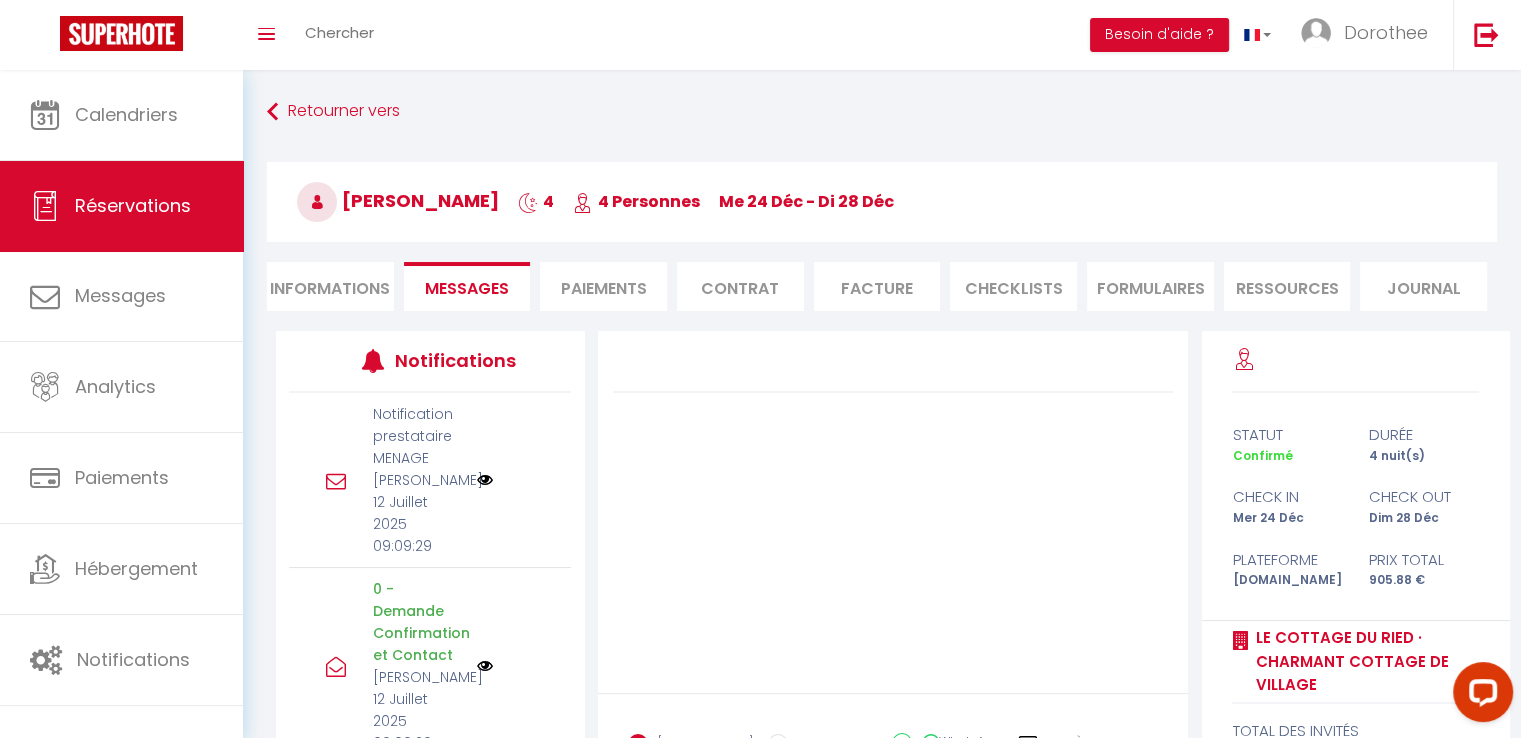 scroll, scrollTop: 132, scrollLeft: 0, axis: vertical 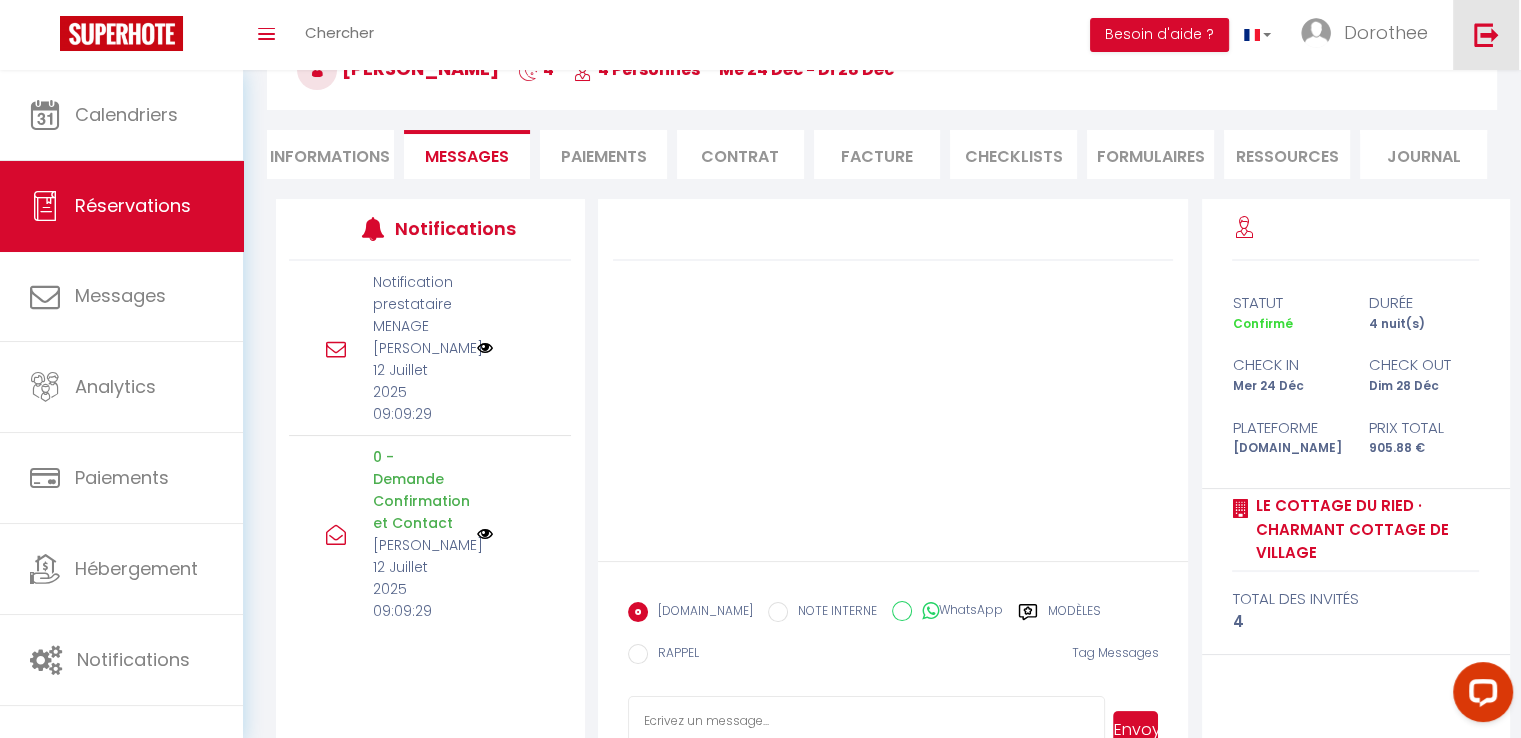 click at bounding box center (1486, 34) 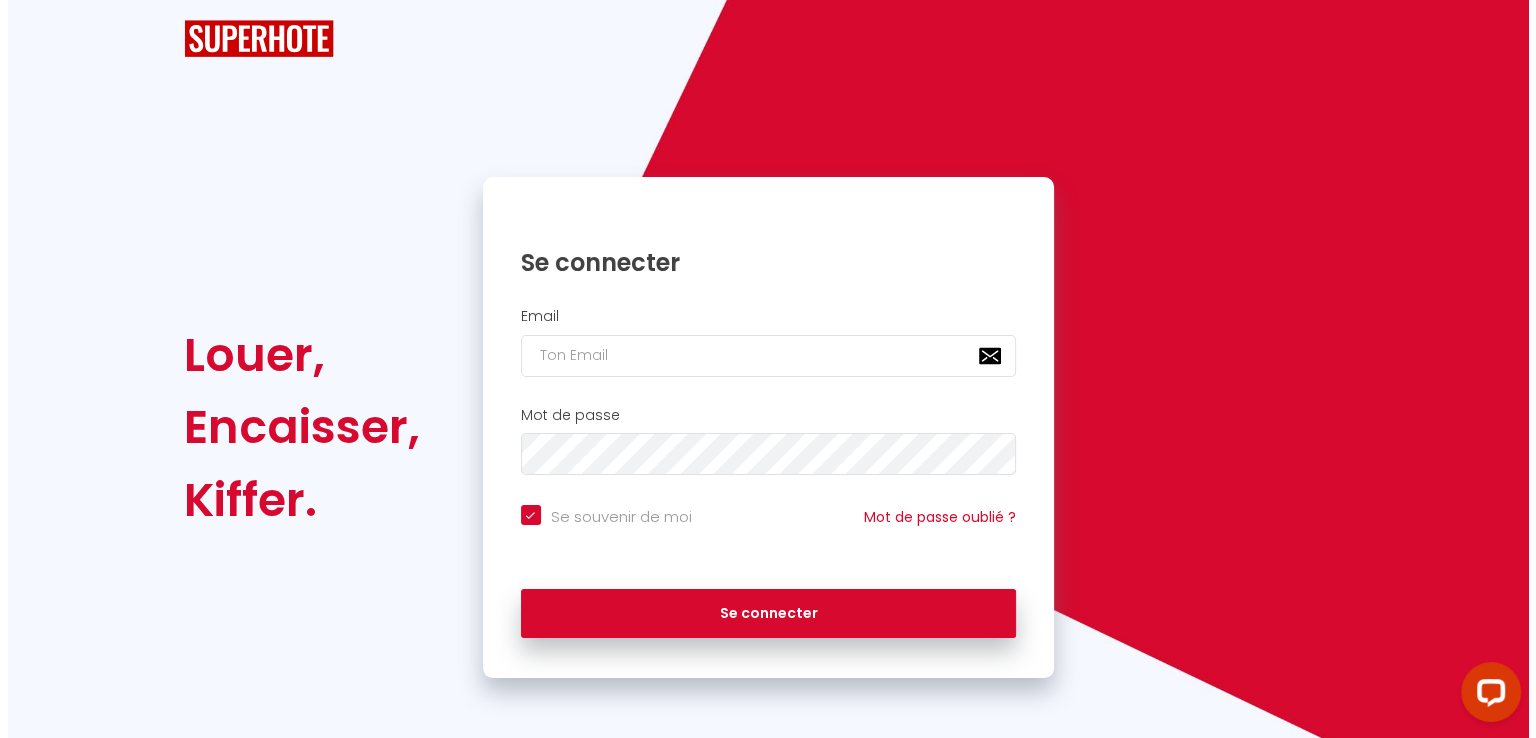 scroll, scrollTop: 0, scrollLeft: 0, axis: both 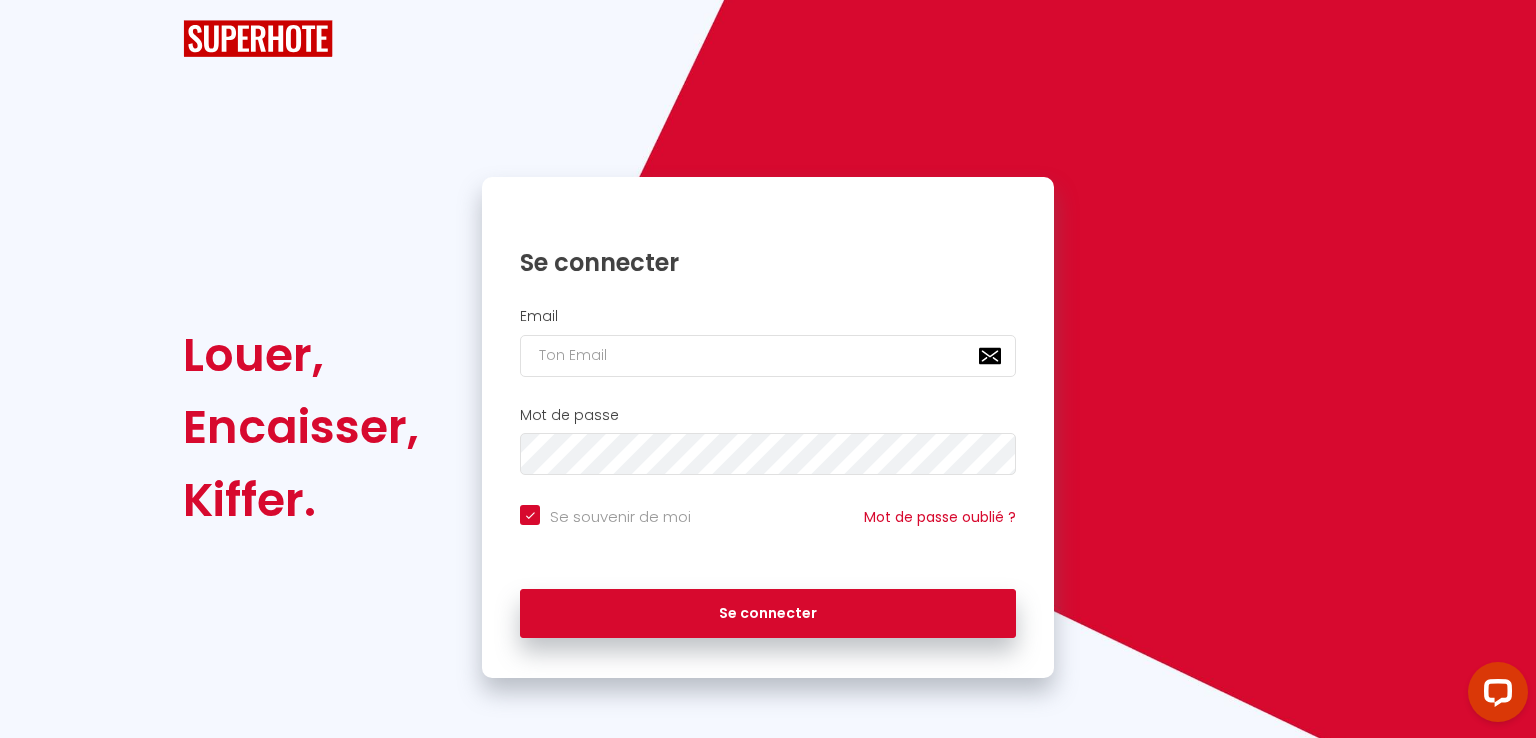 checkbox on "true" 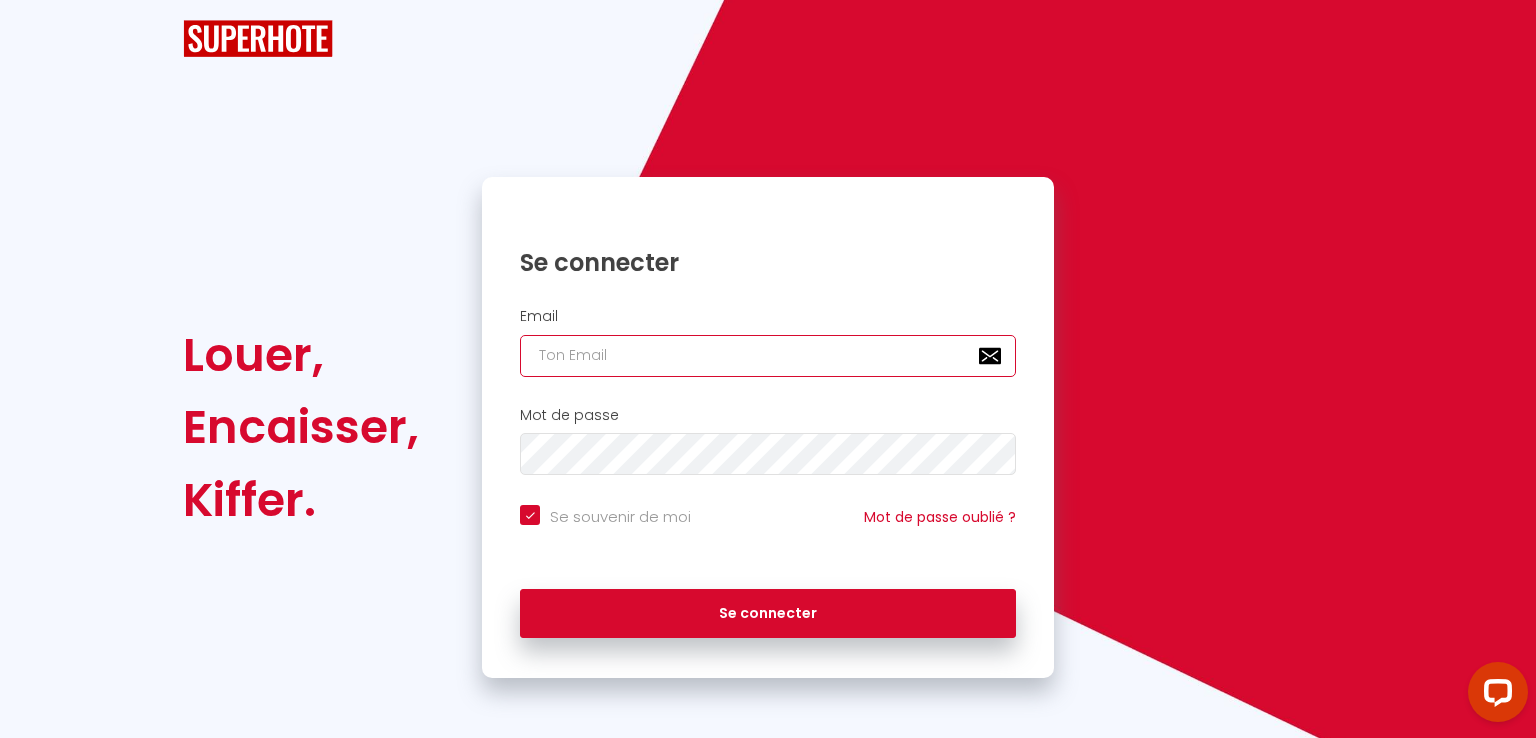 type on "[EMAIL_ADDRESS][DOMAIN_NAME]" 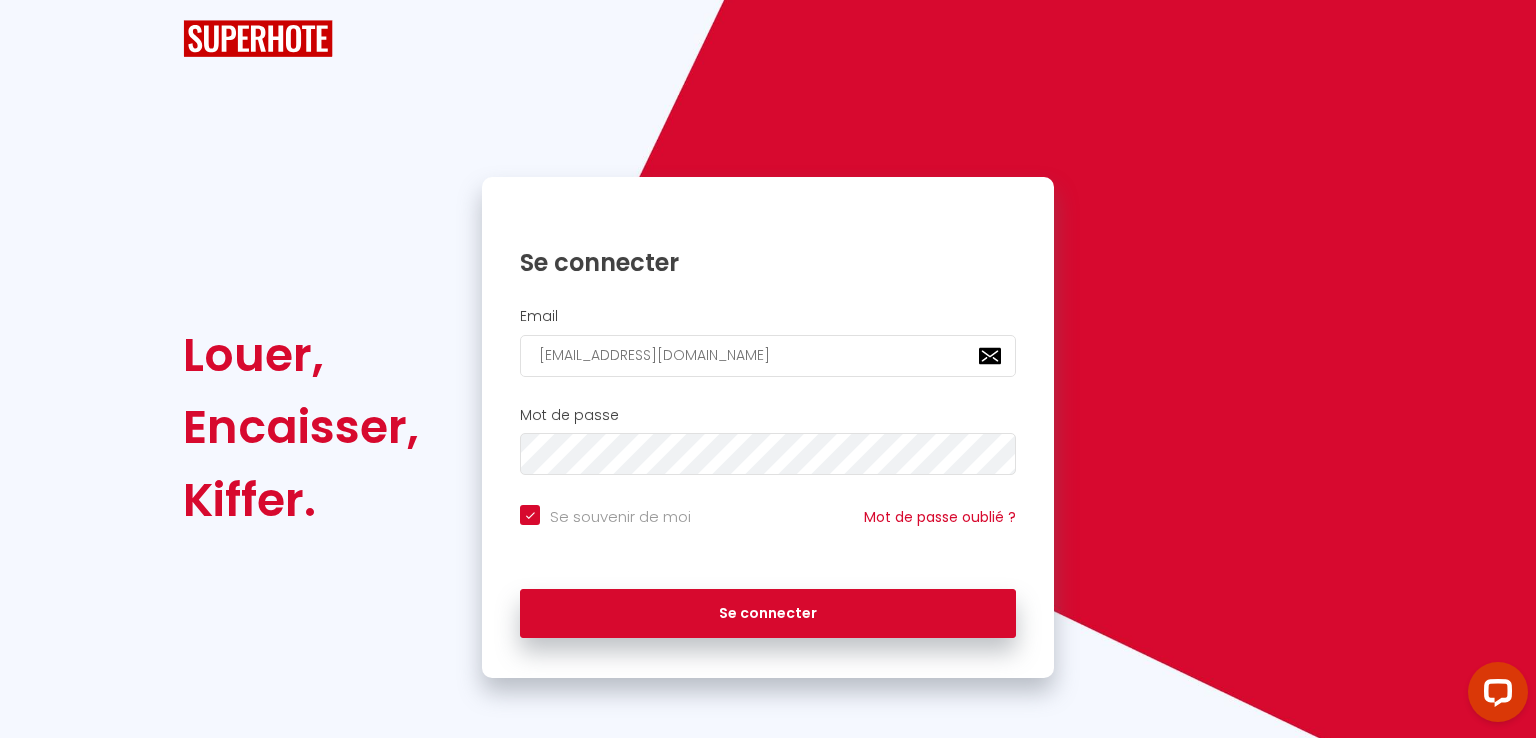 checkbox on "true" 